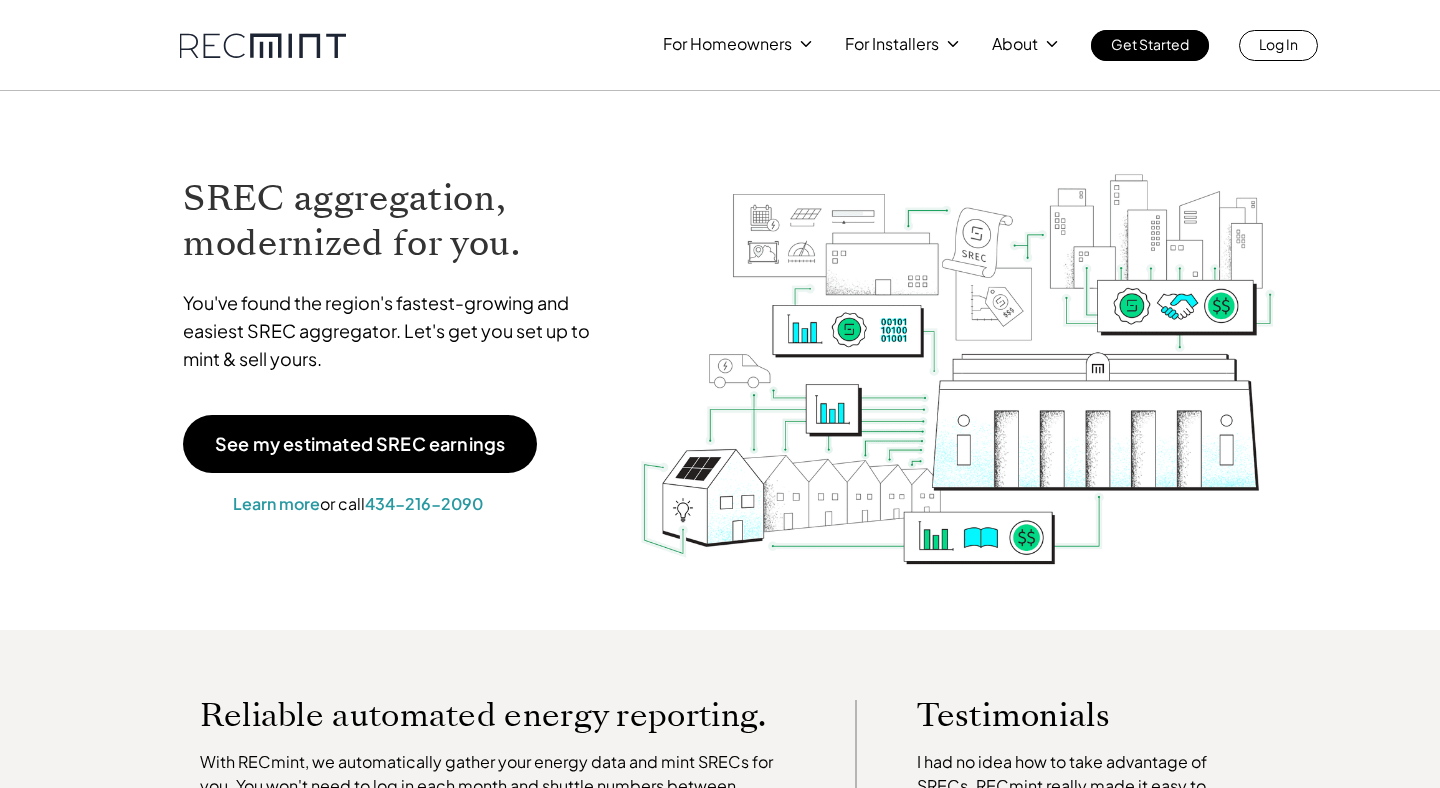 scroll, scrollTop: 0, scrollLeft: 0, axis: both 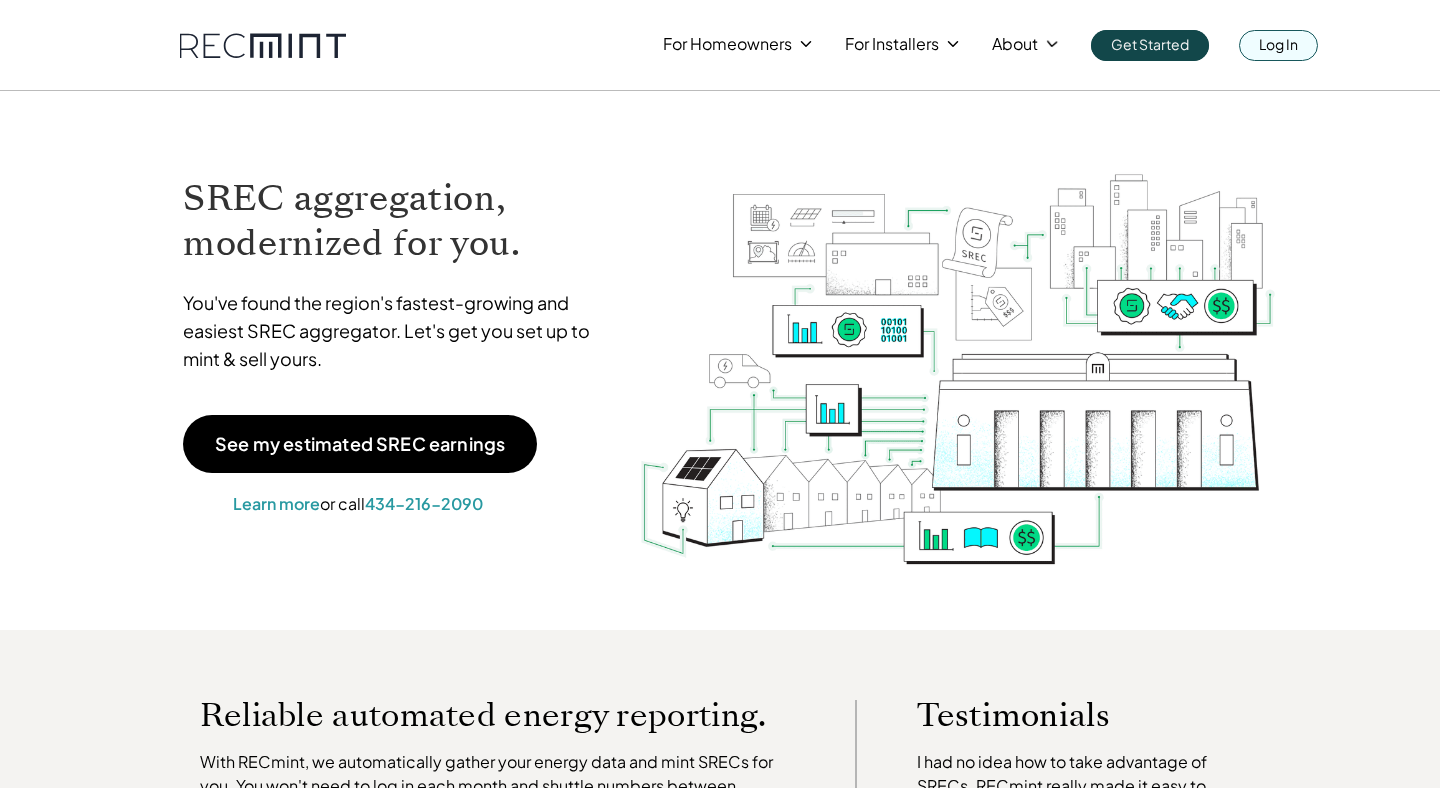 click on "Log In" at bounding box center (1278, 45) 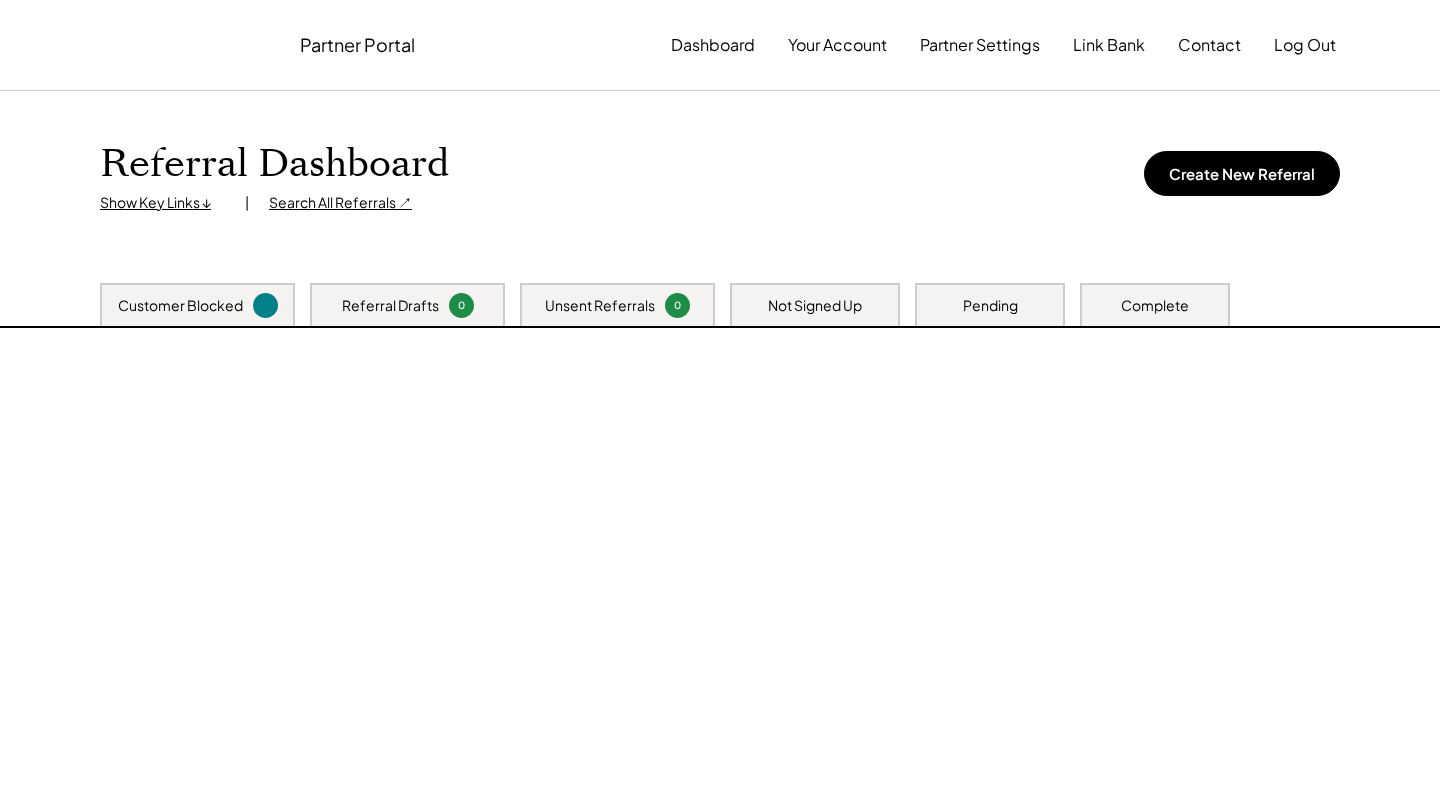 scroll, scrollTop: 0, scrollLeft: 0, axis: both 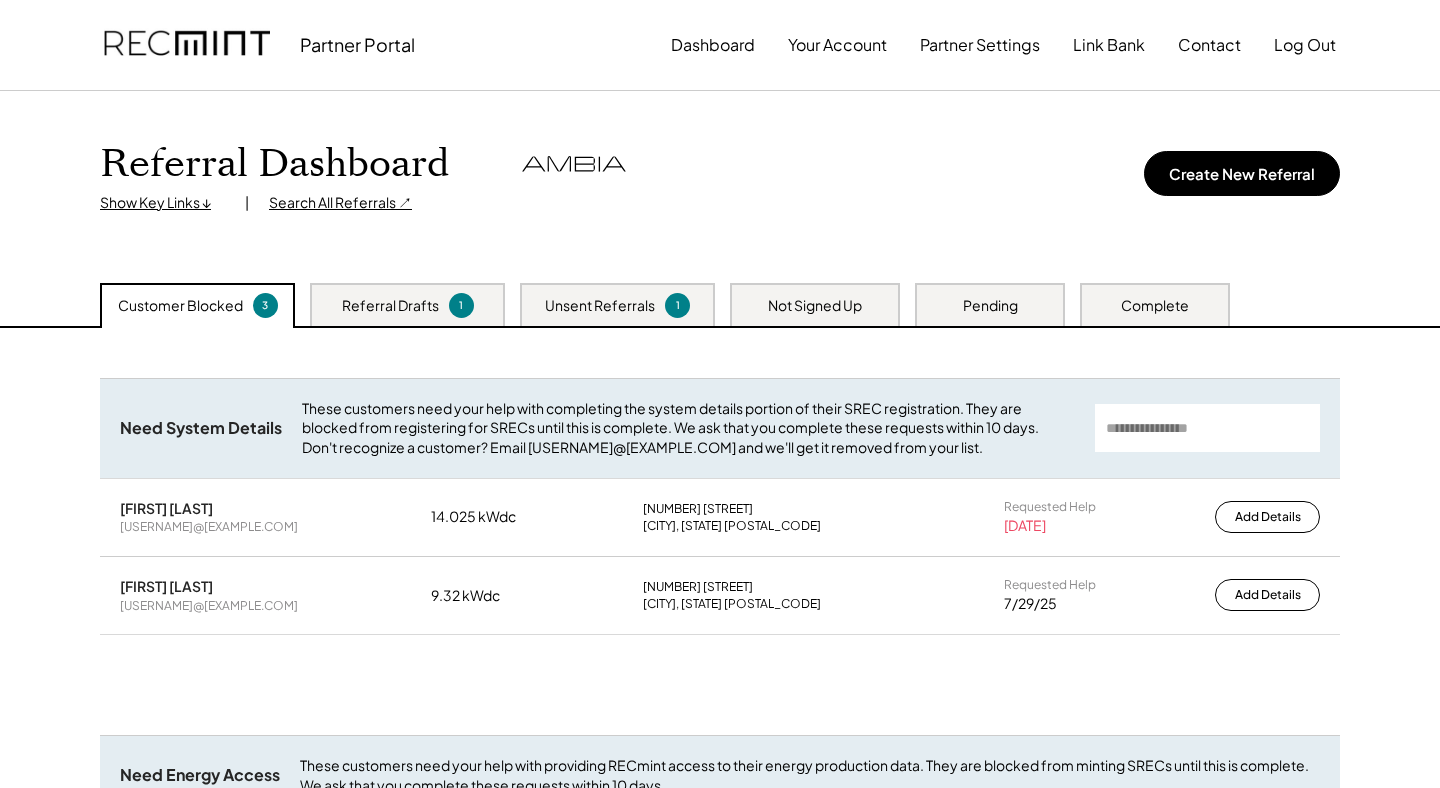 click on "Pending" at bounding box center [990, 304] 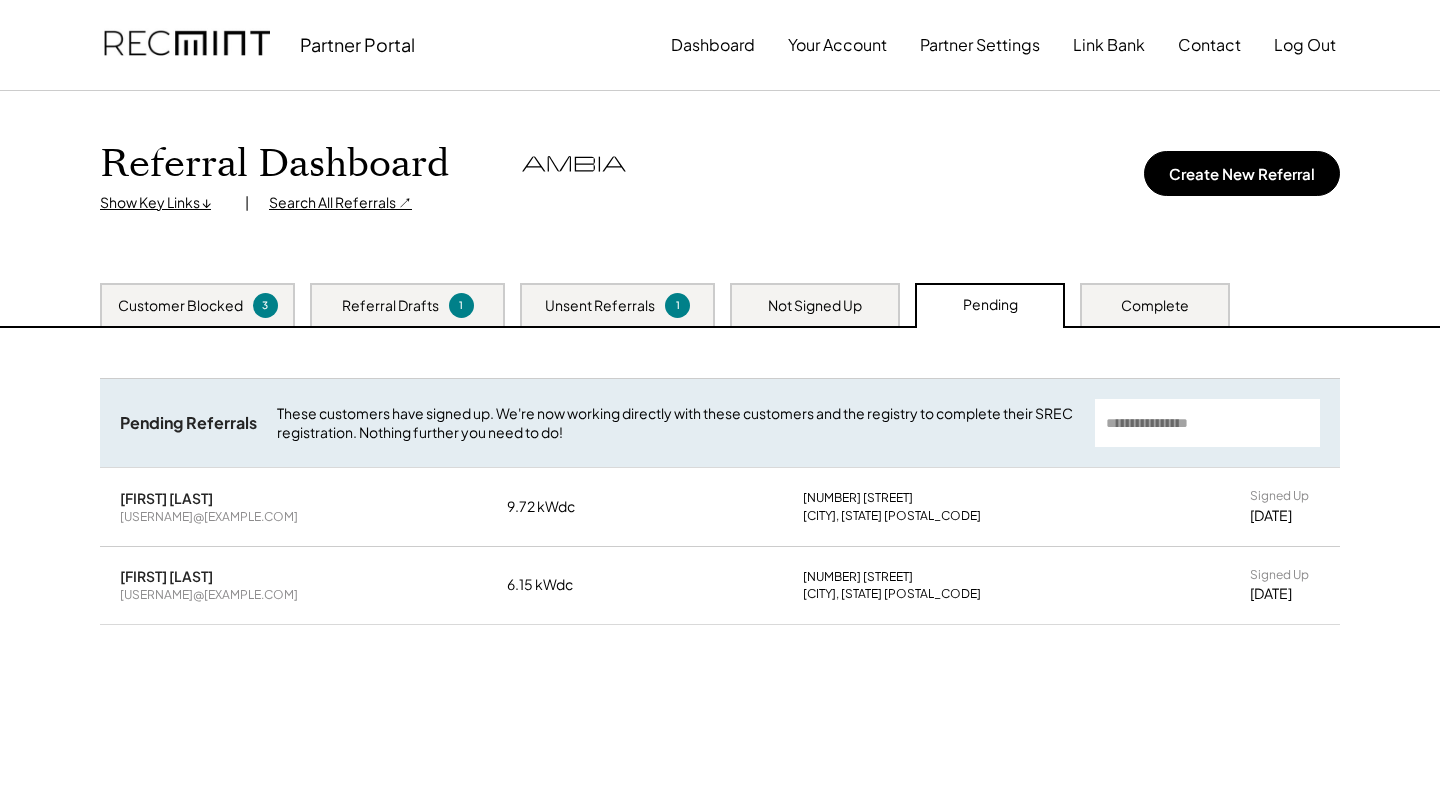 click on "Complete" at bounding box center [1155, 304] 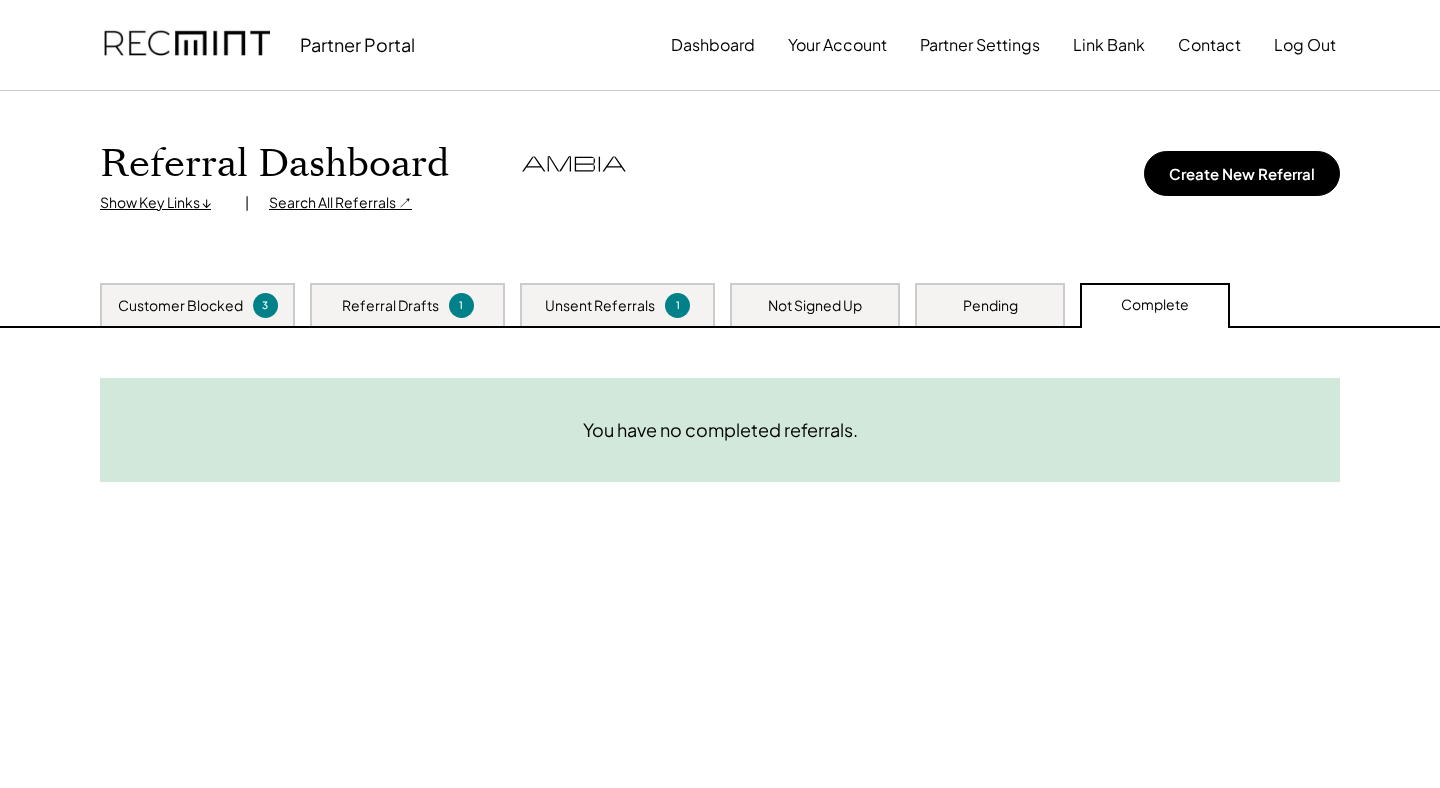 click on "Pending" at bounding box center [990, 304] 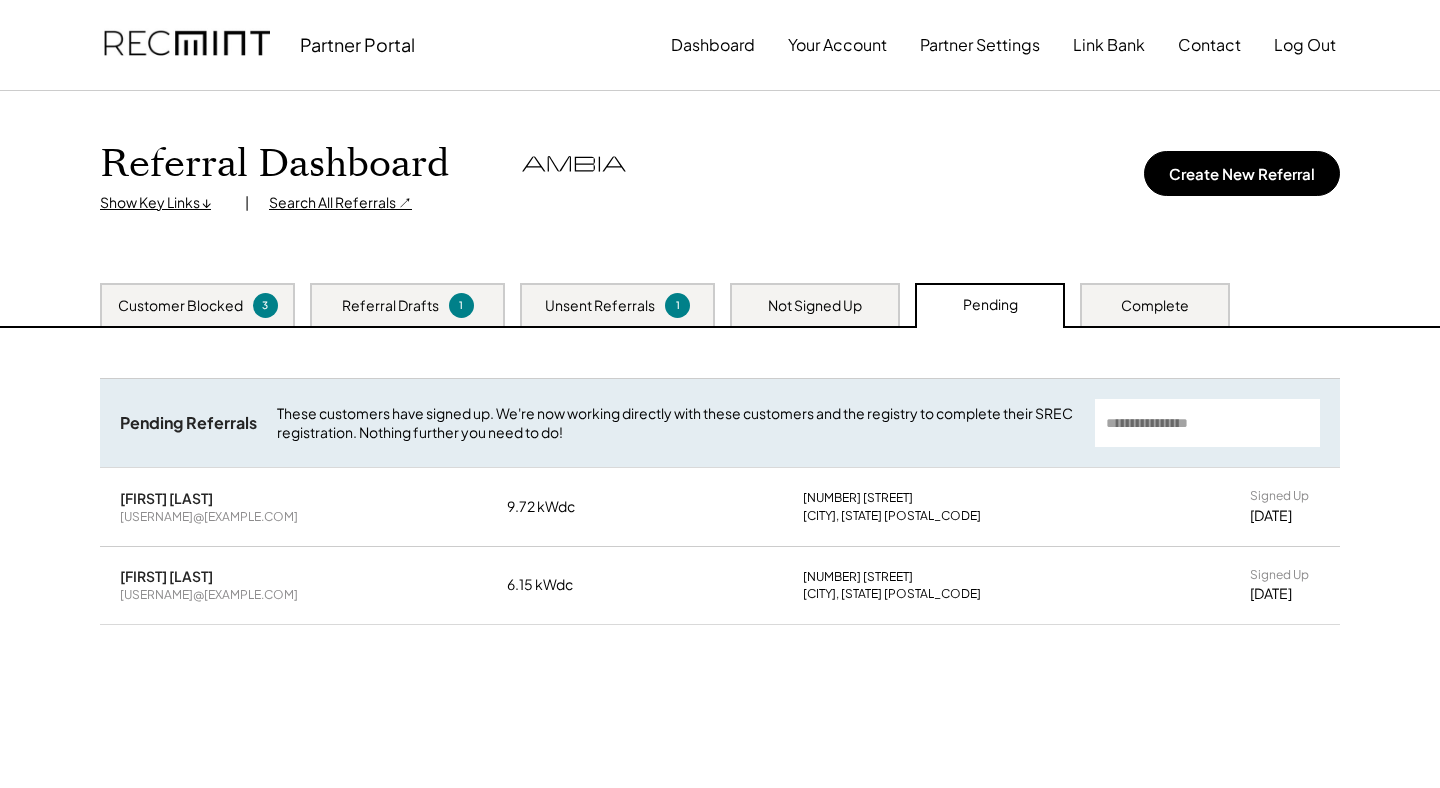 click on "Need System Details These customers need your help with completing the system details portion of their SREC registration. They are blocked from registering for SRECs until this is complete. We ask that you complete these requests within 10 days.
Don't recognize a customer? Email [USERNAME]@[EXAMPLE.COM] and we'll get it removed from your list. [FIRST] [LAST] [USERNAME]@[EXAMPLE.COM] 14.025 kWdc 111 Ashley Dr [CITY], [STATE] [POSTAL_CODE] Requested Help [DATE] Add Details [FIRST] [LAST] [USERNAME]@[EXAMPLE.COM] 9.32 kWdc 100 Homer Cir [CITY], [STATE] Requested Help [DATE] Add Details Need Energy Access These customers need your help with providing RECmint access to their energy production data. They are blocked from minting SRECs until this is complete. We ask that you complete these requests within 10 days.  [FIRST] [LAST] [USERNAME]@[EXAMPLE.COM] 9.32 kWdc 100 Homer Cir [CITY], [STATE] SolarEdge Requested Help [DATE] Provide Access Pending Referrals [FIRST] [LAST] [USERNAME]@[EXAMPLE.COM] 9.72 kWdc Signed Up" at bounding box center (720, 578) 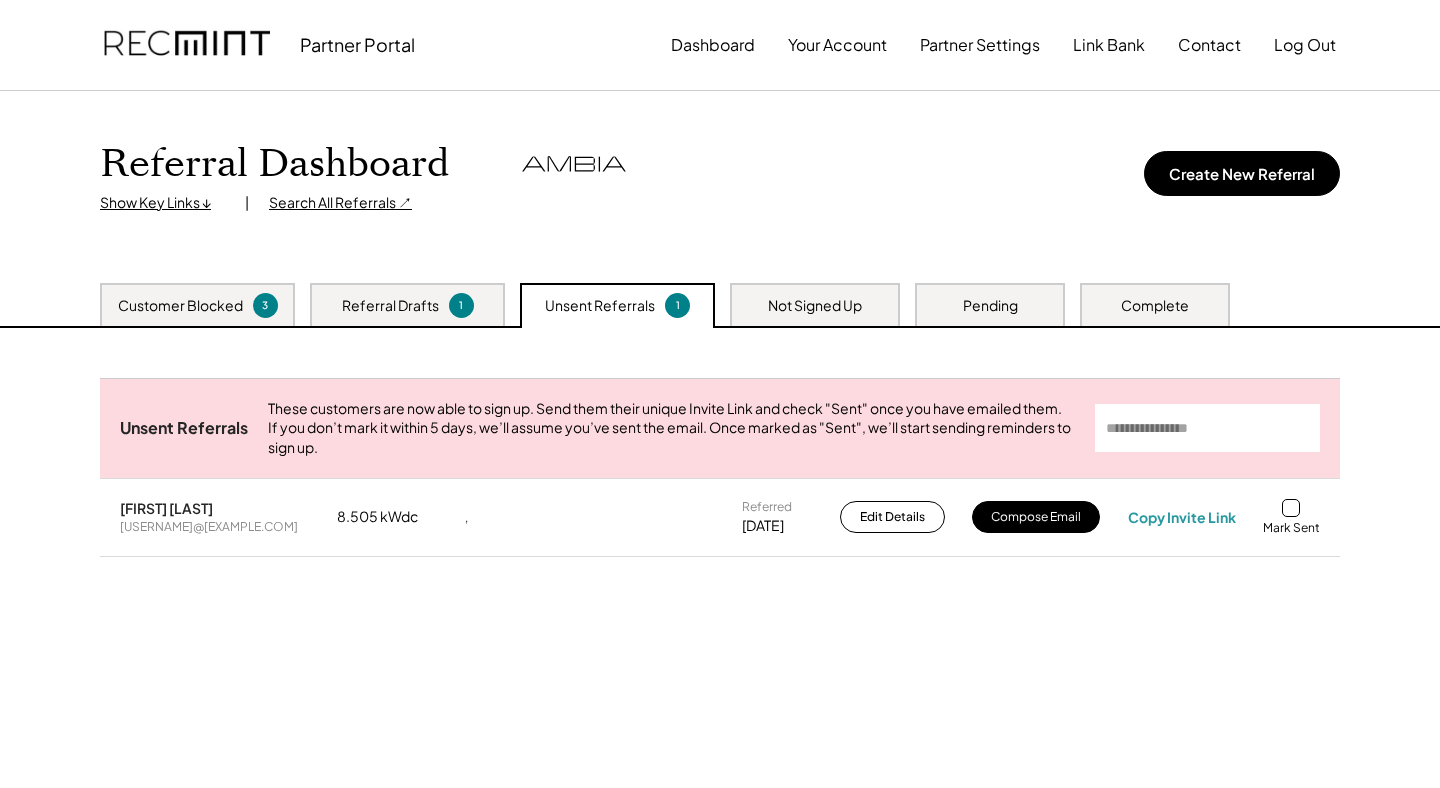click on "Referral Drafts 1" at bounding box center [407, 304] 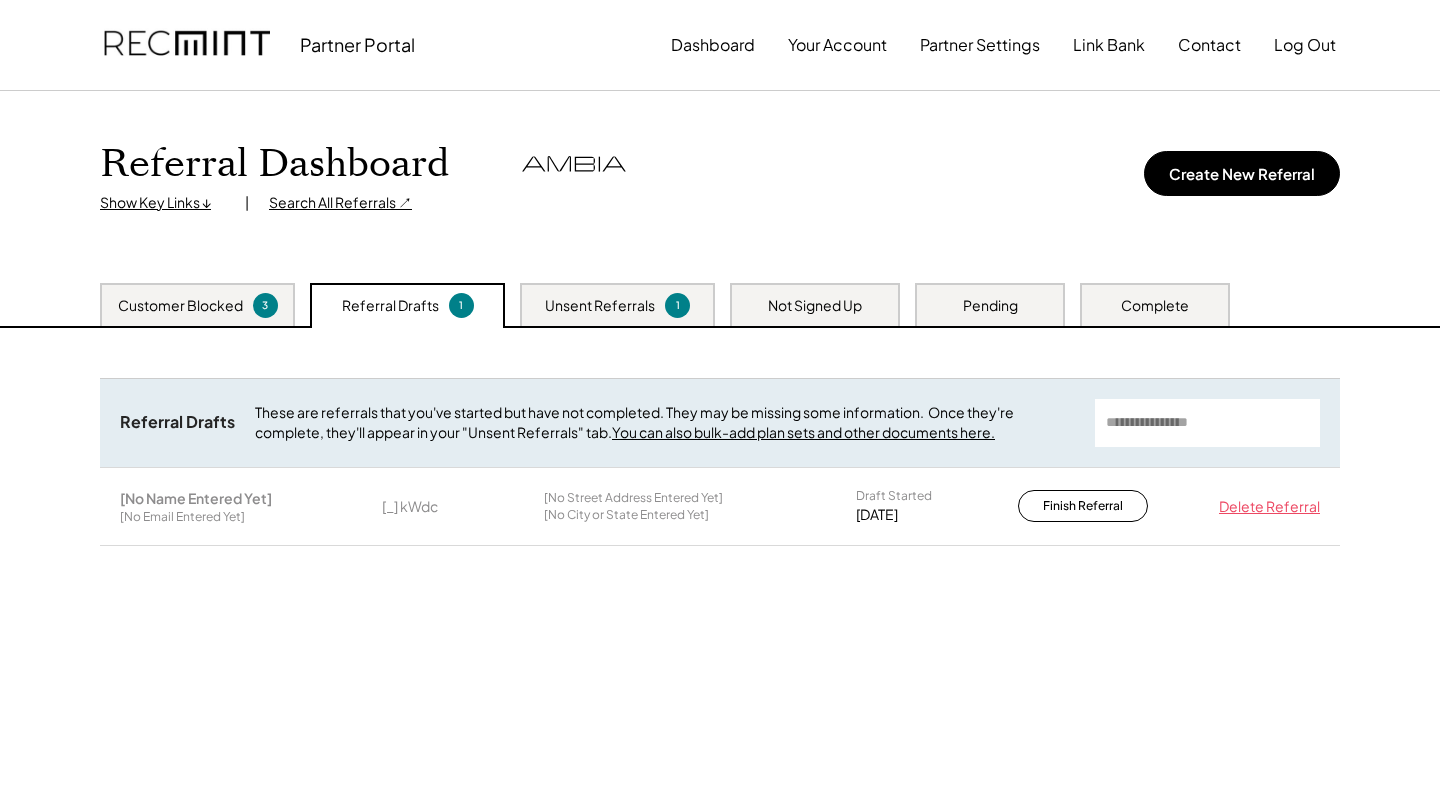 click on "Pending" at bounding box center [990, 306] 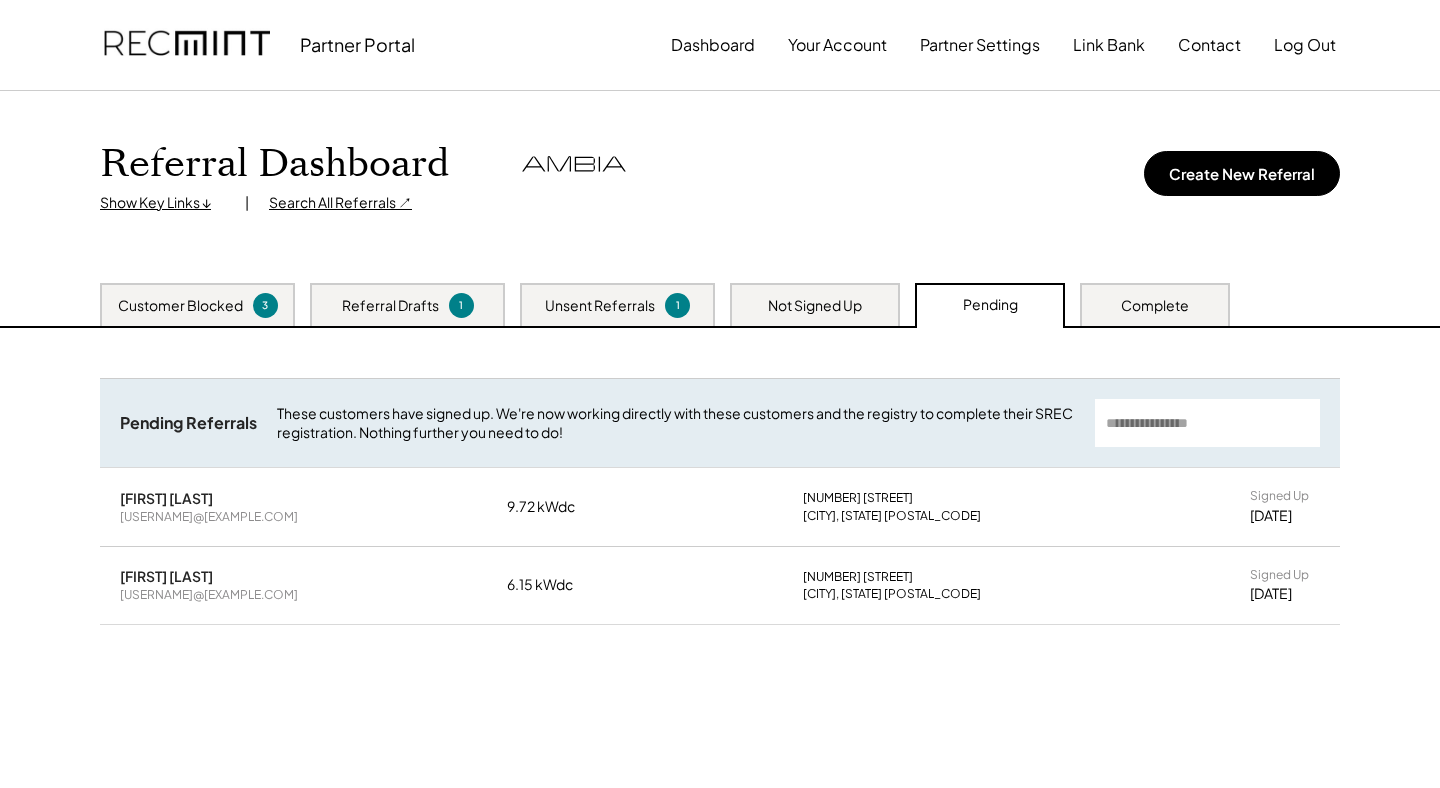 click on "Complete" at bounding box center [1155, 306] 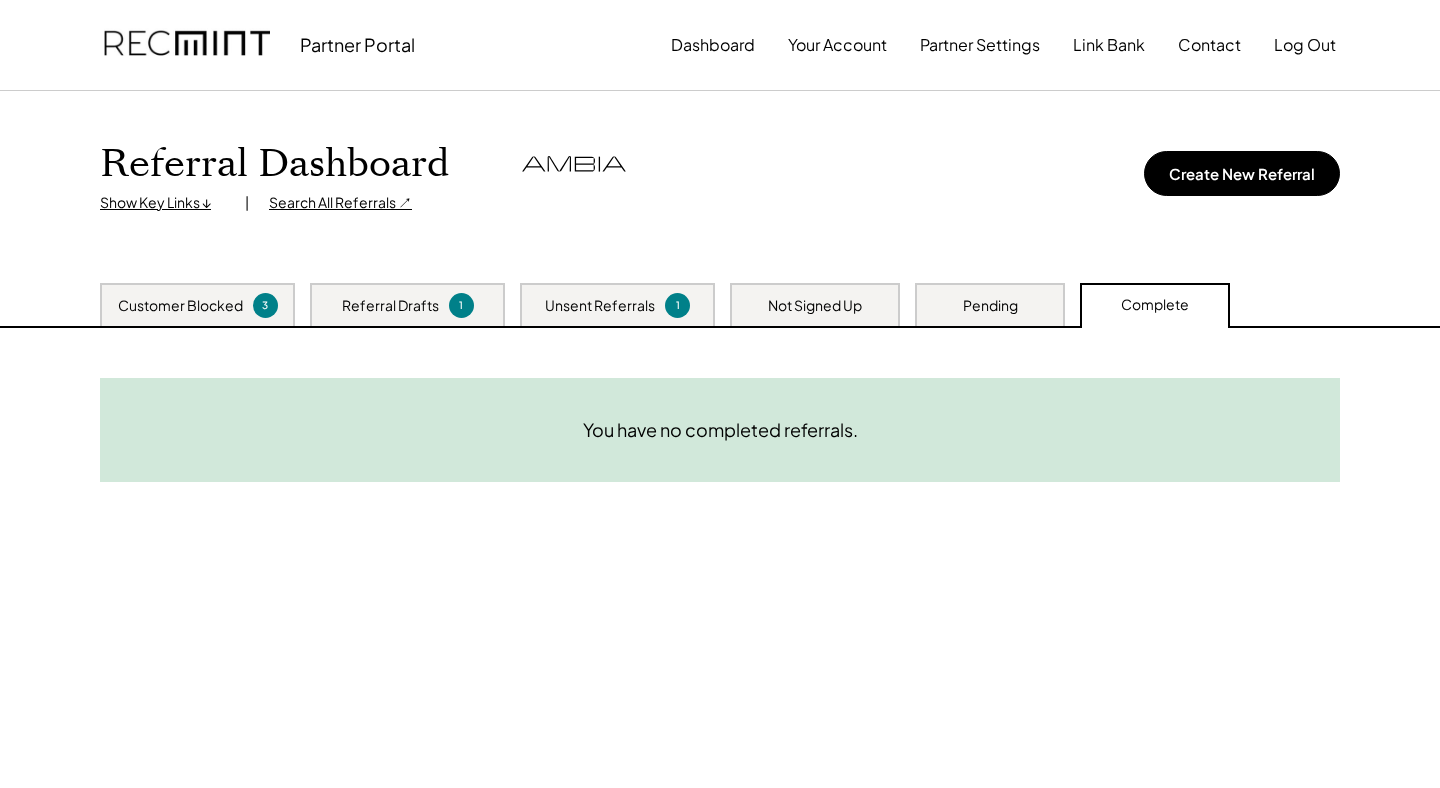 click on "Customer Blocked" at bounding box center (180, 306) 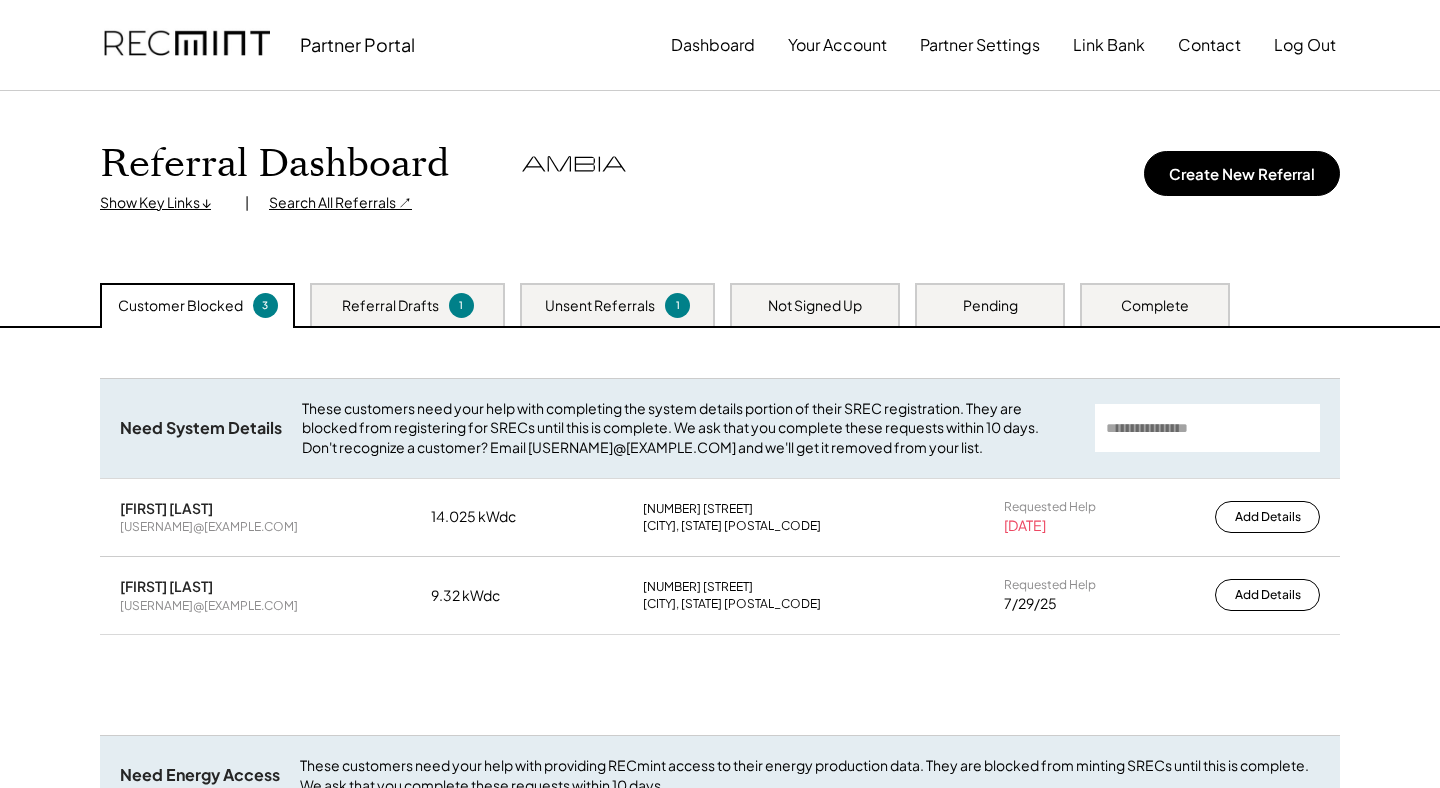 click on "Customer Blocked 3 Referral Drafts 1 Unsent Referrals 1 Not Signed Up Pending Complete" at bounding box center (720, 305) 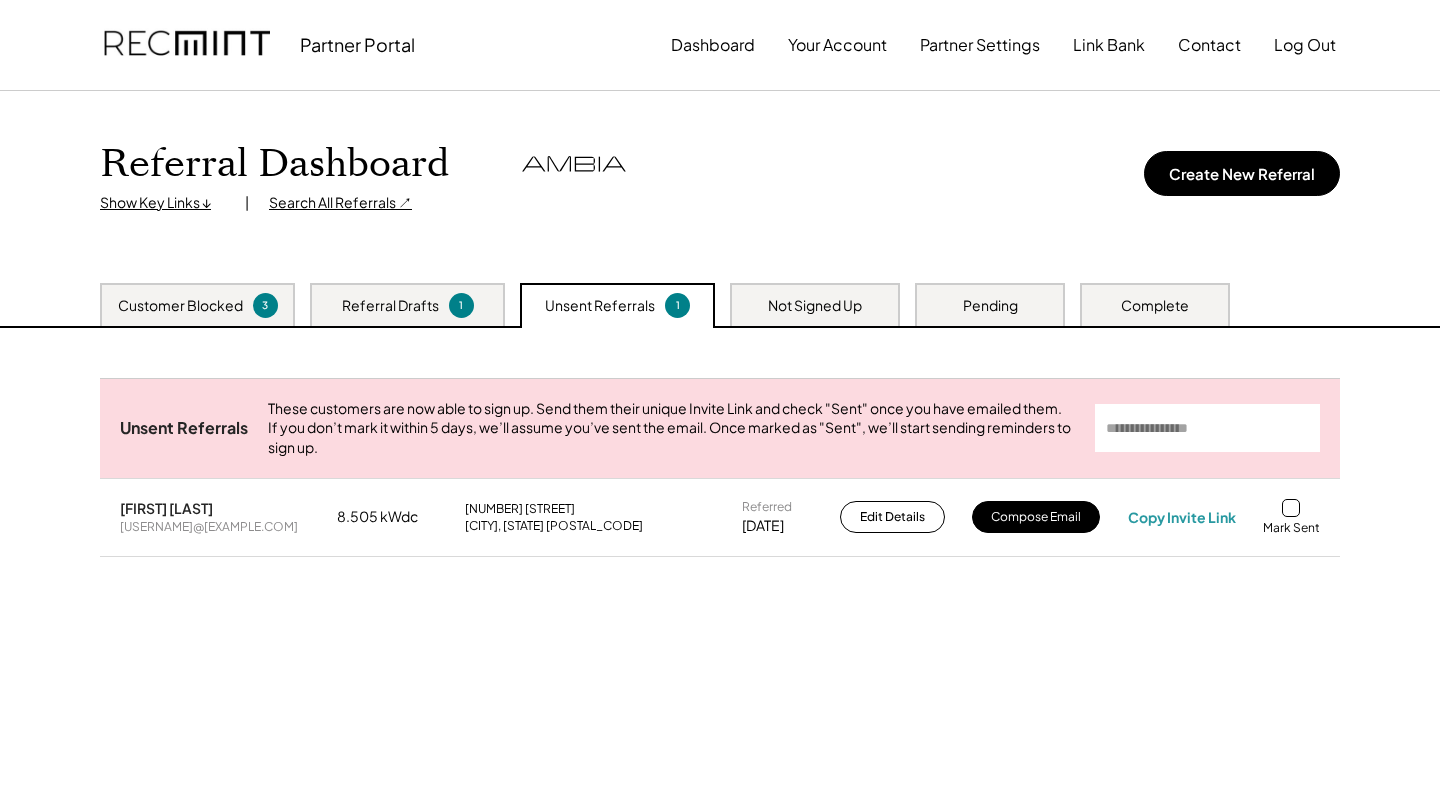 click on "Not Signed Up" at bounding box center (815, 304) 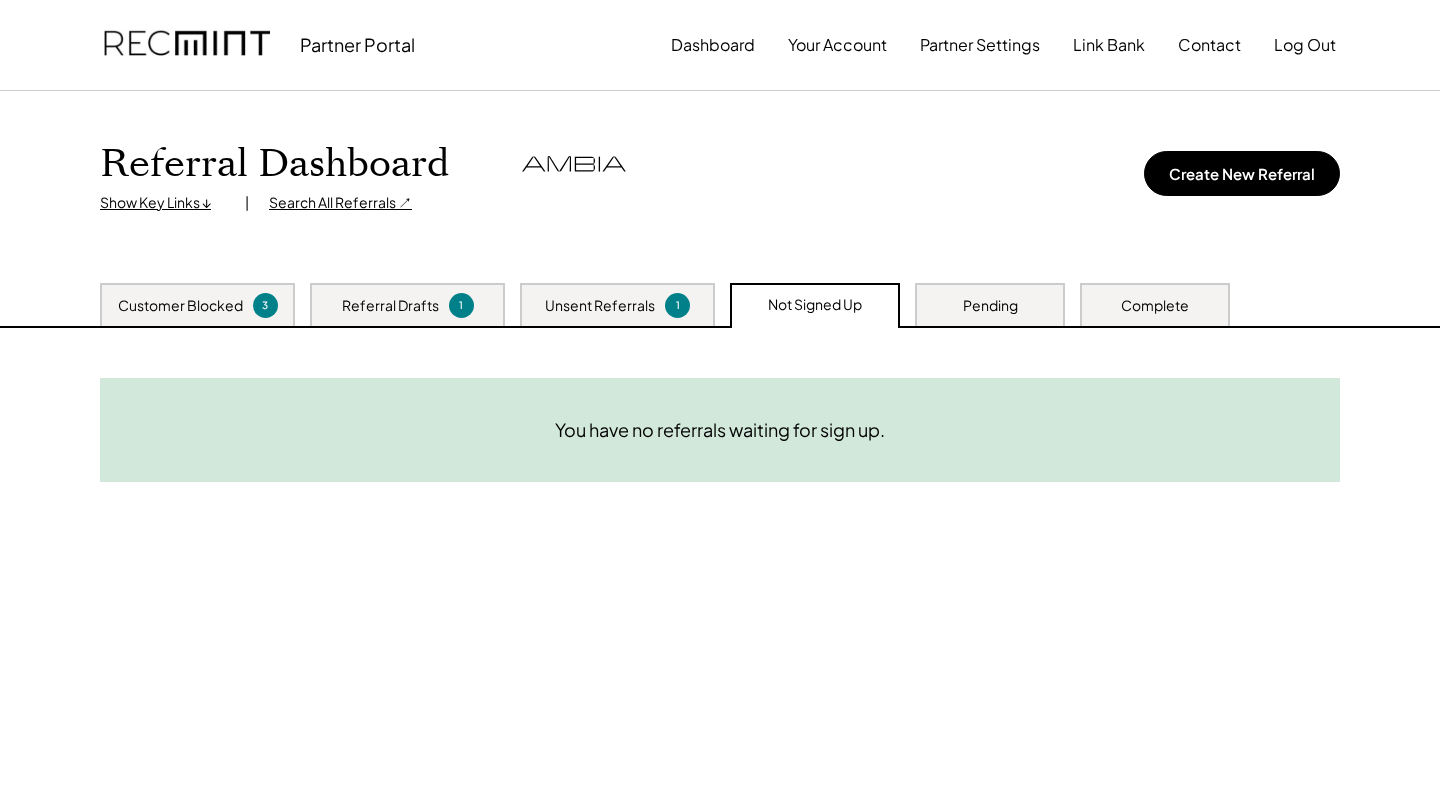 click on "Pending" at bounding box center (990, 304) 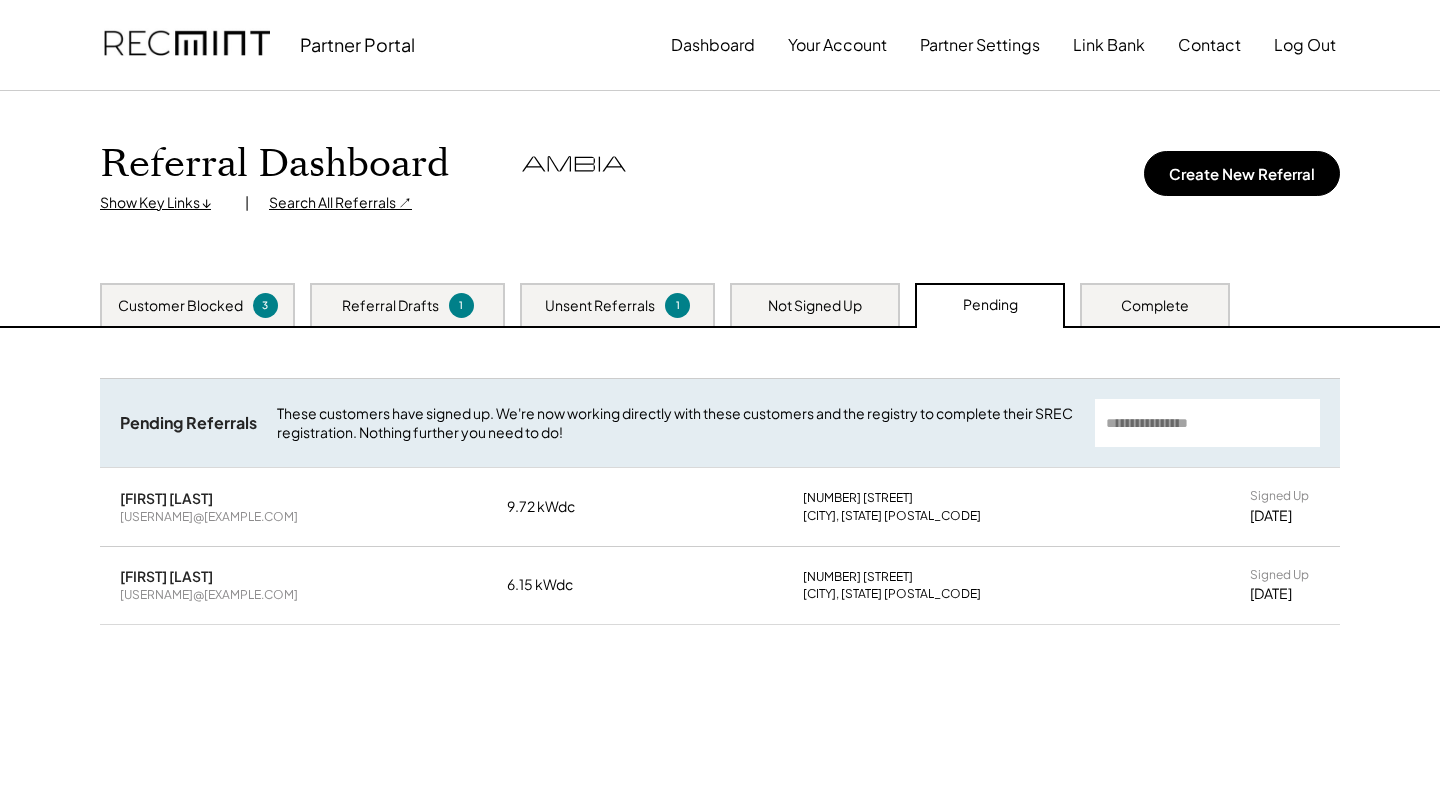scroll, scrollTop: 39, scrollLeft: 0, axis: vertical 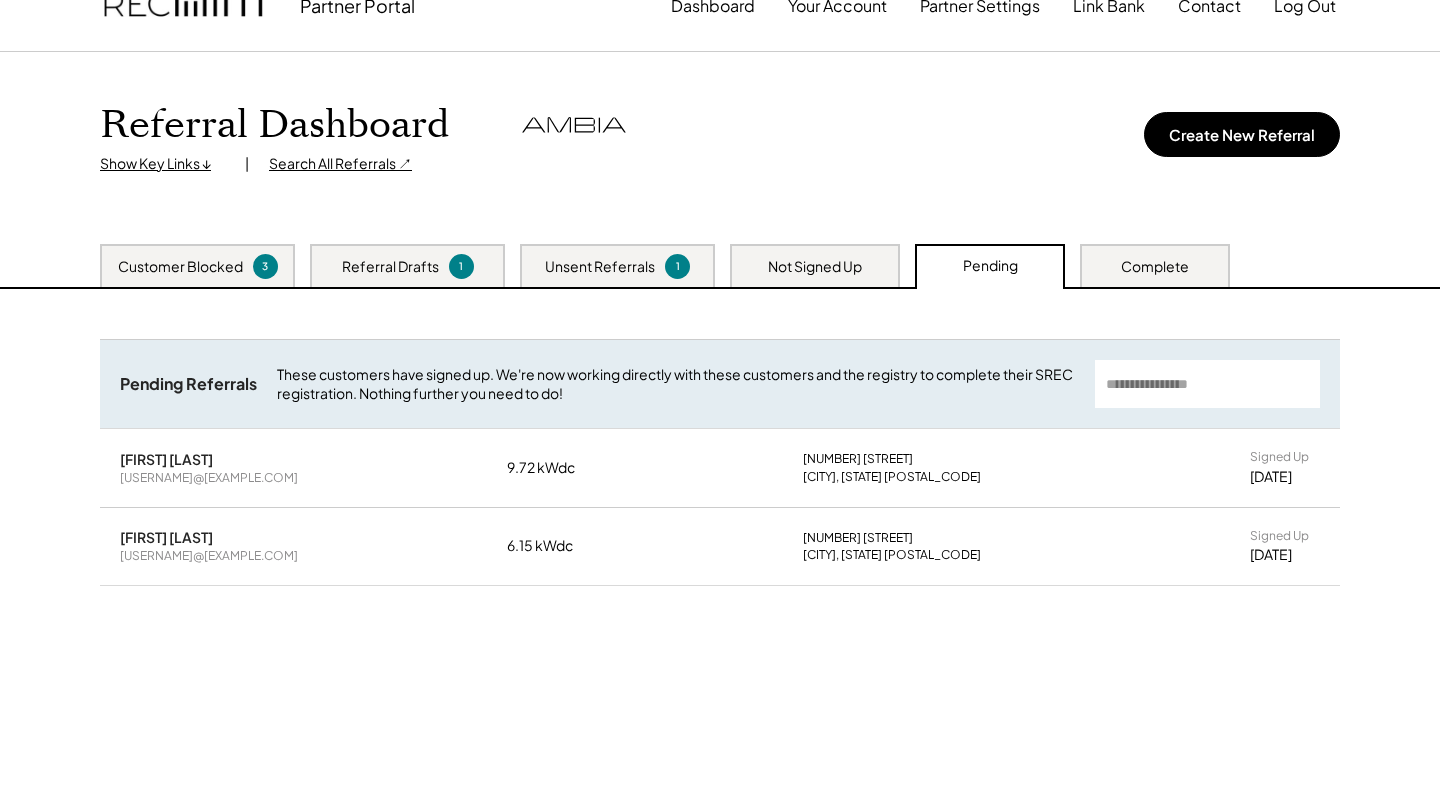 click on "Complete" at bounding box center [1155, 267] 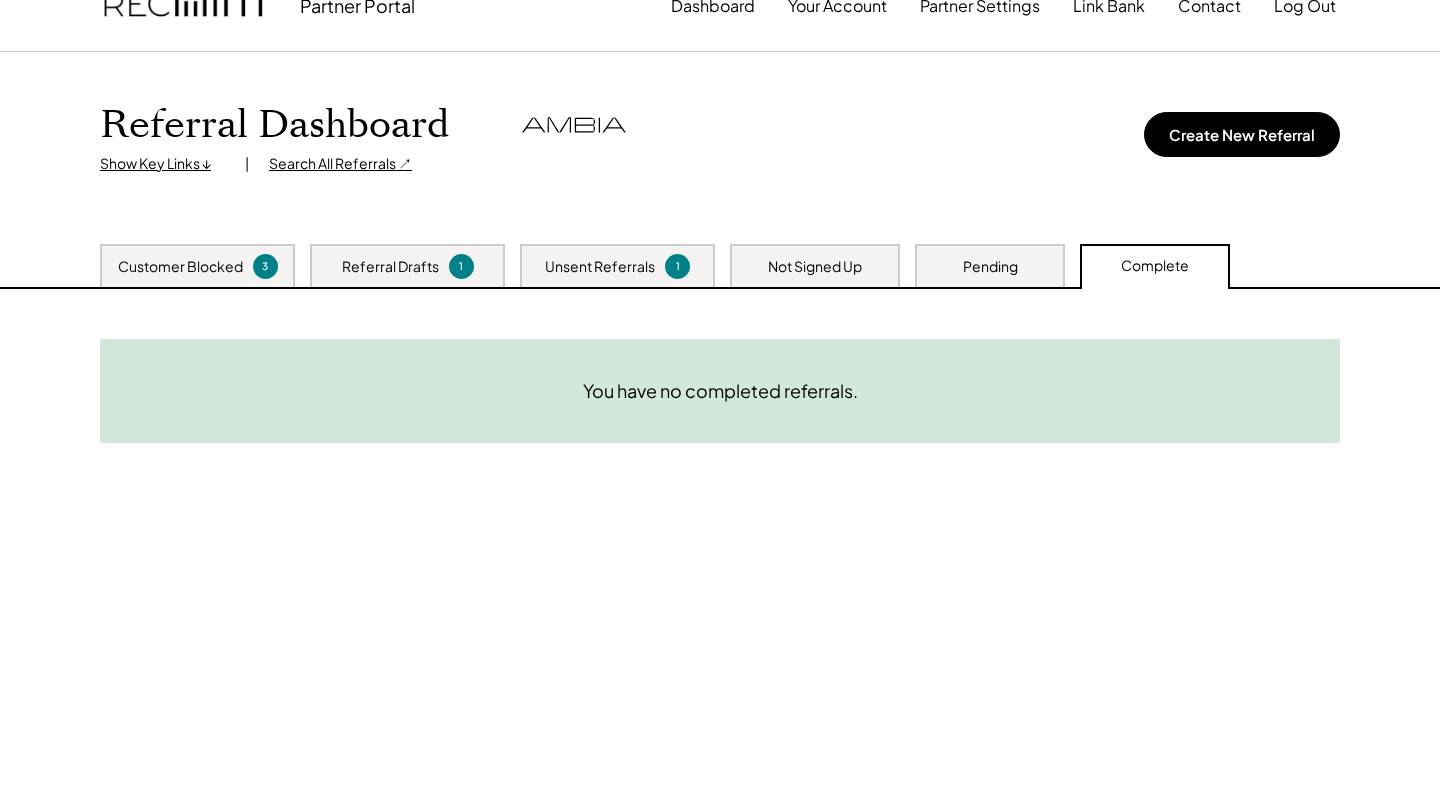 click on "Pending" at bounding box center (990, 265) 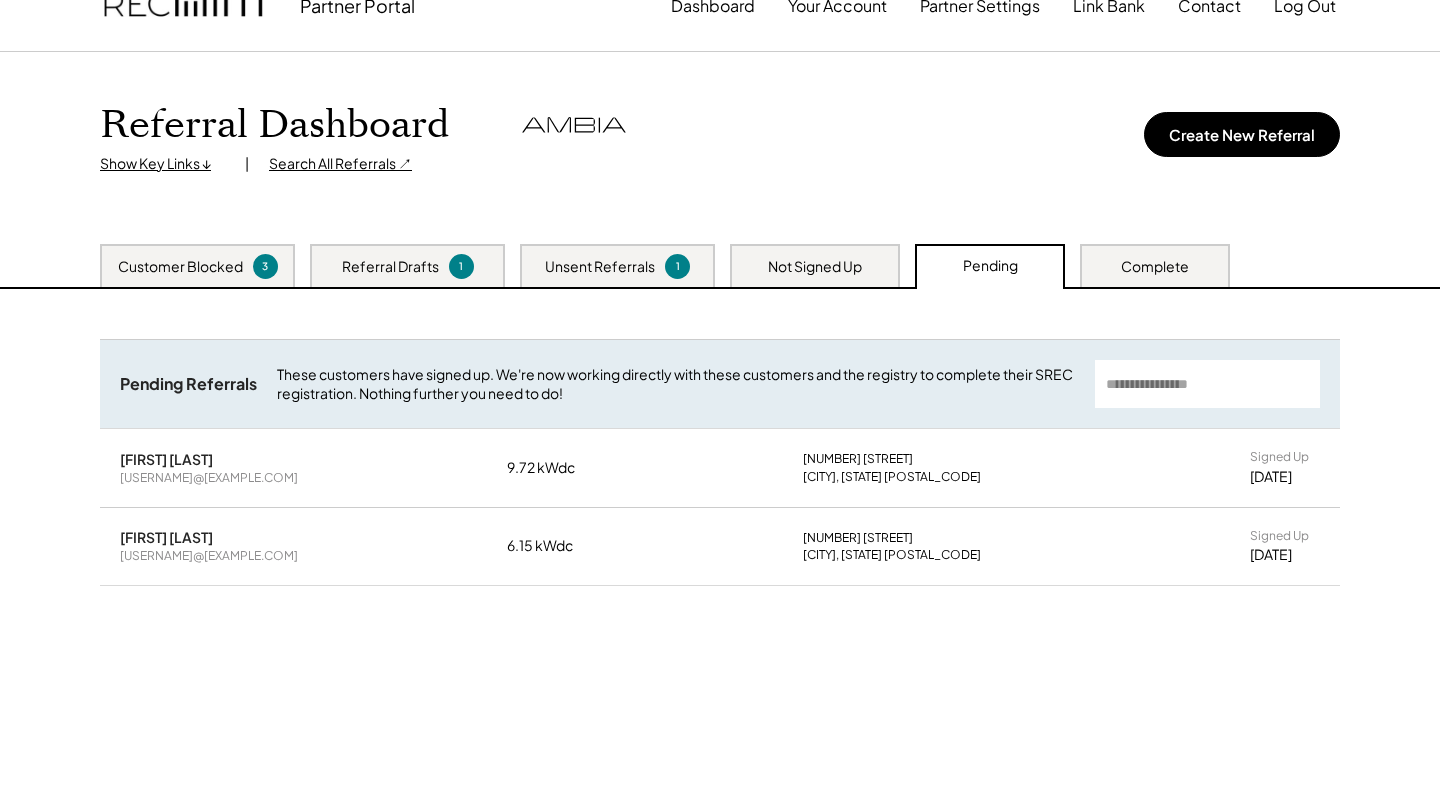 click on "Not Signed Up" at bounding box center (815, 267) 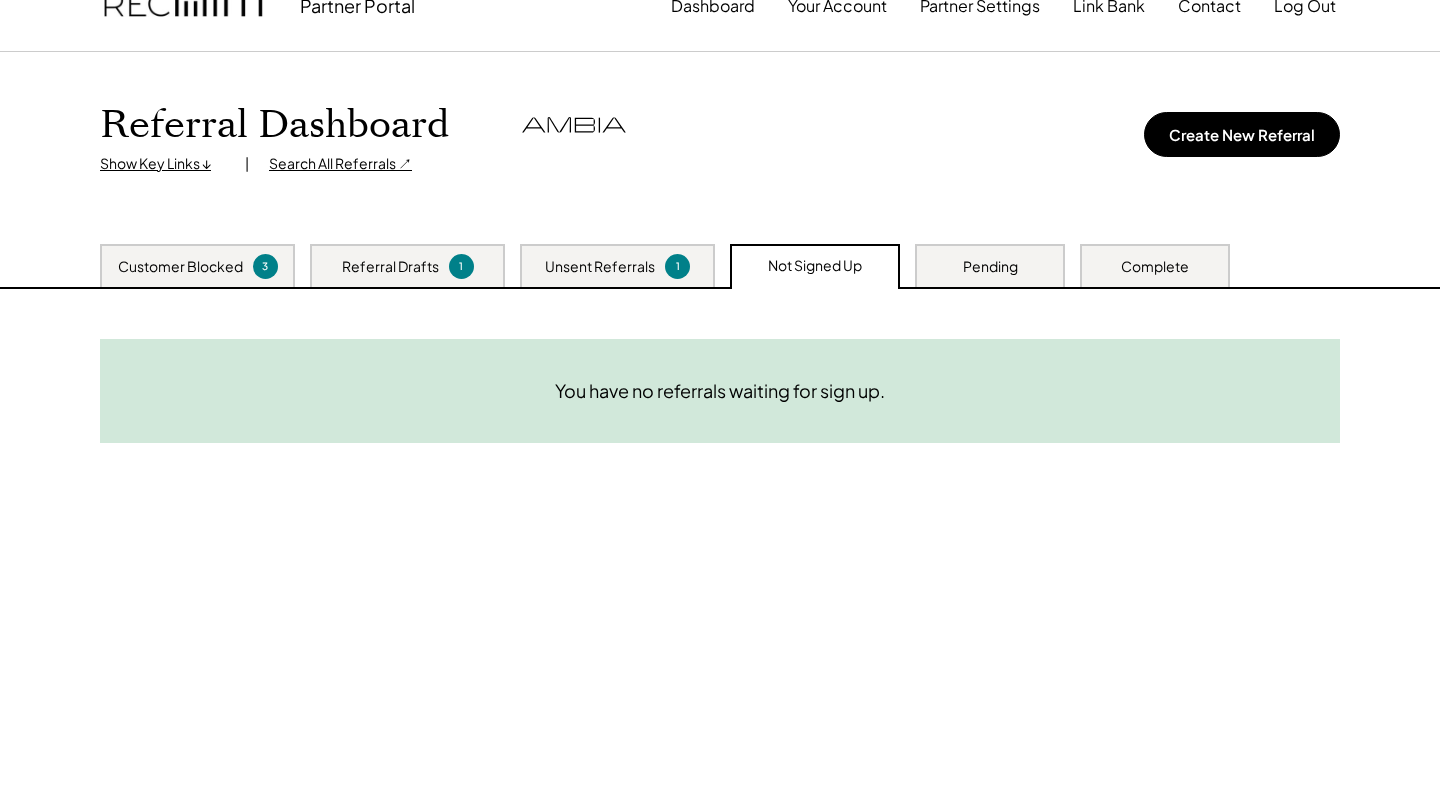 click on "Unsent Referrals 1" at bounding box center (617, 265) 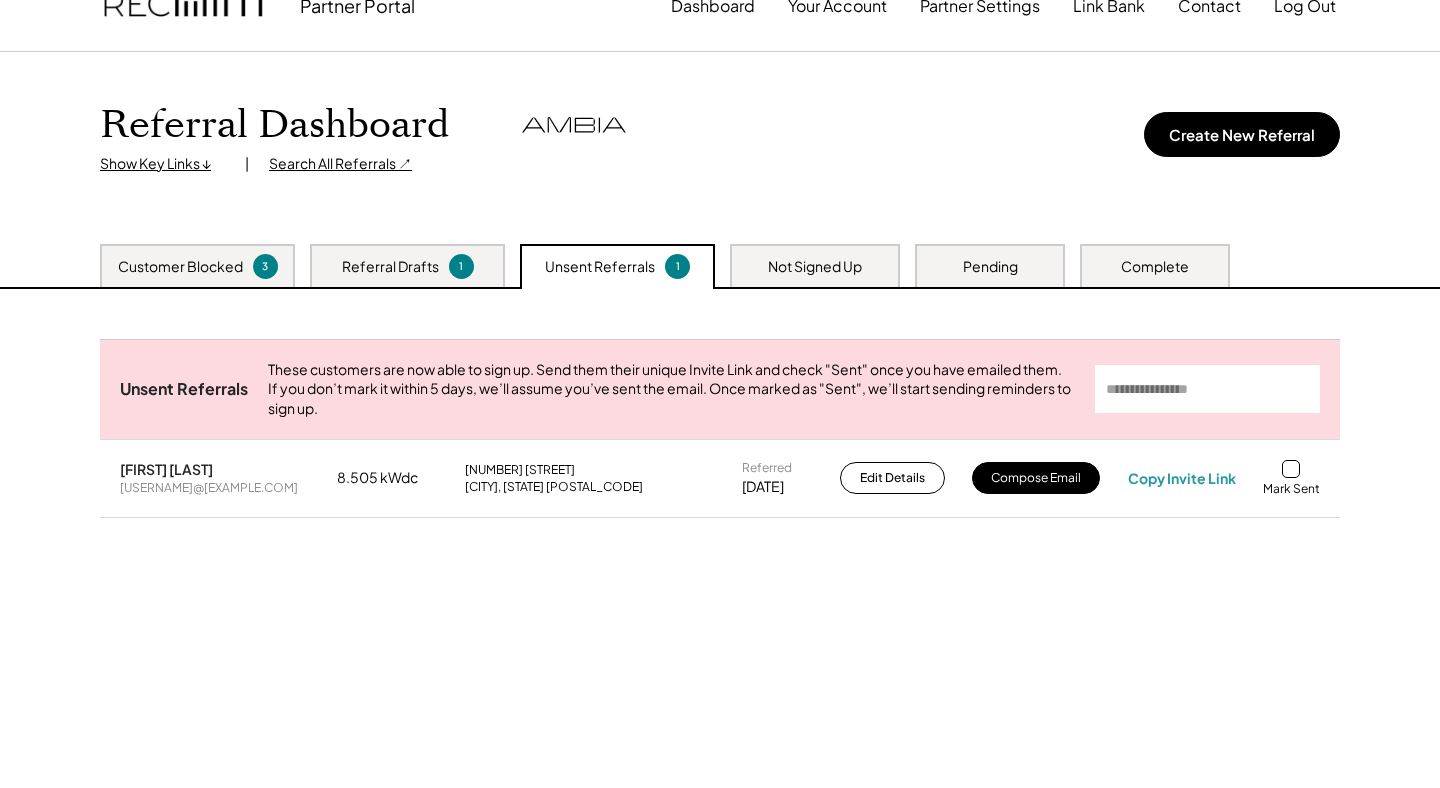 click on "Need System Details These customers need your help with completing the system details portion of their SREC registration. They are blocked from registering for SRECs until this is complete. We ask that you complete these requests within 10 days.
Don't recognize a customer? Email help@recmint.com and we'll get it removed from your list. Wesley Custer wgcuster3@gmail.com 14.025 kWdc 111 Ashley Dr Verona, PA 15147 Requested Help 3/02/25 Add Details Joshua Filipovitz joshuasfilipovitz@gmail.com 9.32 kWdc 100 Homer Cir Mc Kees Rocks, PA 15136 Requested Help 7/29/25 Add Details Need Energy Access These customers need your help with providing RECmint access to their energy production data. They are blocked from minting SRECs until this is complete. We ask that you complete these requests within 10 days.  Joshua Filipovitz joshuasfilipovitz@gmail.com 9.32 kWdc 100 Homer Cir Mc Kees Rocks, PA 15136 SolarEdge Requested Help 7/29/25 Provide Access Referral Drafts [No Name Entered Yet] [No Email Entered Yet] [_] kWdc" at bounding box center (720, 539) 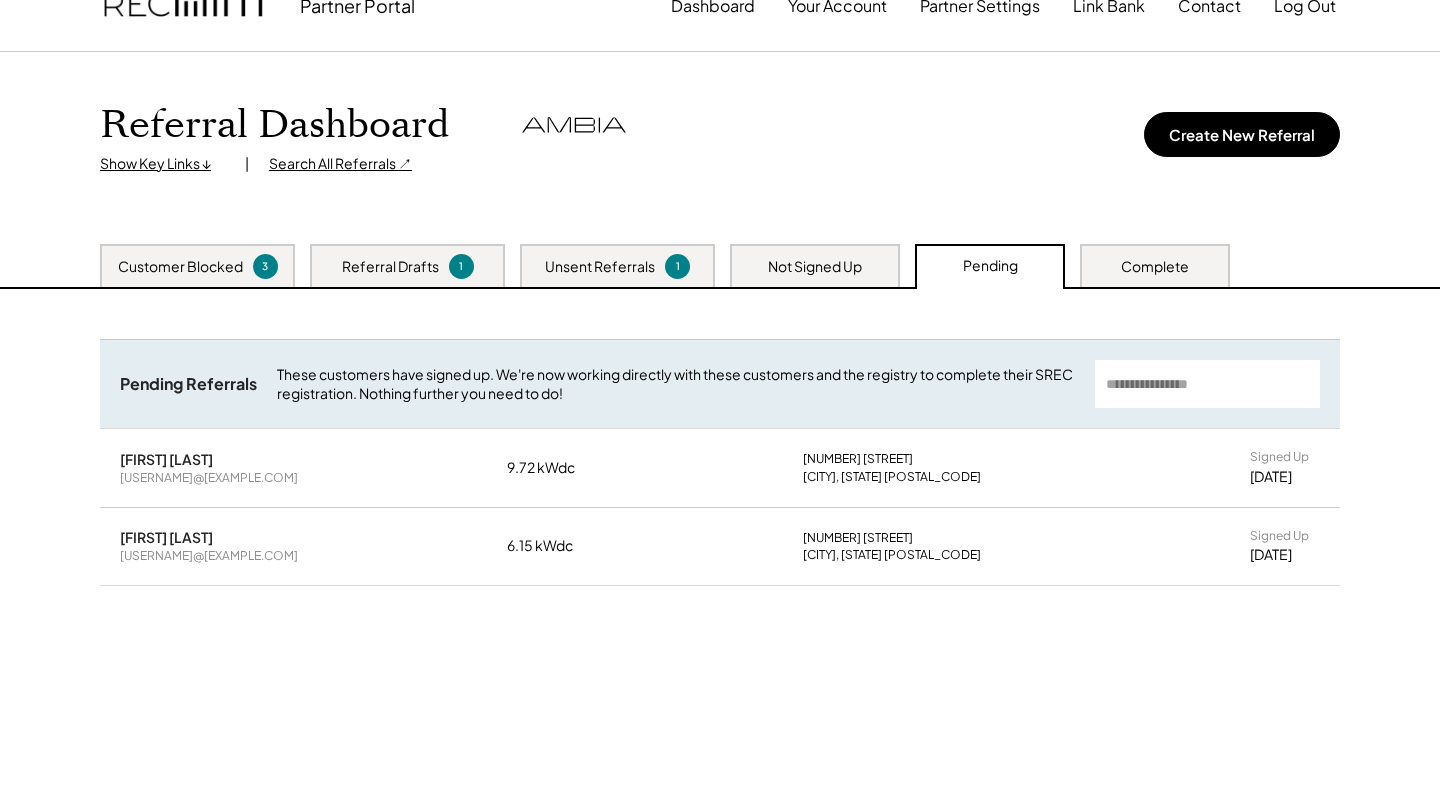 click on "Unsent Referrals 1" at bounding box center [617, 265] 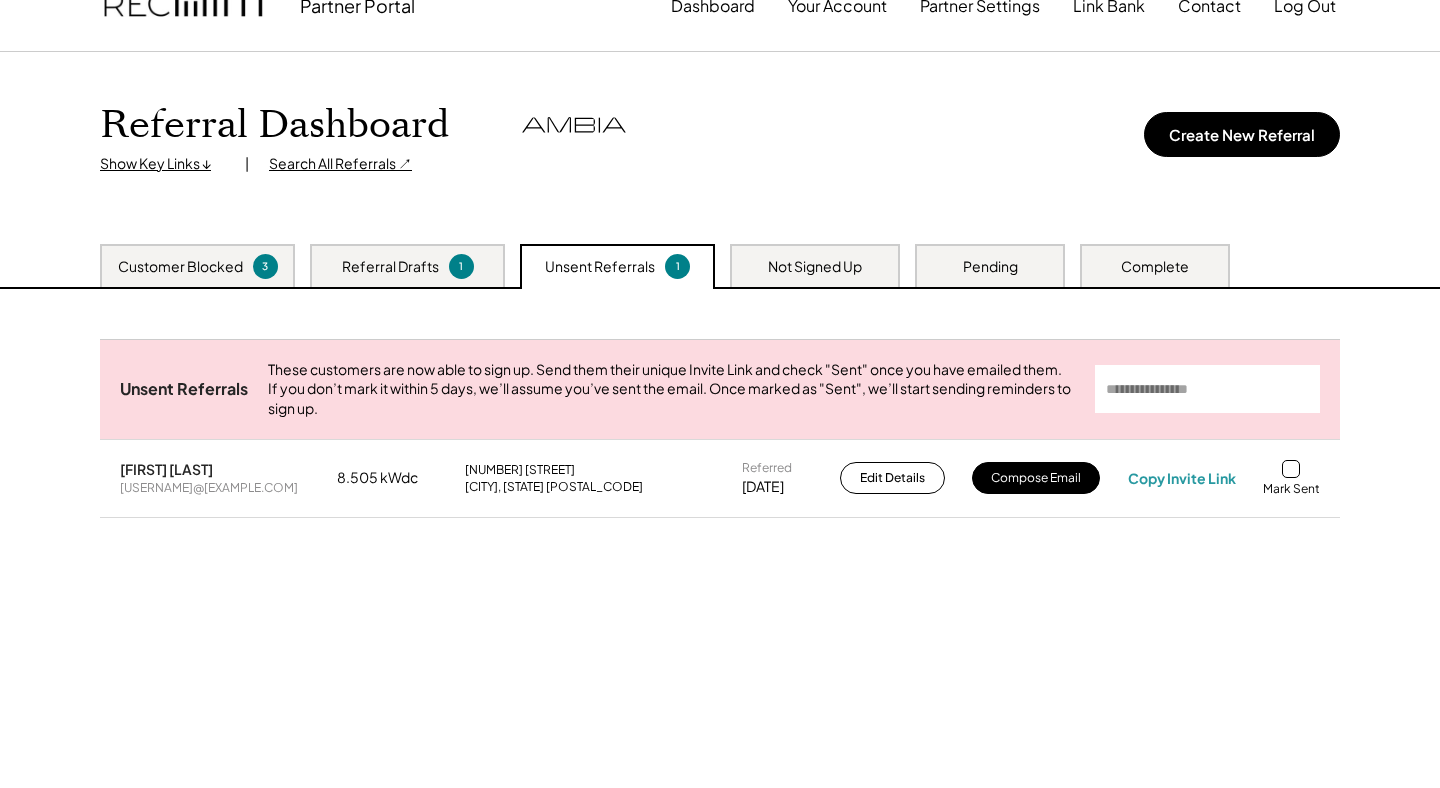 click at bounding box center (1291, 469) 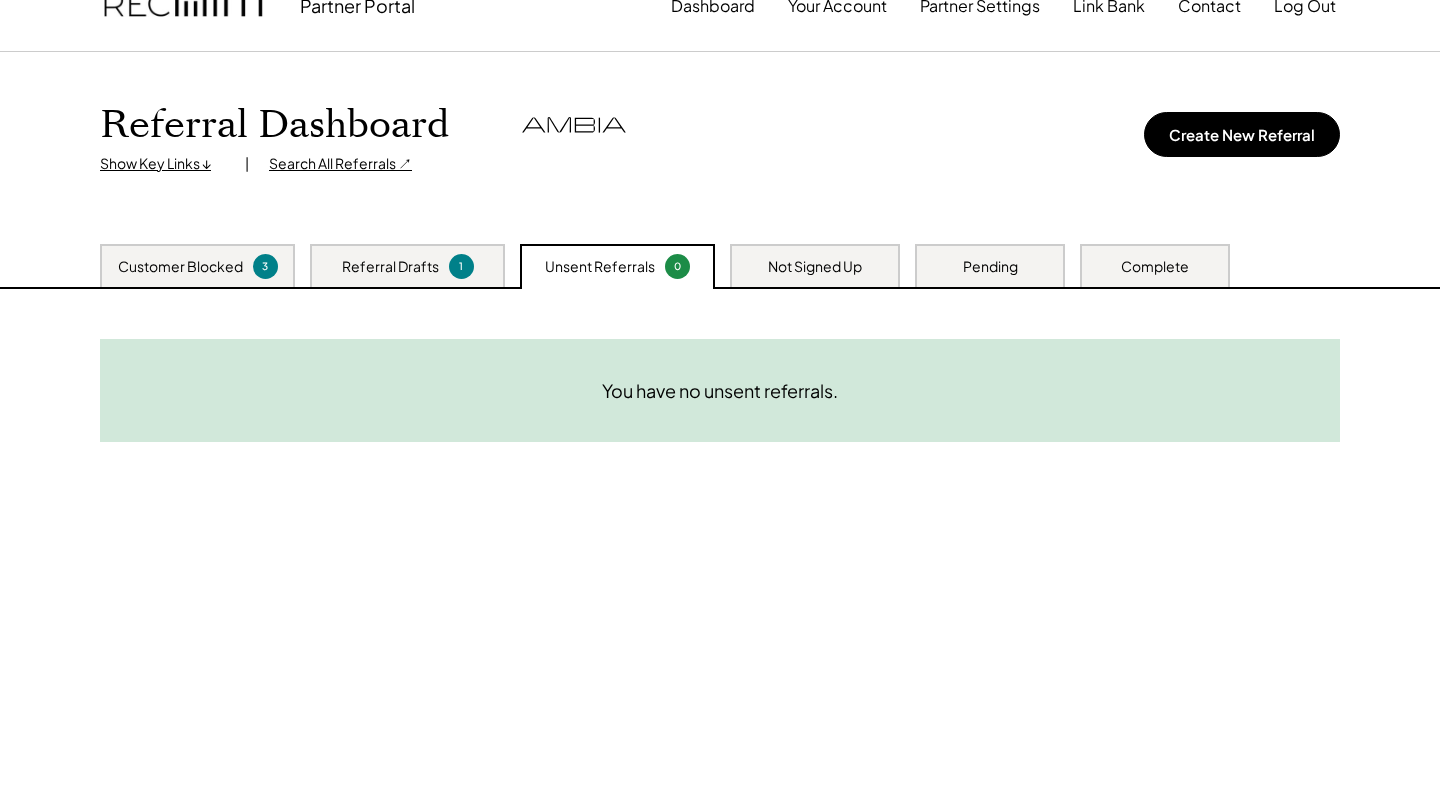 click on "Not Signed Up" at bounding box center (815, 265) 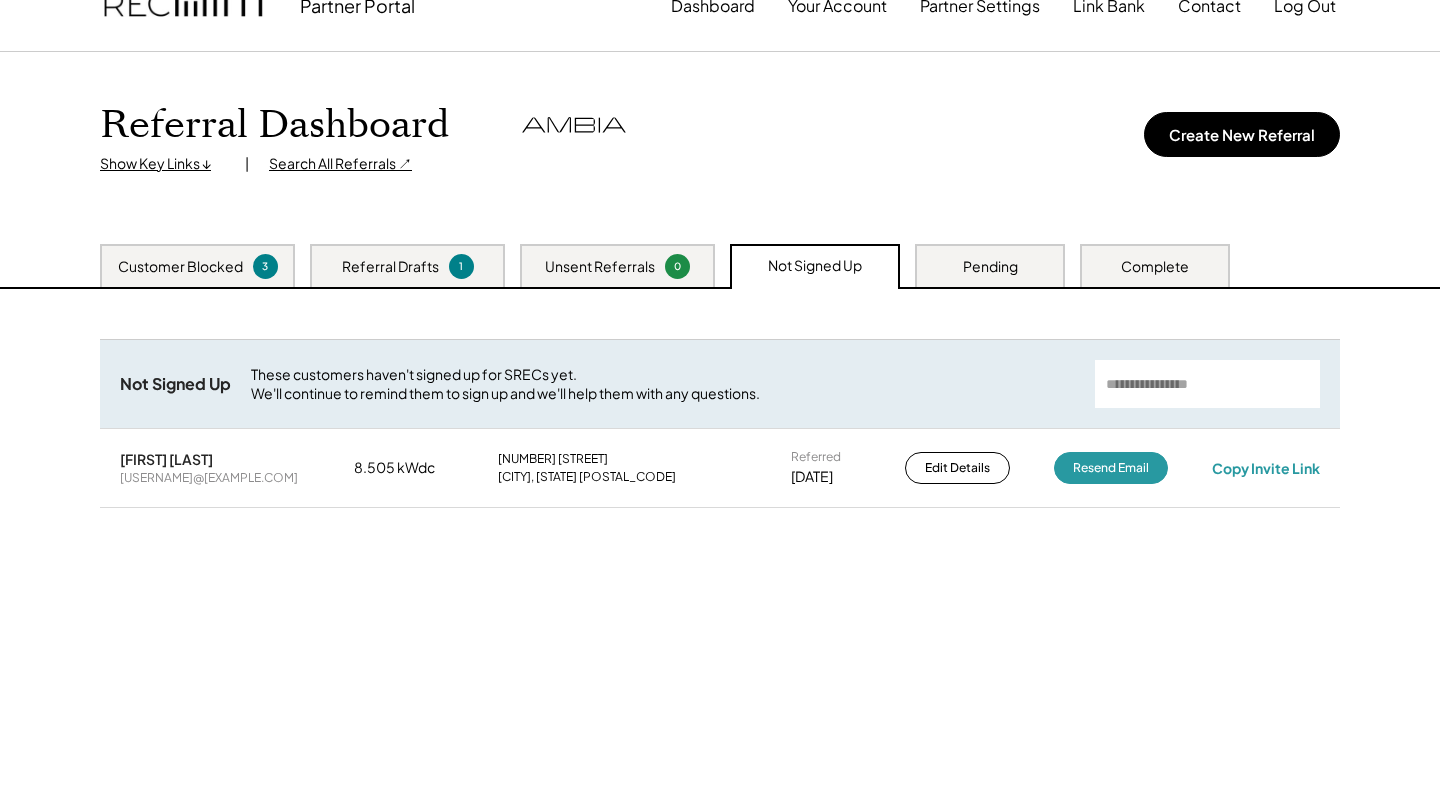 click on "Complete" at bounding box center [1155, 265] 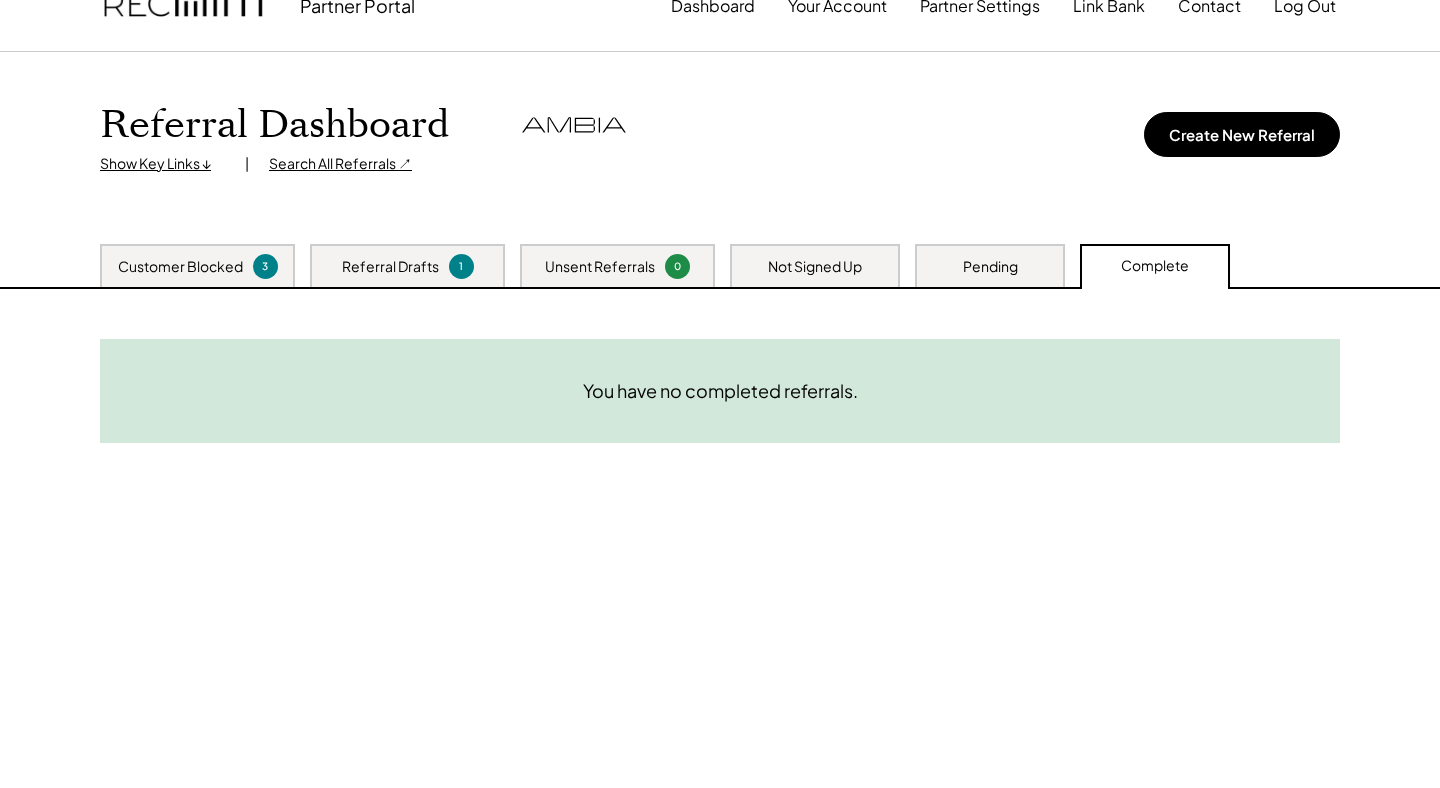 click on "Pending" at bounding box center (990, 265) 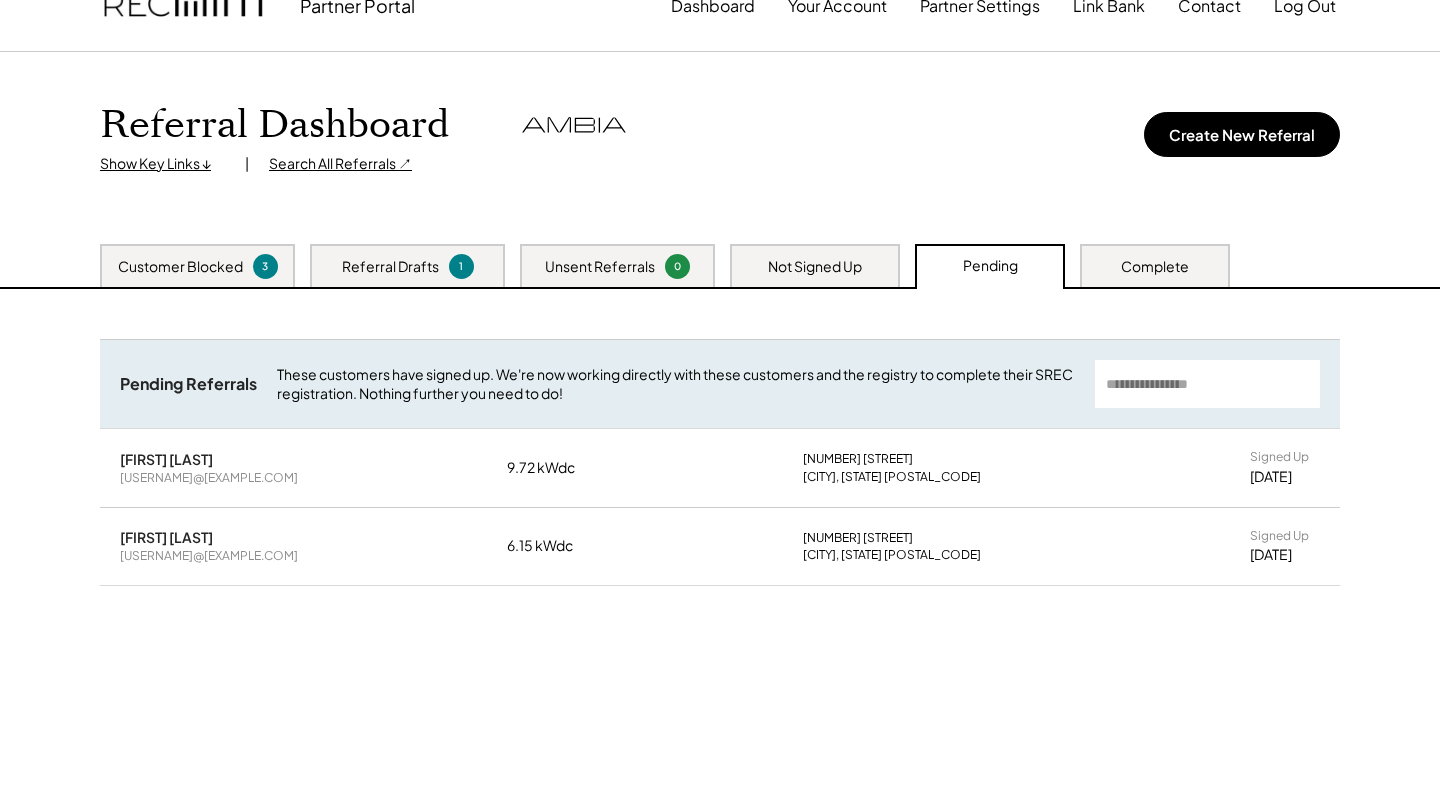 scroll, scrollTop: 0, scrollLeft: 0, axis: both 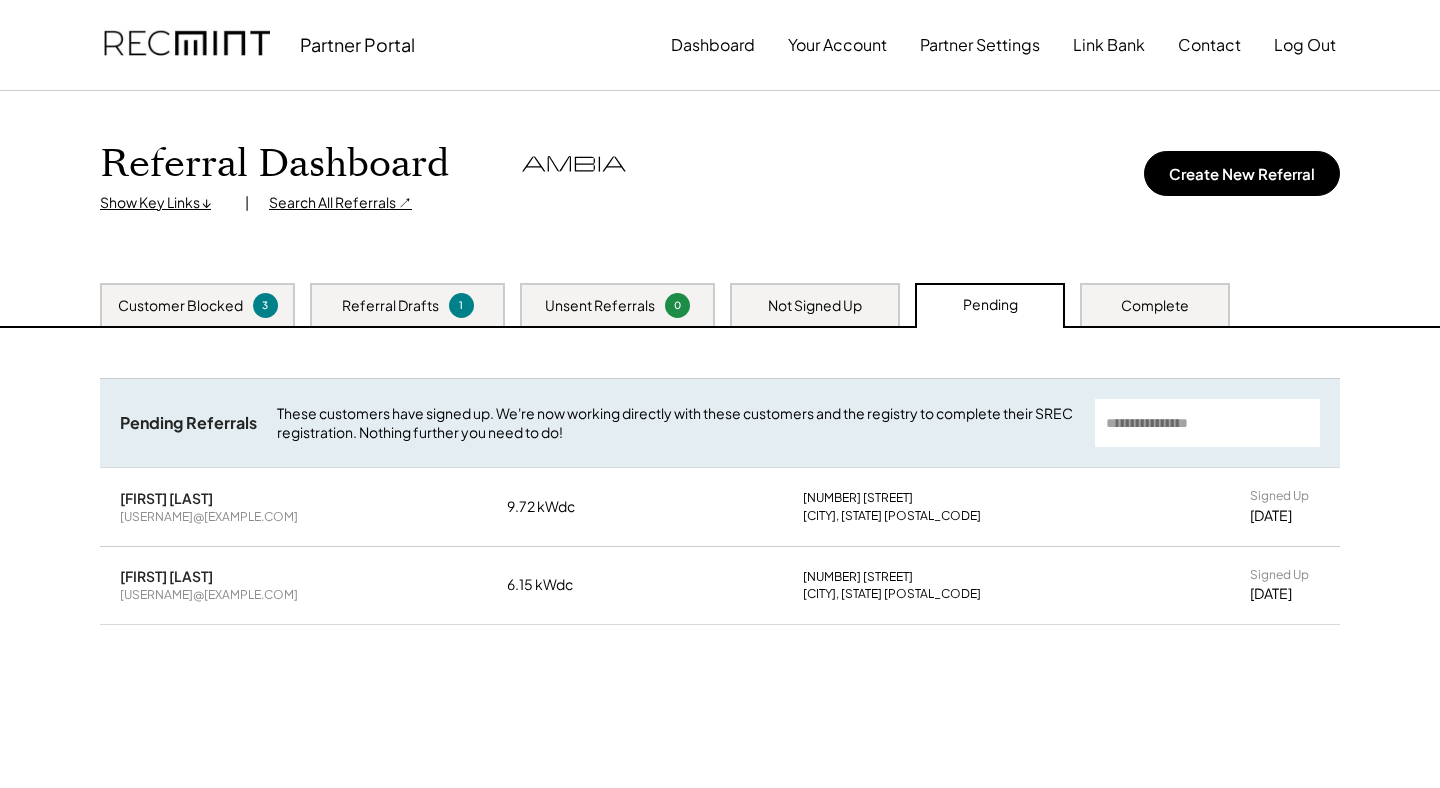 click on "Unsent Referrals" at bounding box center (600, 306) 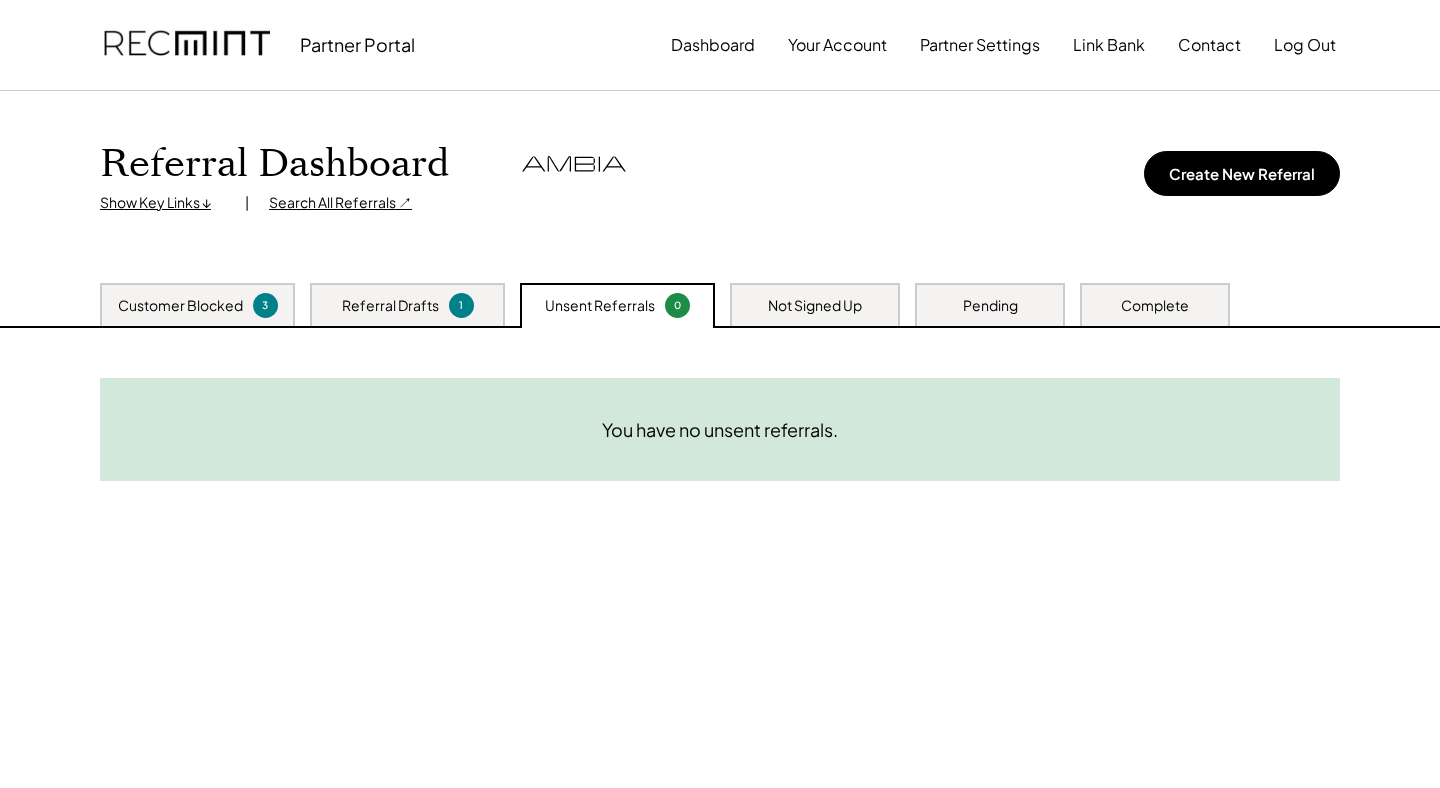 click on "Not Signed Up" at bounding box center [815, 306] 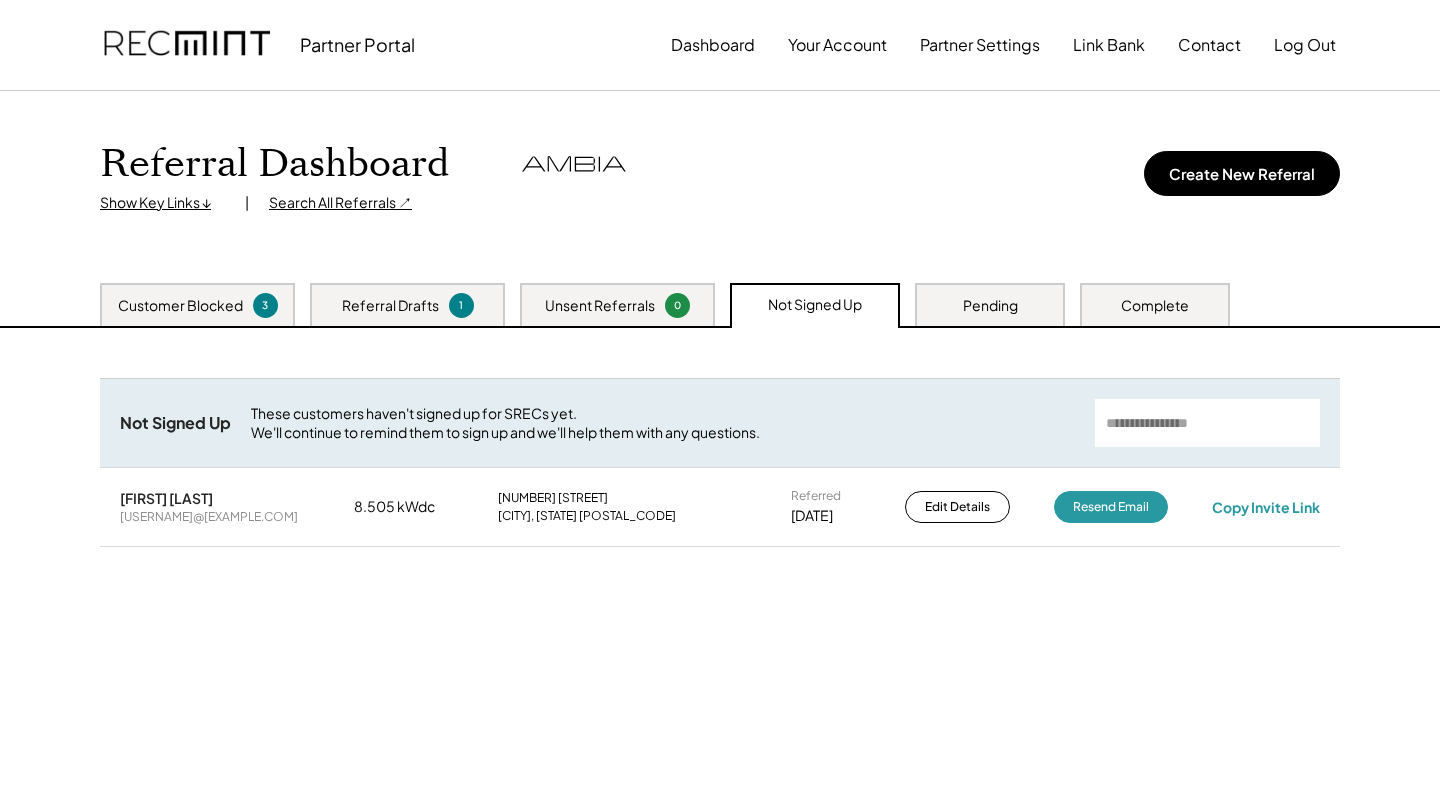 click on "Referral Drafts 1" at bounding box center [407, 304] 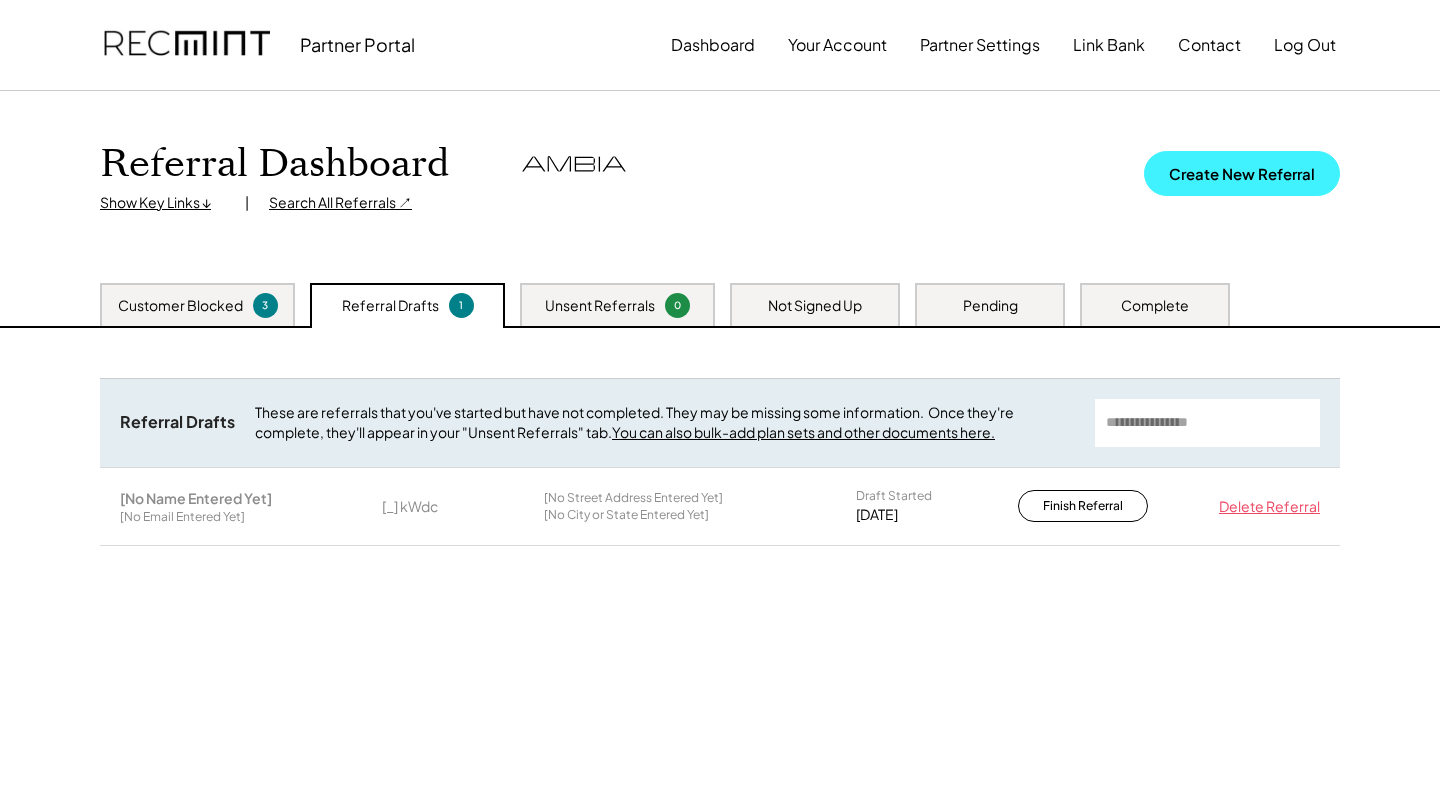 click on "Create New Referral" at bounding box center [1242, 173] 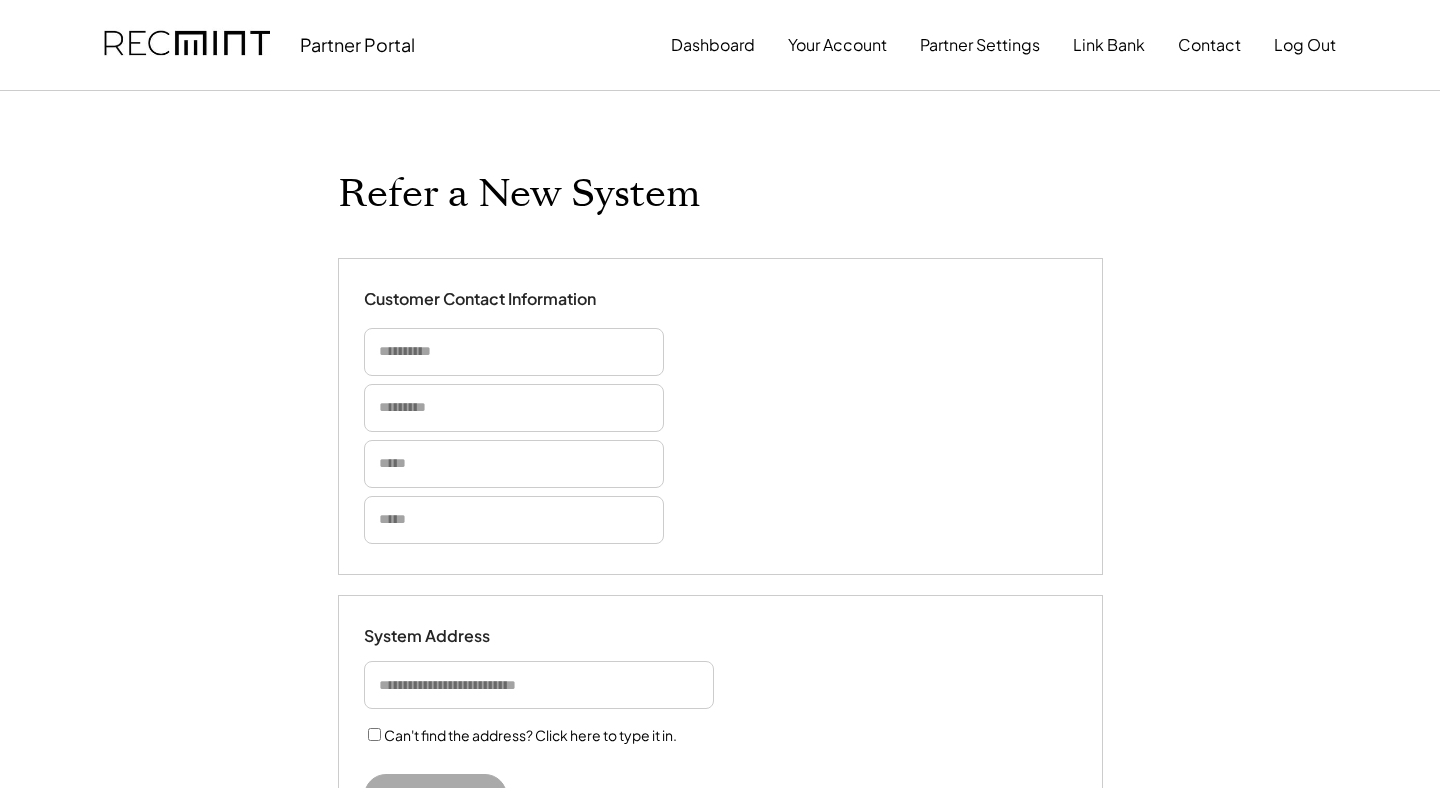 select on "**********" 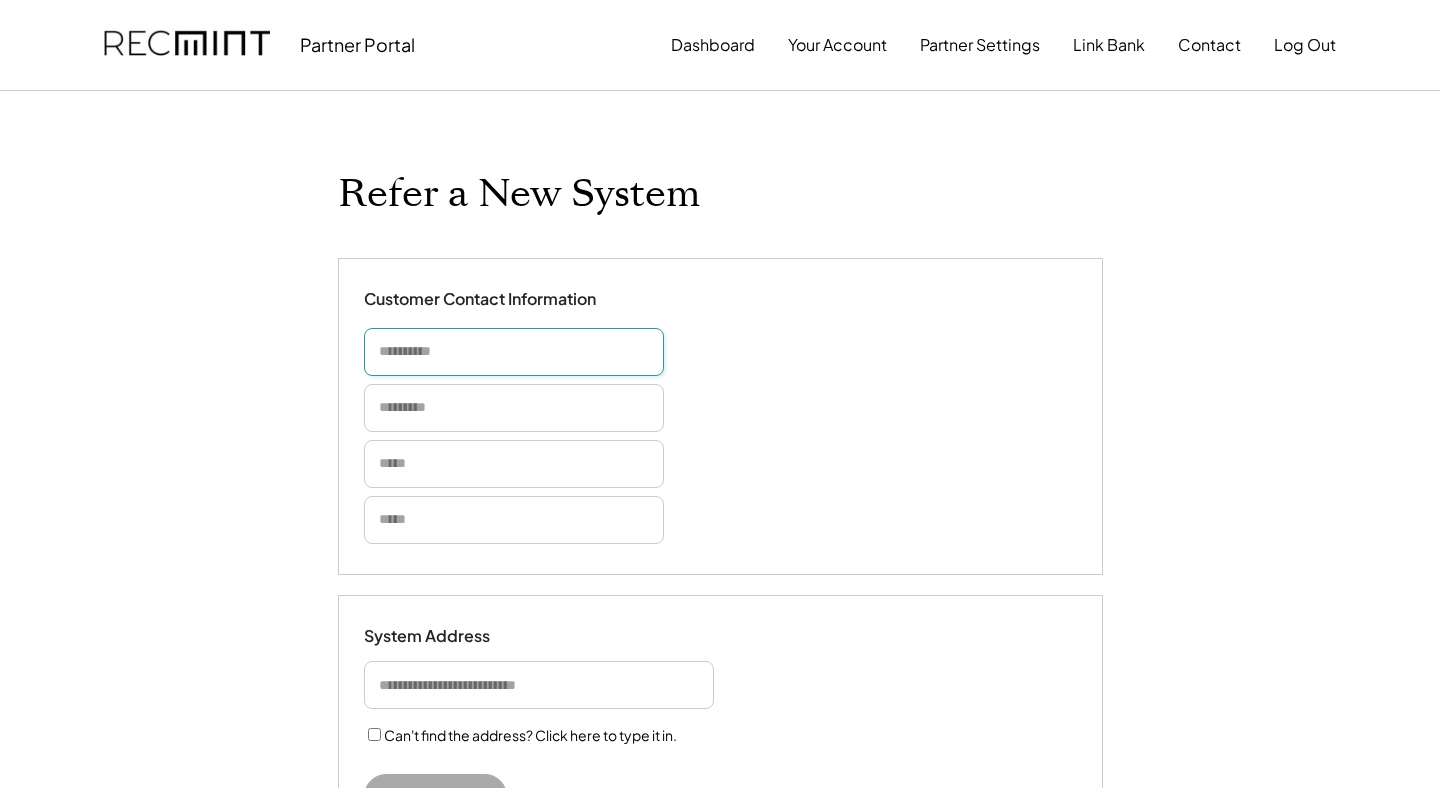 click at bounding box center (514, 352) 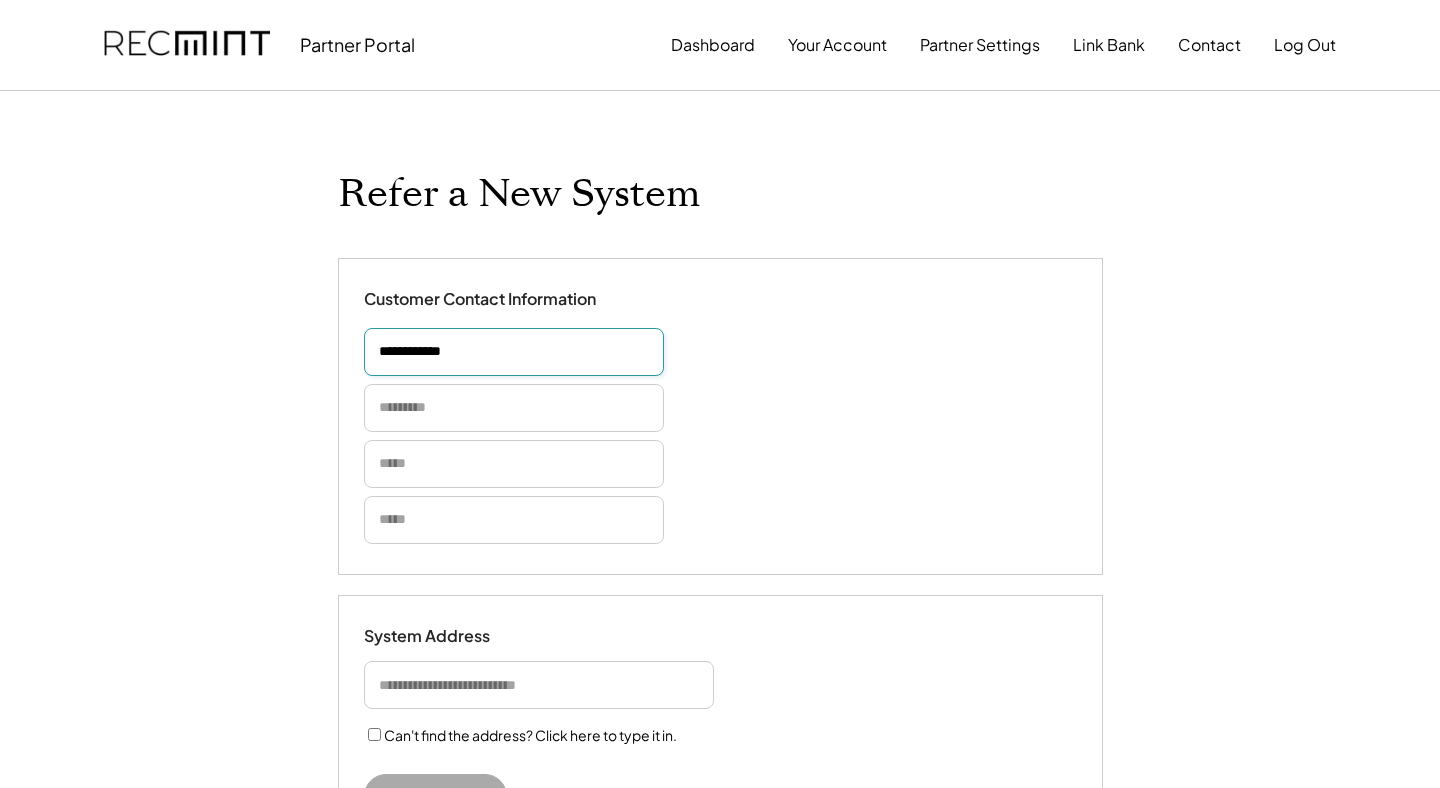 click at bounding box center [514, 352] 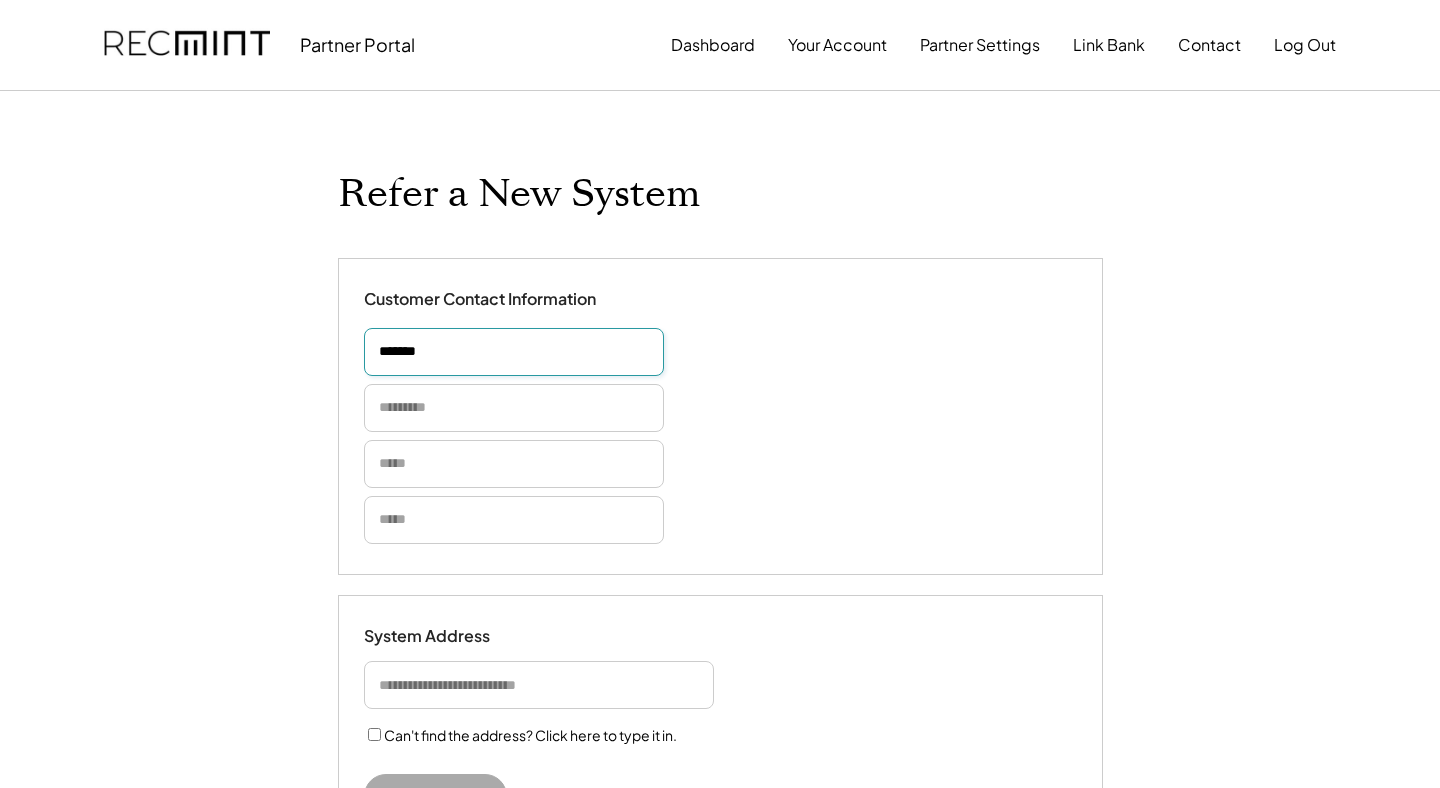 type on "*******" 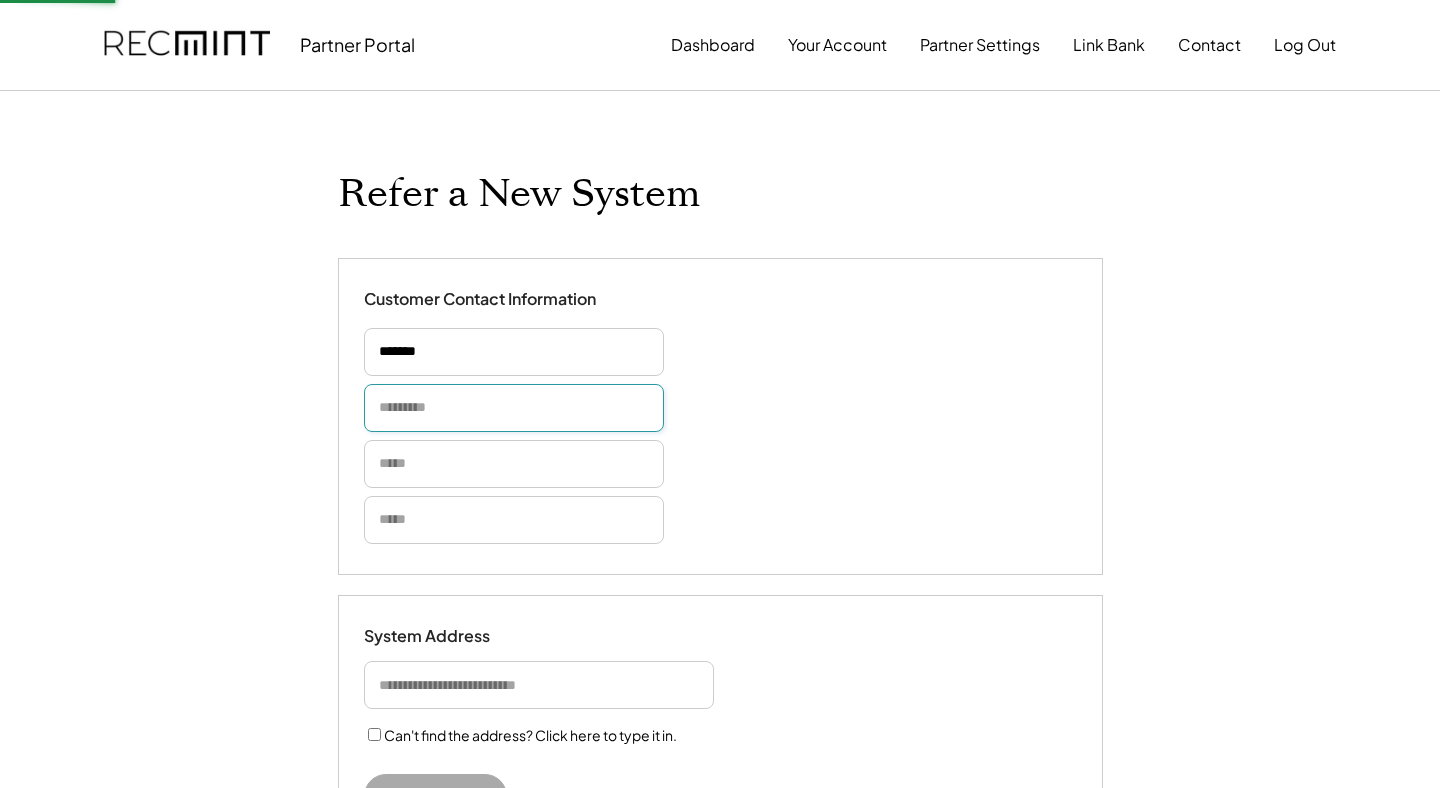 paste on "****" 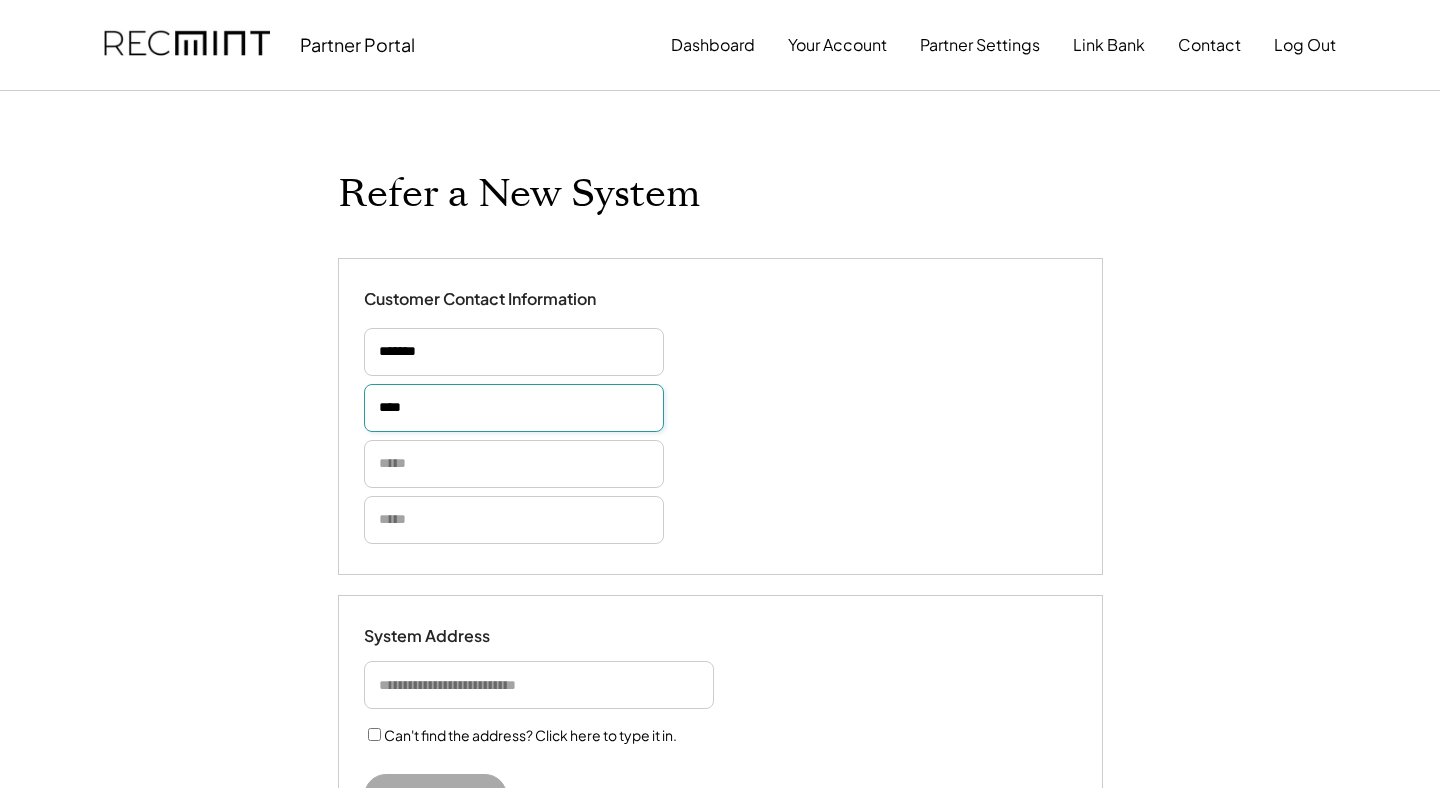 type 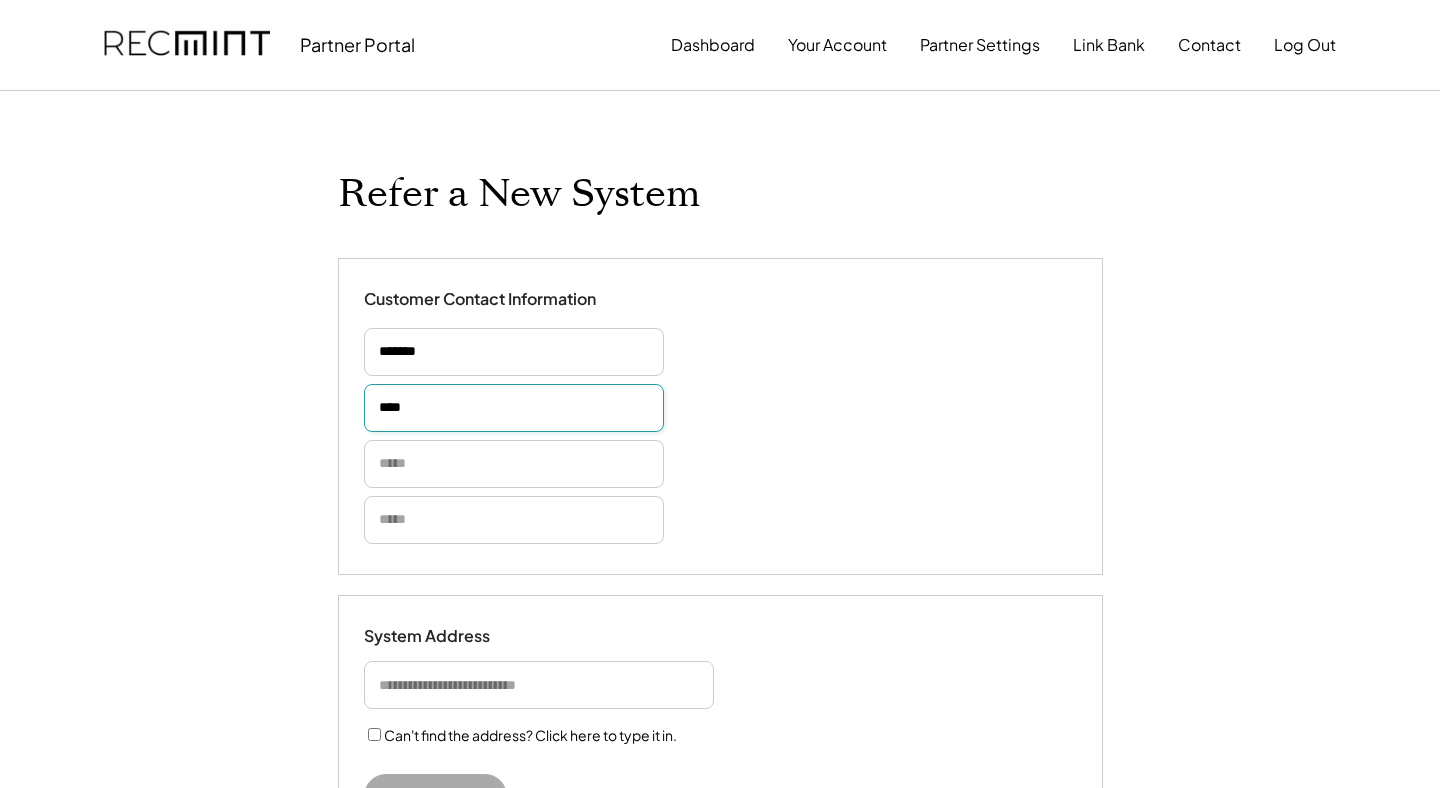 type on "****" 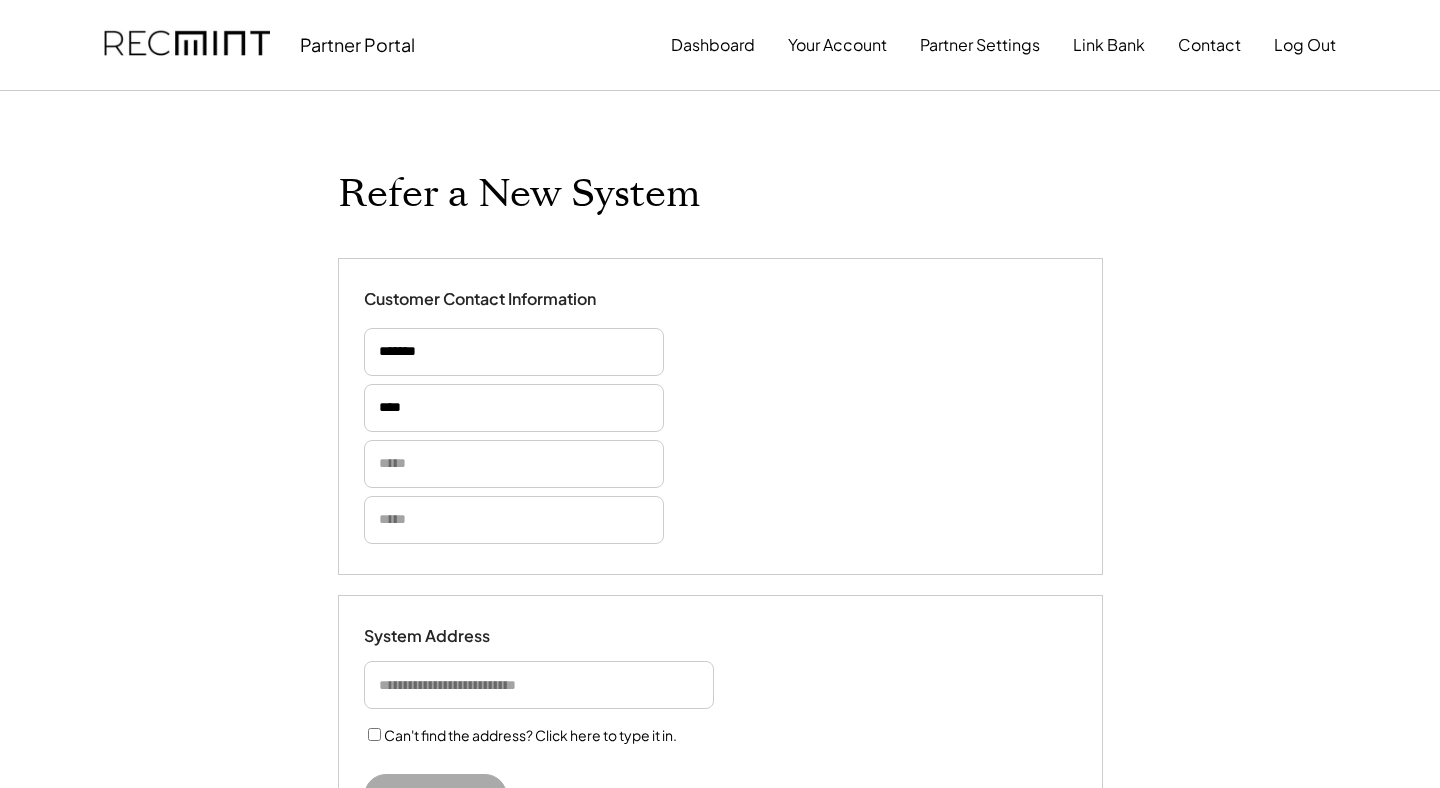type 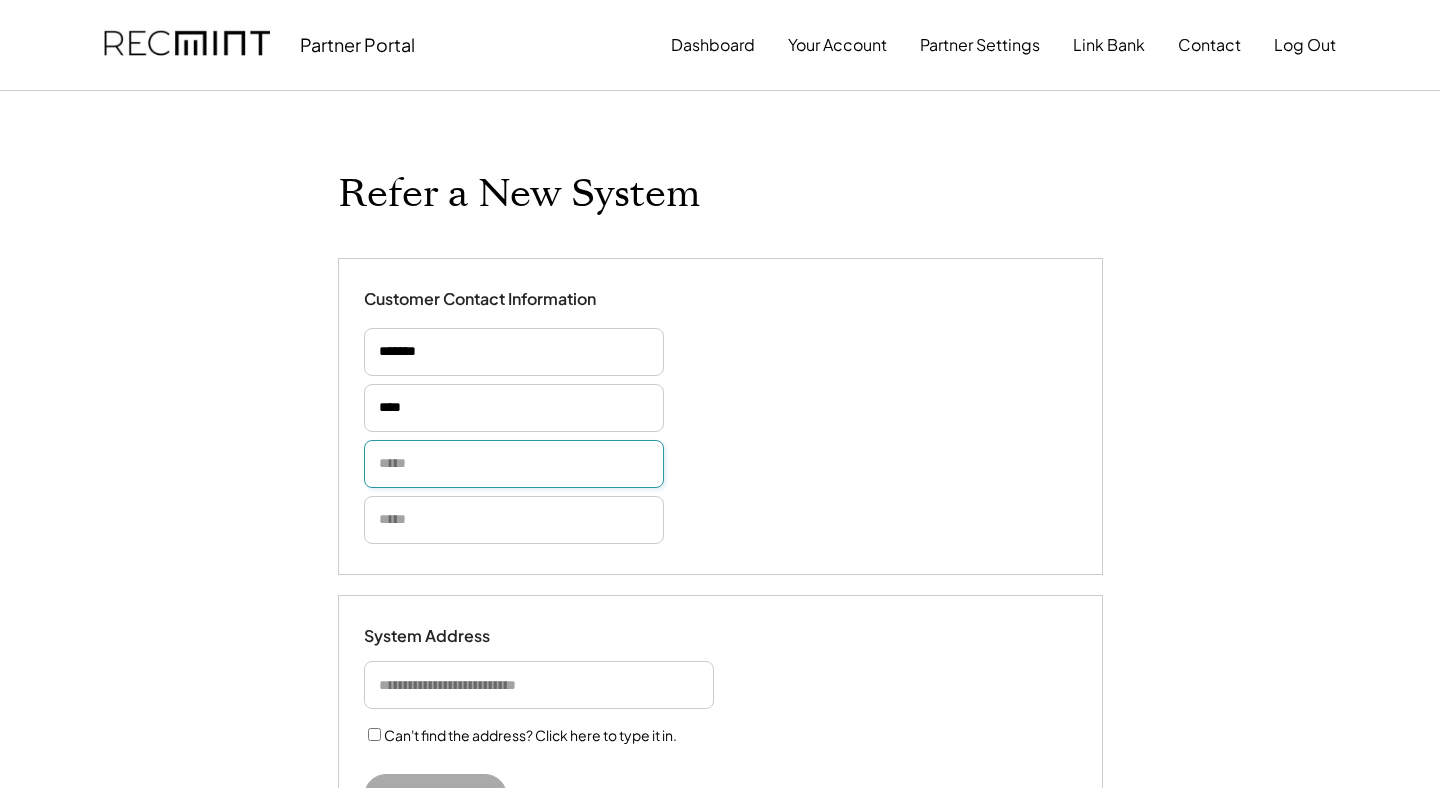 paste on "**********" 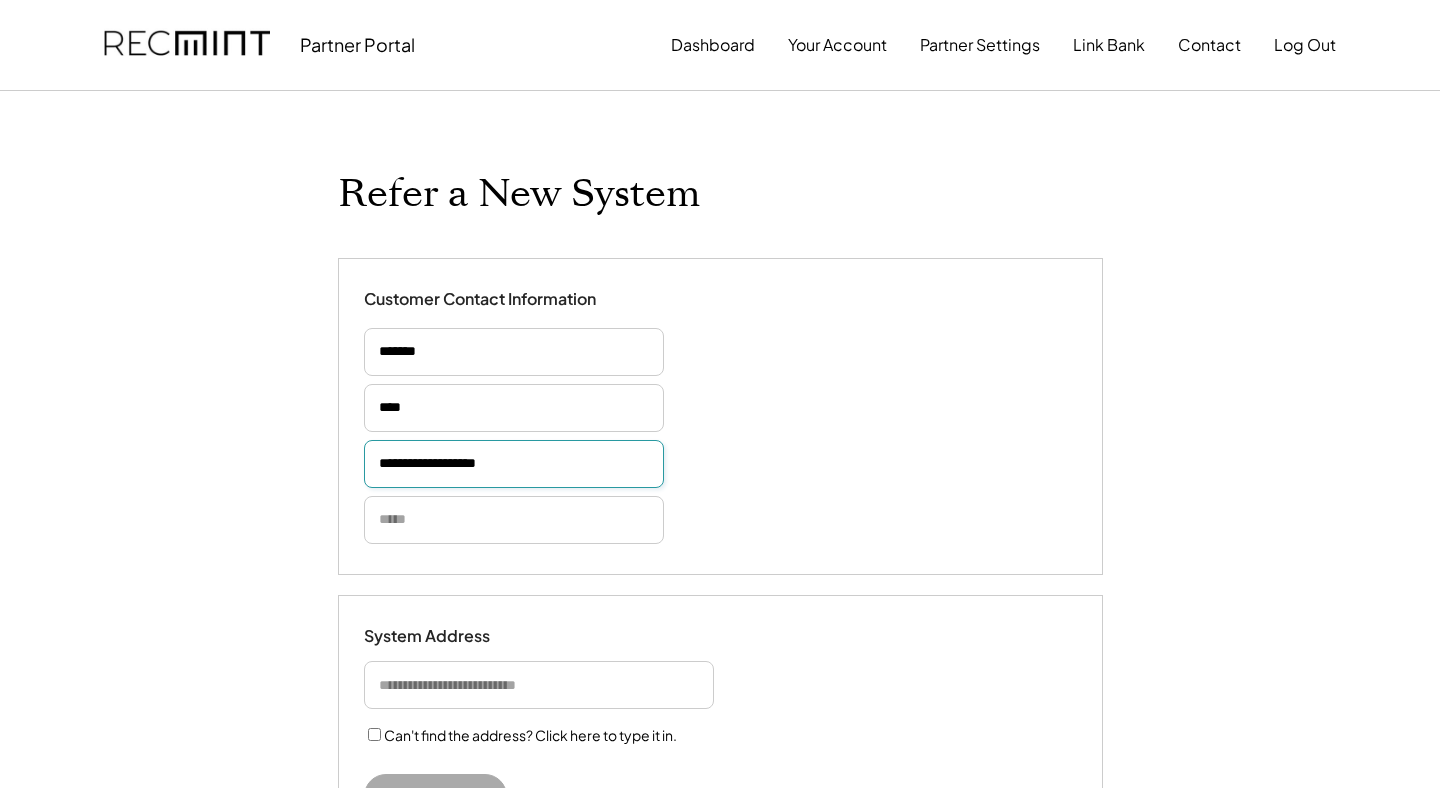 type on "**********" 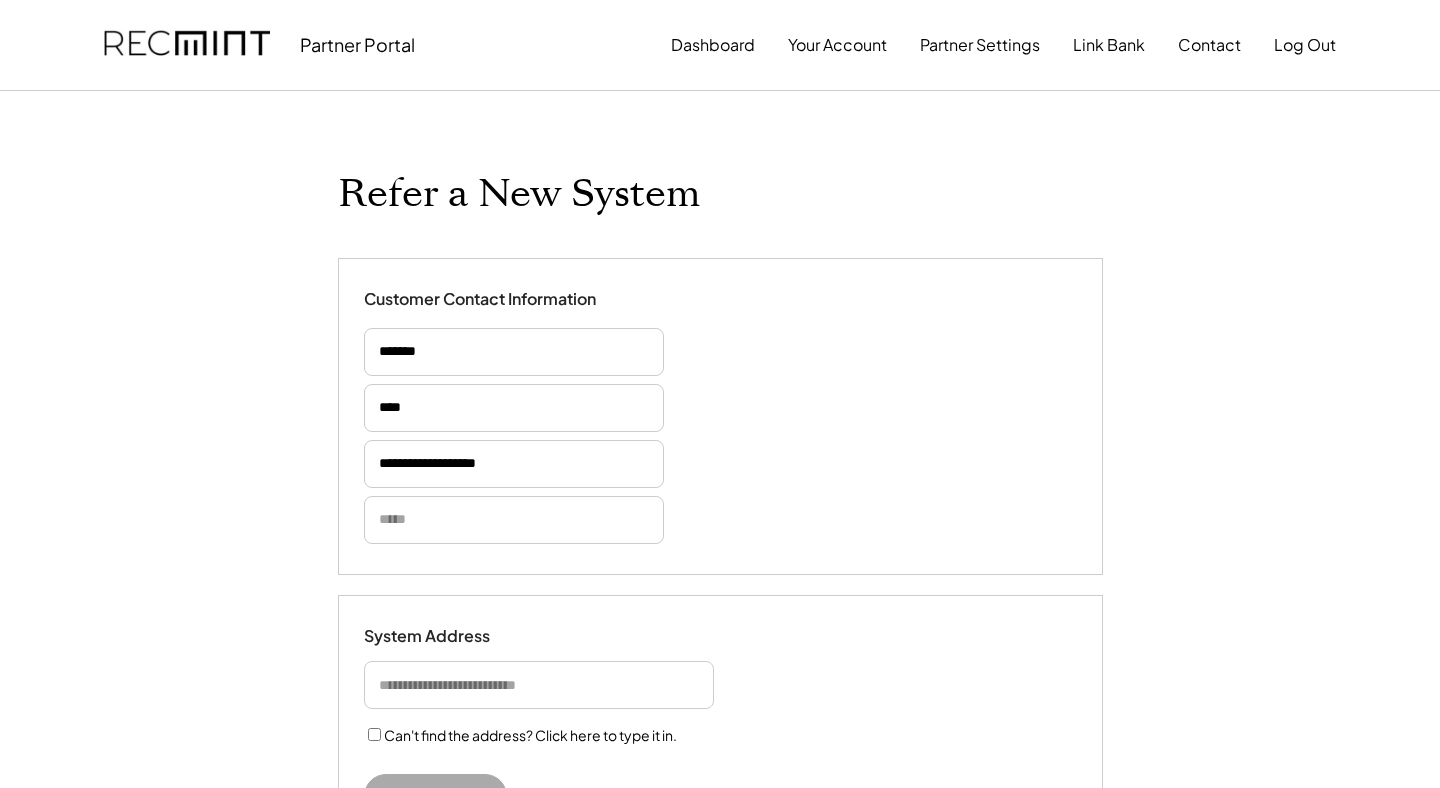 type 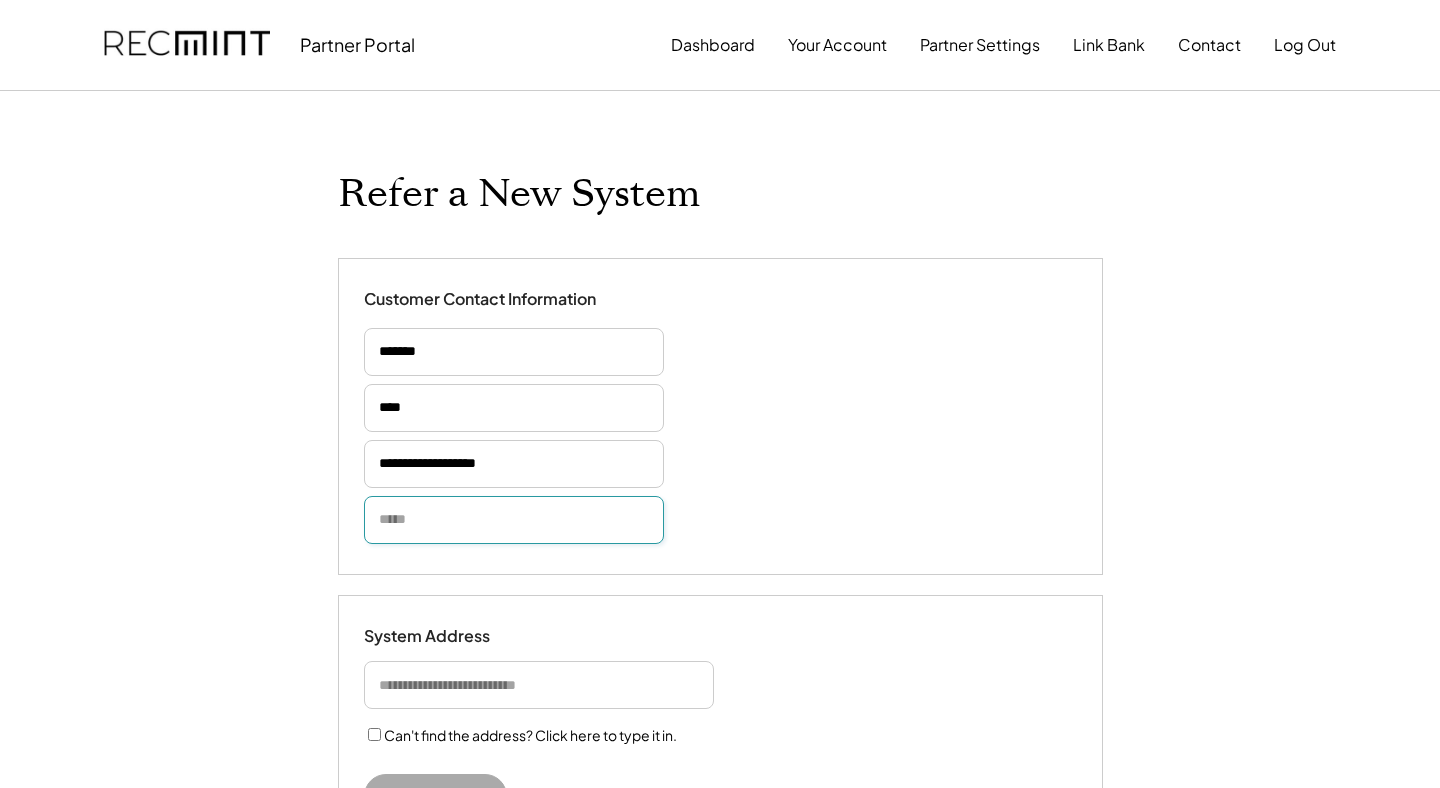 click at bounding box center (514, 520) 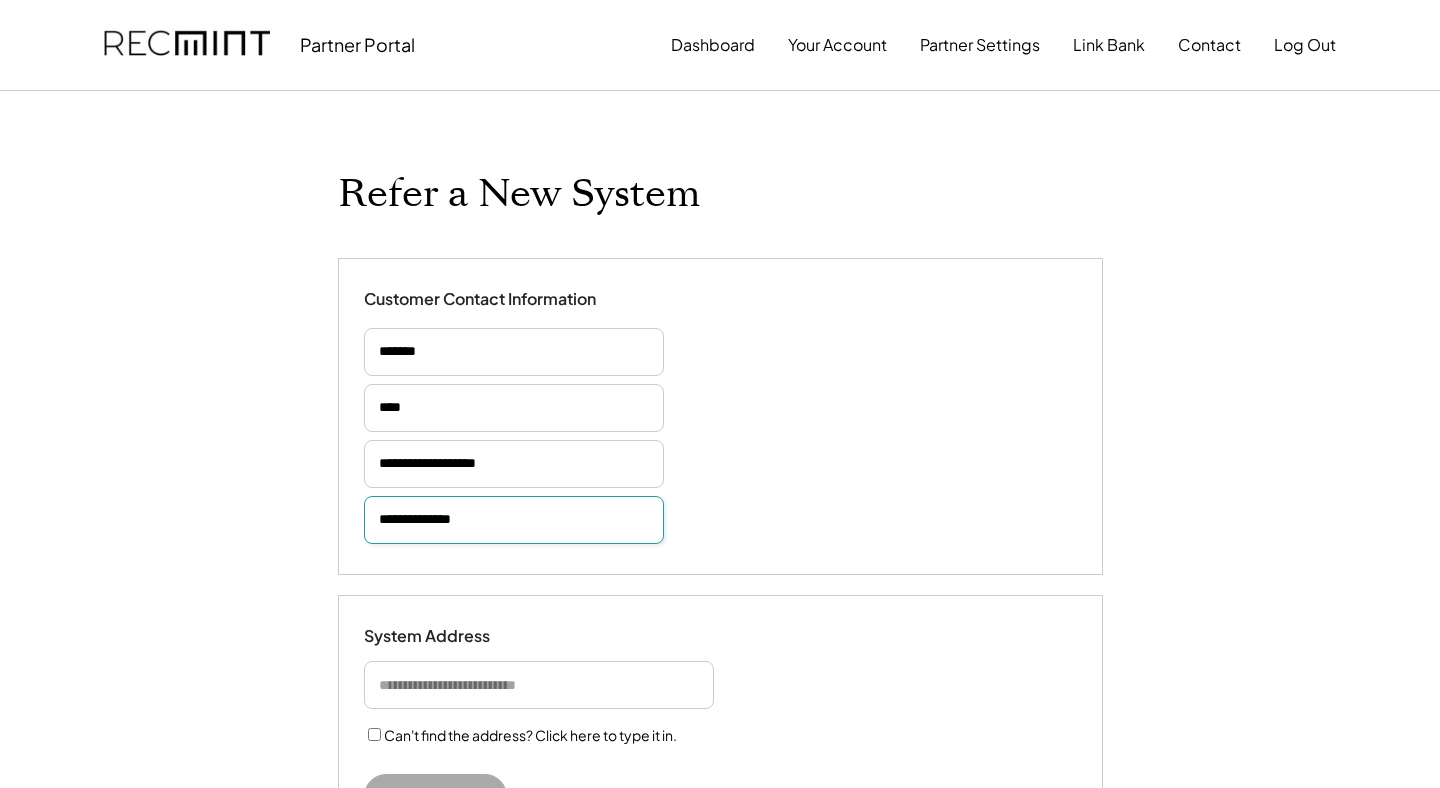 type 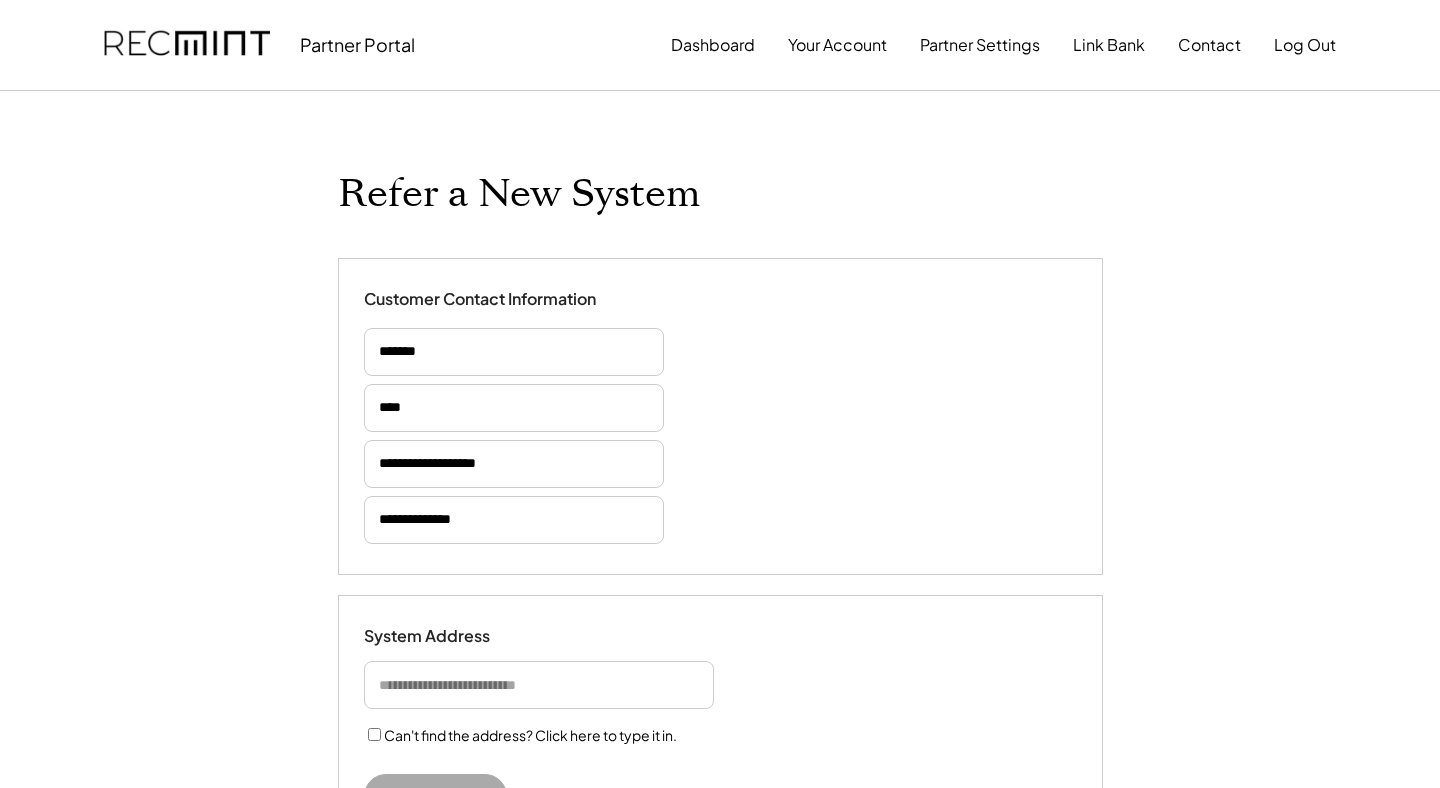 click on "**********" at bounding box center (720, 416) 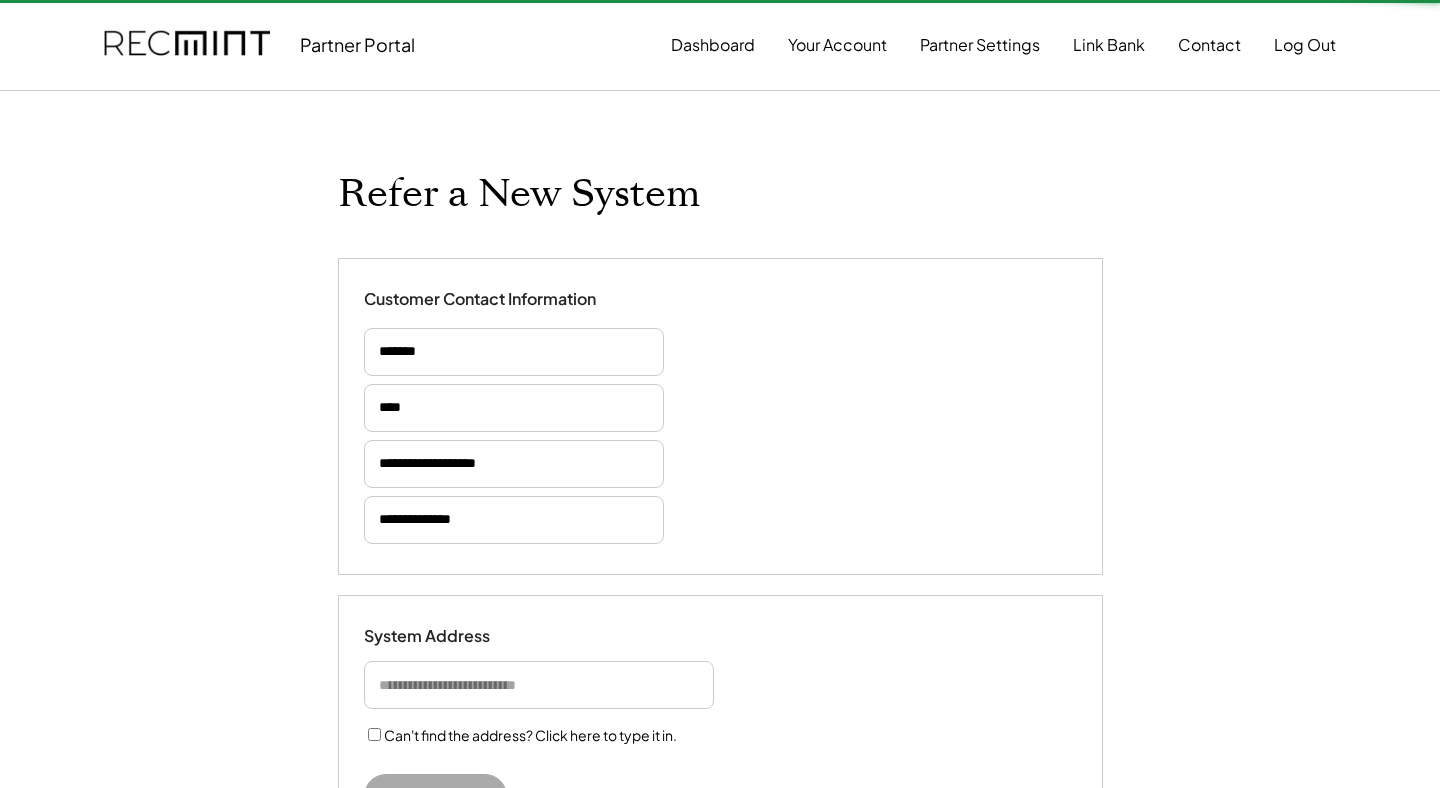 type 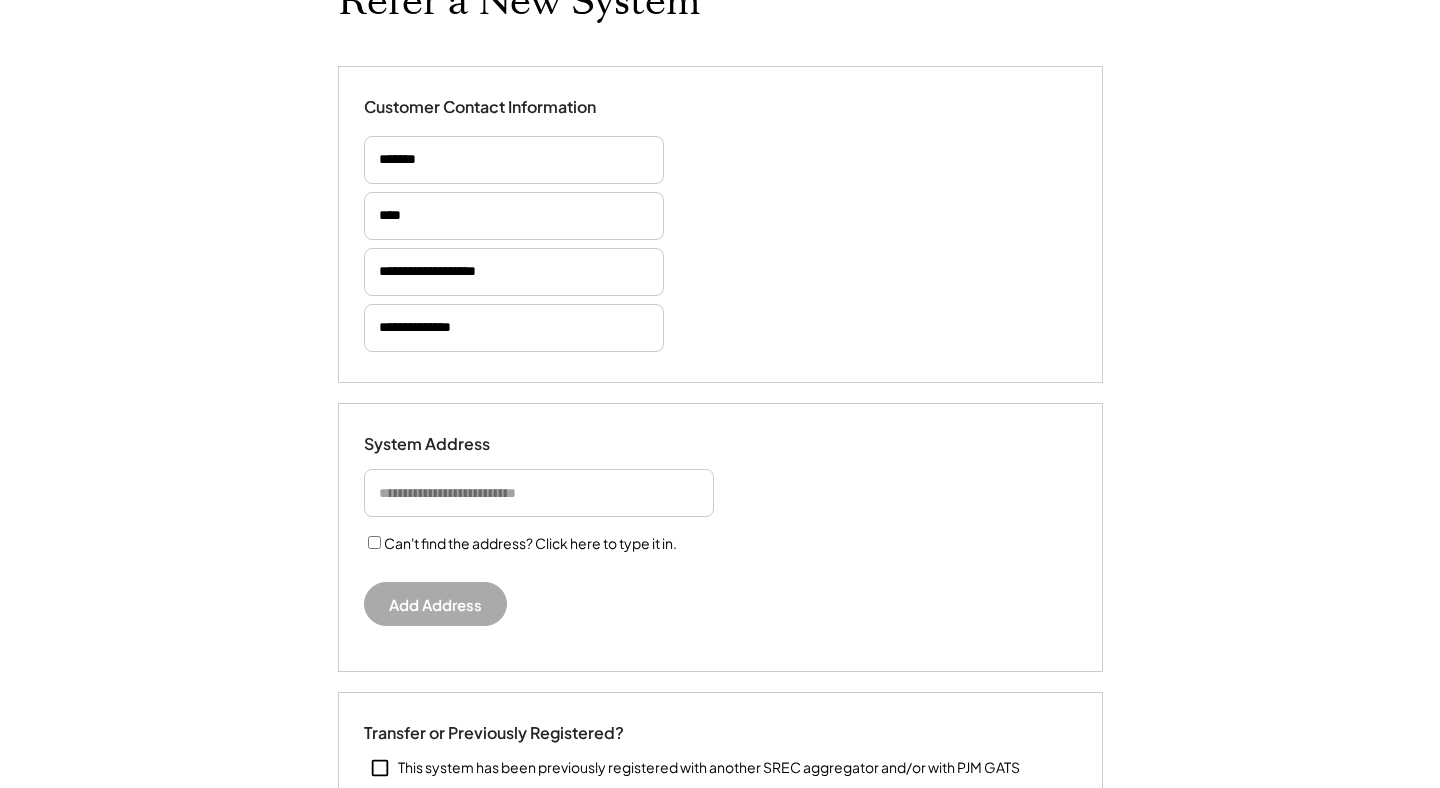 scroll, scrollTop: 190, scrollLeft: 0, axis: vertical 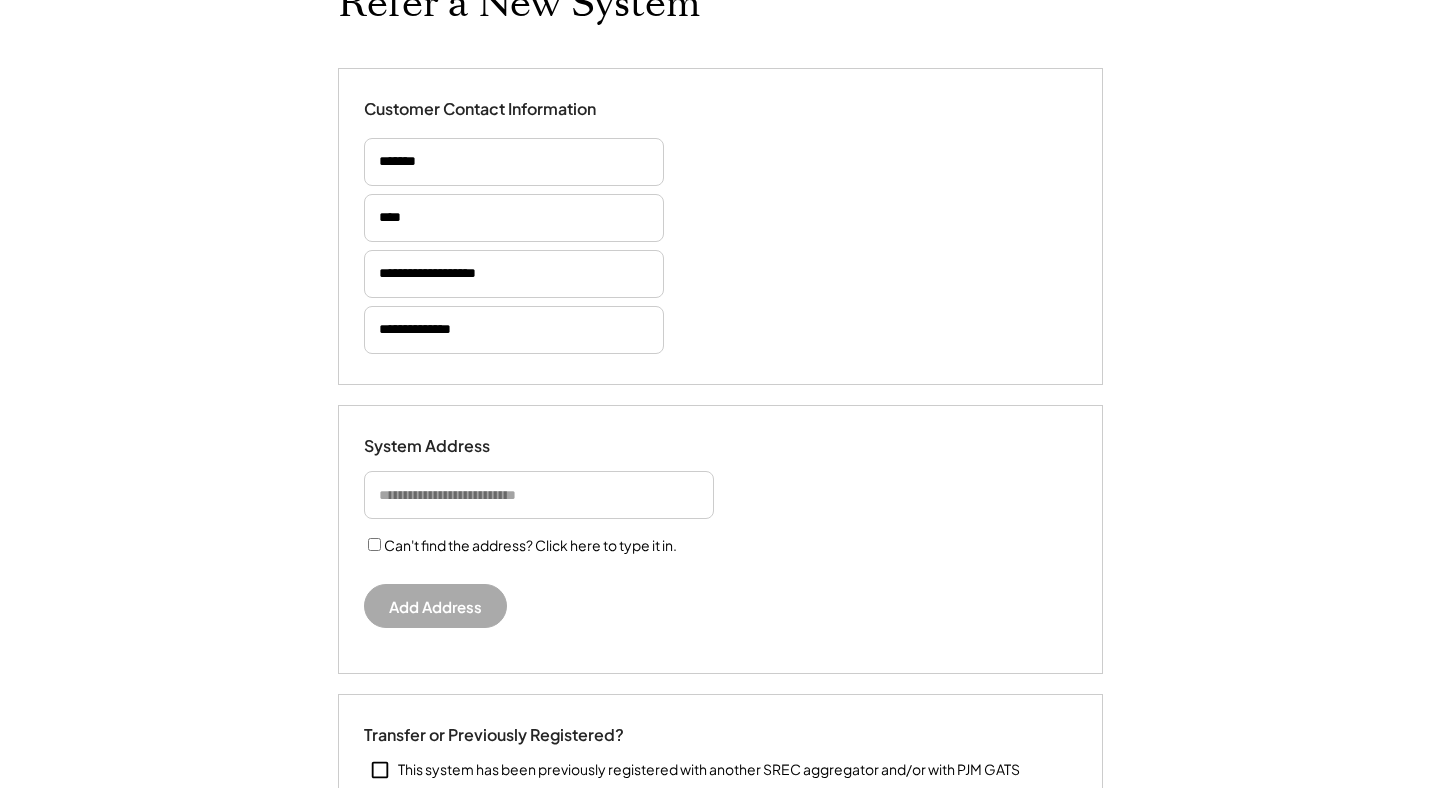 click at bounding box center [539, 495] 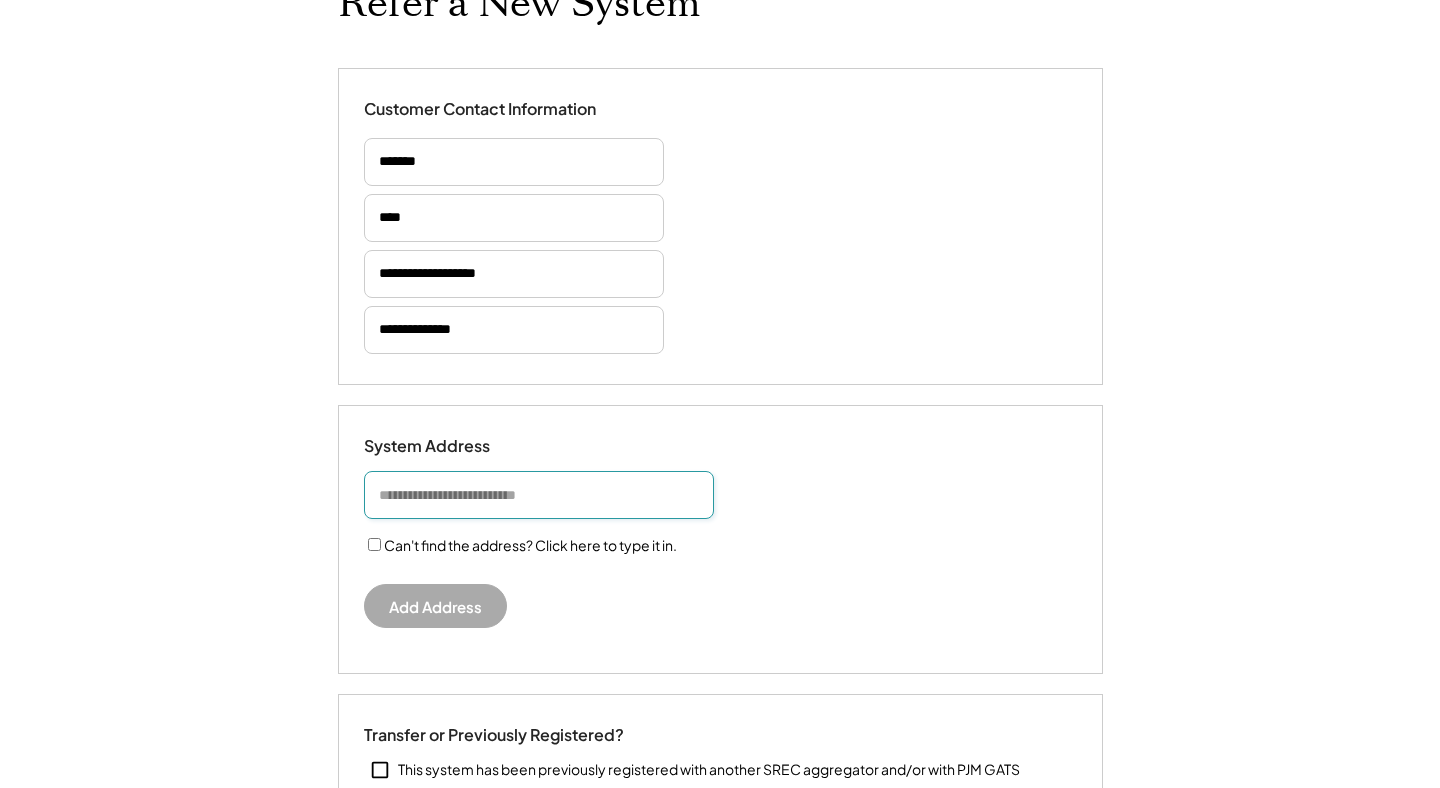 paste on "**********" 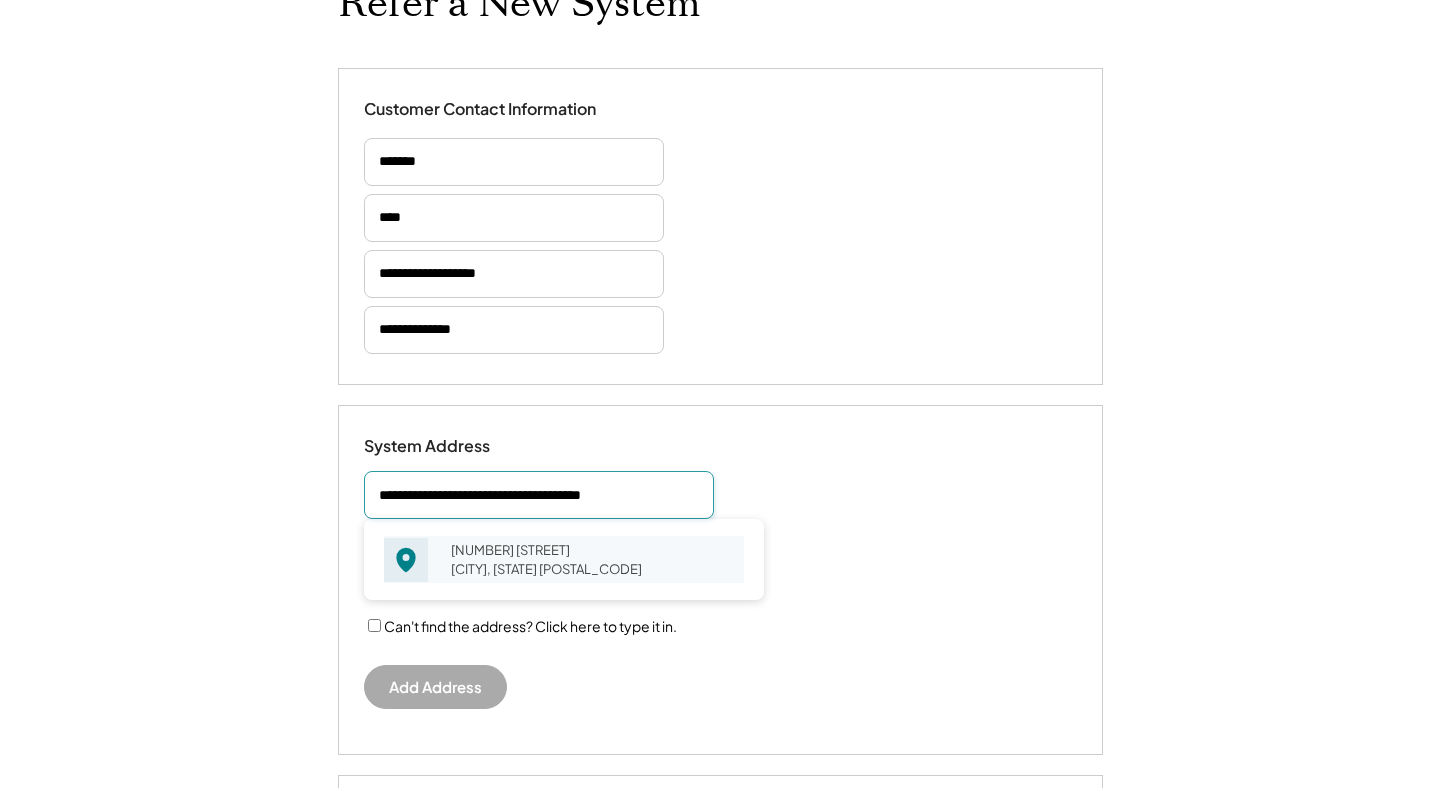 click on "1941 Lammerton Dr
Allison Park, PA 15101" at bounding box center (591, 559) 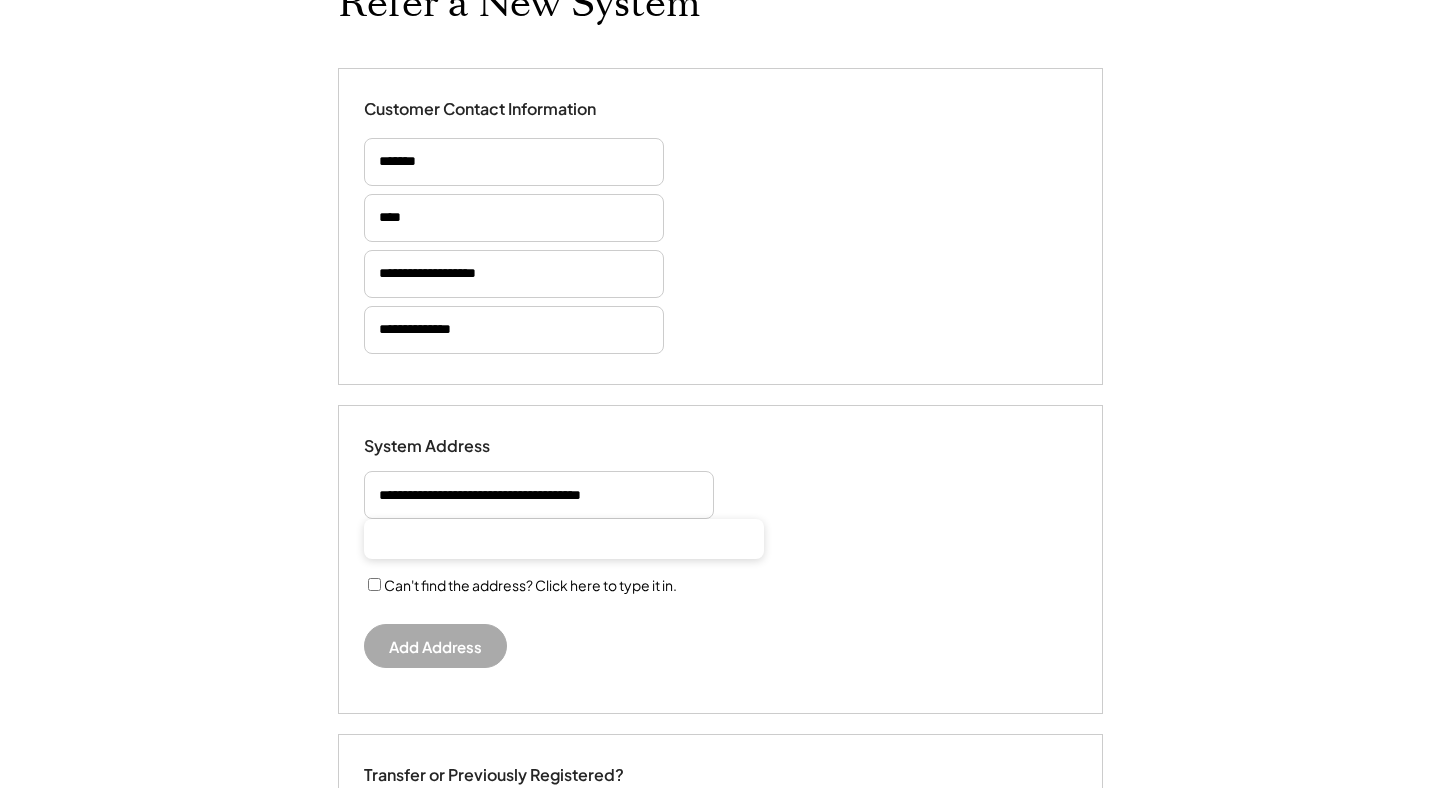 type on "**********" 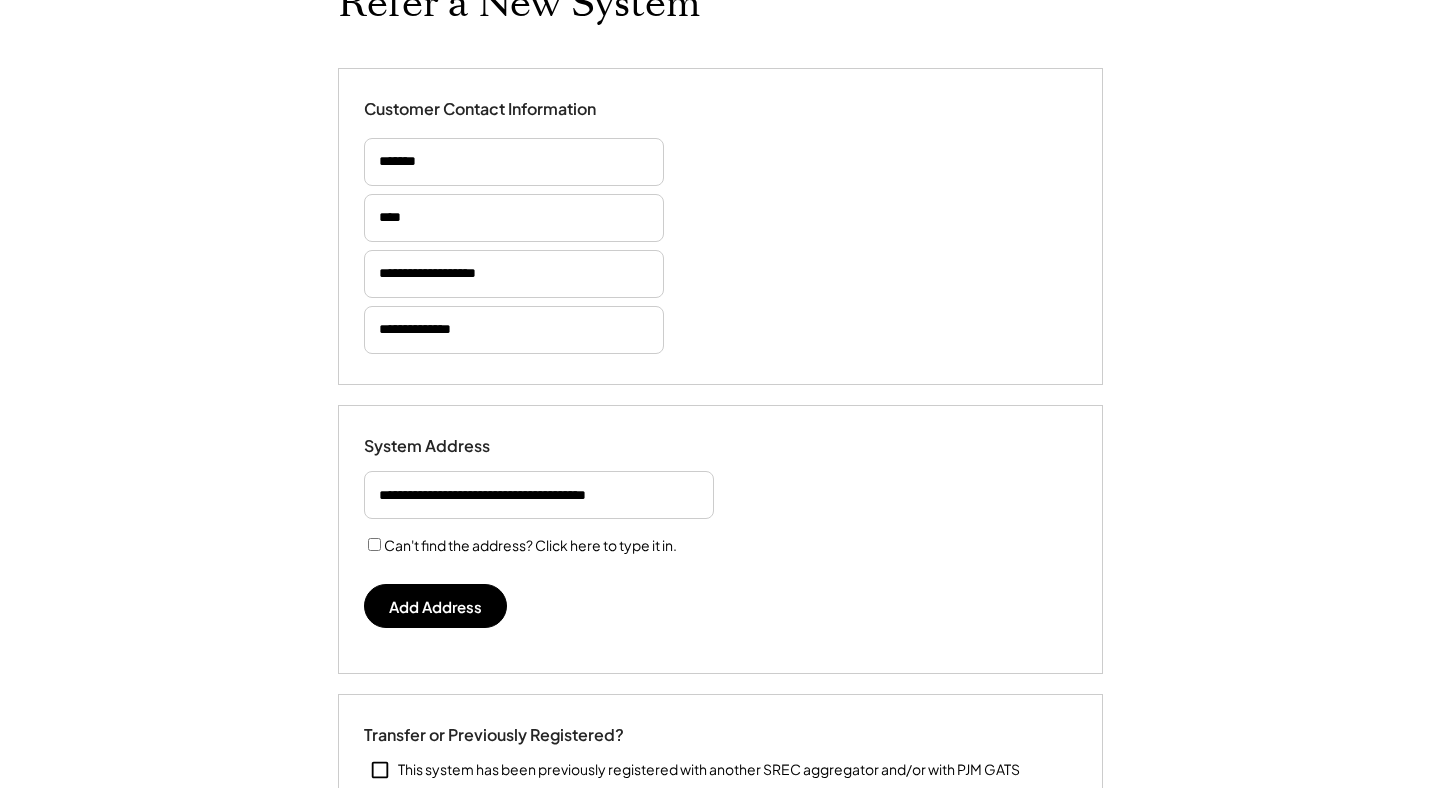 click at bounding box center [539, 495] 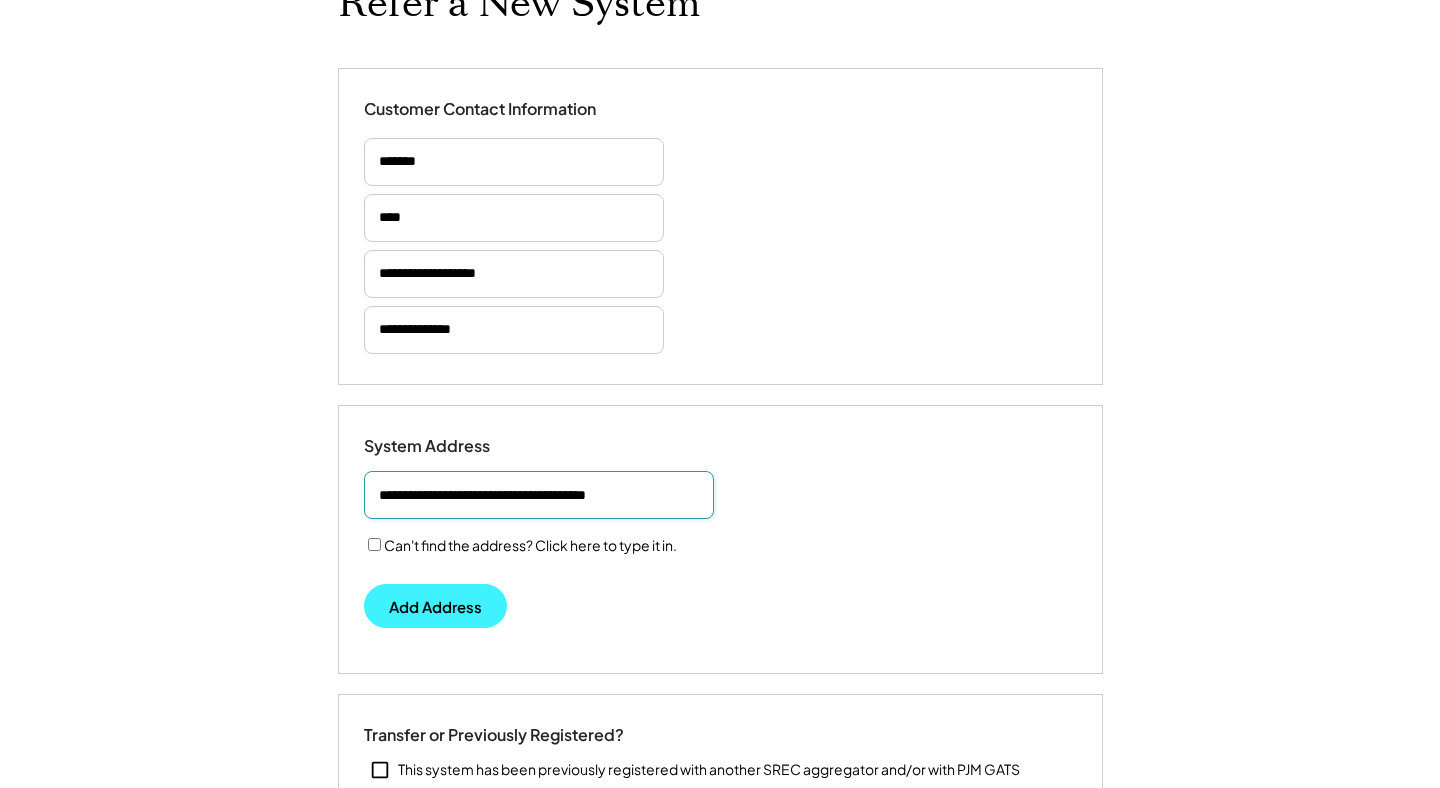 click on "Add Address" at bounding box center [435, 606] 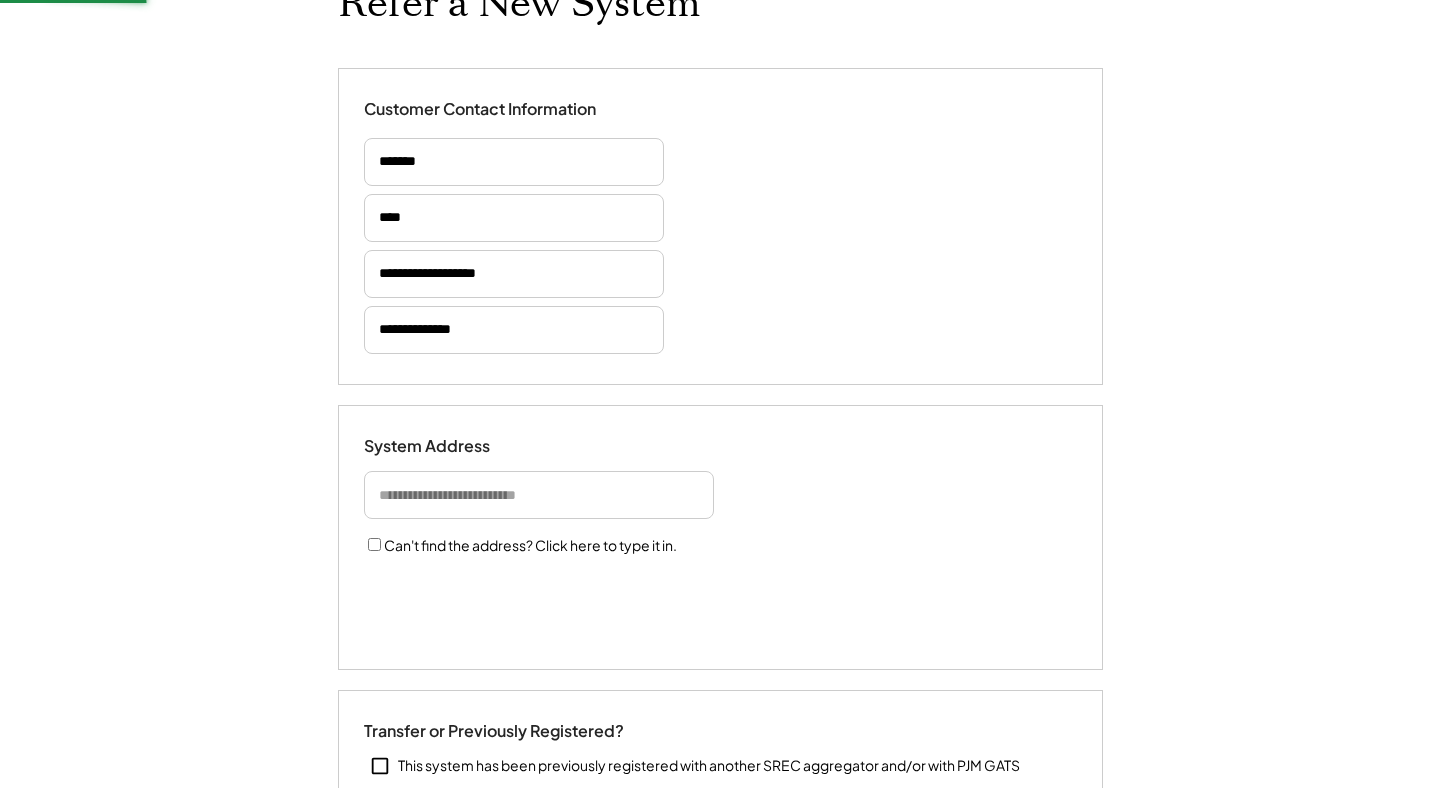 type 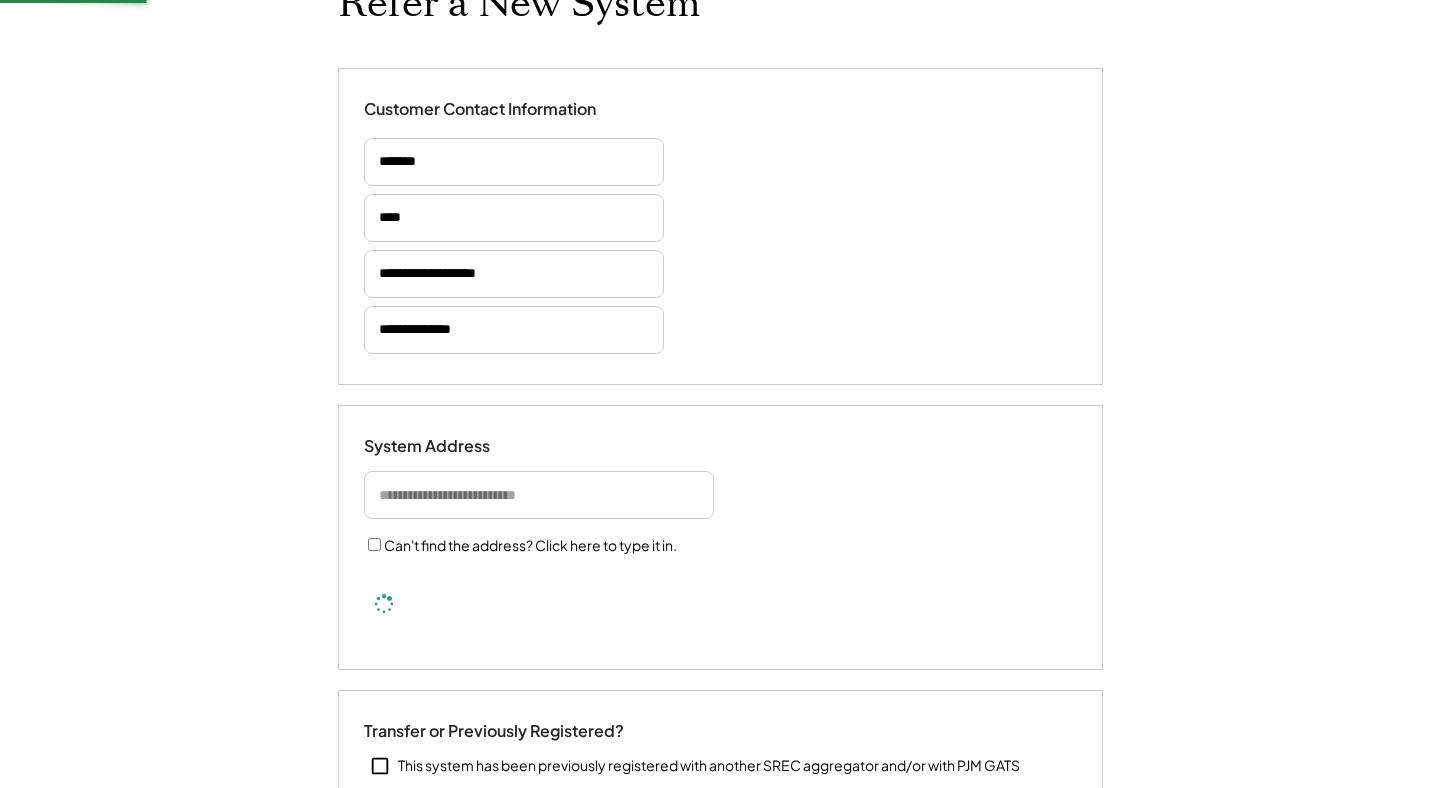 type 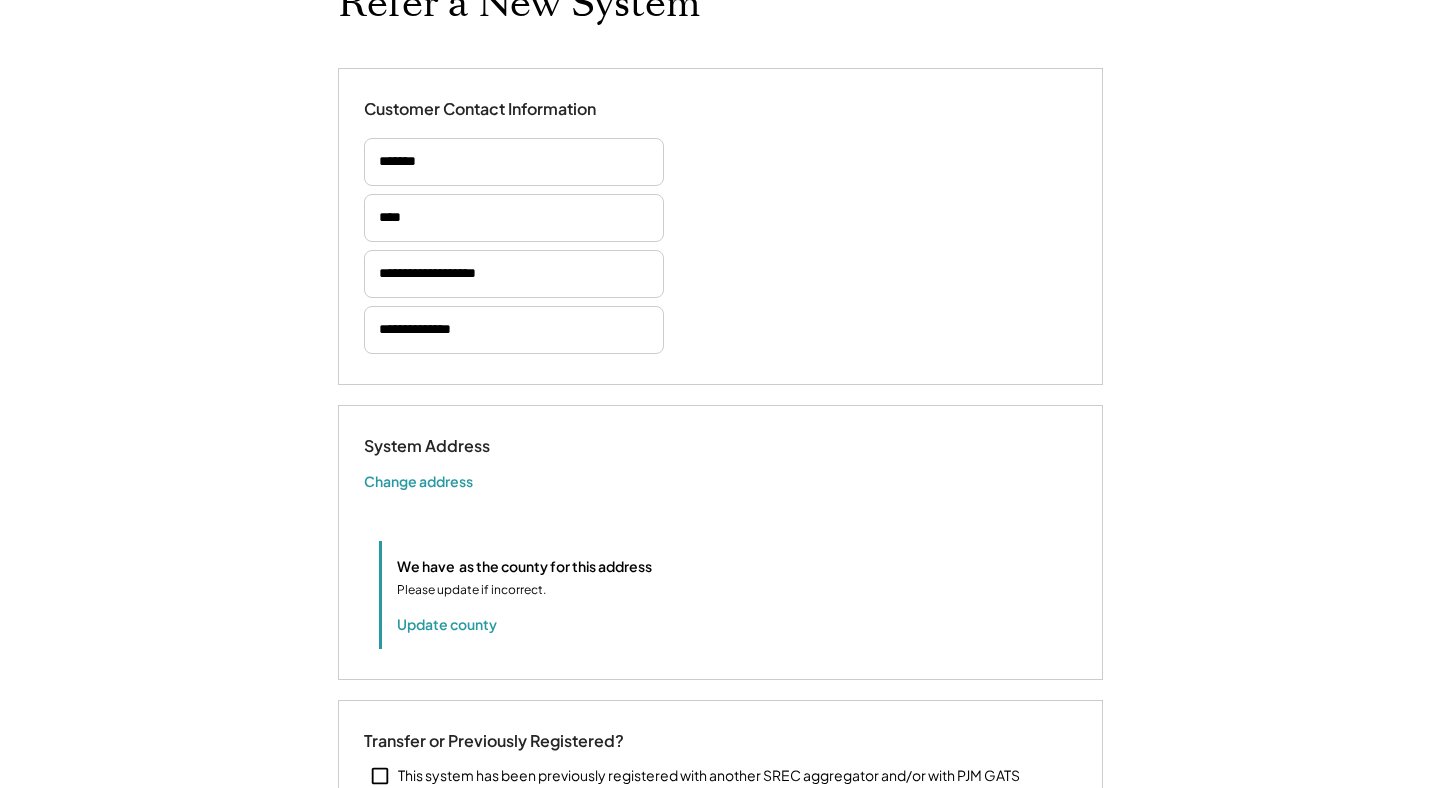 type 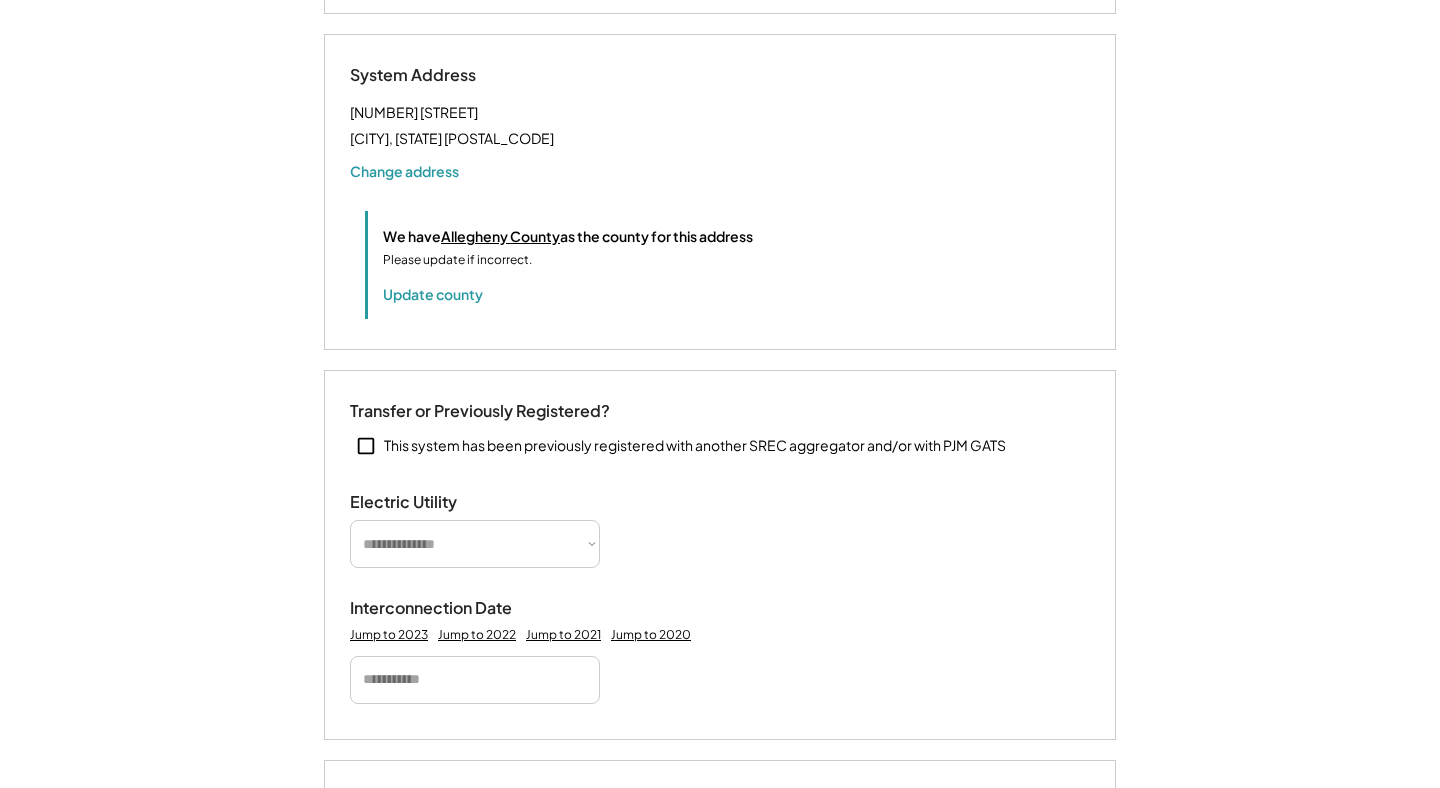 scroll, scrollTop: 645, scrollLeft: 0, axis: vertical 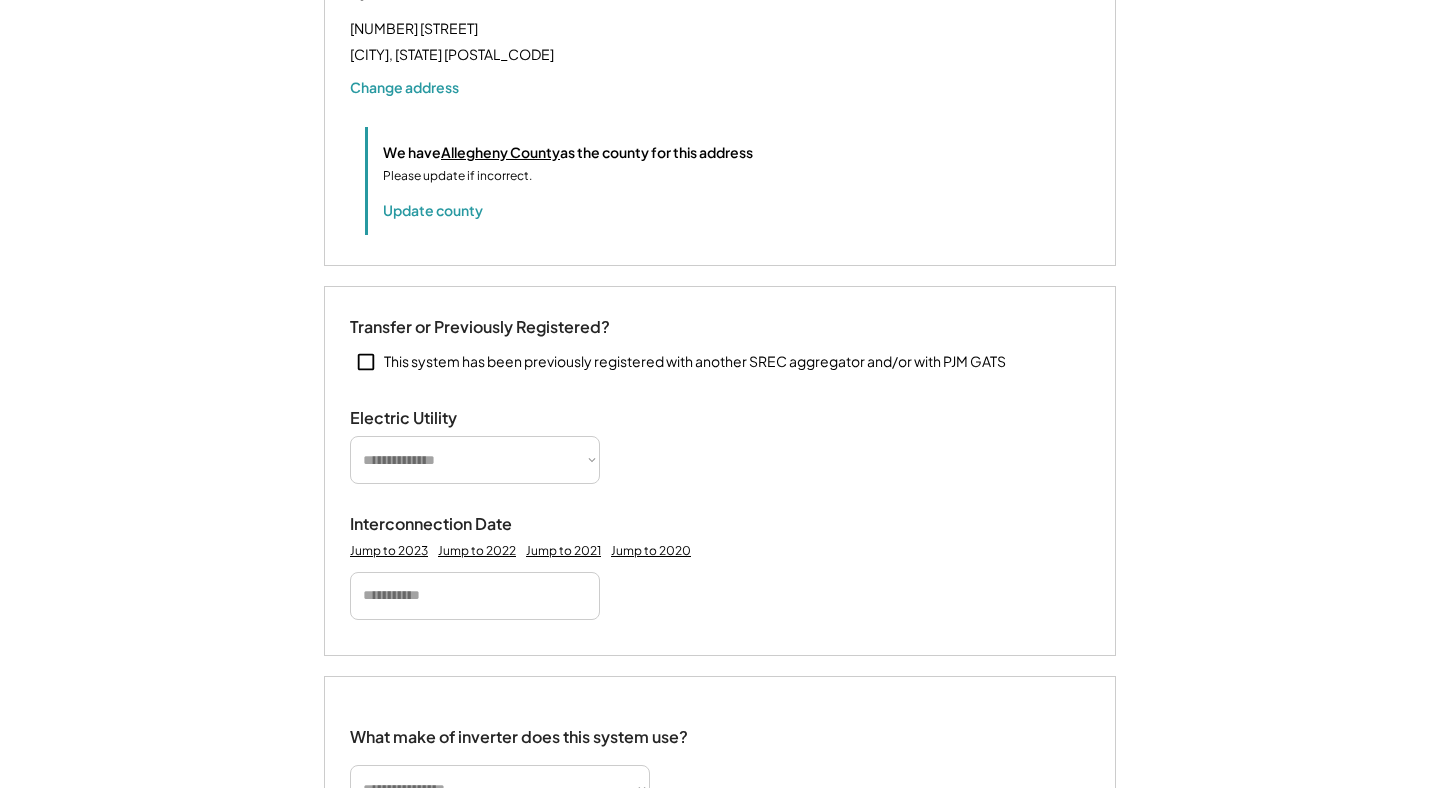 click on "**********" at bounding box center [475, 460] 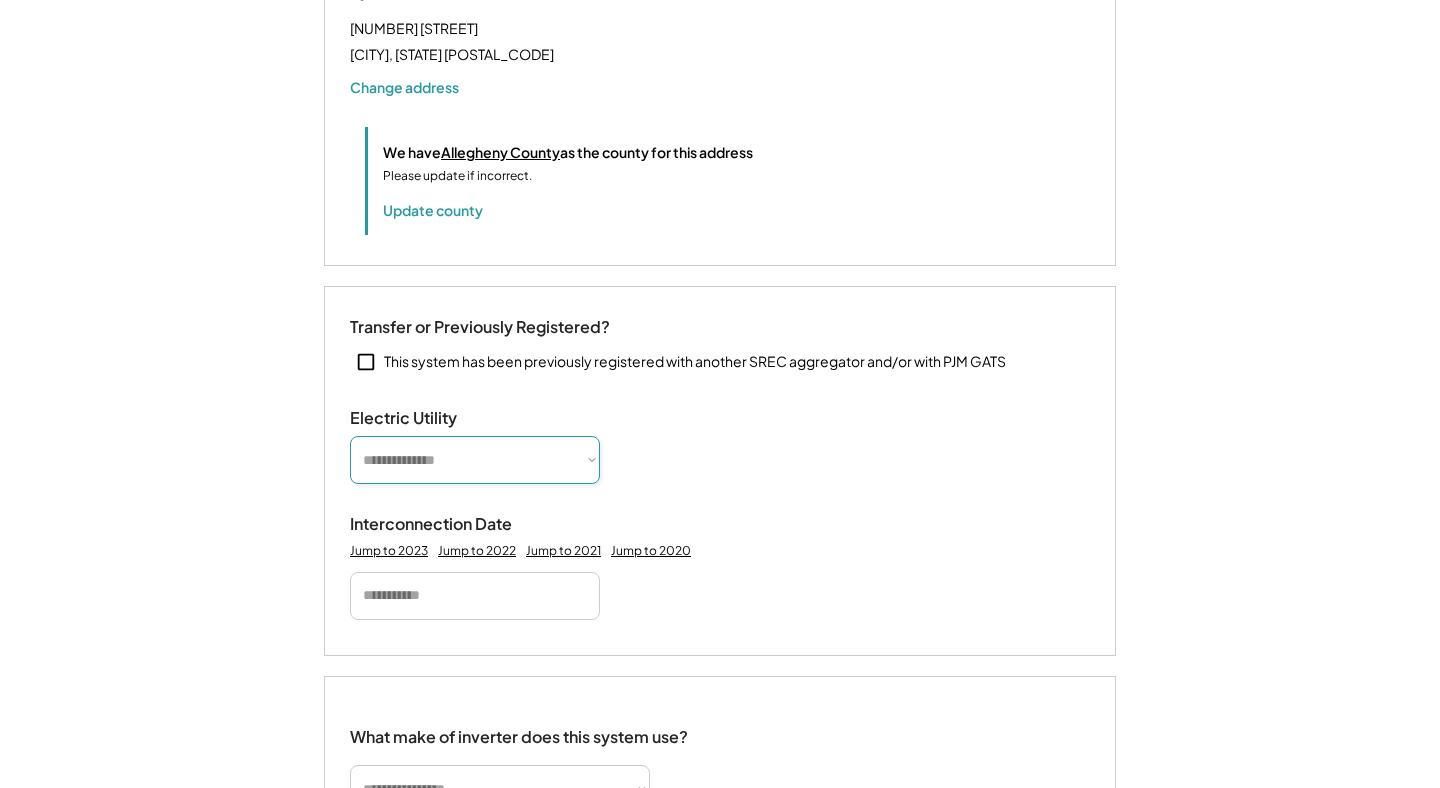 select on "**********" 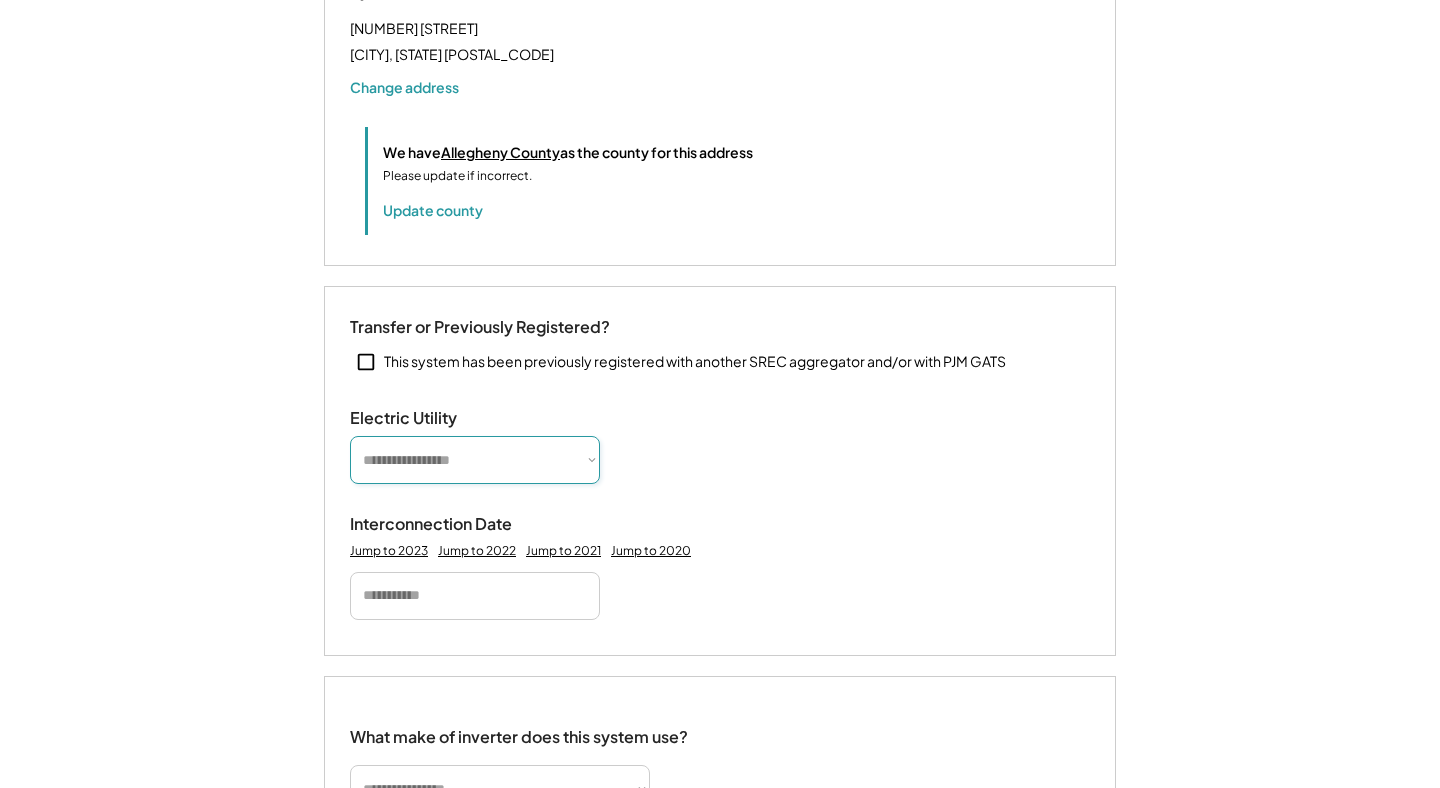 type 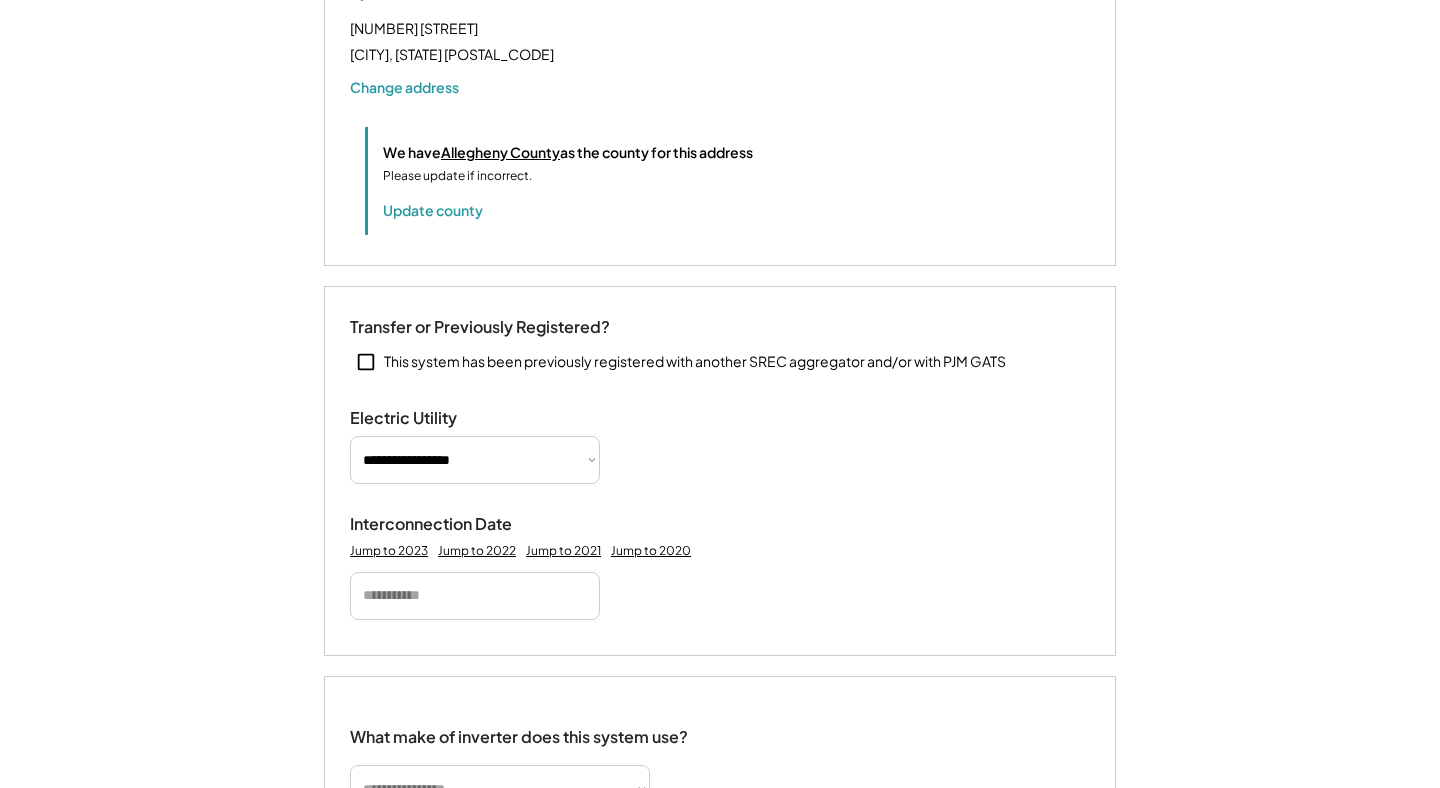 click on "**********" at bounding box center (475, 460) 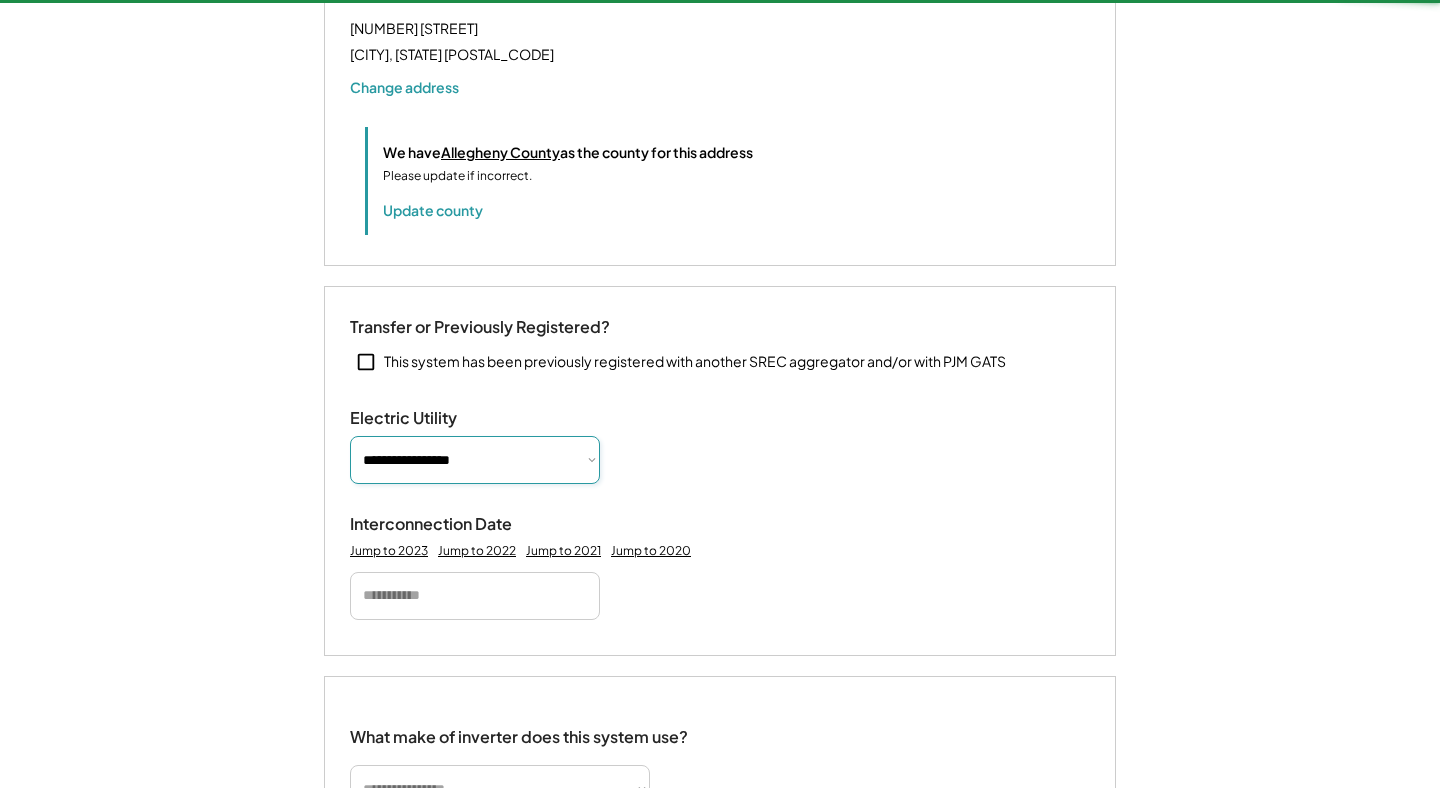 type 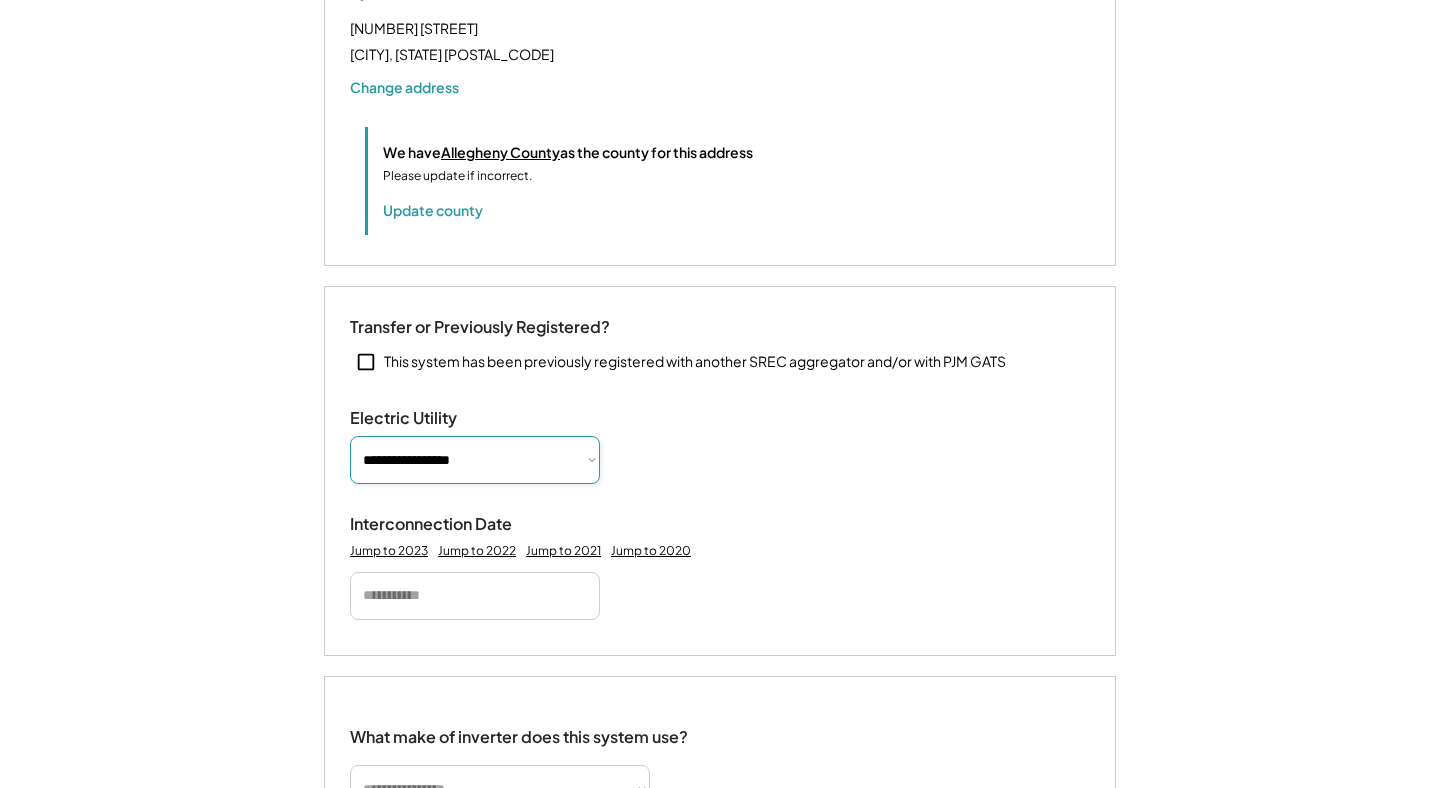 select on "**********" 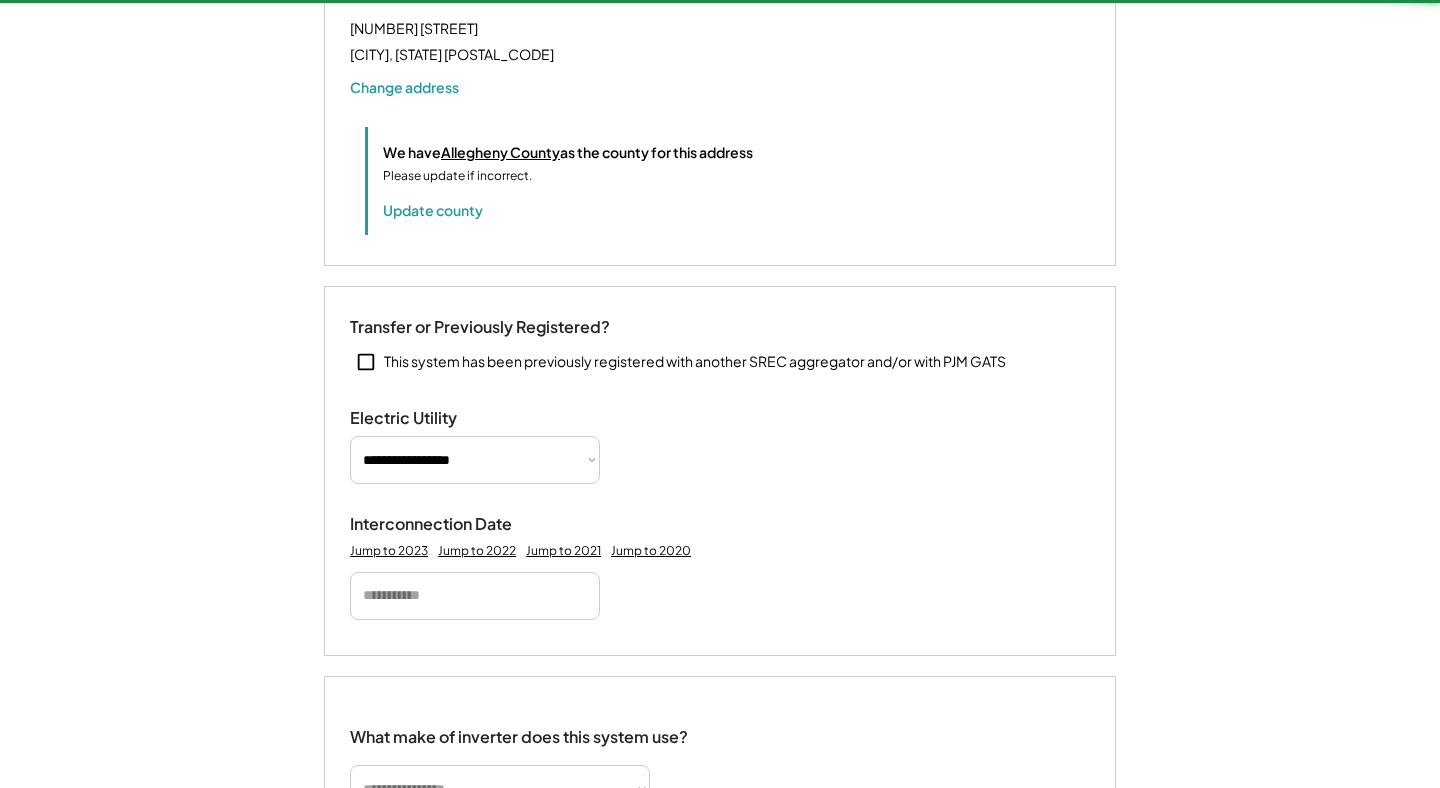 type 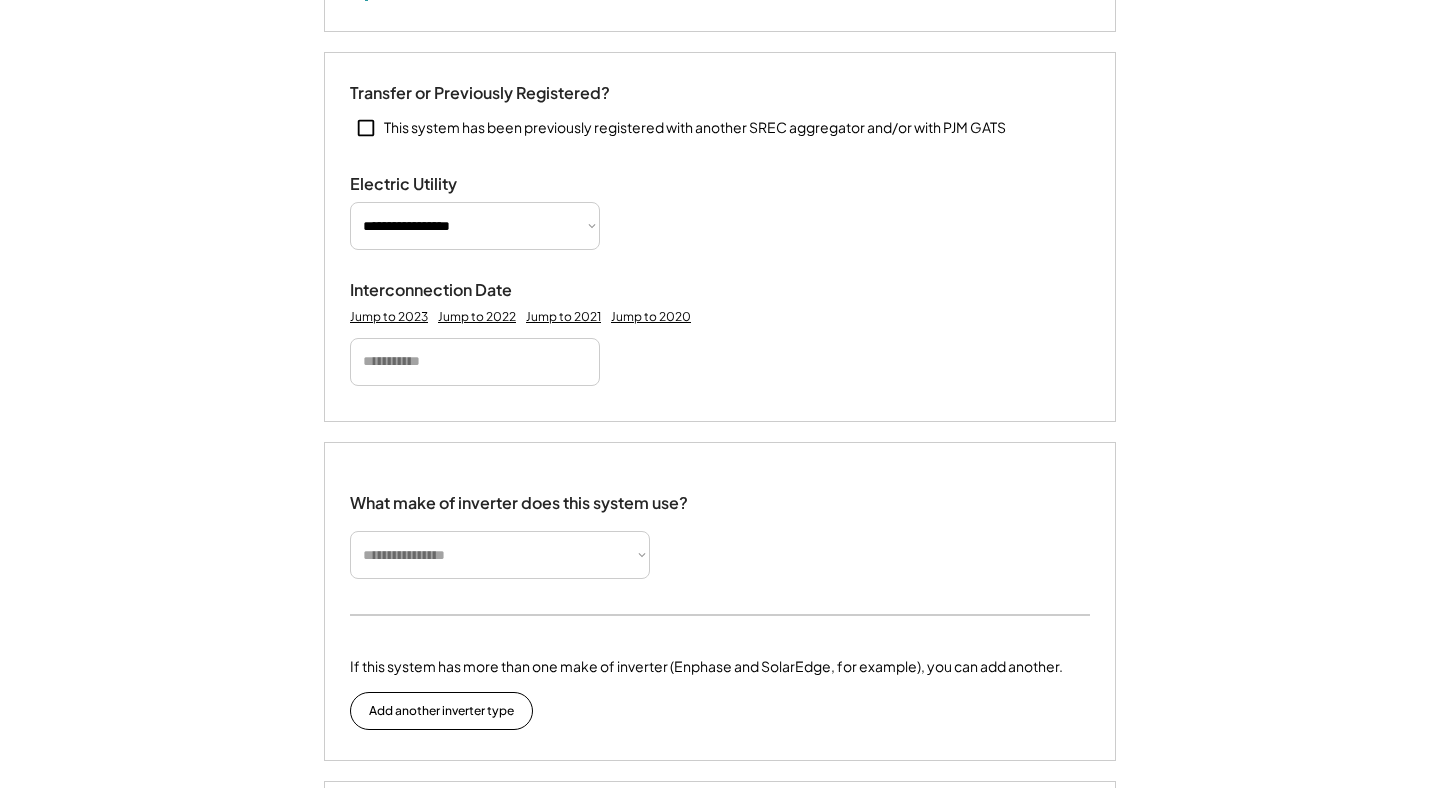 scroll, scrollTop: 882, scrollLeft: 0, axis: vertical 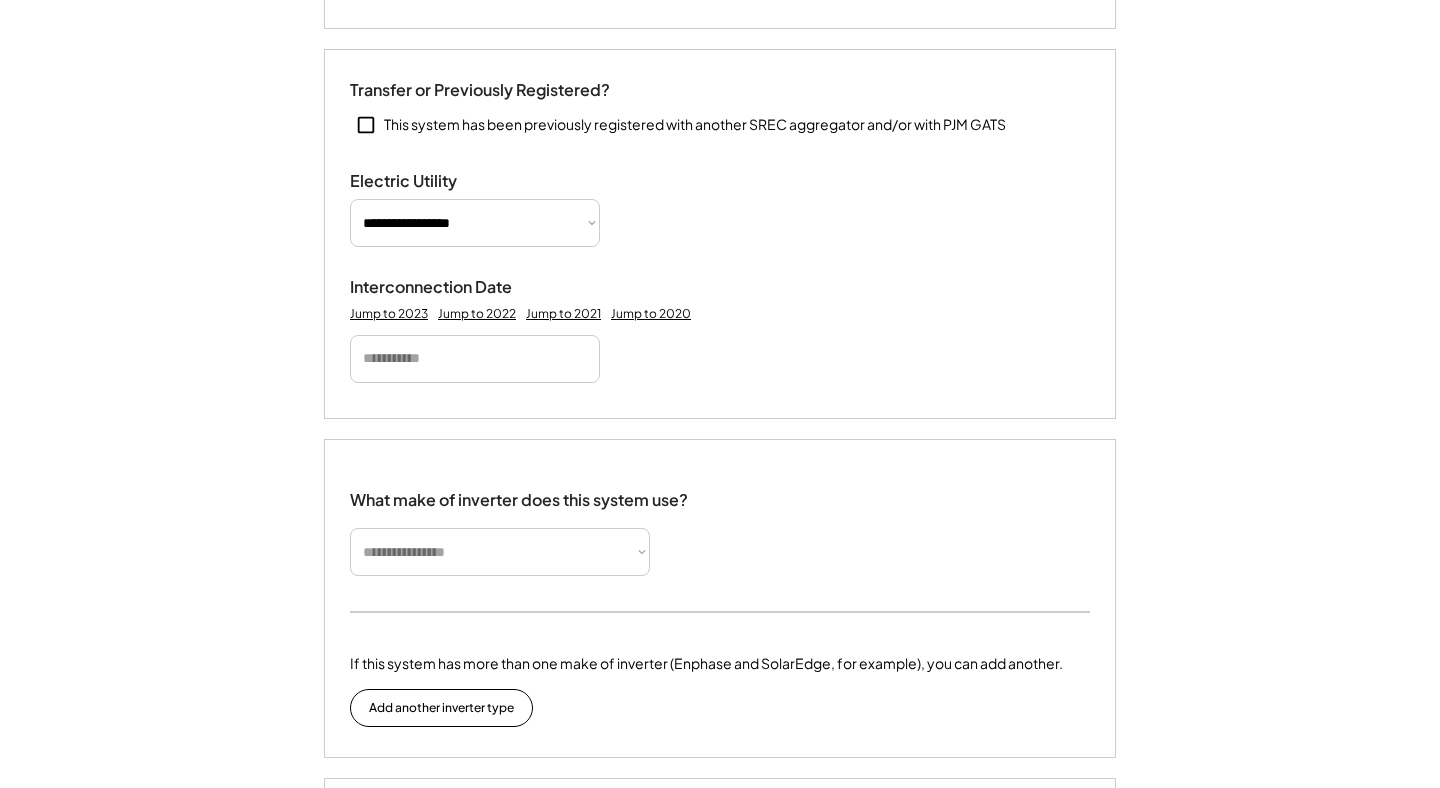 click at bounding box center (475, 359) 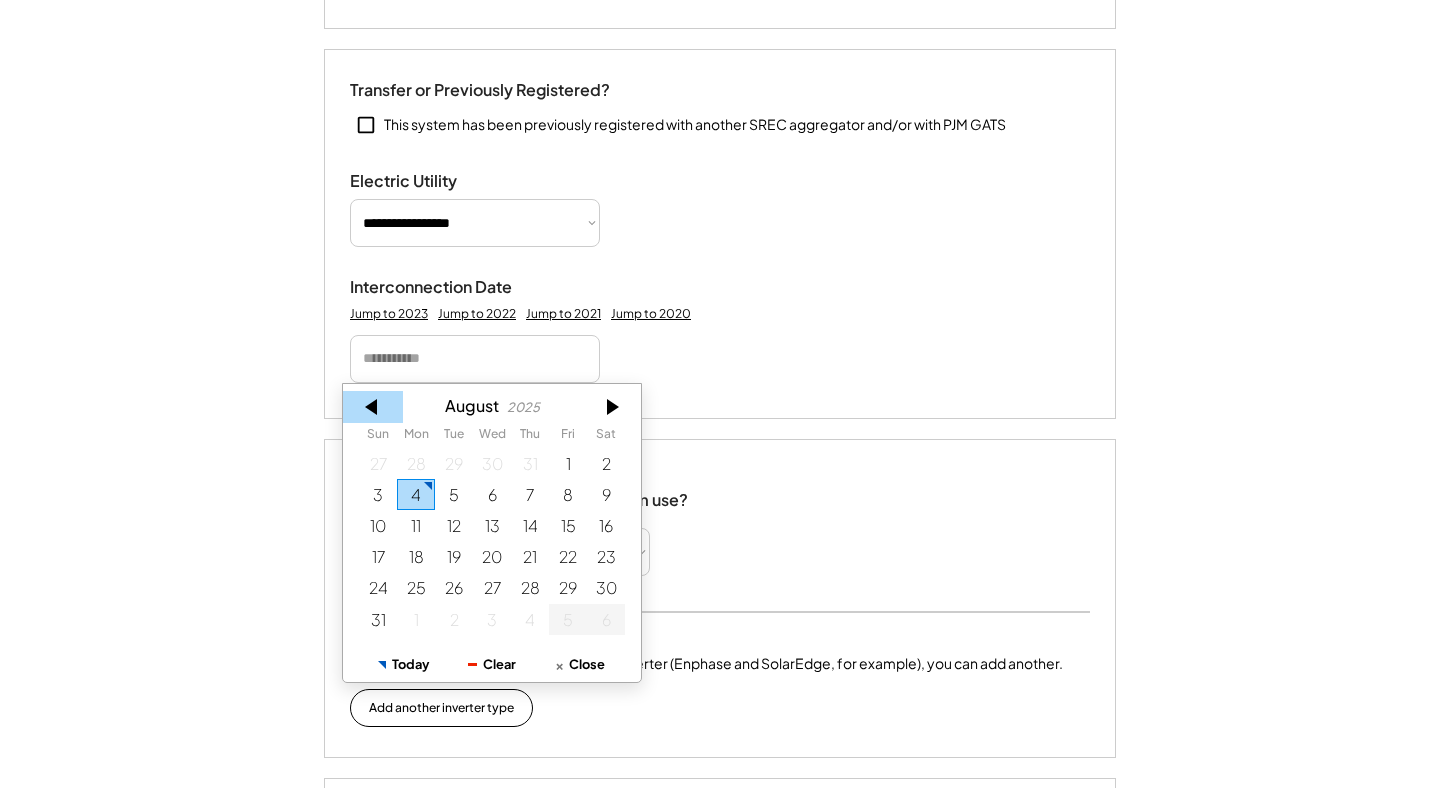 click at bounding box center (373, 407) 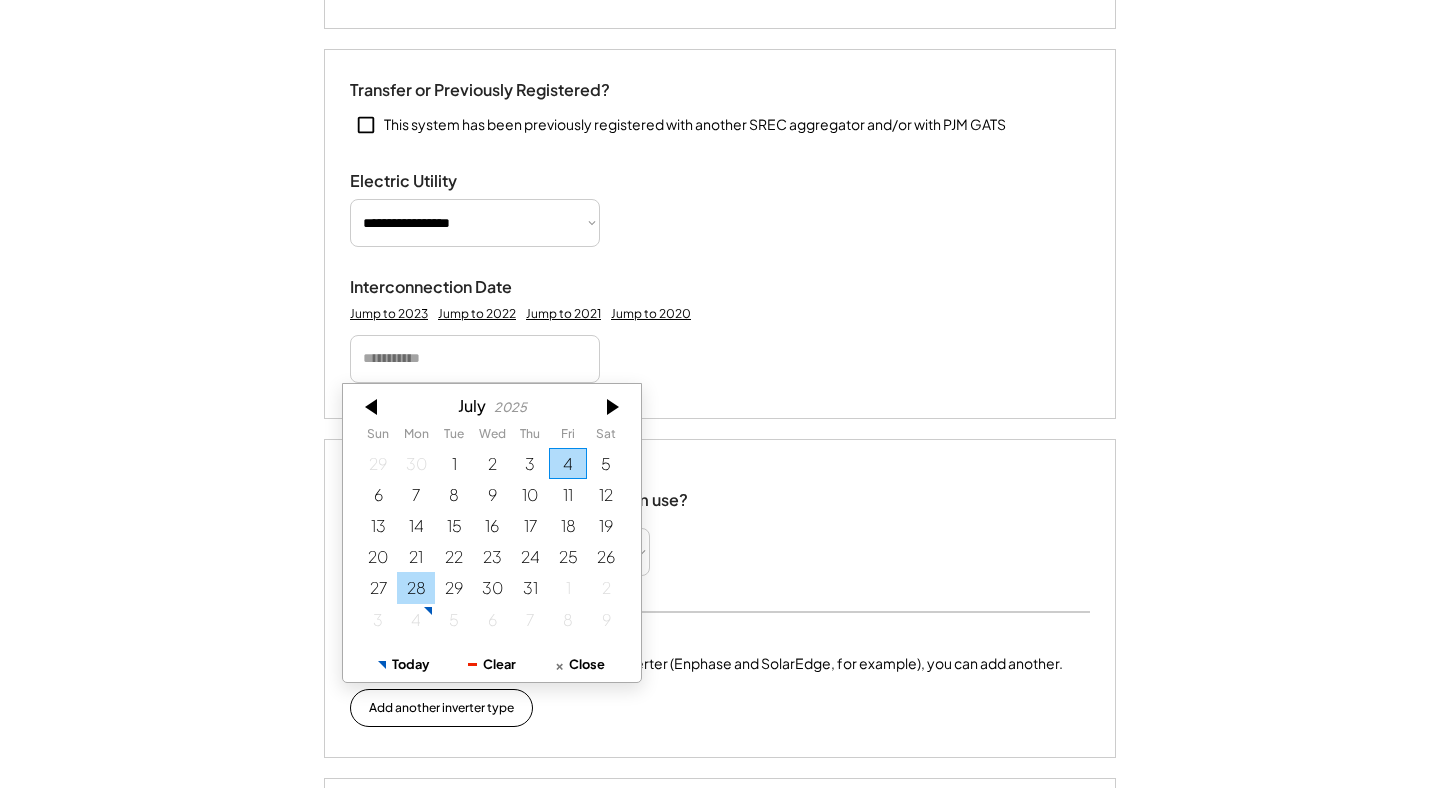 click on "28" at bounding box center (416, 587) 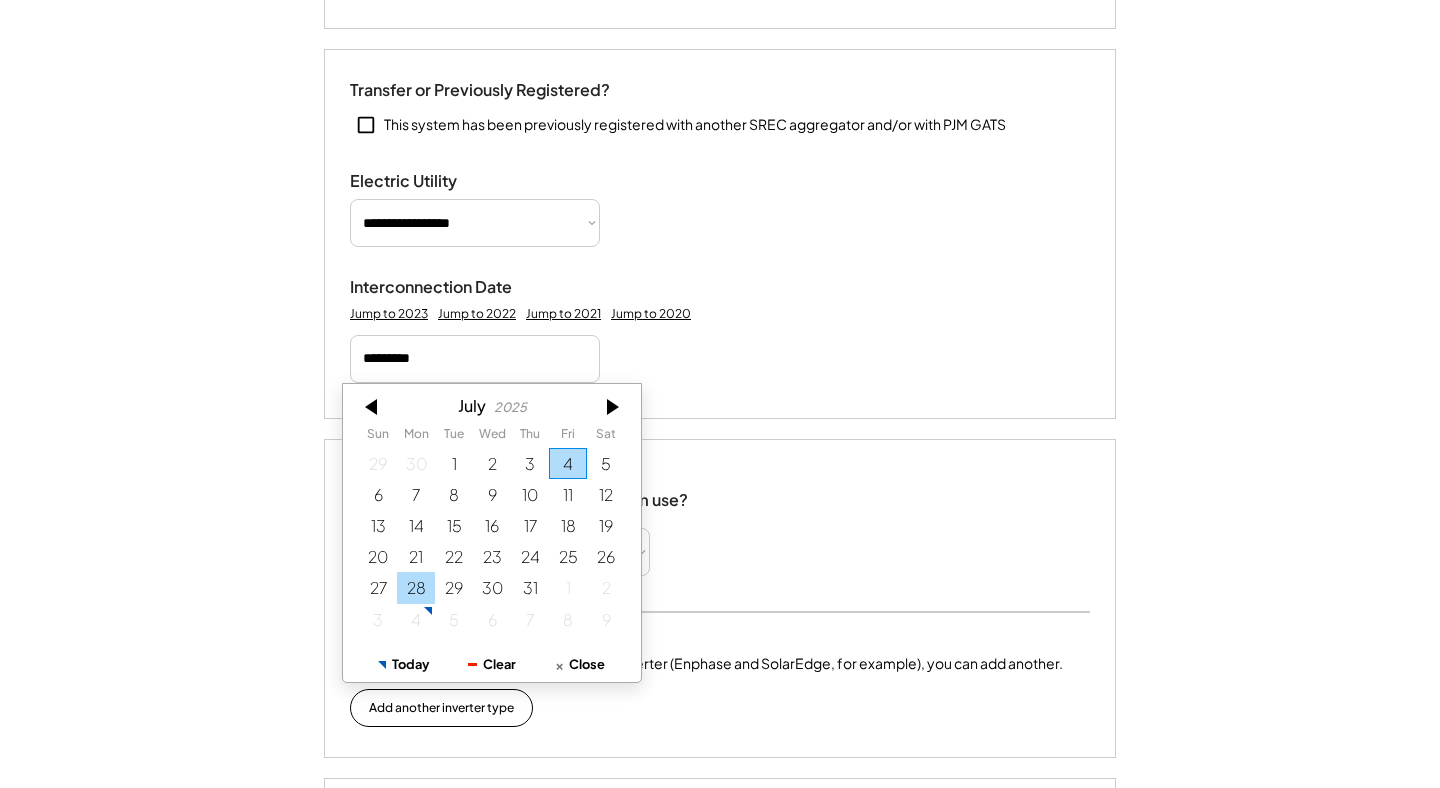 type 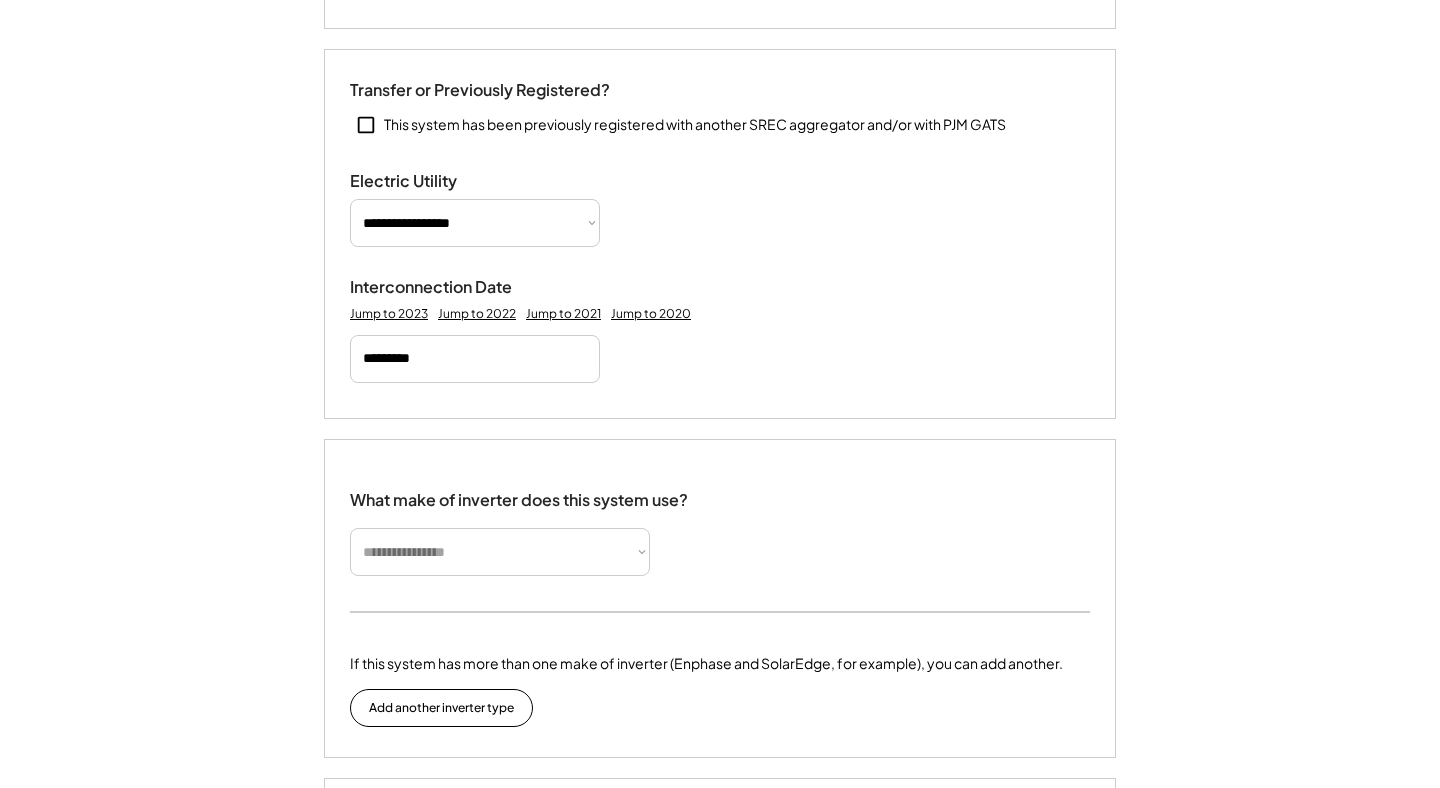 type 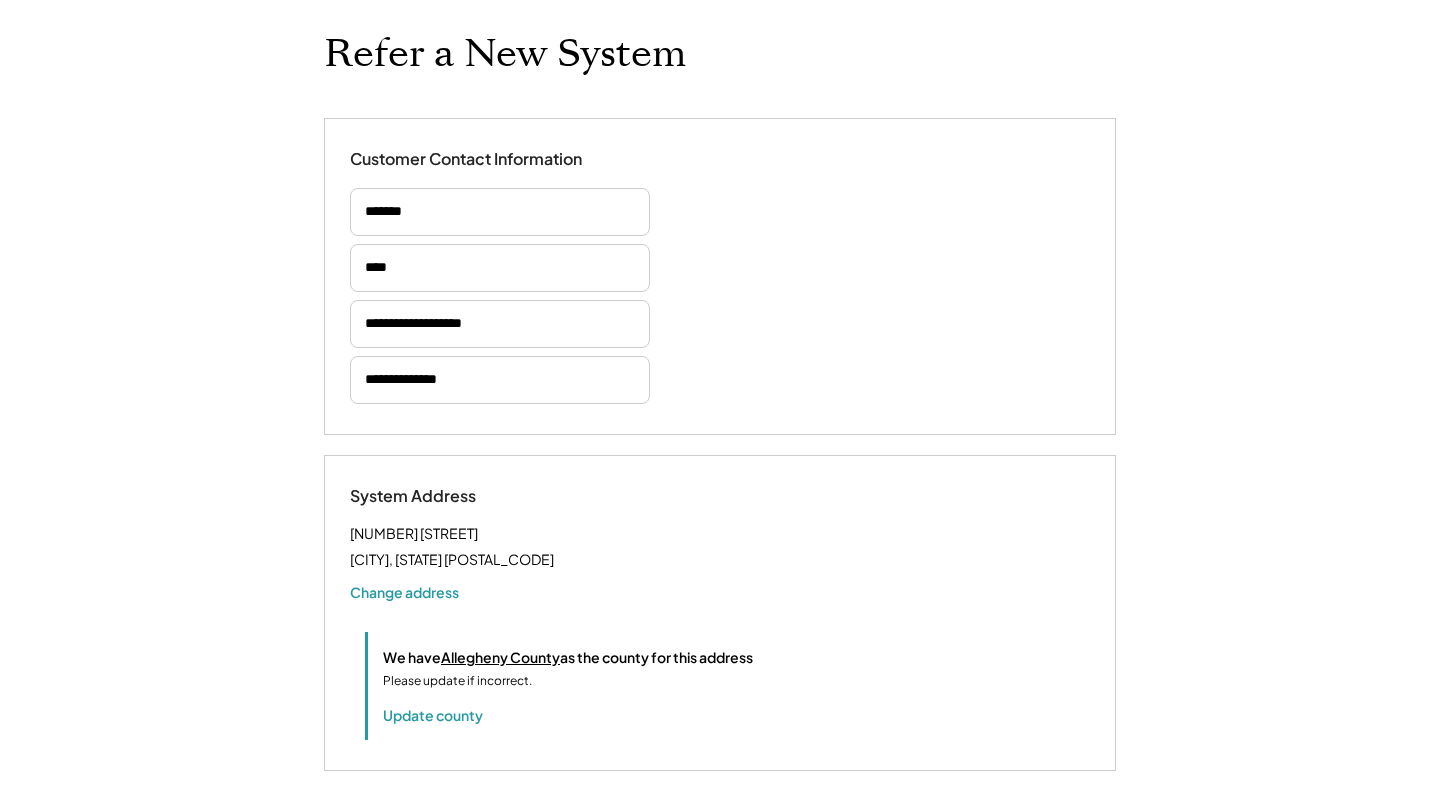 scroll, scrollTop: 0, scrollLeft: 0, axis: both 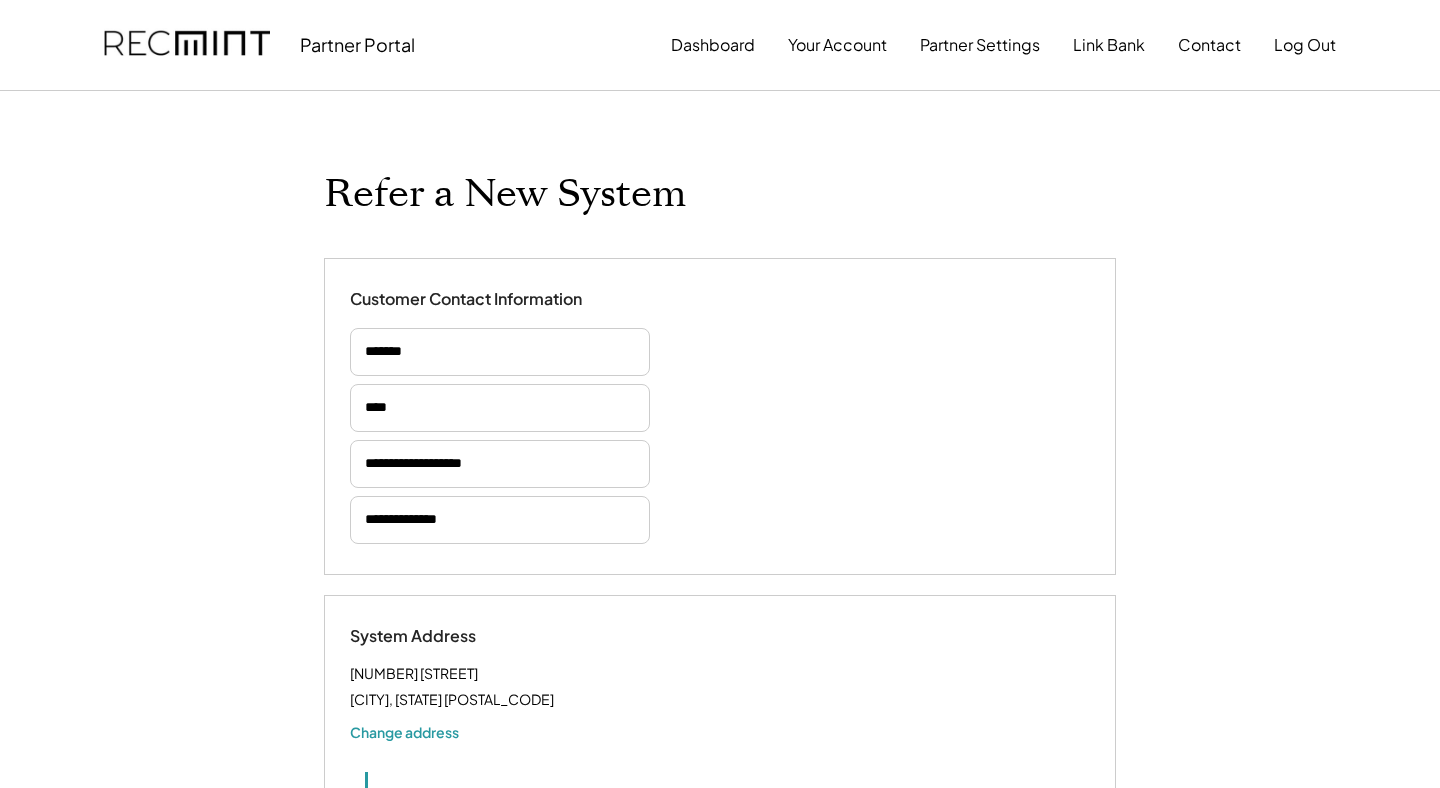 click on "**********" at bounding box center (720, 1731) 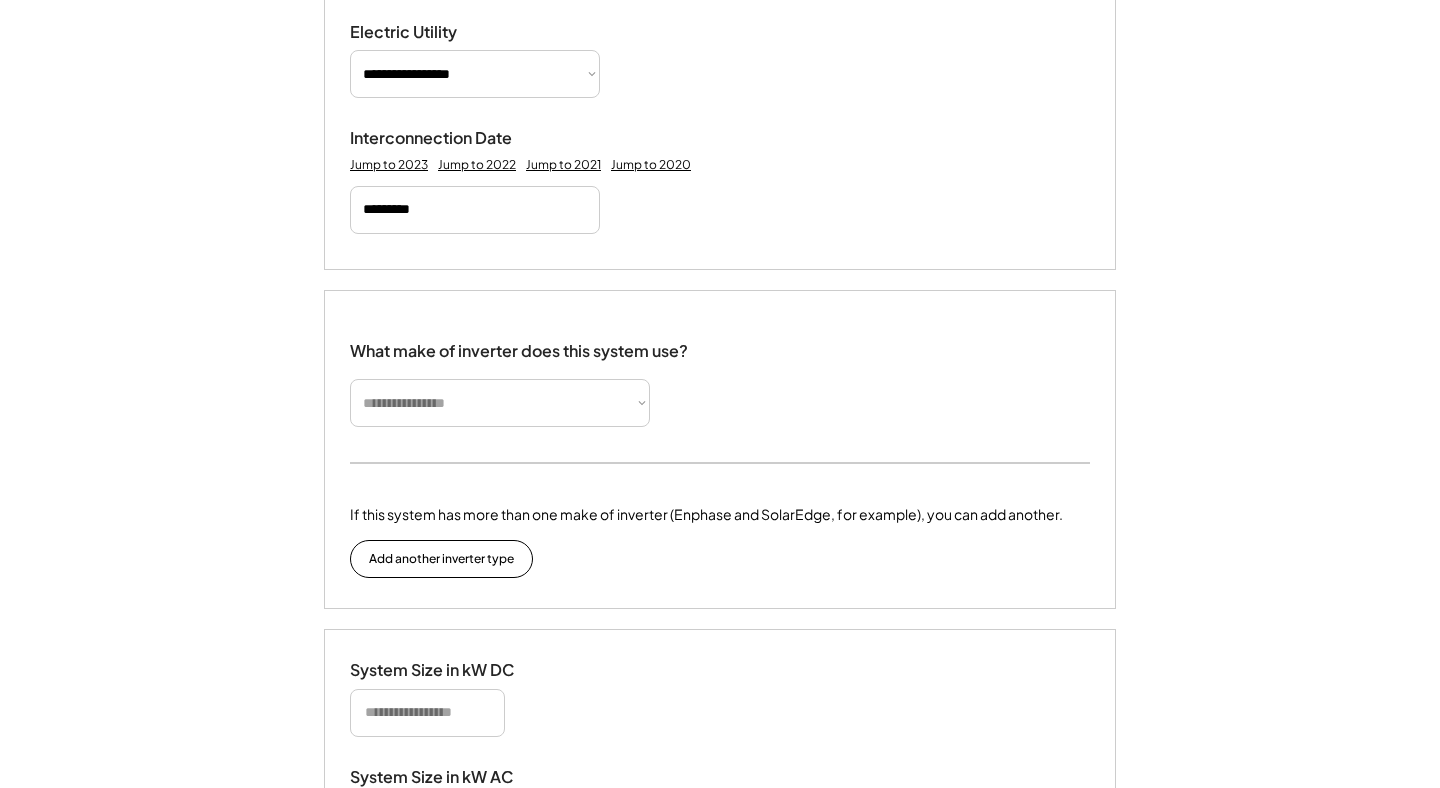scroll, scrollTop: 1154, scrollLeft: 0, axis: vertical 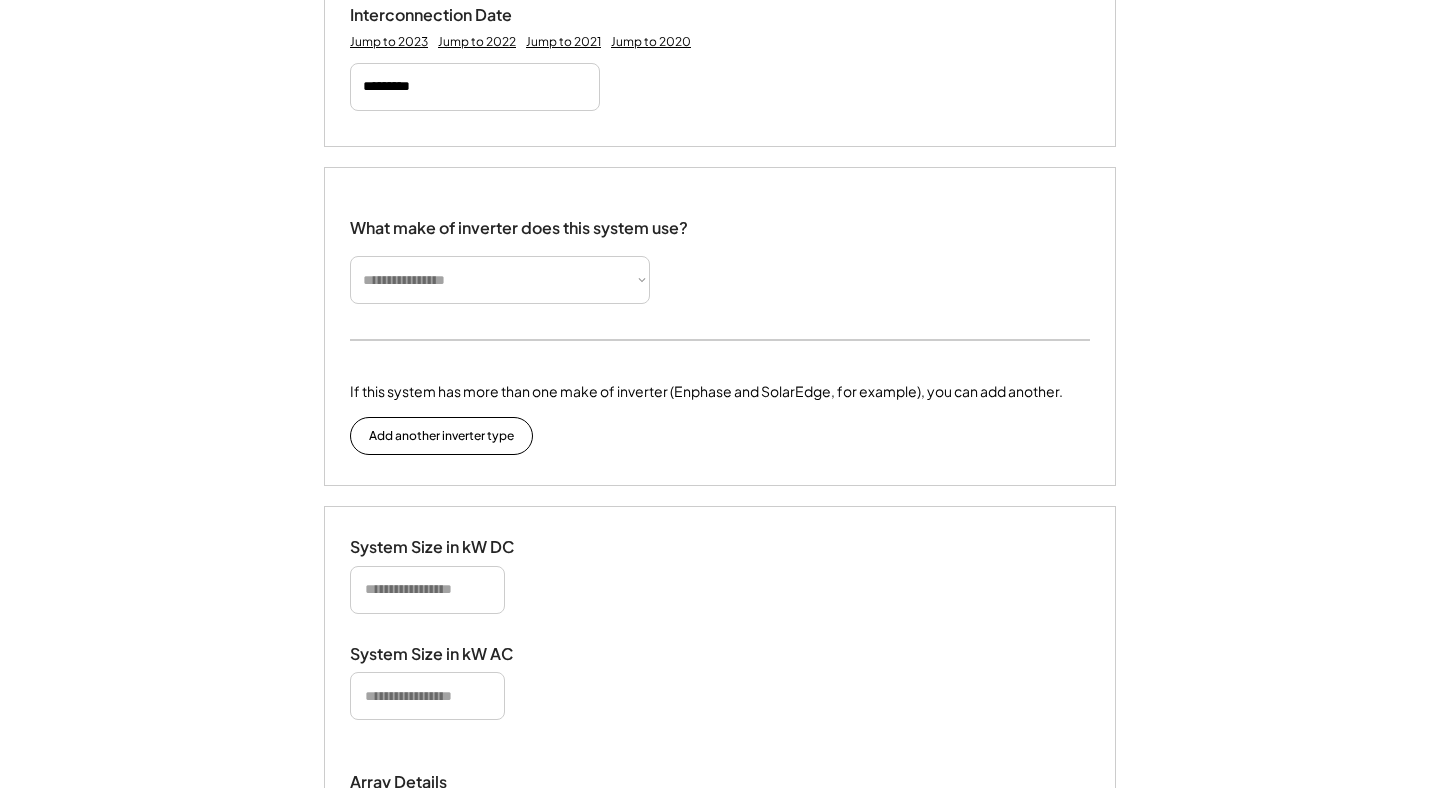 click on "**********" at bounding box center (500, 280) 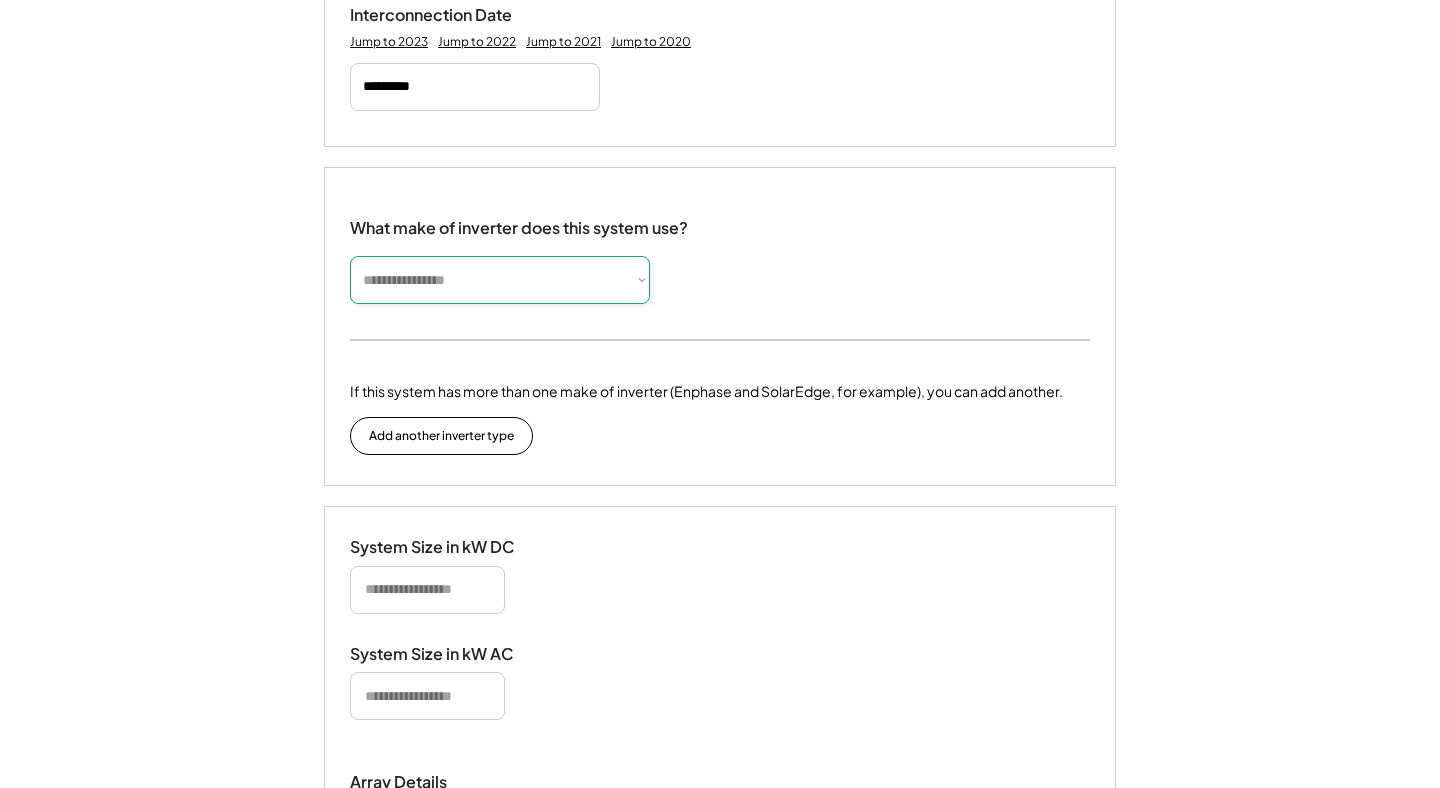 select on "*********" 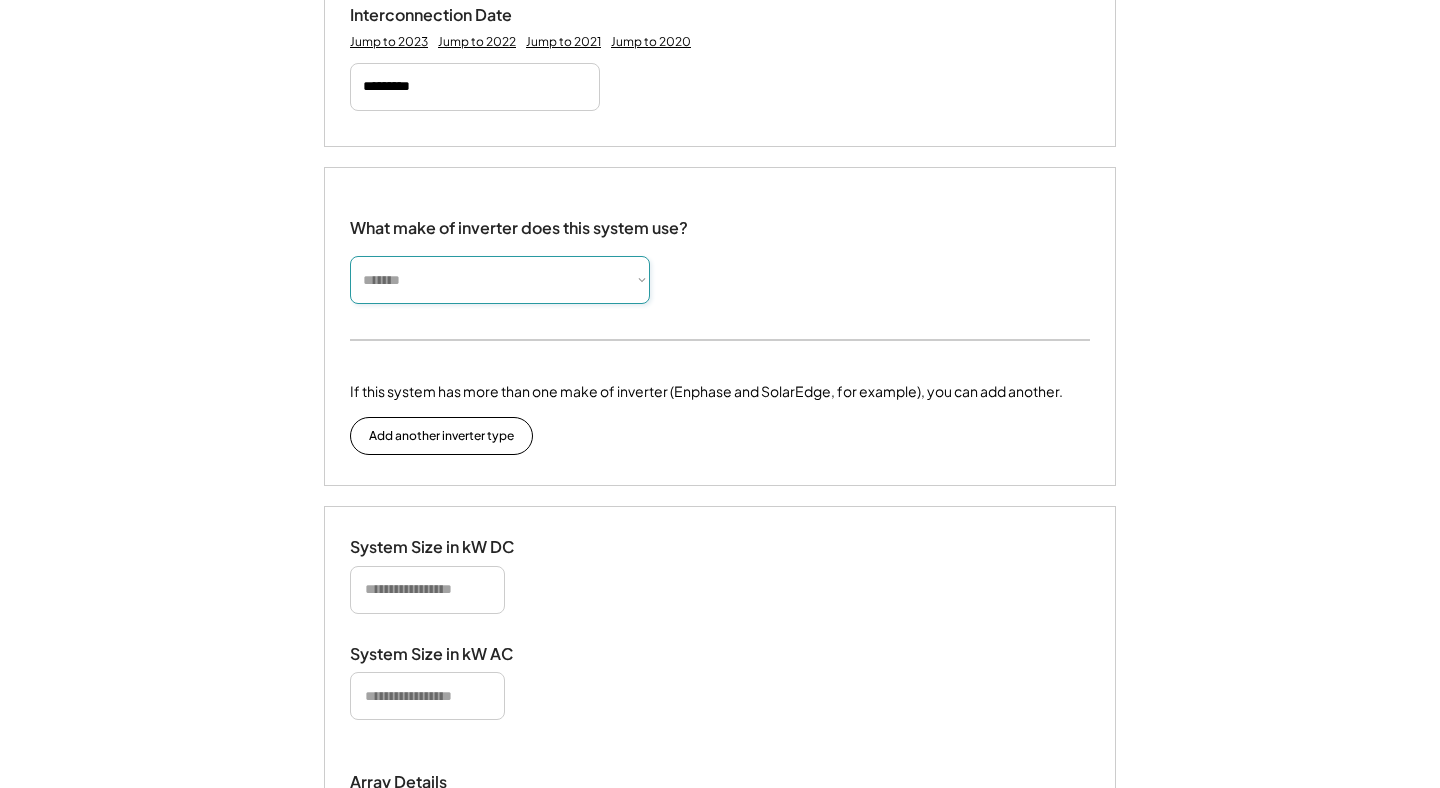 type 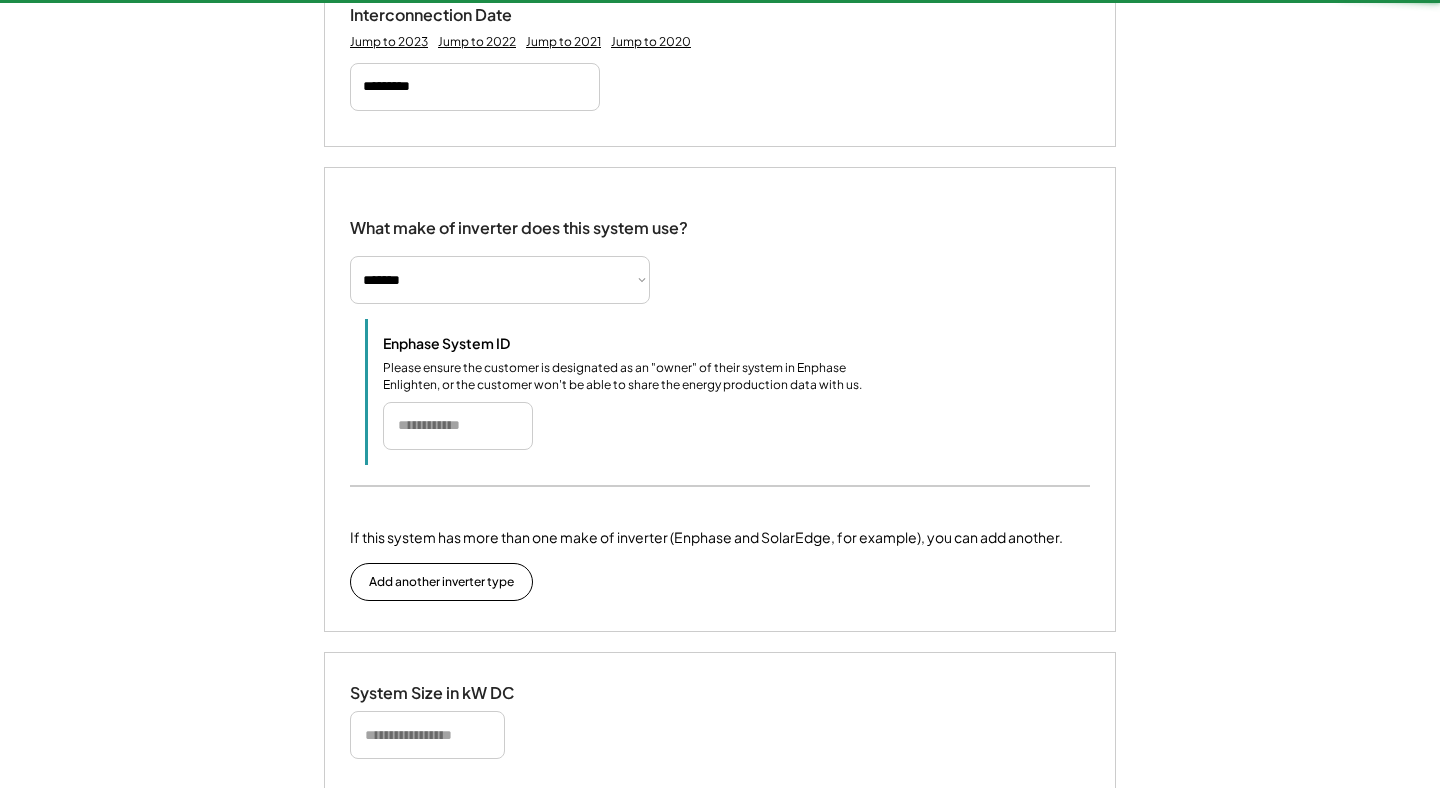 click on "Enphase System ID Please ensure the customer is designated as an "owner" of their system in Enphase Enlighten, or the customer won't be able to share the energy production data with us." at bounding box center [736, 392] 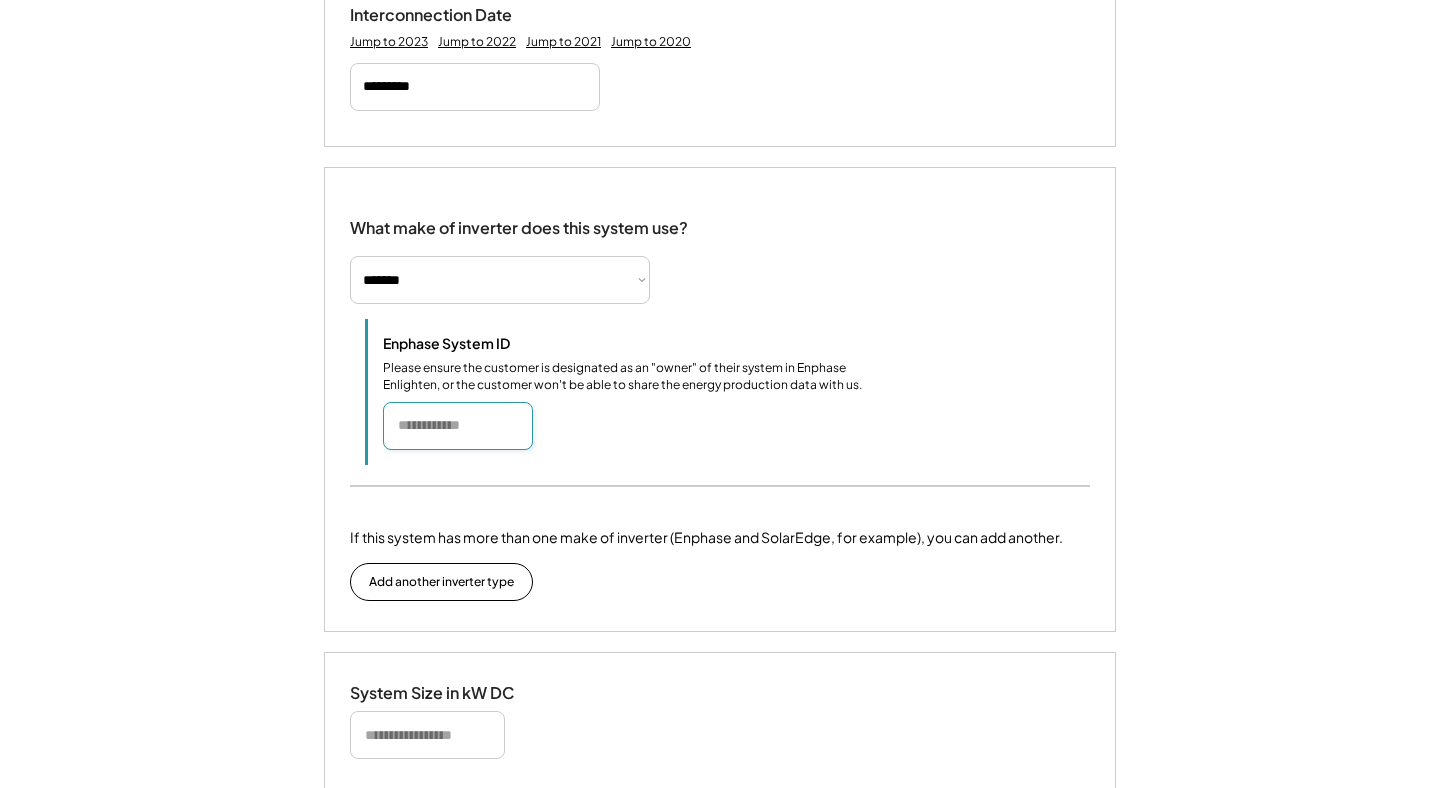 click at bounding box center [458, 426] 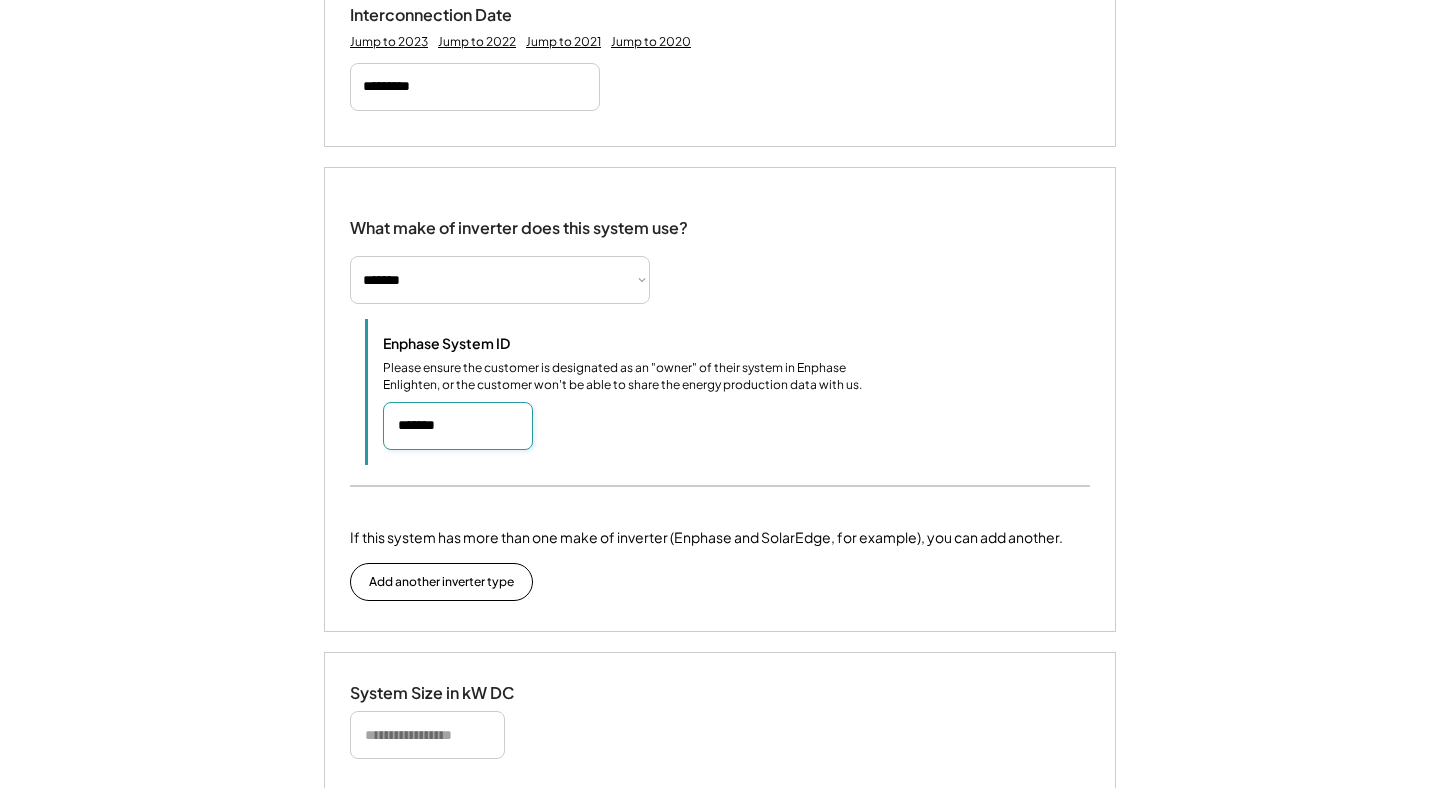 type on "*******" 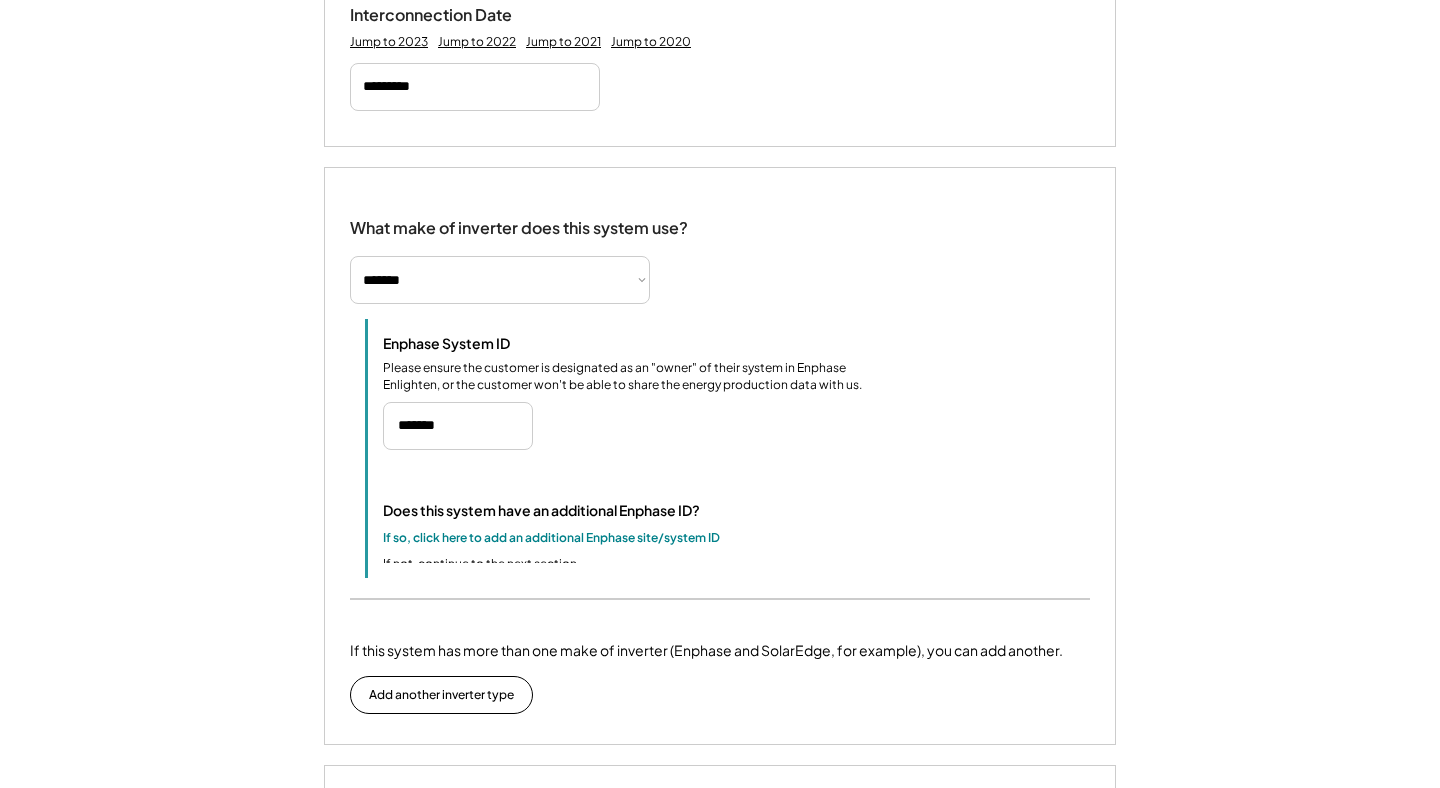 click on "**********" at bounding box center [720, 398] 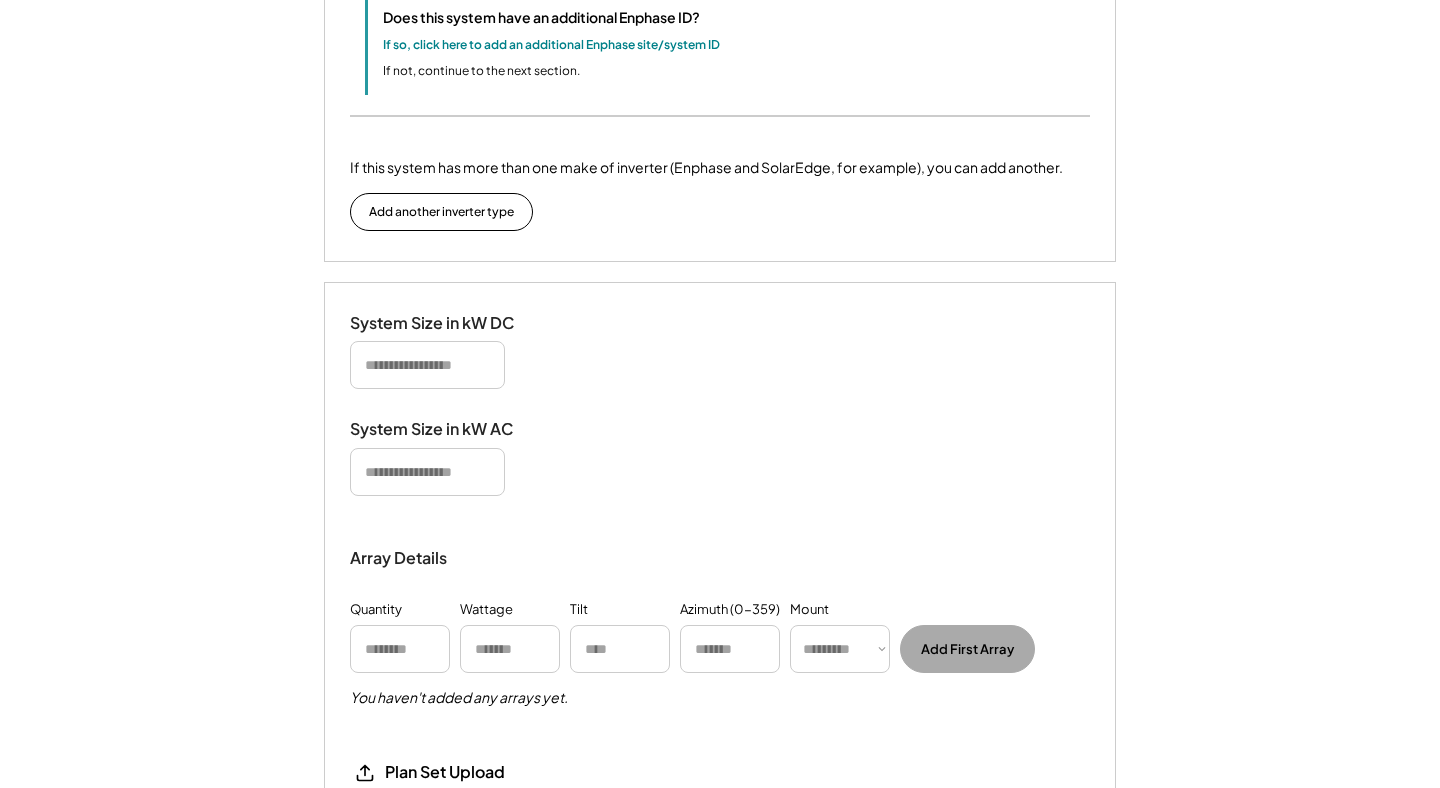 scroll, scrollTop: 1665, scrollLeft: 0, axis: vertical 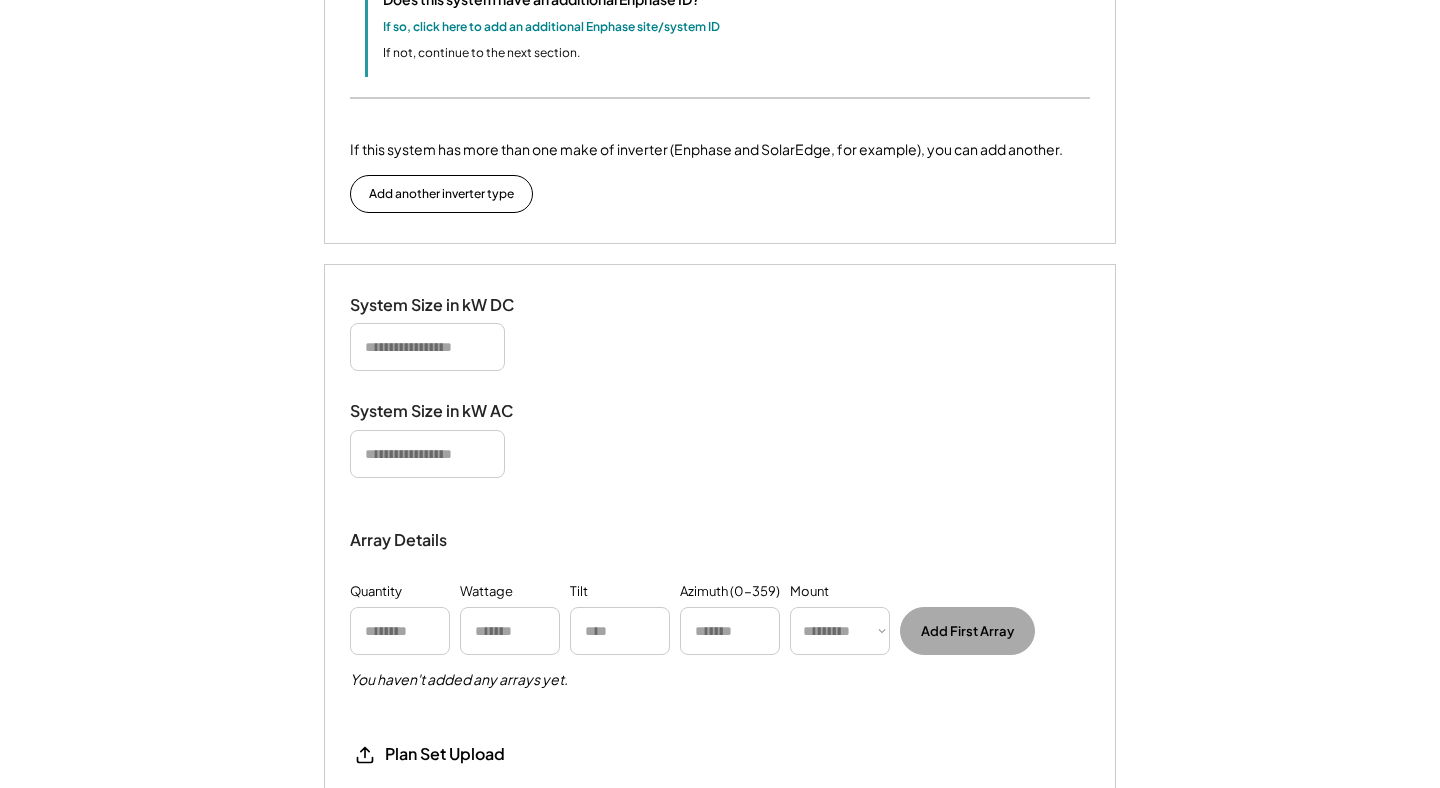 click at bounding box center (427, 347) 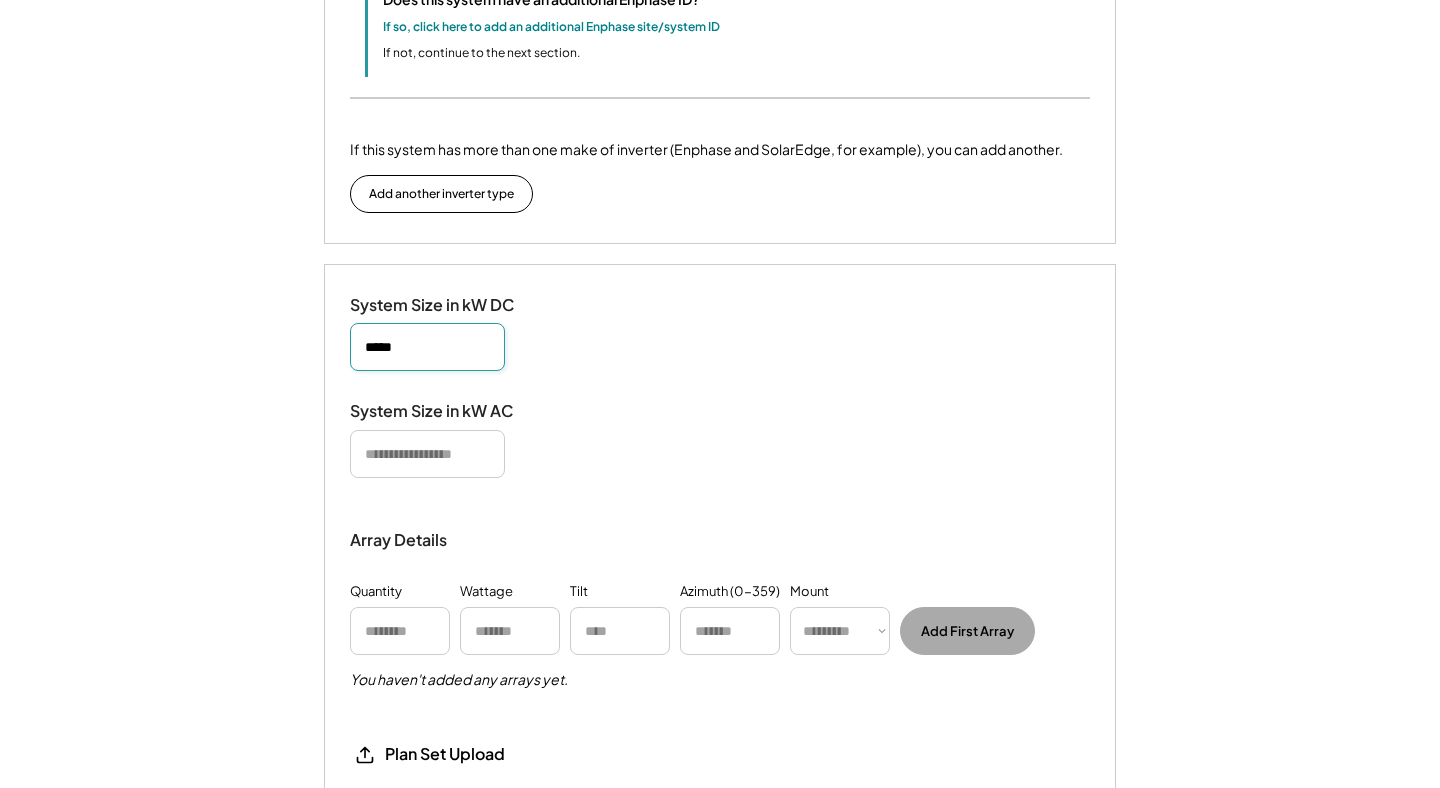 type on "*****" 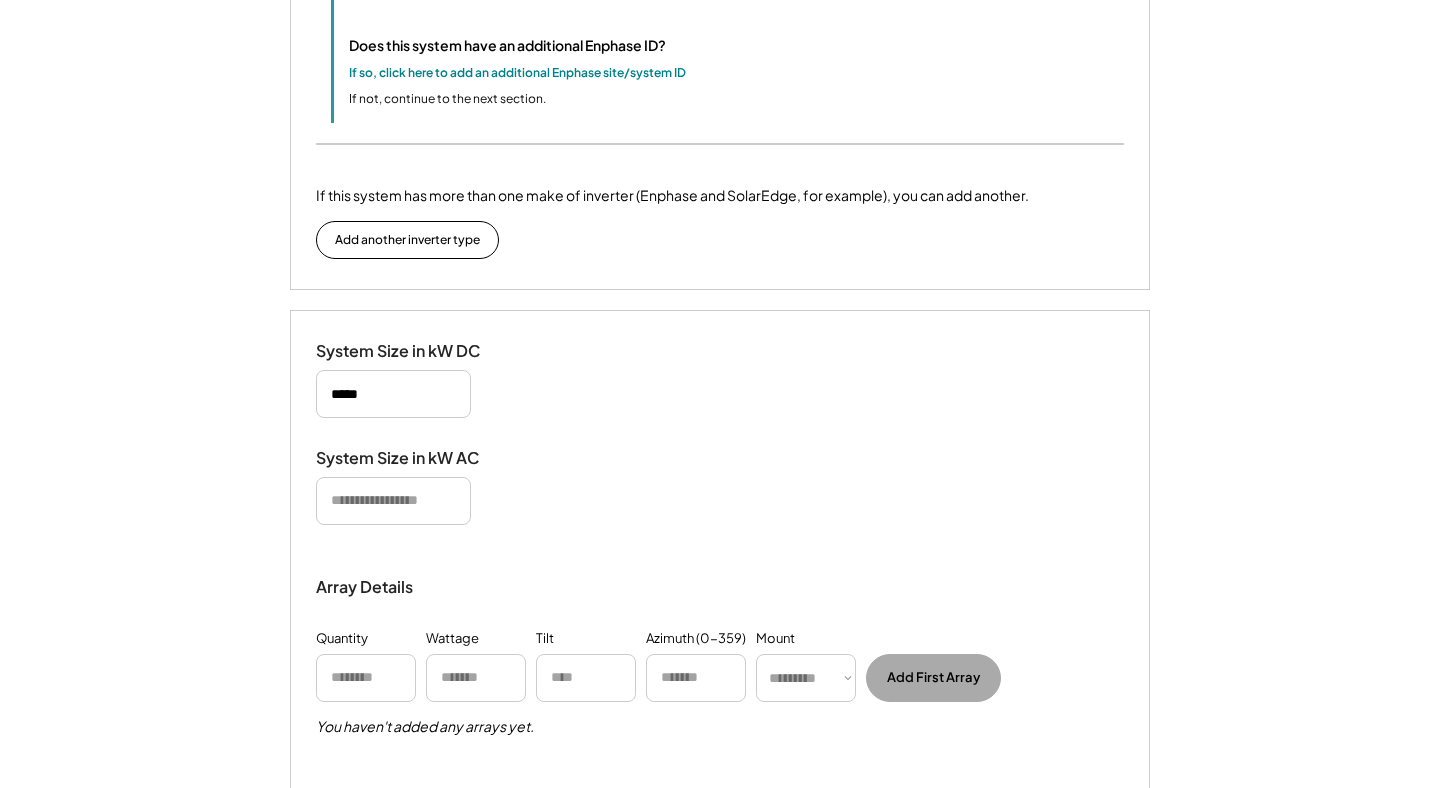 click on "System Size in kW AC" at bounding box center (720, 486) 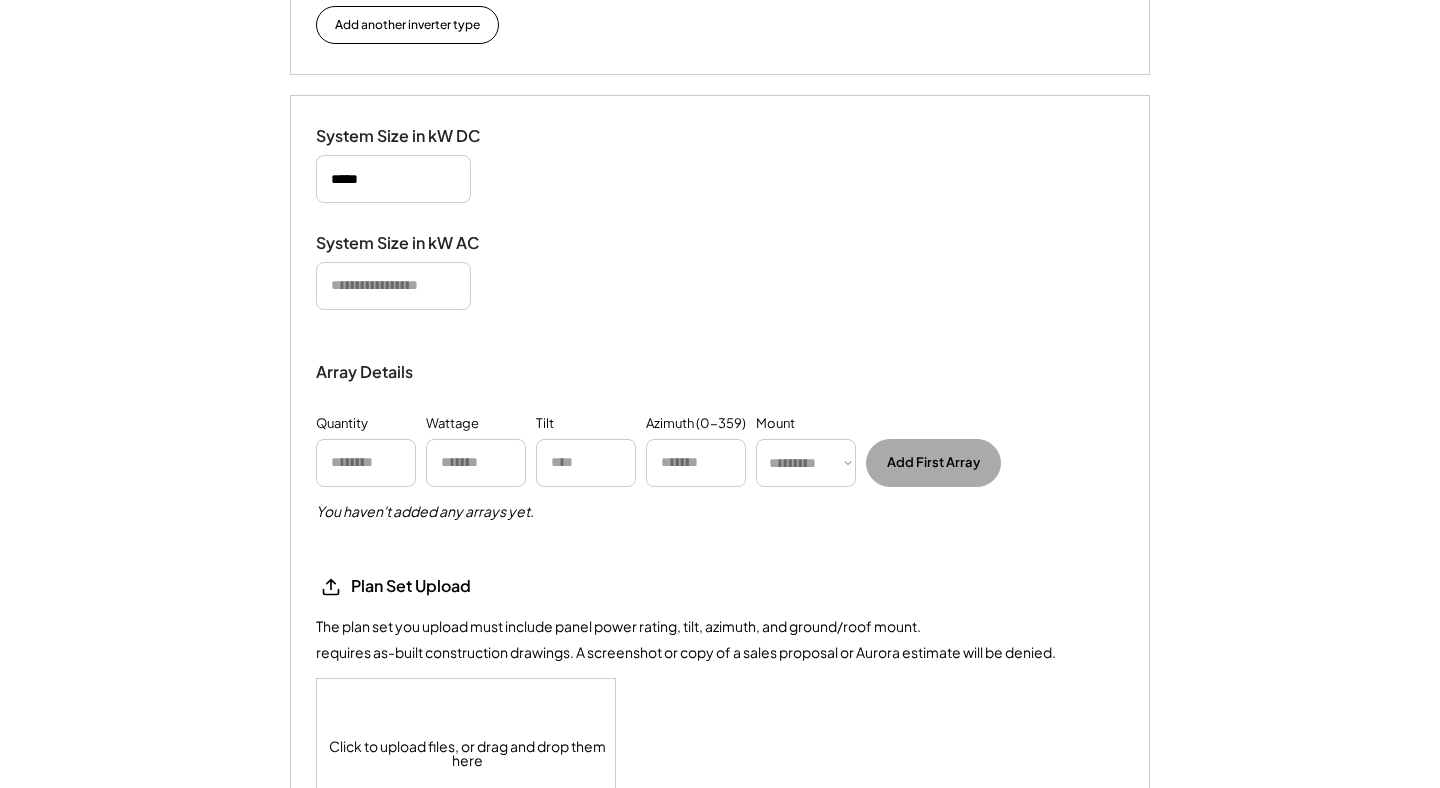 scroll, scrollTop: 1879, scrollLeft: 0, axis: vertical 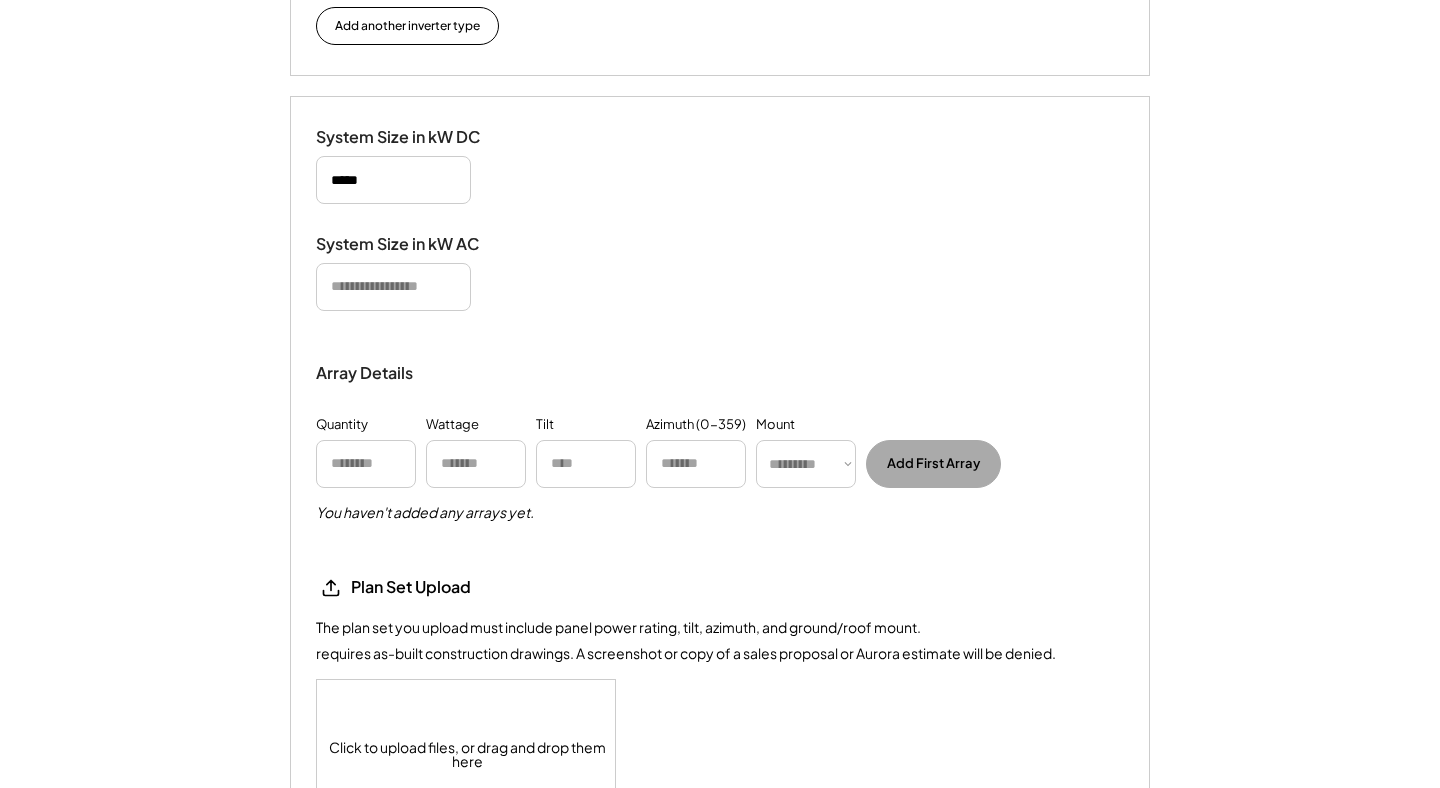 click at bounding box center (393, 287) 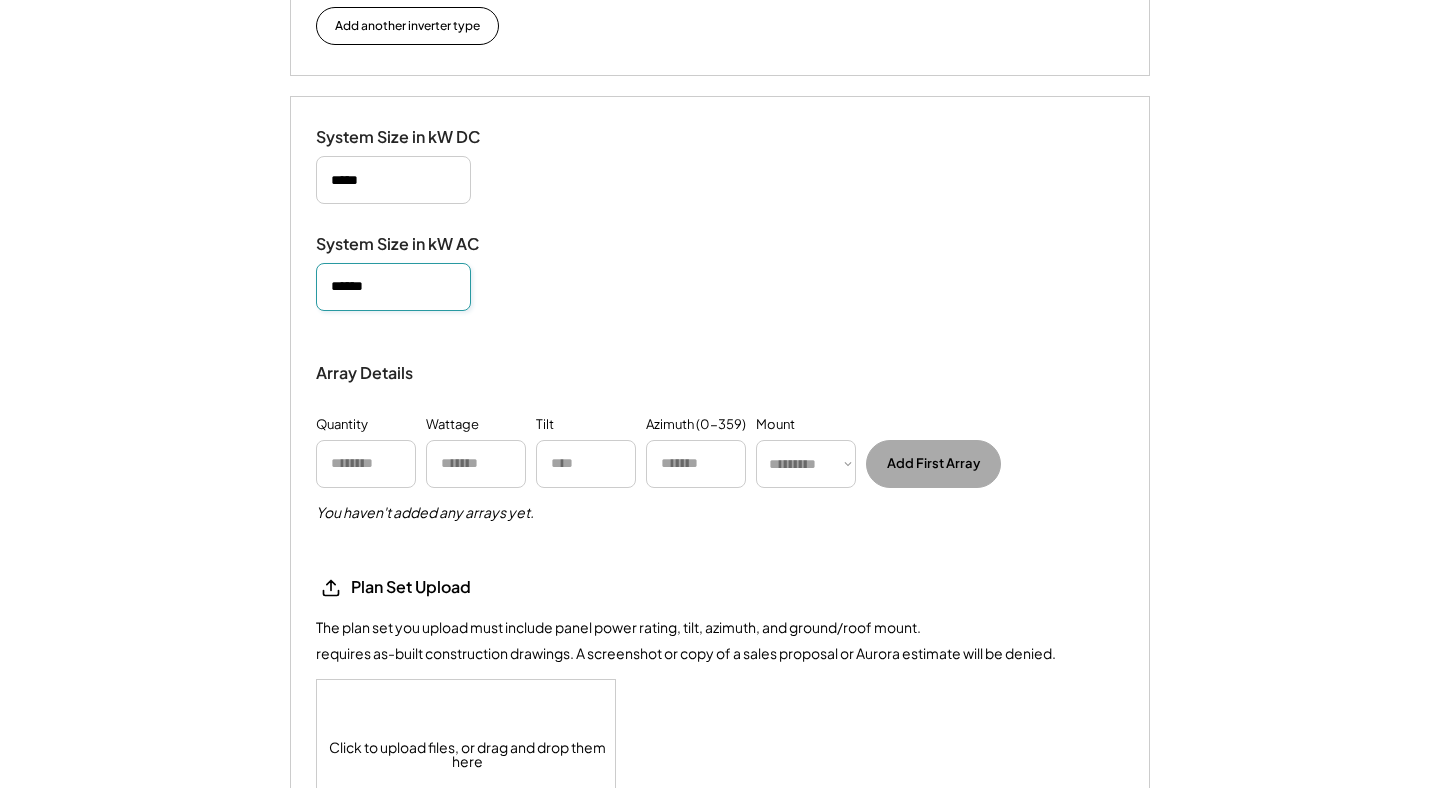 click on "System Size in kW DC System Size in kW AC Array Details Quantity Wattage Tilt Azimuth (0-359) Mount ********* **** ****** Add First Array You haven't added any arrays yet. Upload a plan set Plan Set Upload The plan set you upload must include panel power rating, tilt, azimuth, and ground/roof mount.   requires as-built construction drawings. A screenshot or copy of a sales proposal or Aurora estimate will be denied.  Click to upload files, or drag and drop them here" at bounding box center (720, 478) 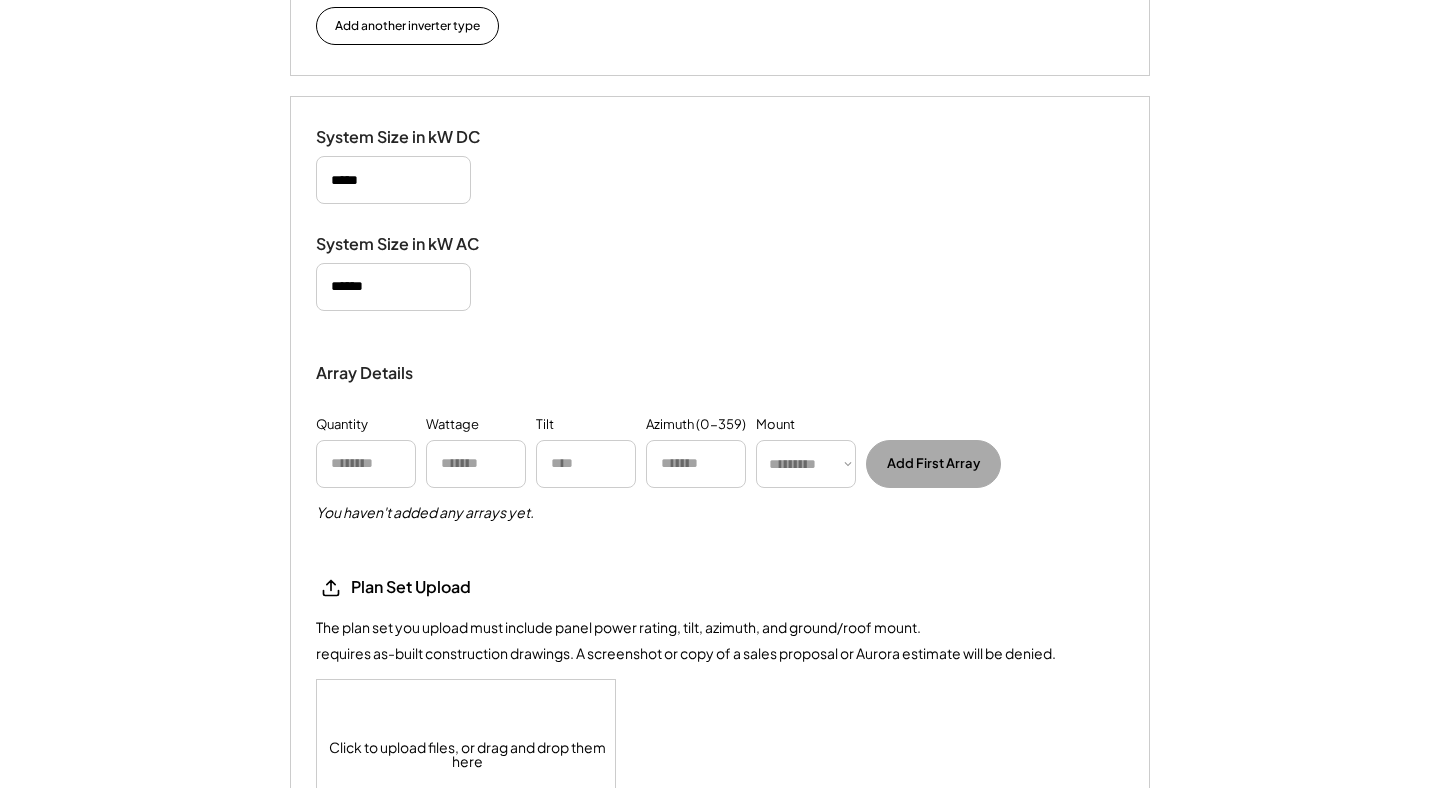 click at bounding box center (393, 287) 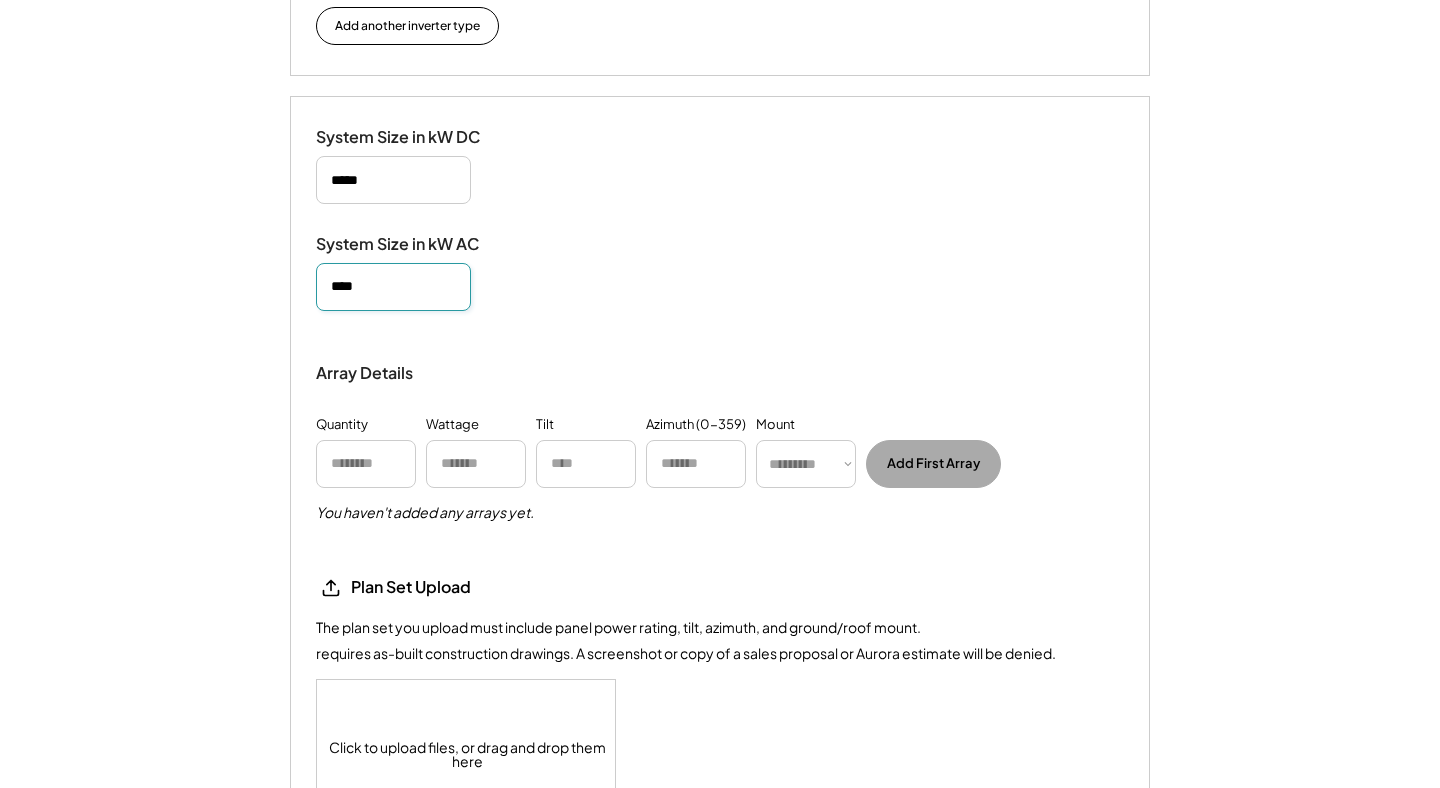 type on "****" 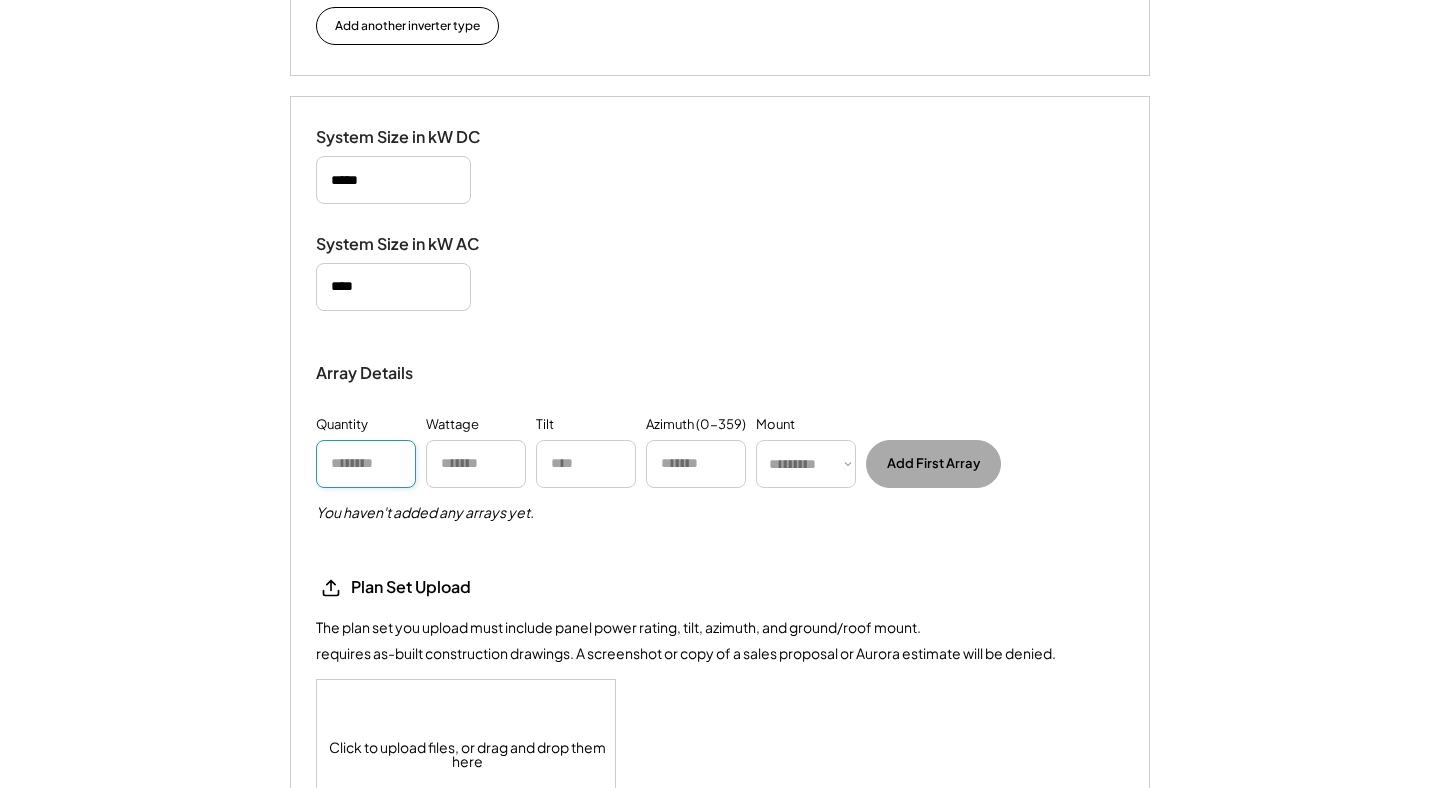 click at bounding box center (366, 464) 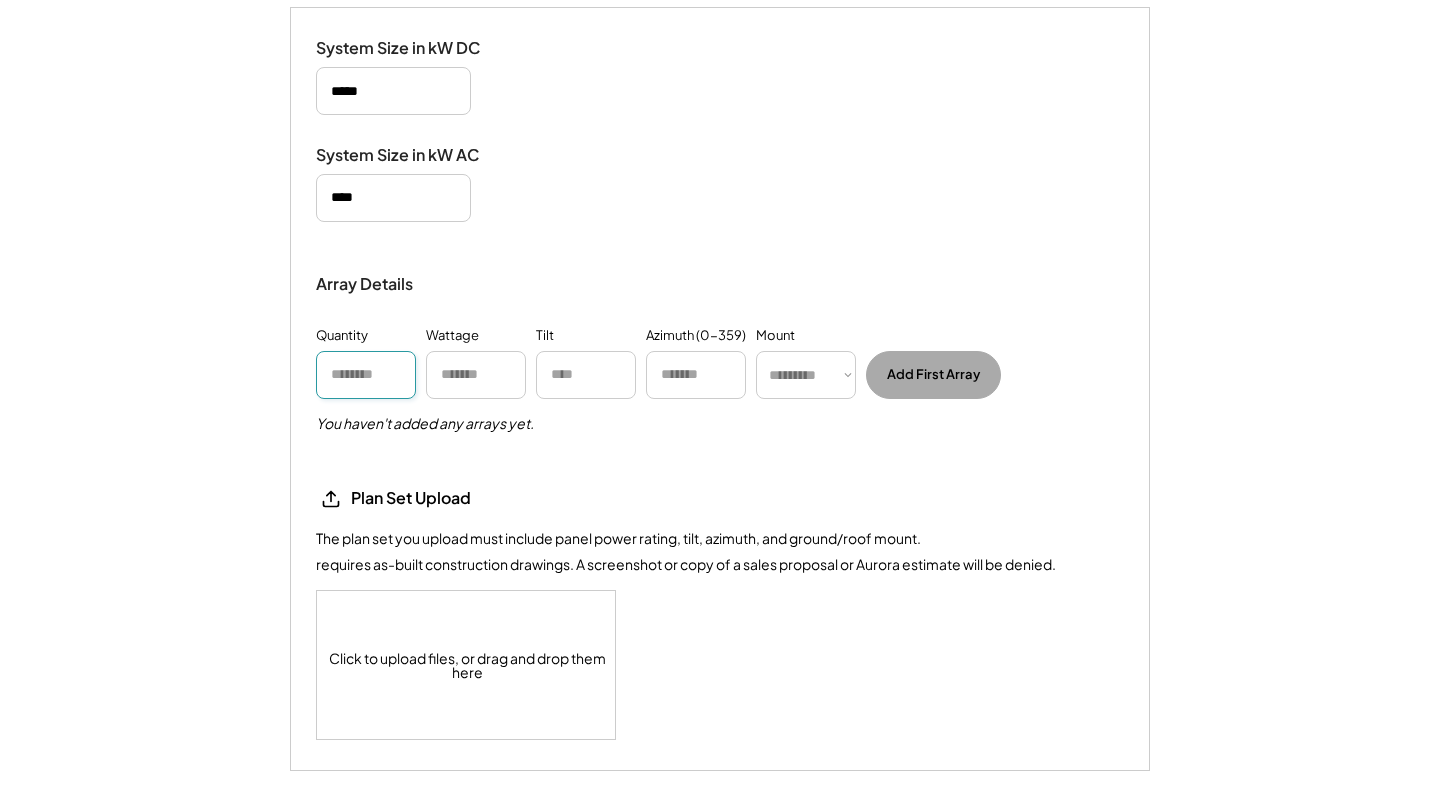 scroll, scrollTop: 1979, scrollLeft: 0, axis: vertical 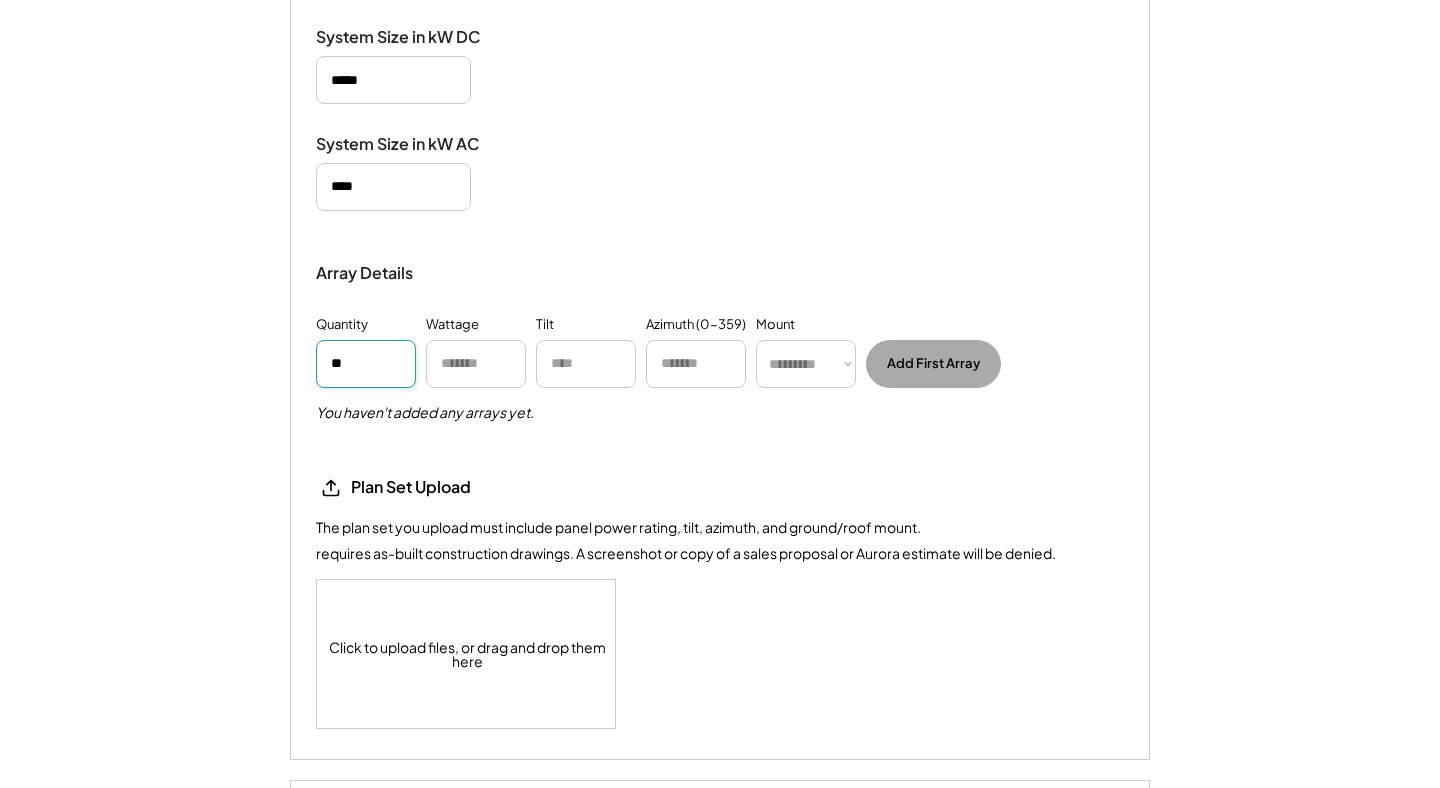 type on "**" 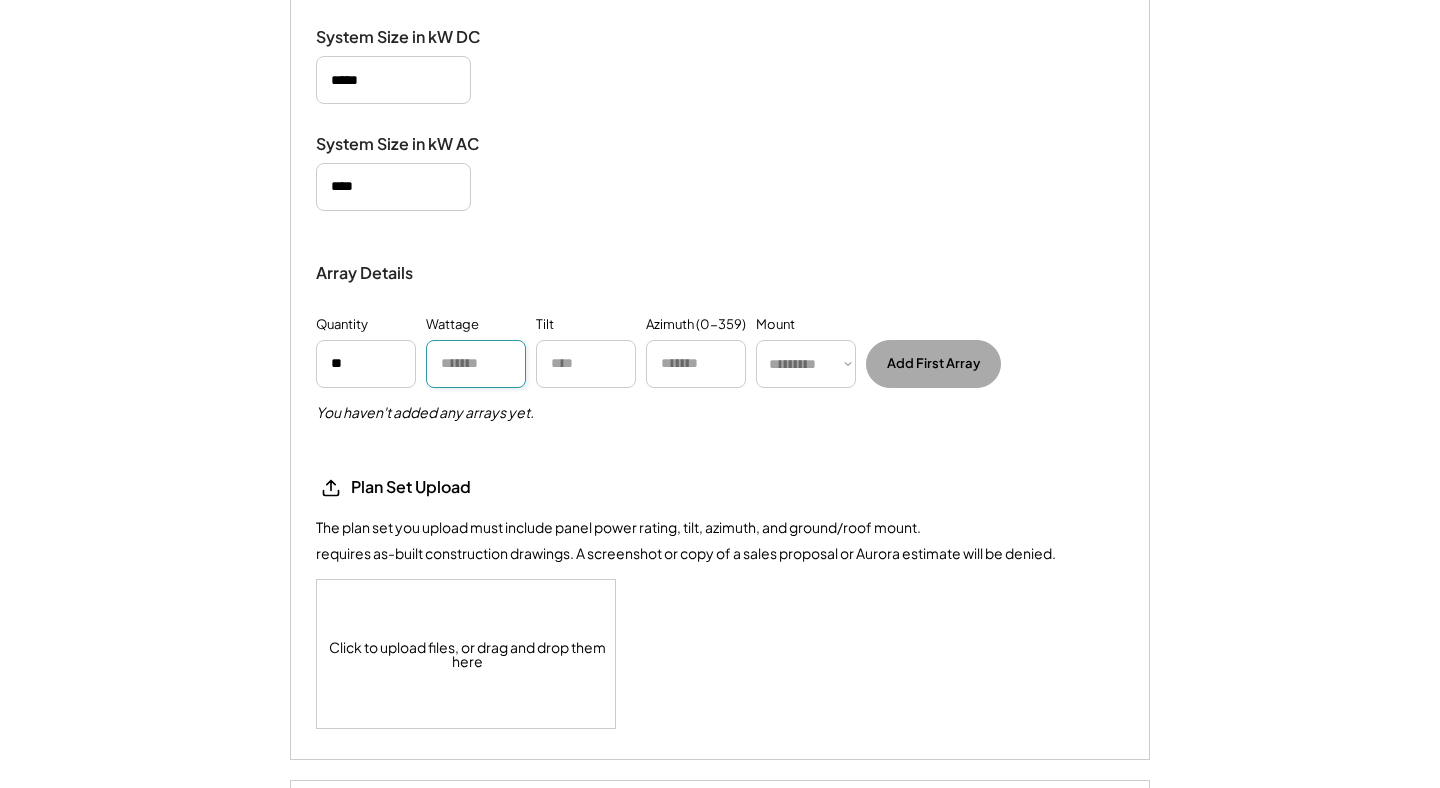 click at bounding box center (476, 364) 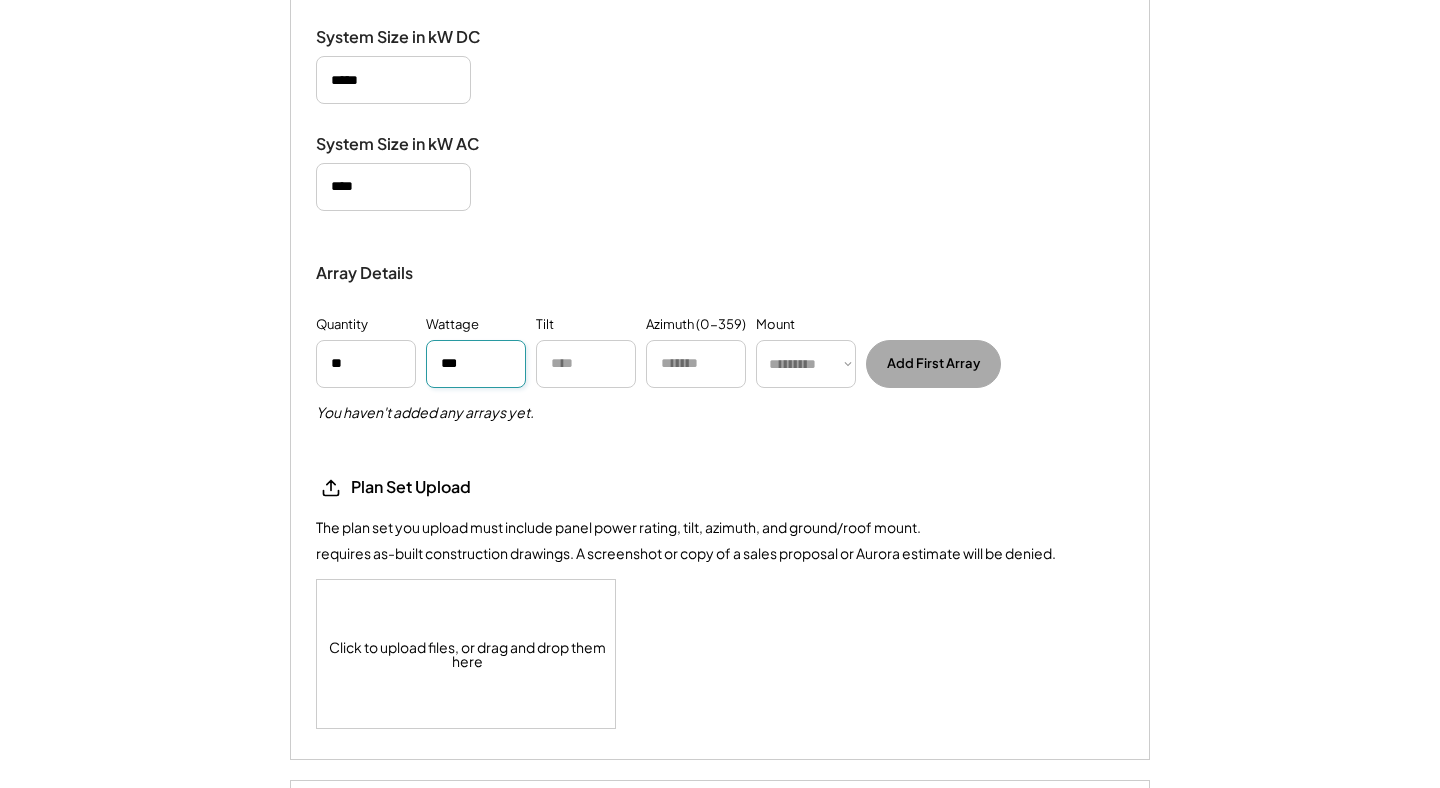 type on "***" 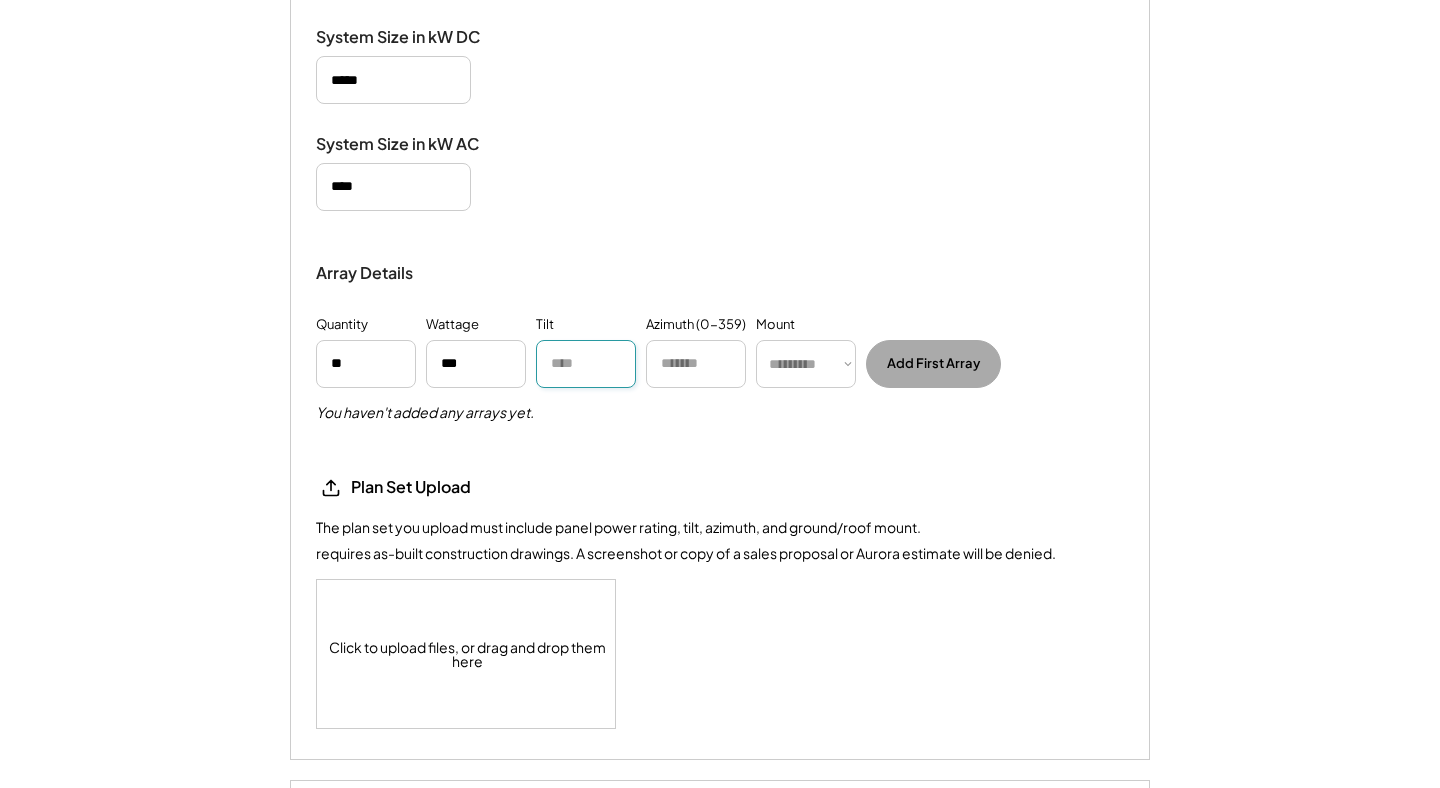 click at bounding box center [586, 364] 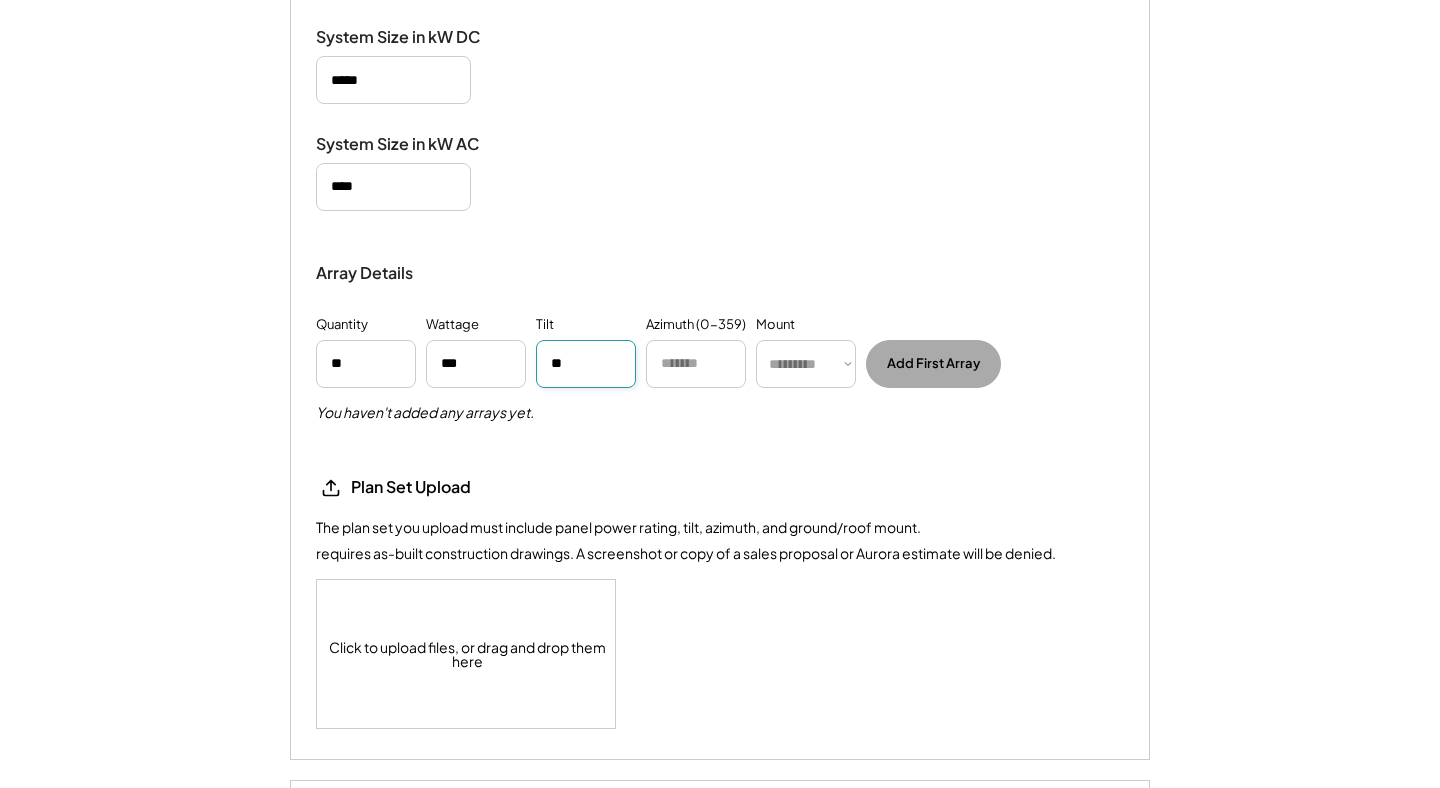 type on "**" 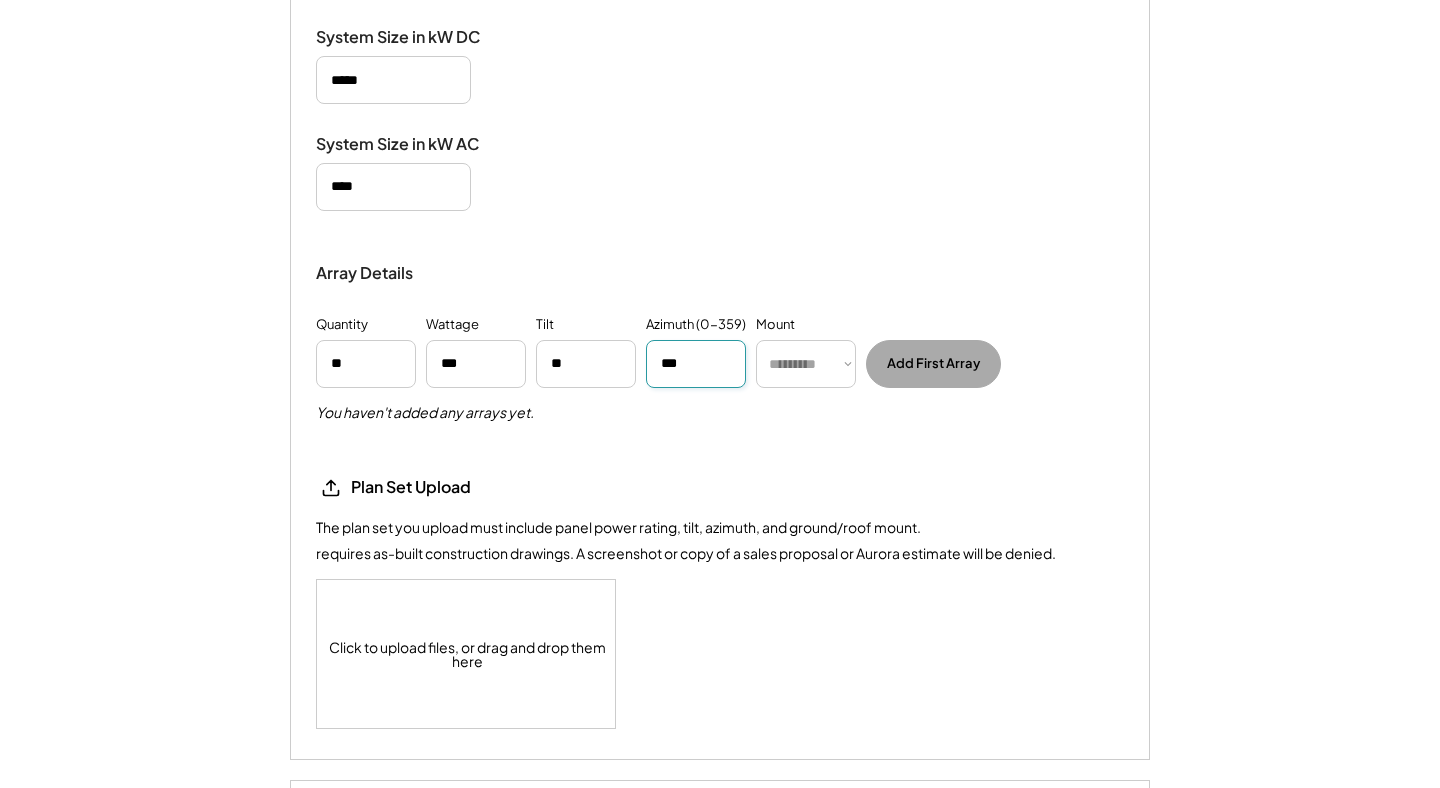 type on "***" 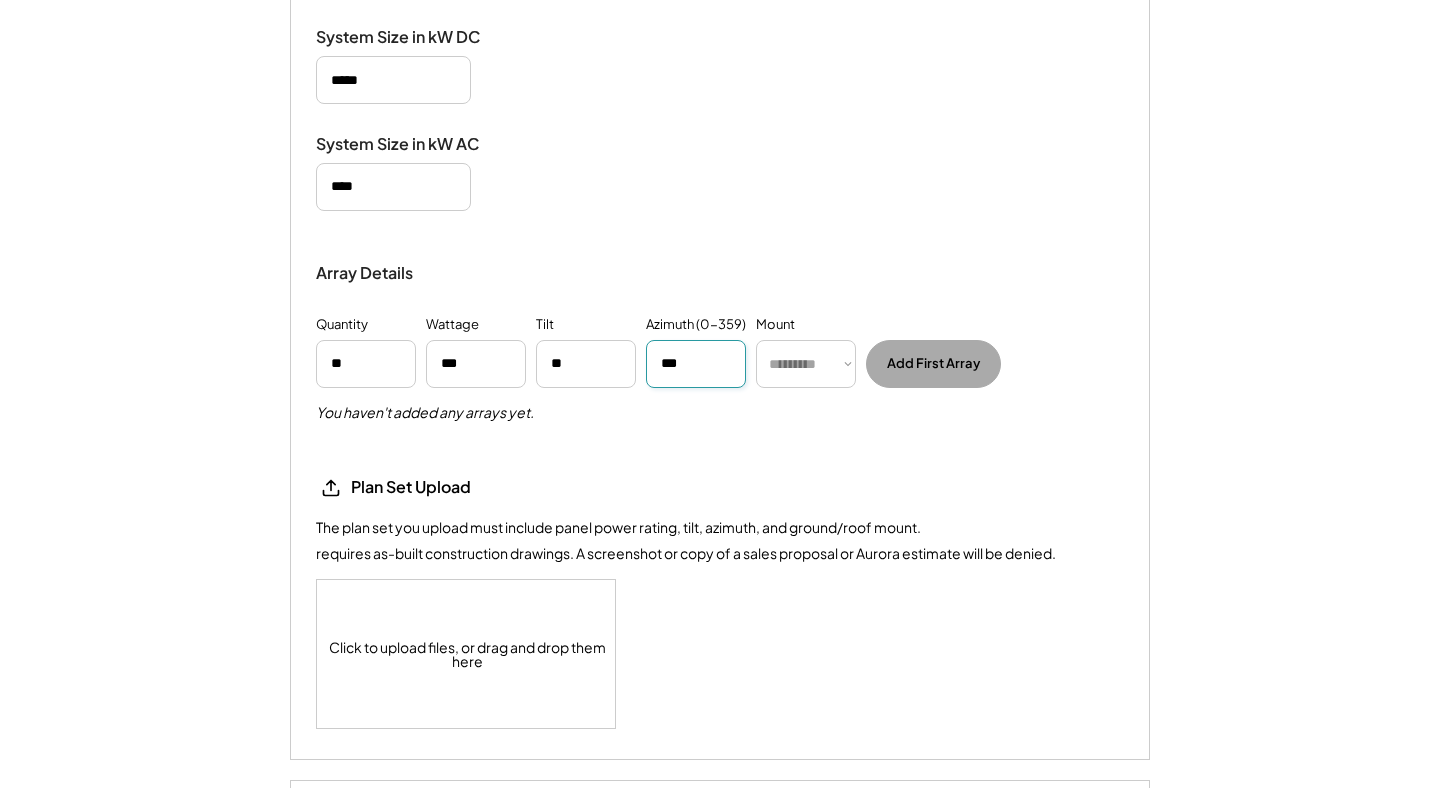 click on "********* **** ******" at bounding box center (806, 364) 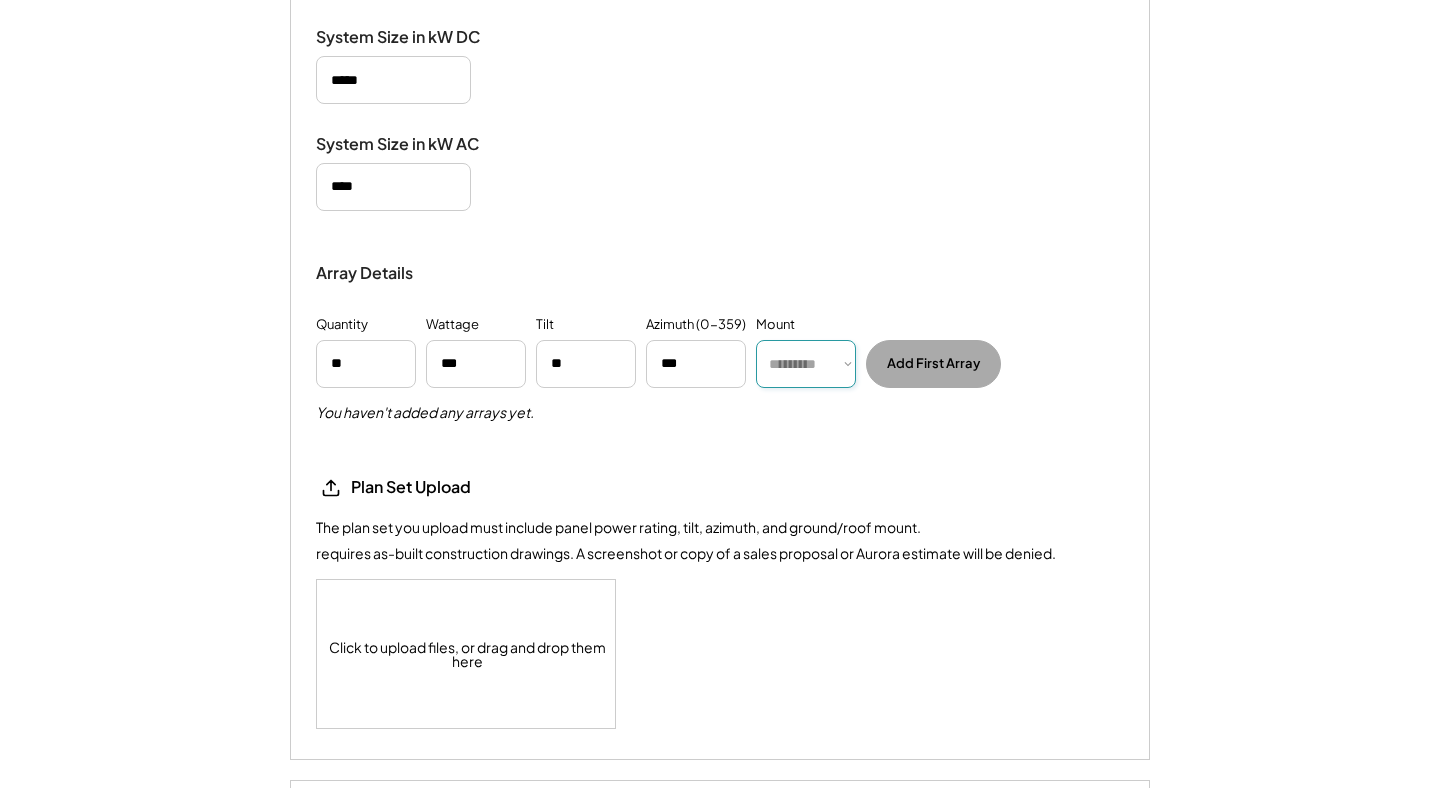 select on "******" 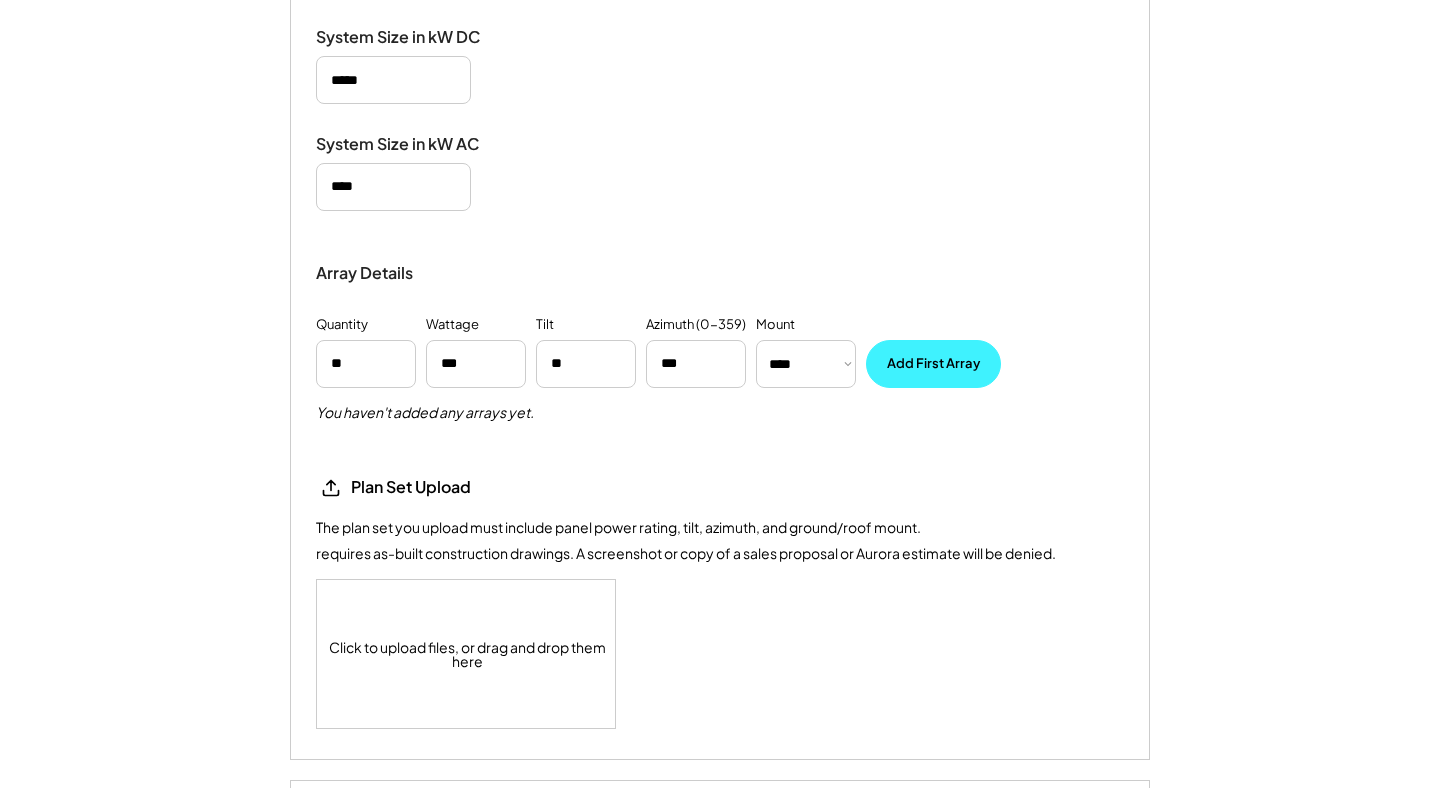click on "Add First Array" at bounding box center [933, 364] 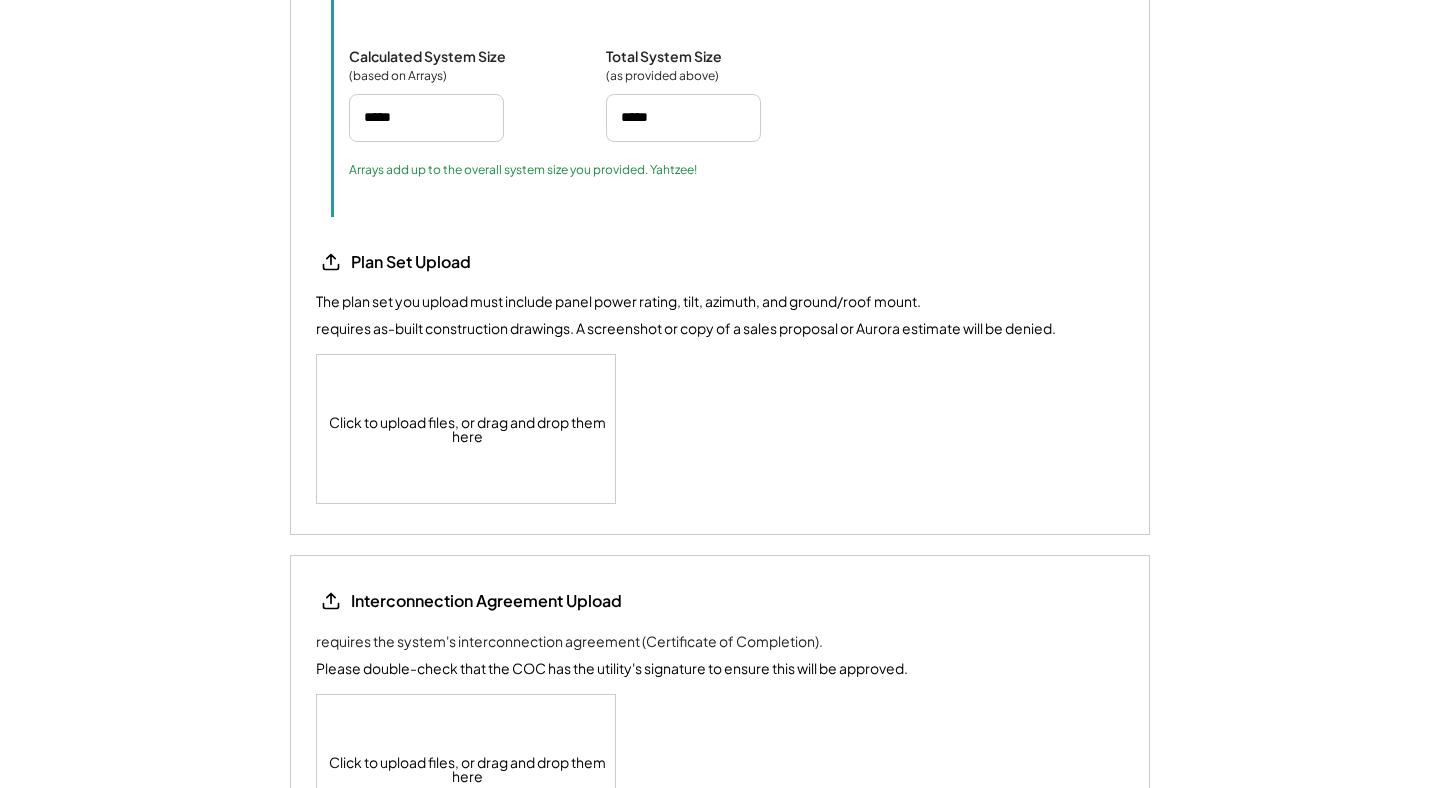 scroll, scrollTop: 2518, scrollLeft: 0, axis: vertical 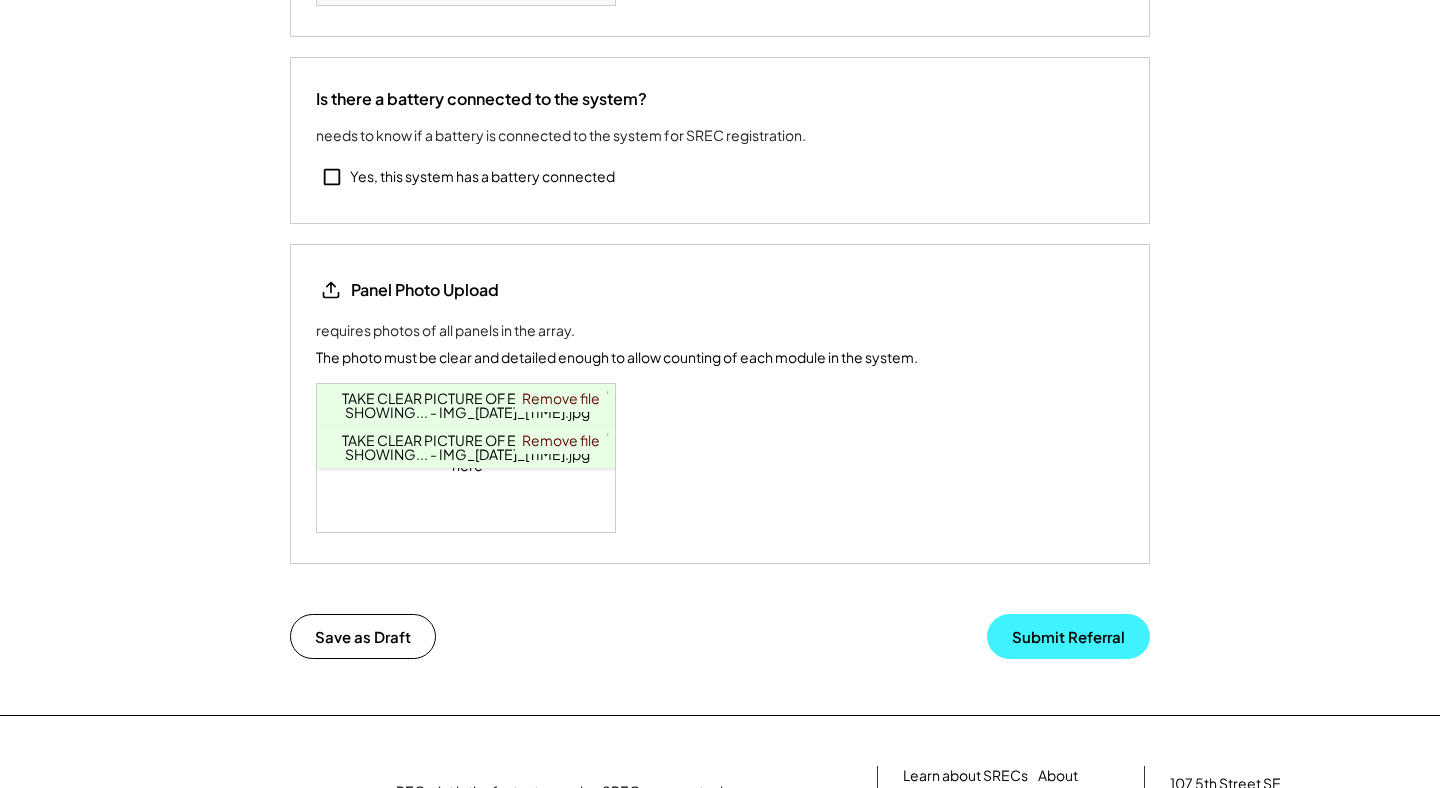 click on "Submit Referral" at bounding box center (1068, 636) 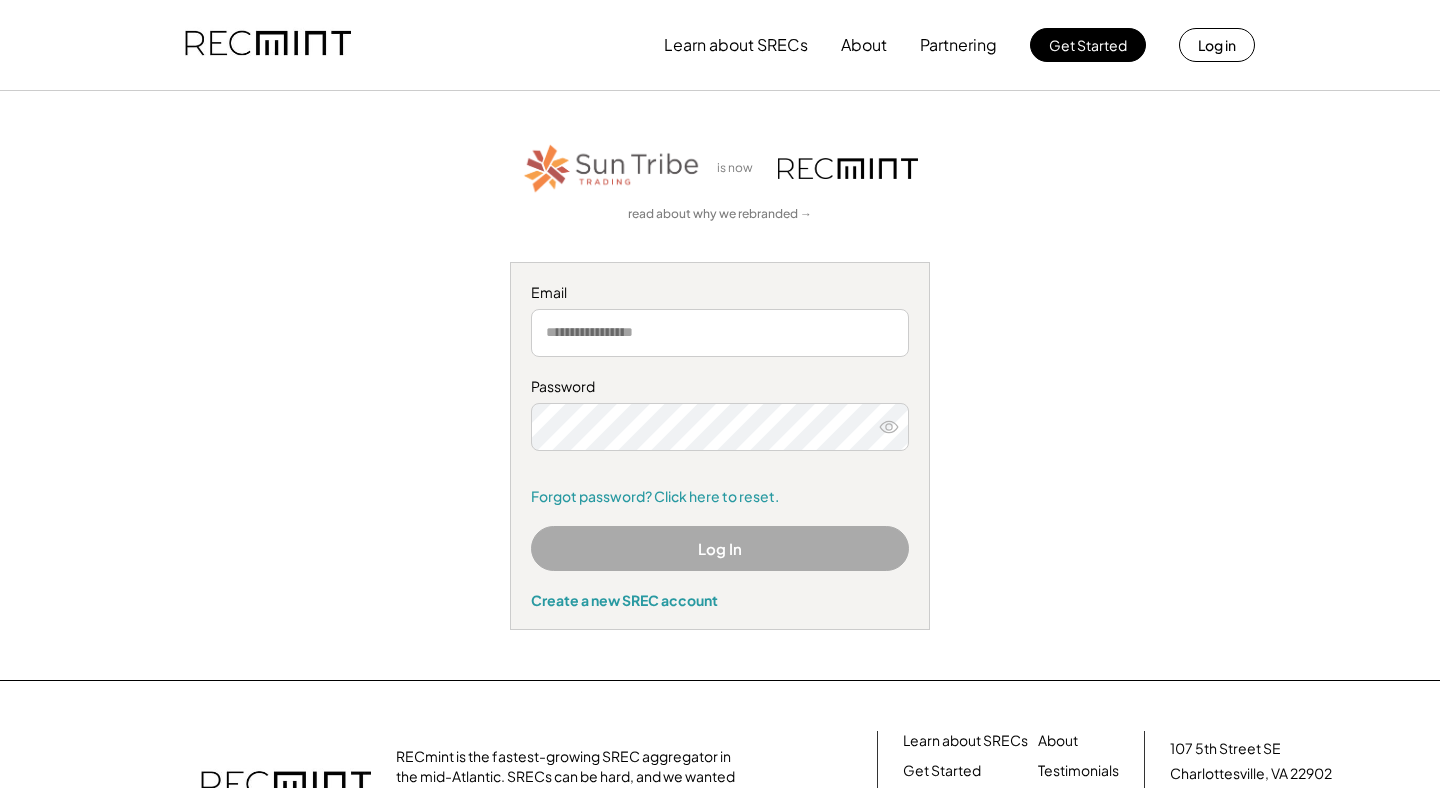 scroll, scrollTop: 0, scrollLeft: 0, axis: both 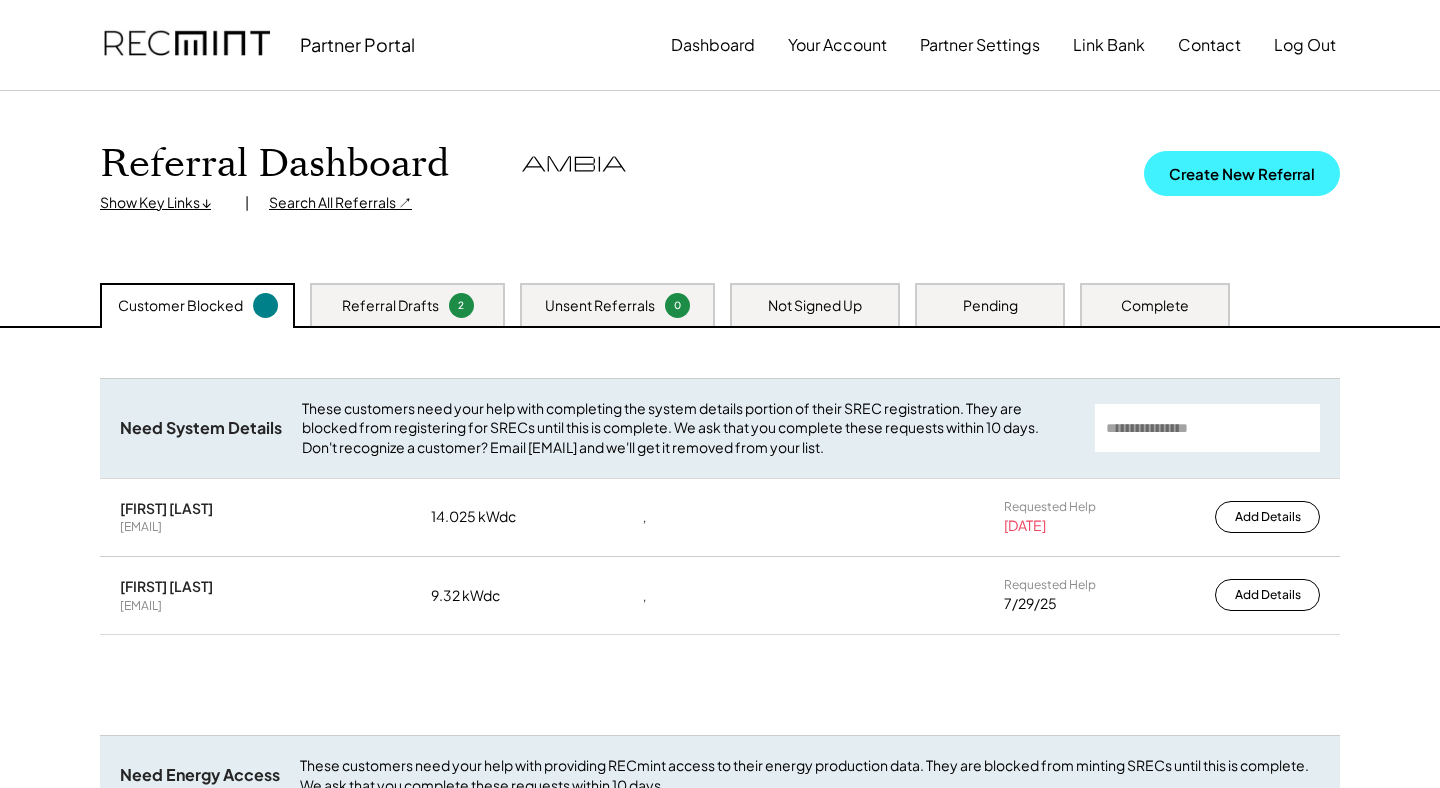 click on "Create New Referral" at bounding box center (1242, 173) 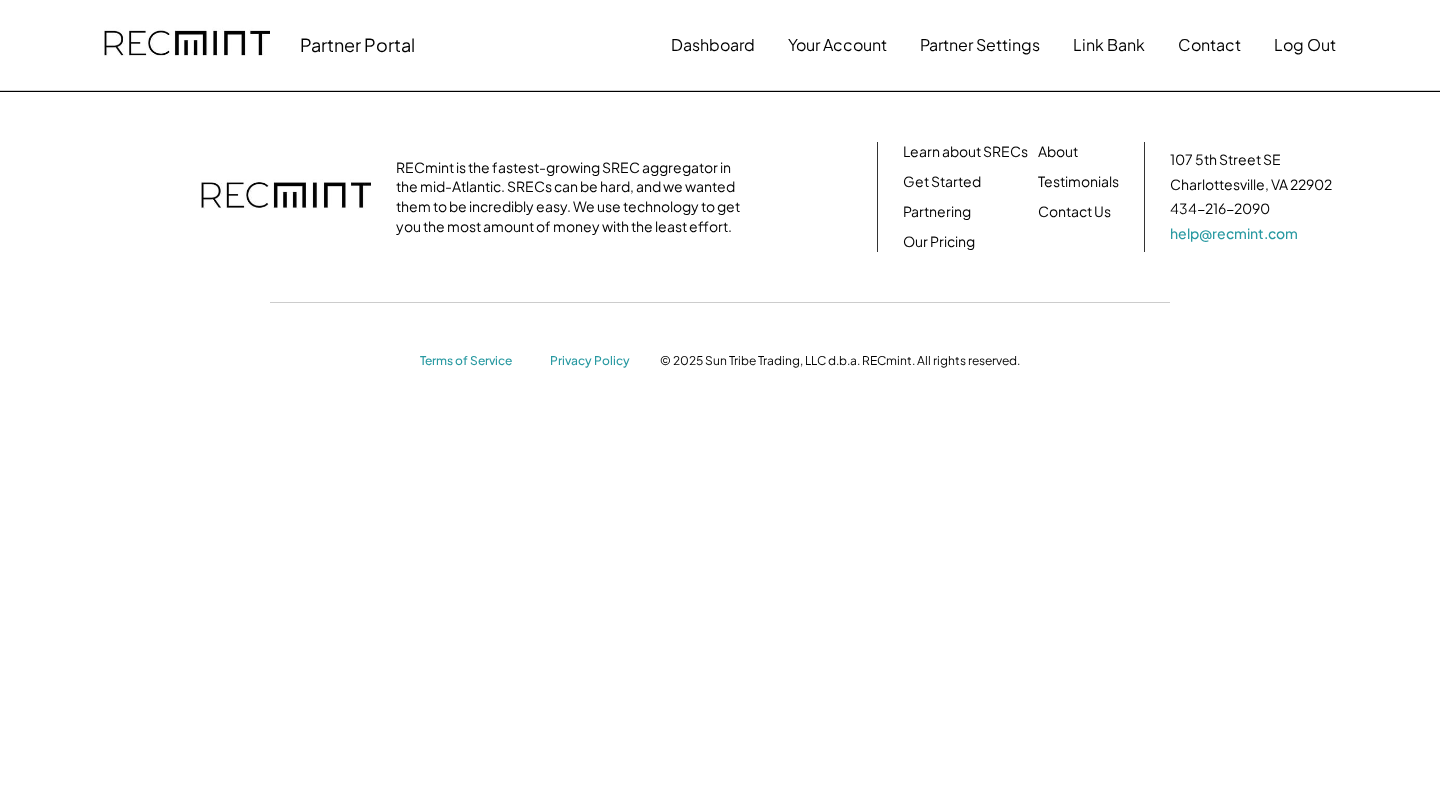 scroll, scrollTop: 0, scrollLeft: 0, axis: both 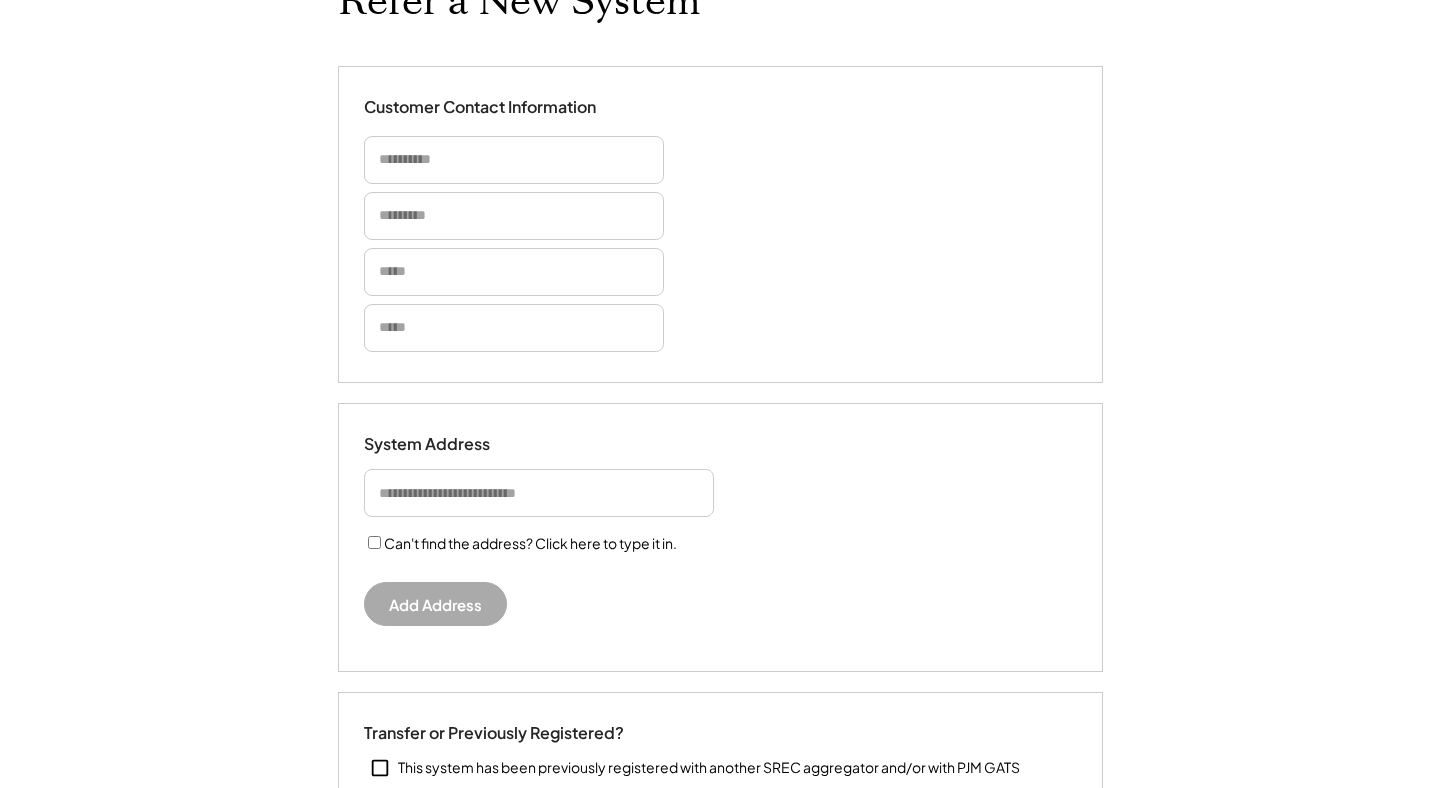 type 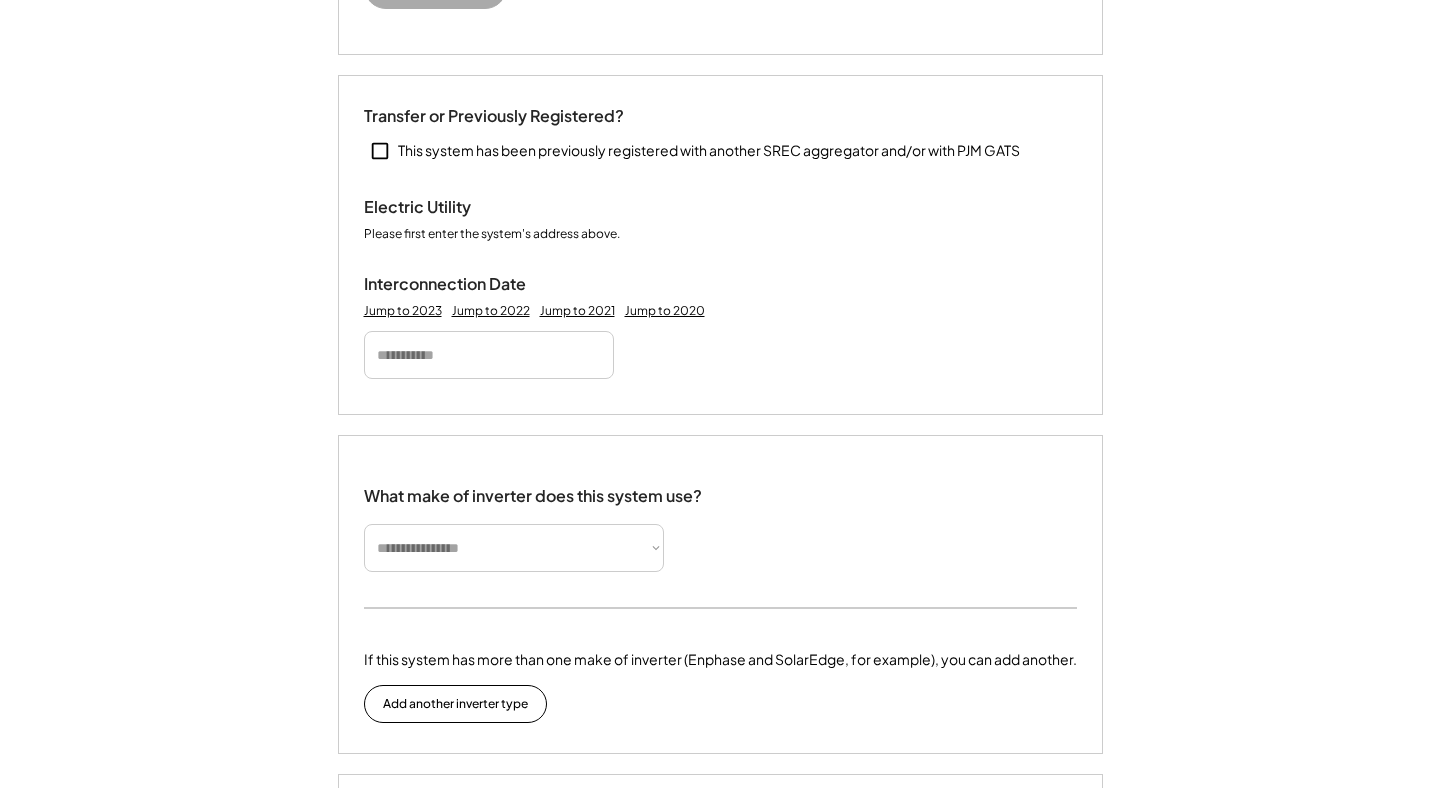 scroll, scrollTop: 767, scrollLeft: 0, axis: vertical 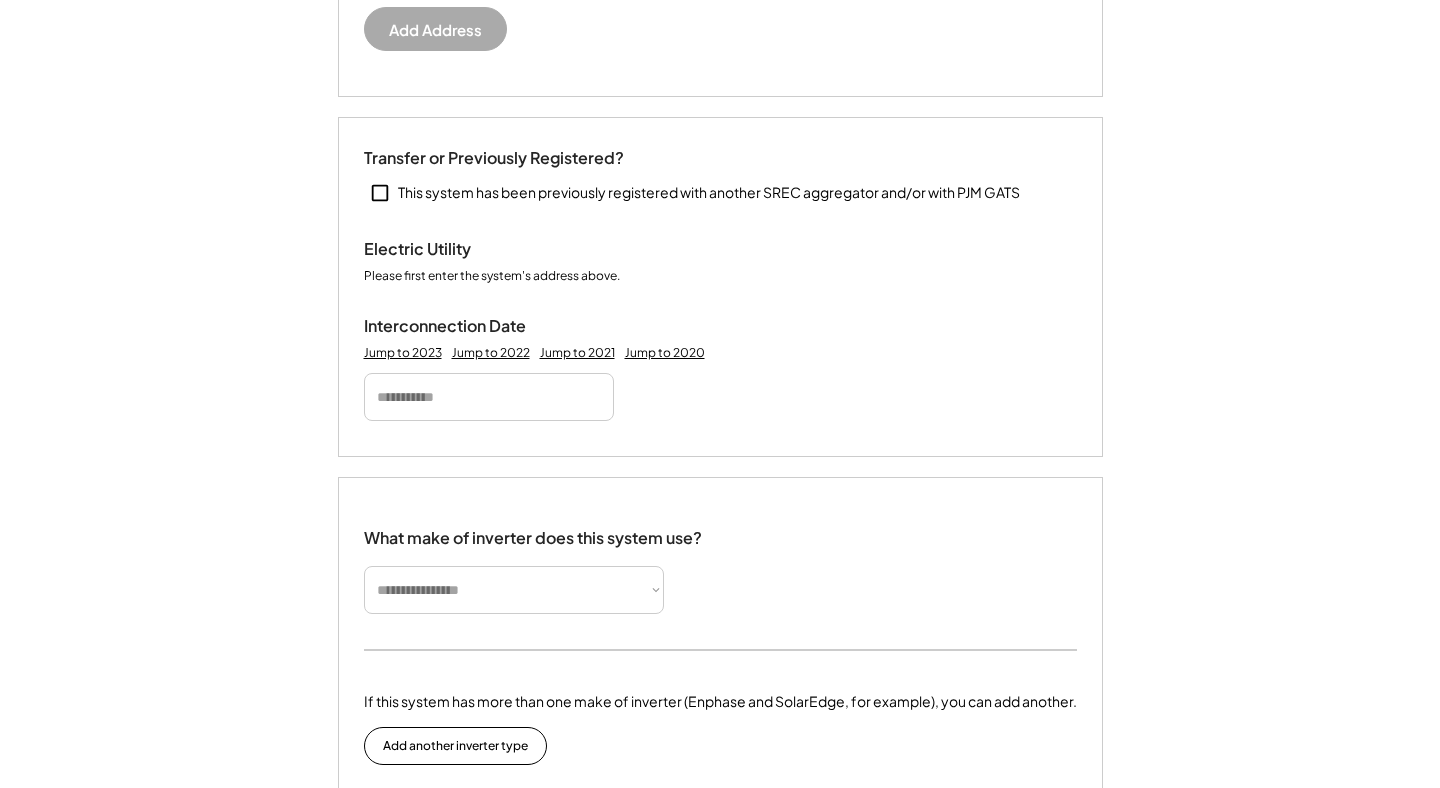 click on "This system has been previously registered with another SREC aggregator and/or with PJM GATS" at bounding box center (709, 193) 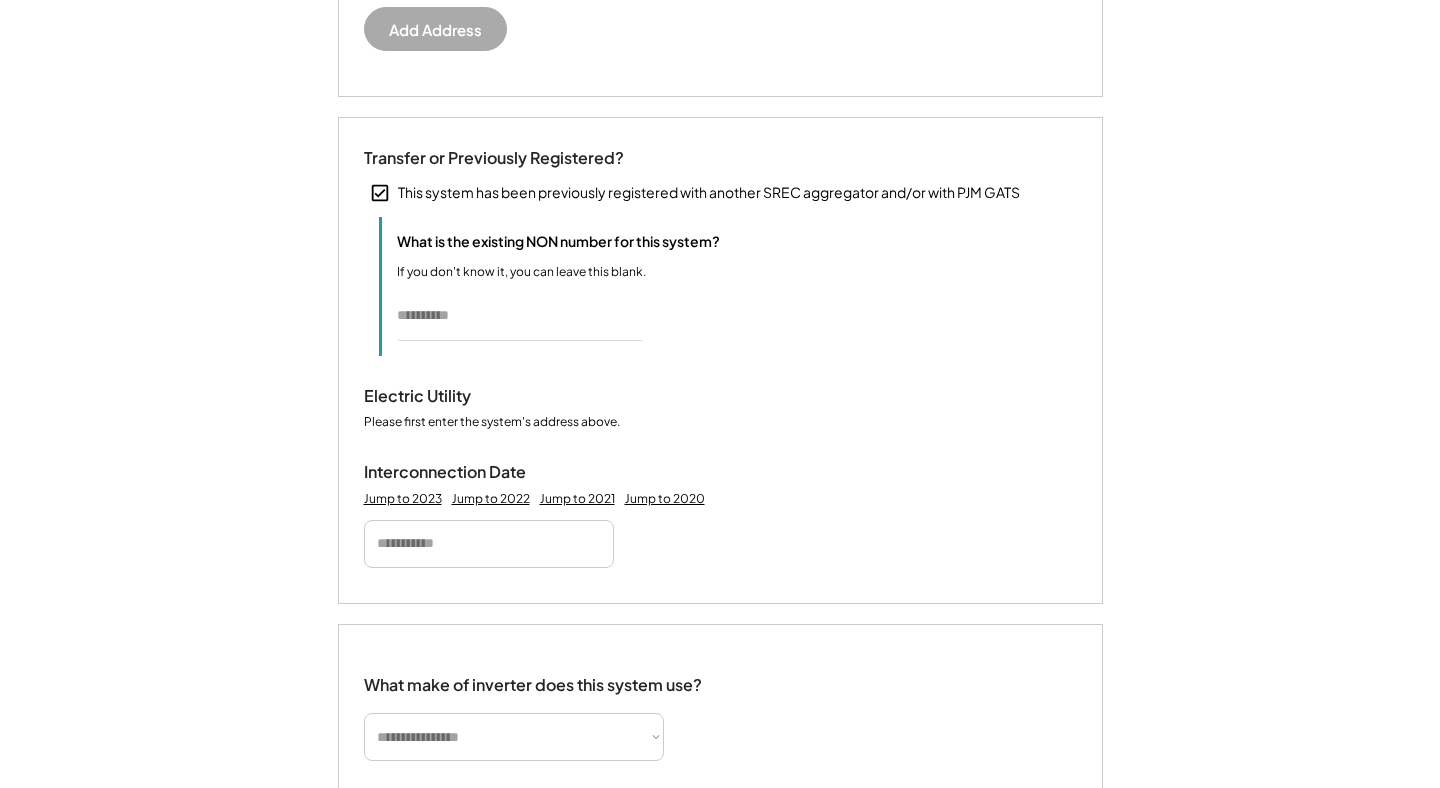 type 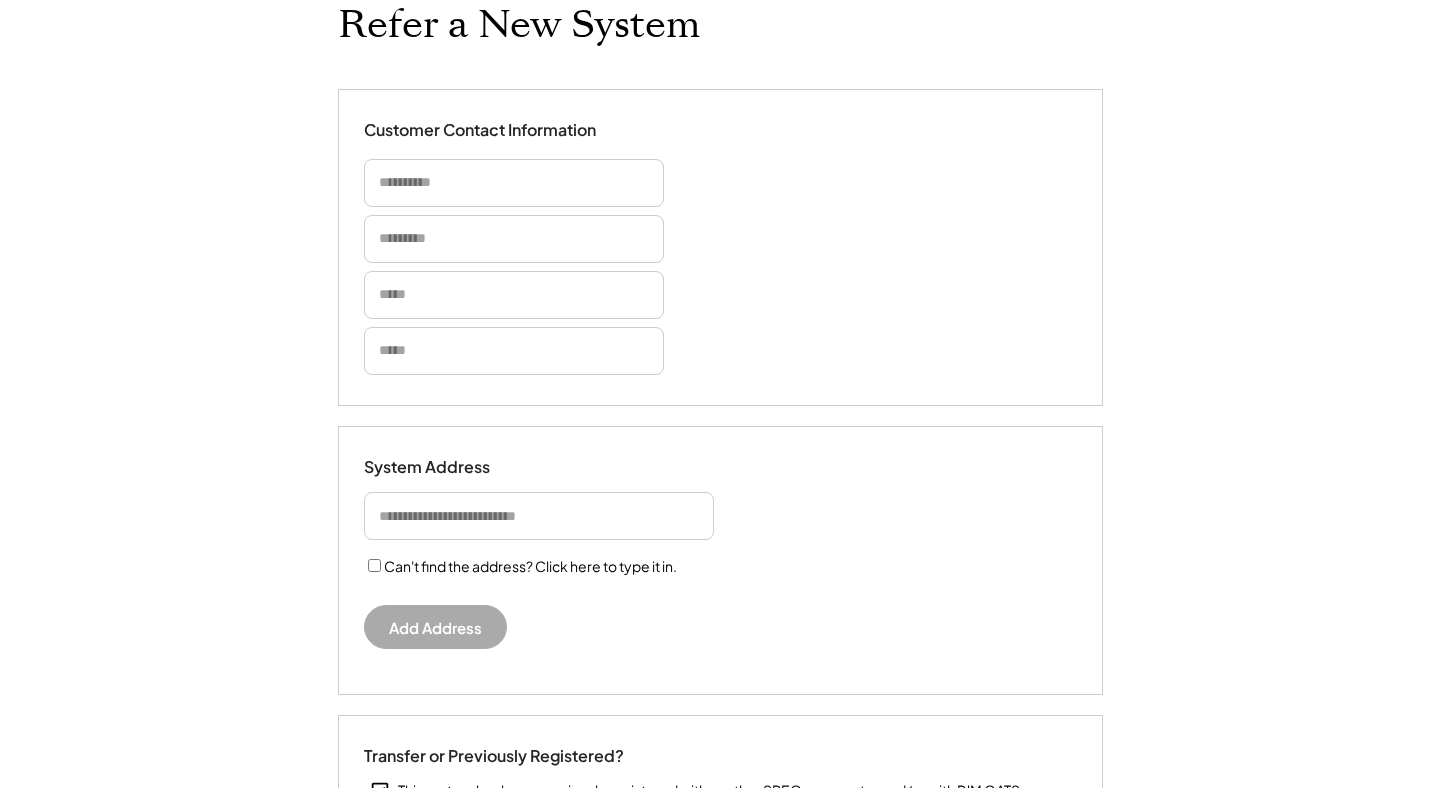 scroll, scrollTop: 176, scrollLeft: 0, axis: vertical 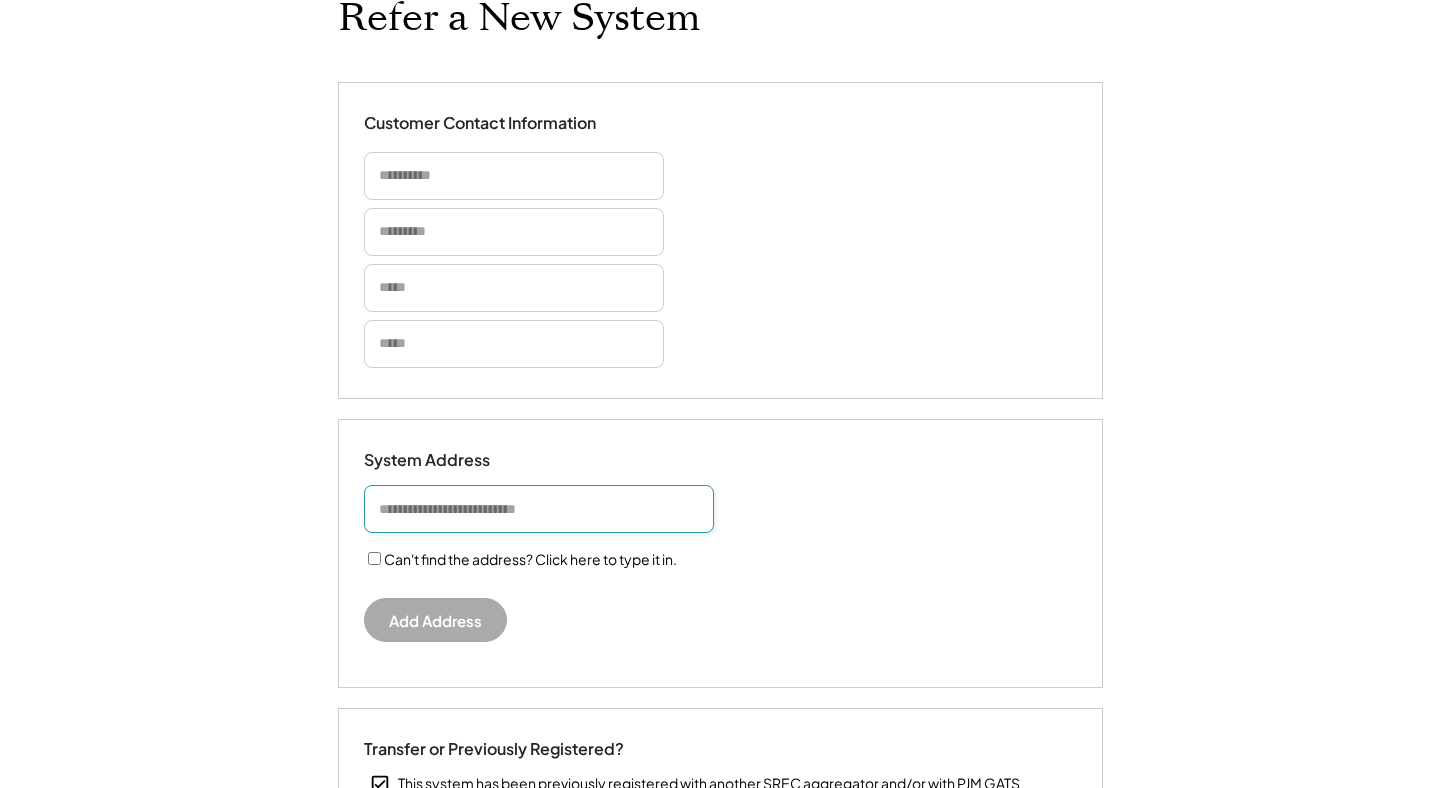 click at bounding box center (539, 509) 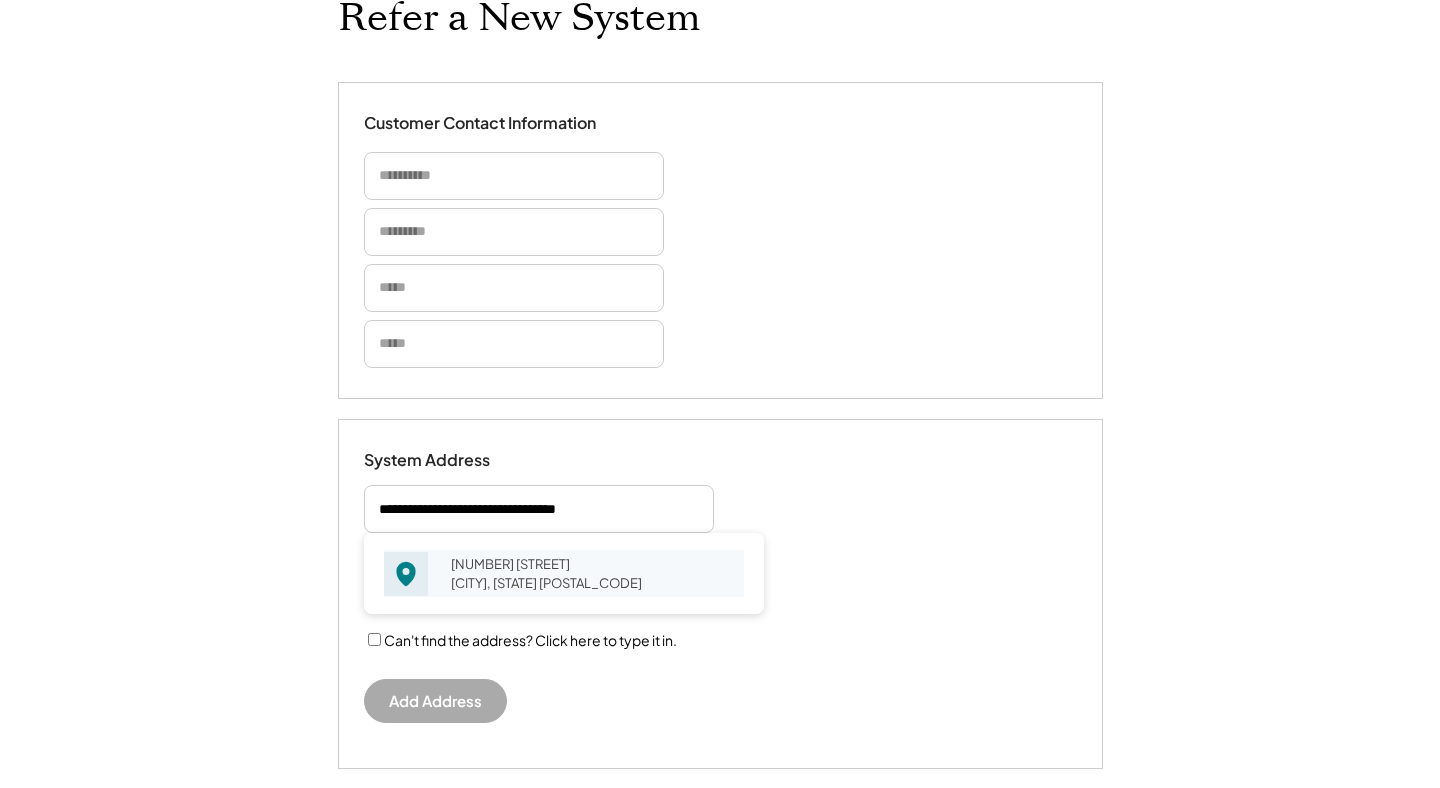 click on "1237 Woodhill Dr
Gibsonia, PA 15044" at bounding box center (591, 573) 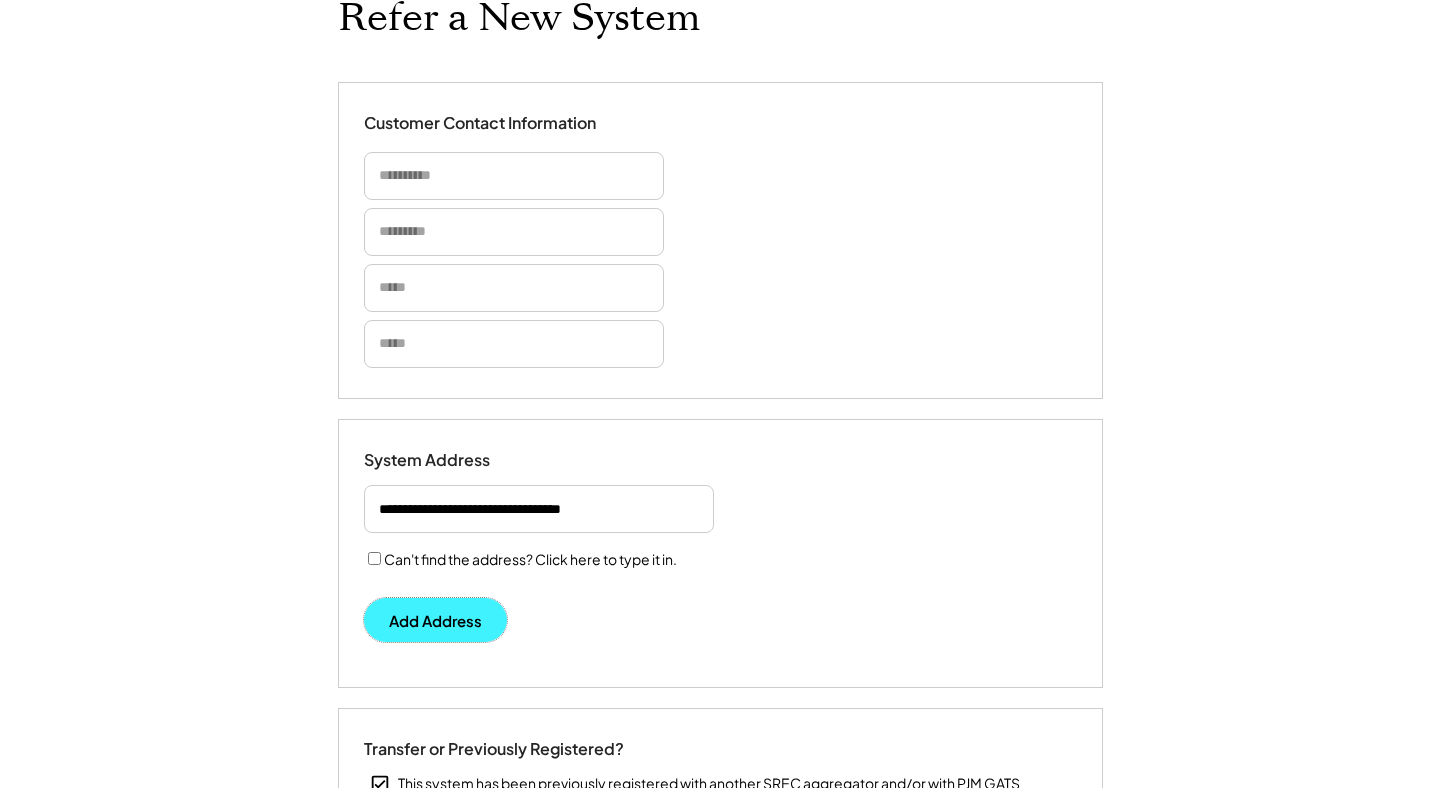 click on "Add Address" at bounding box center [435, 620] 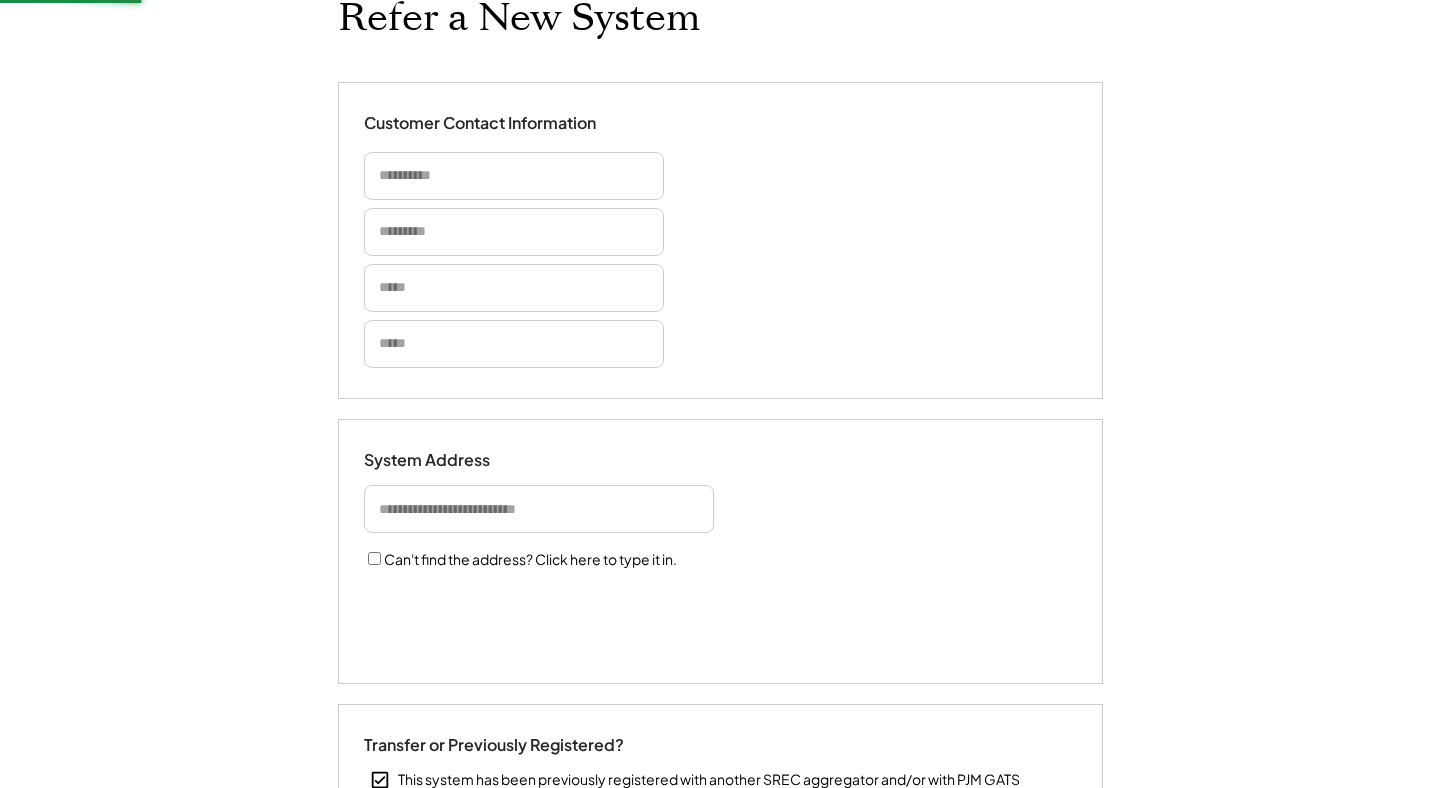 type 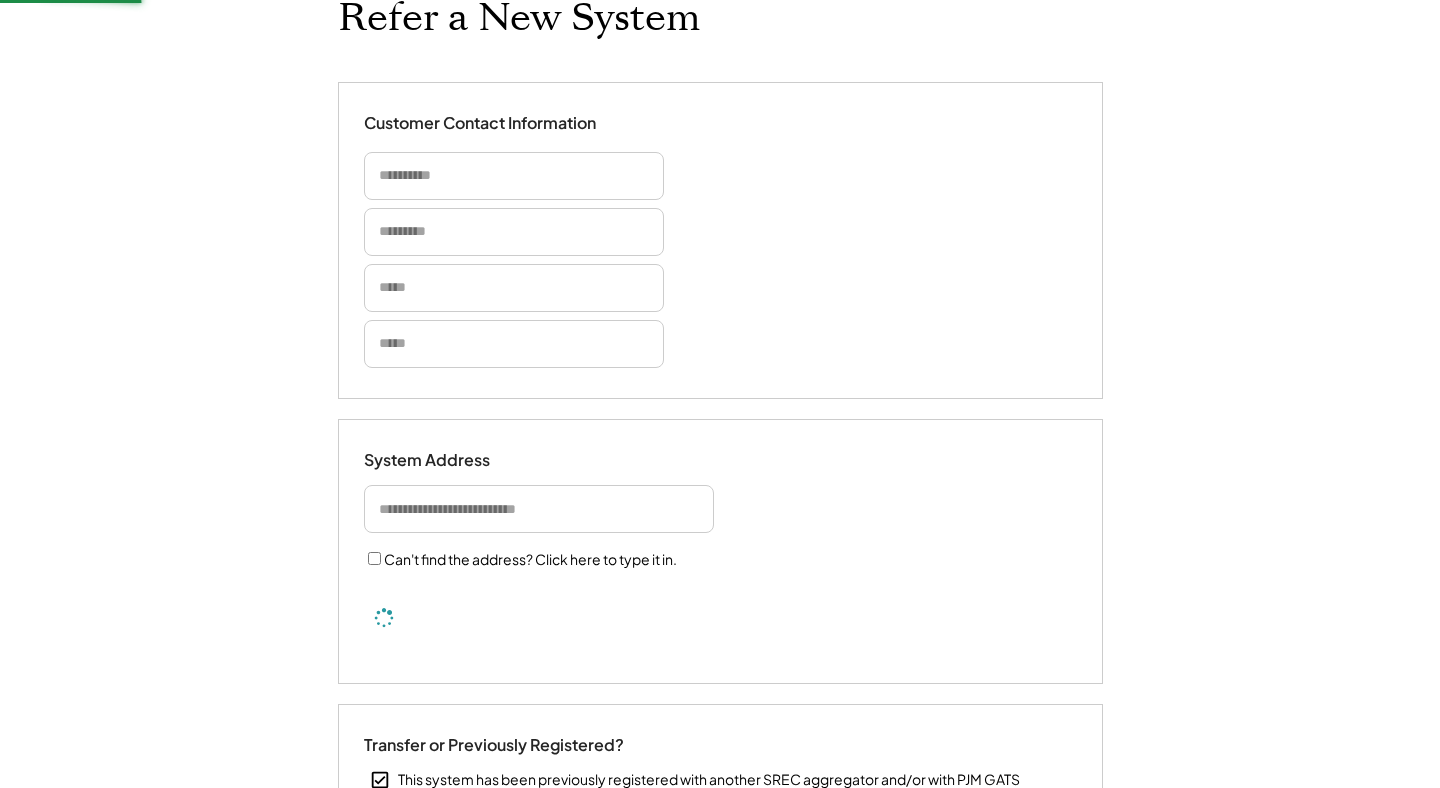 type 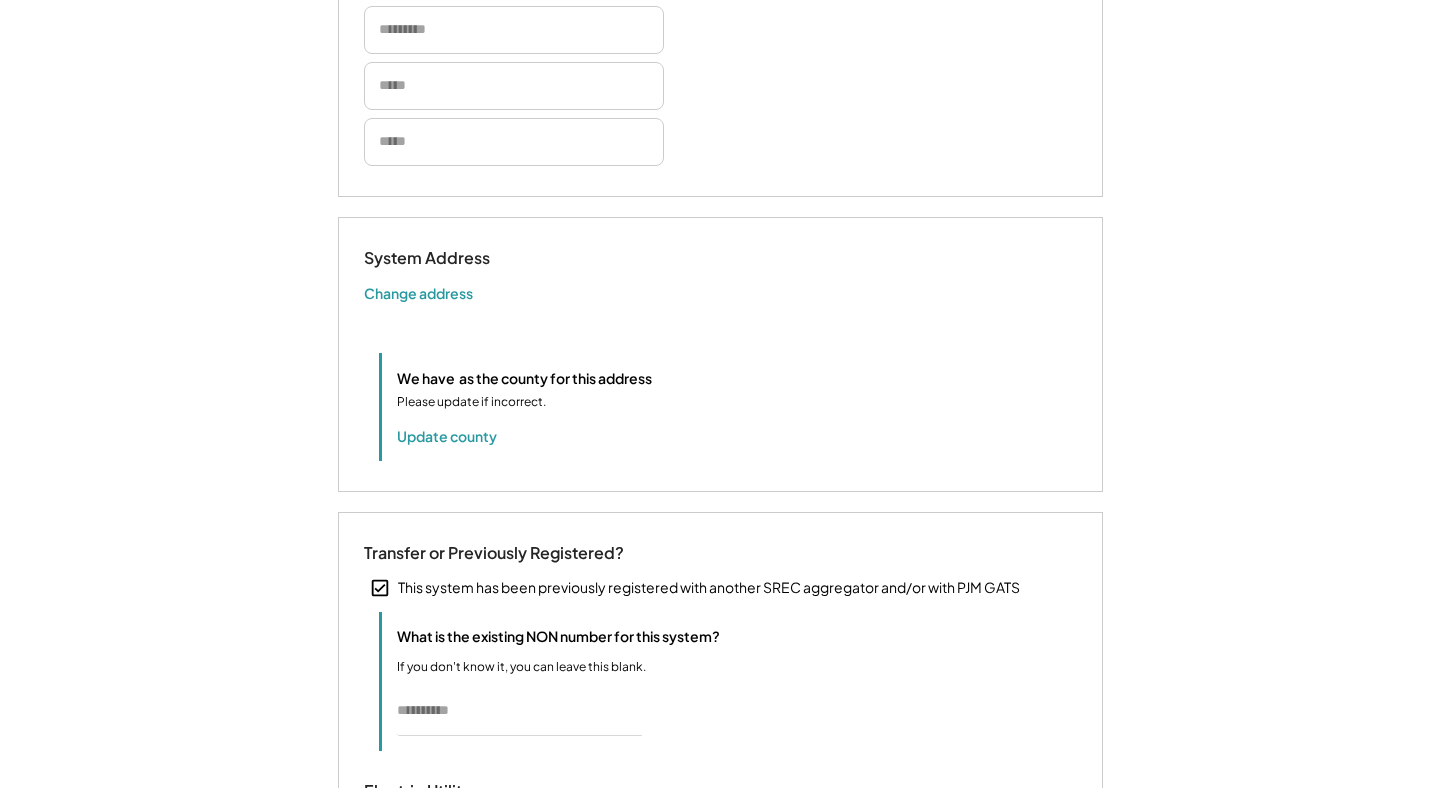 type 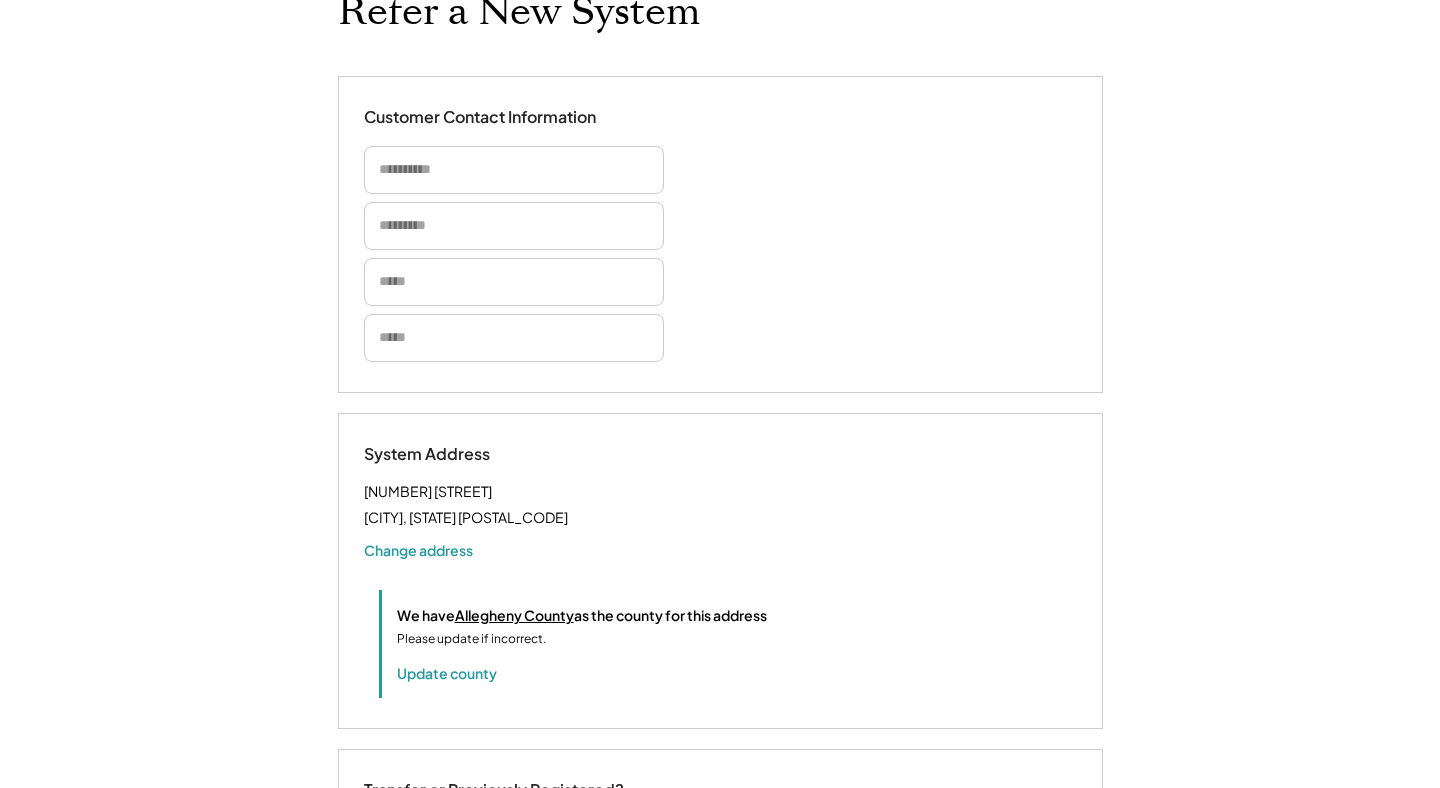 scroll, scrollTop: 0, scrollLeft: 0, axis: both 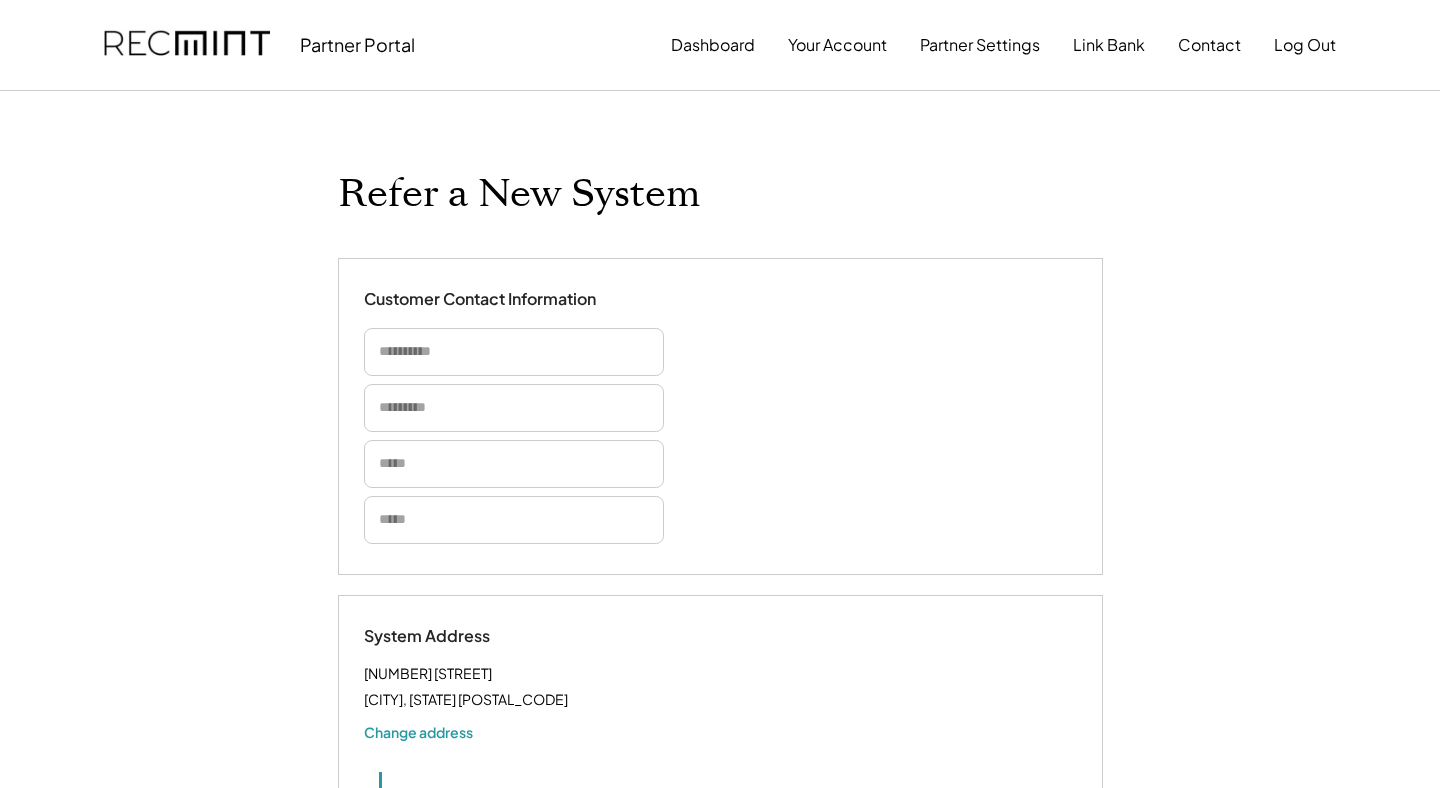 click at bounding box center [514, 352] 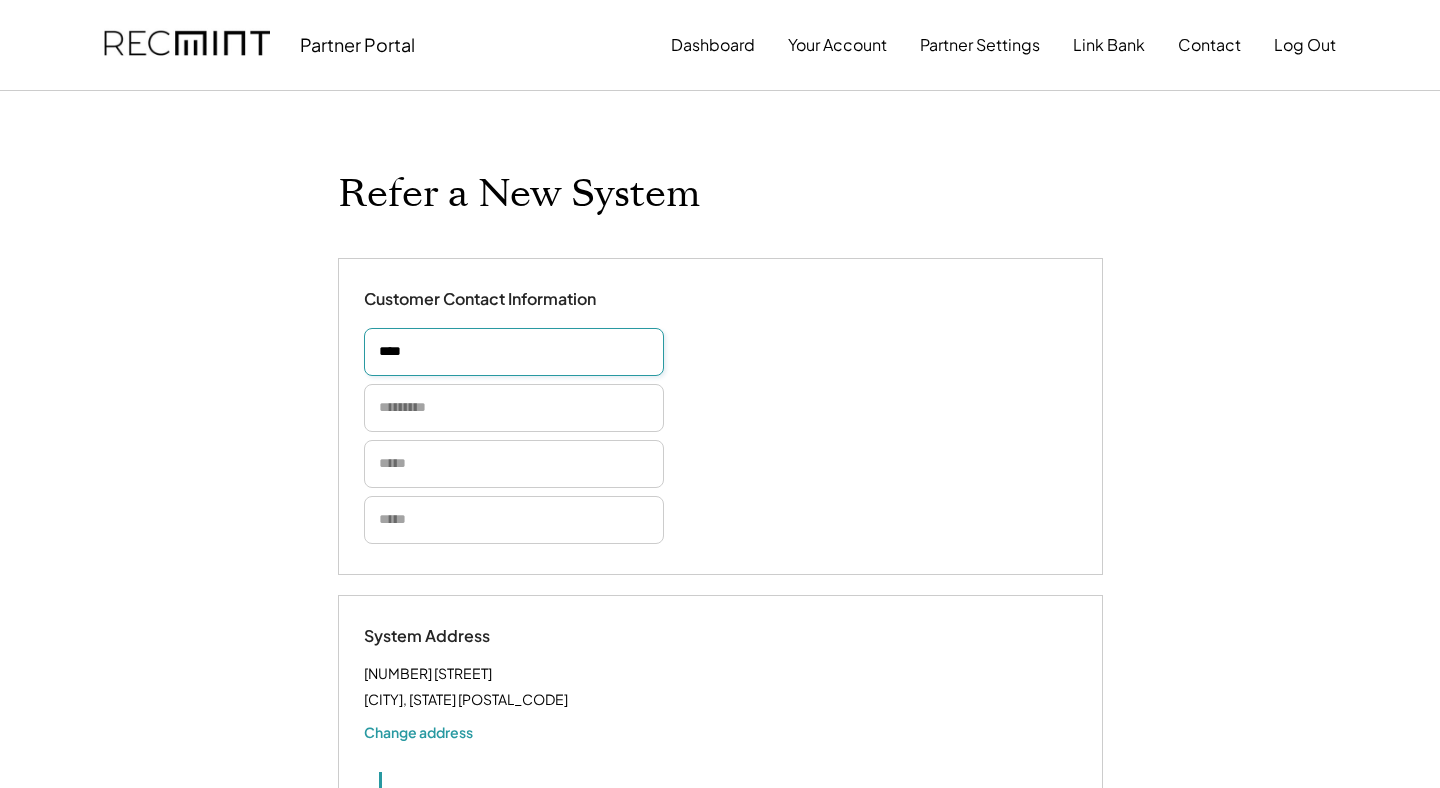 type on "****" 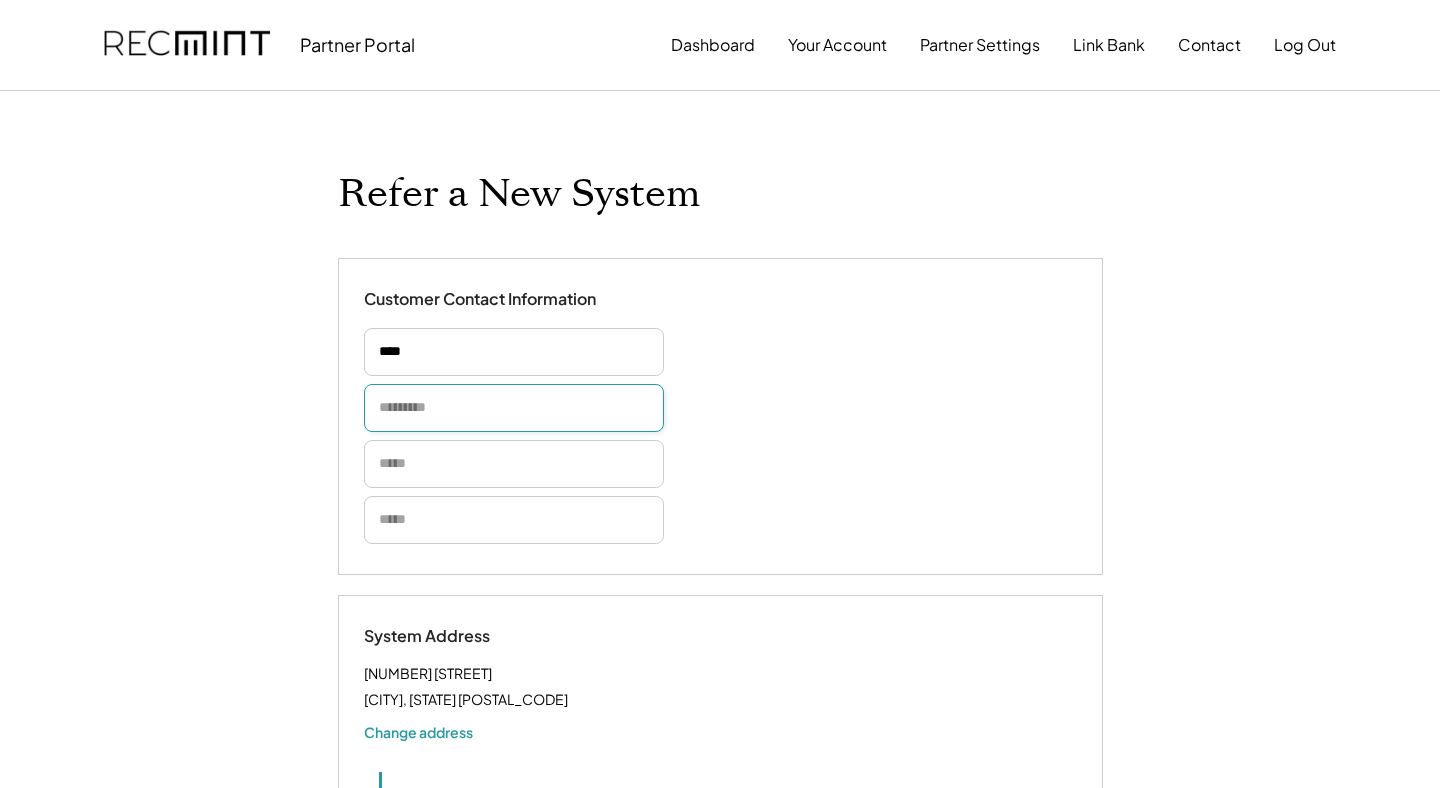 type 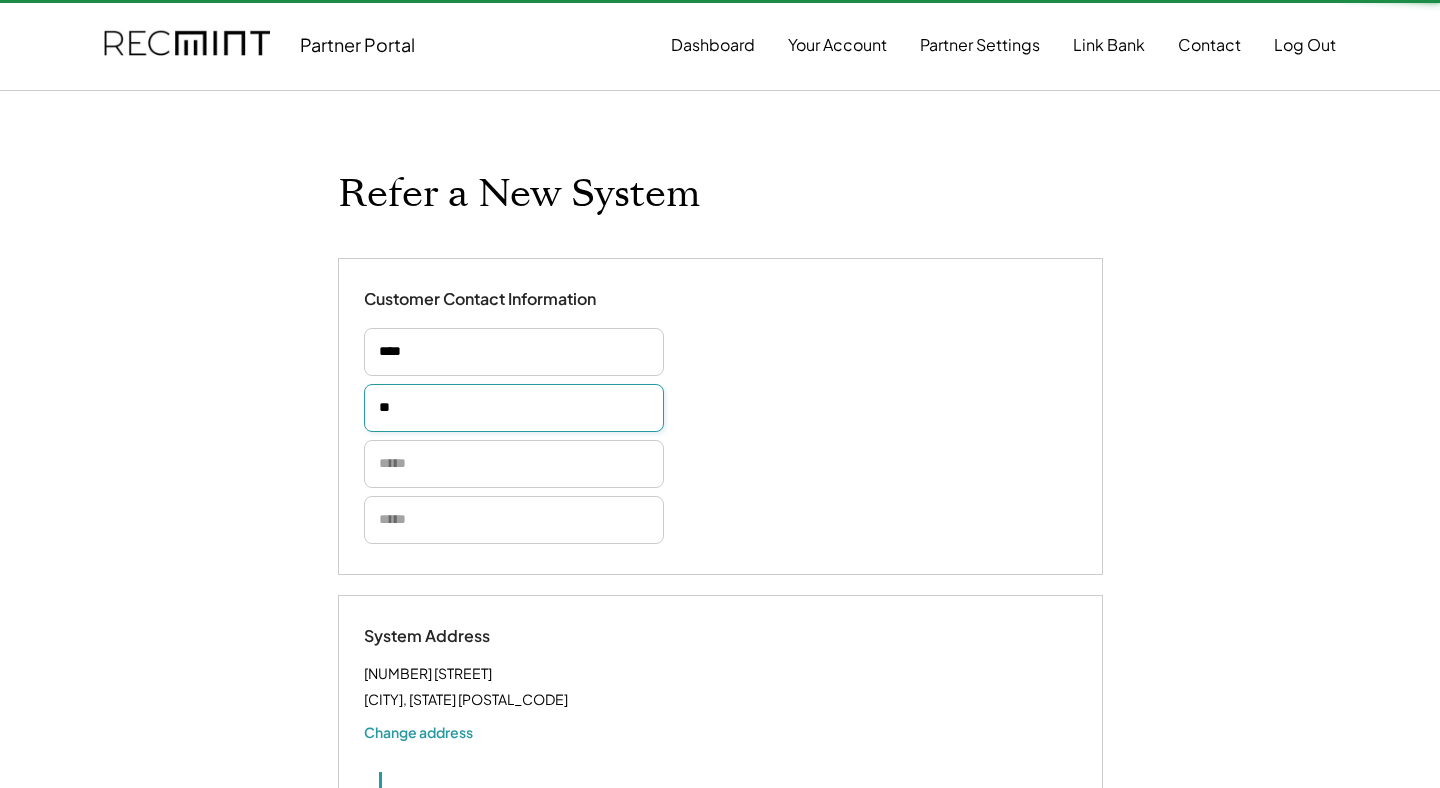 type on "***" 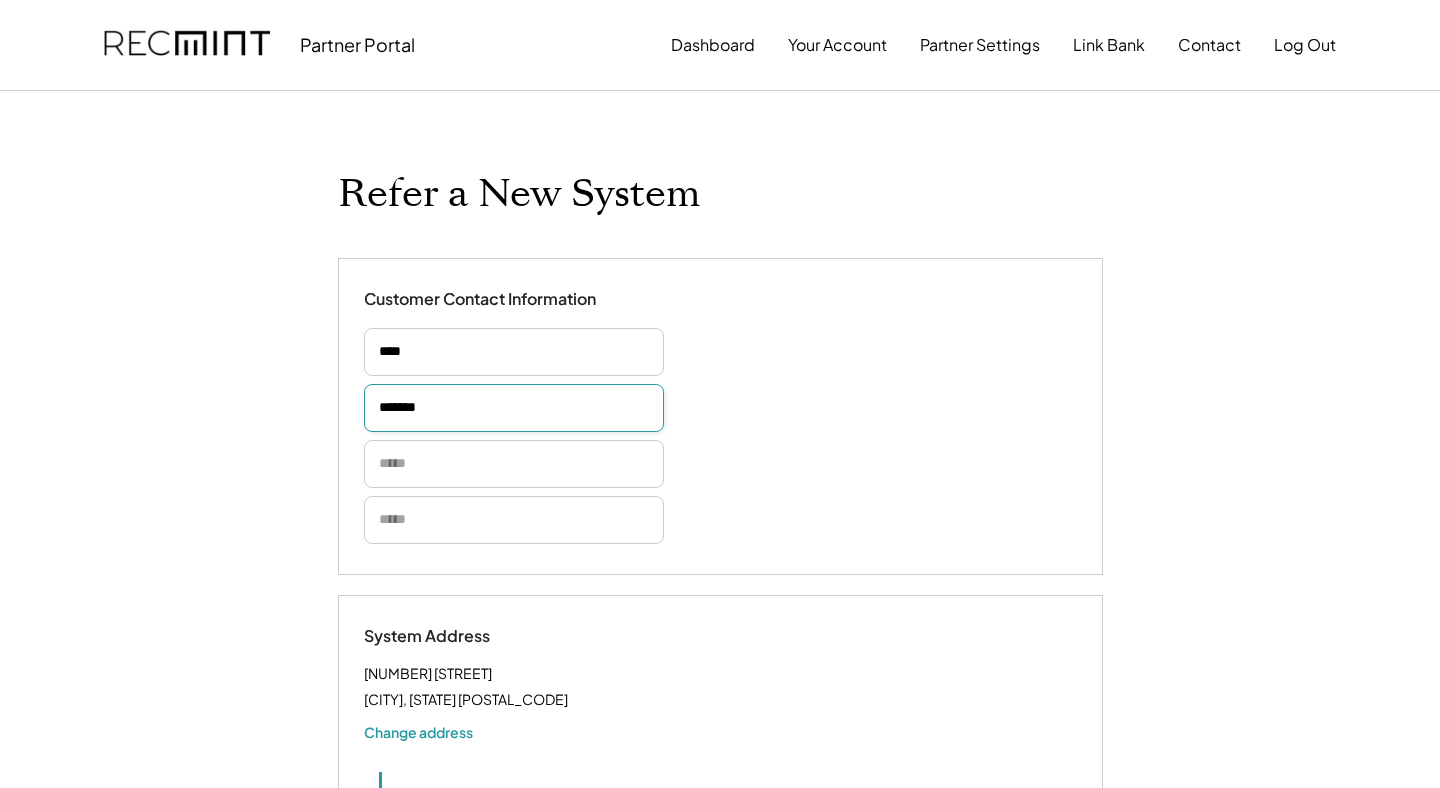 type on "*******" 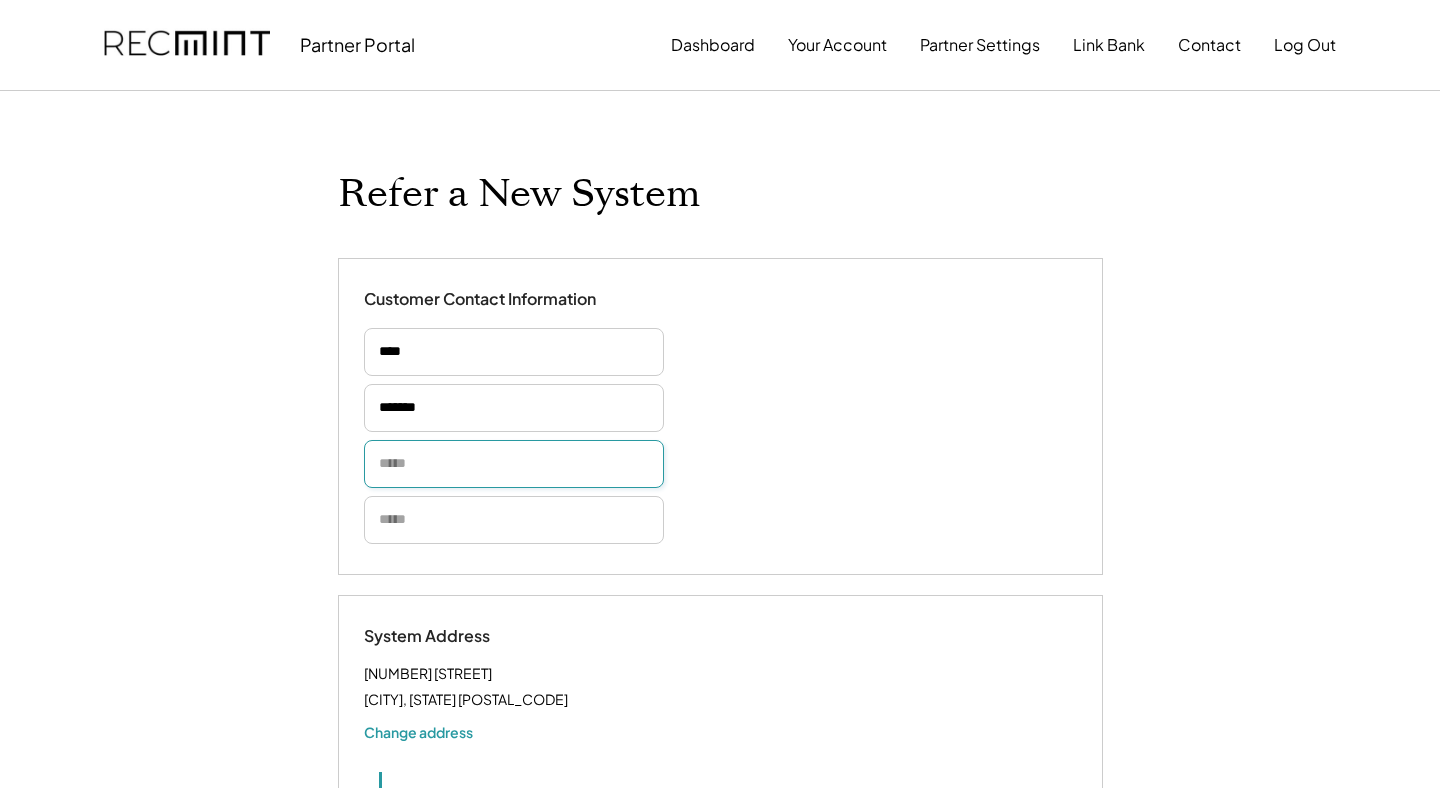 click at bounding box center [514, 464] 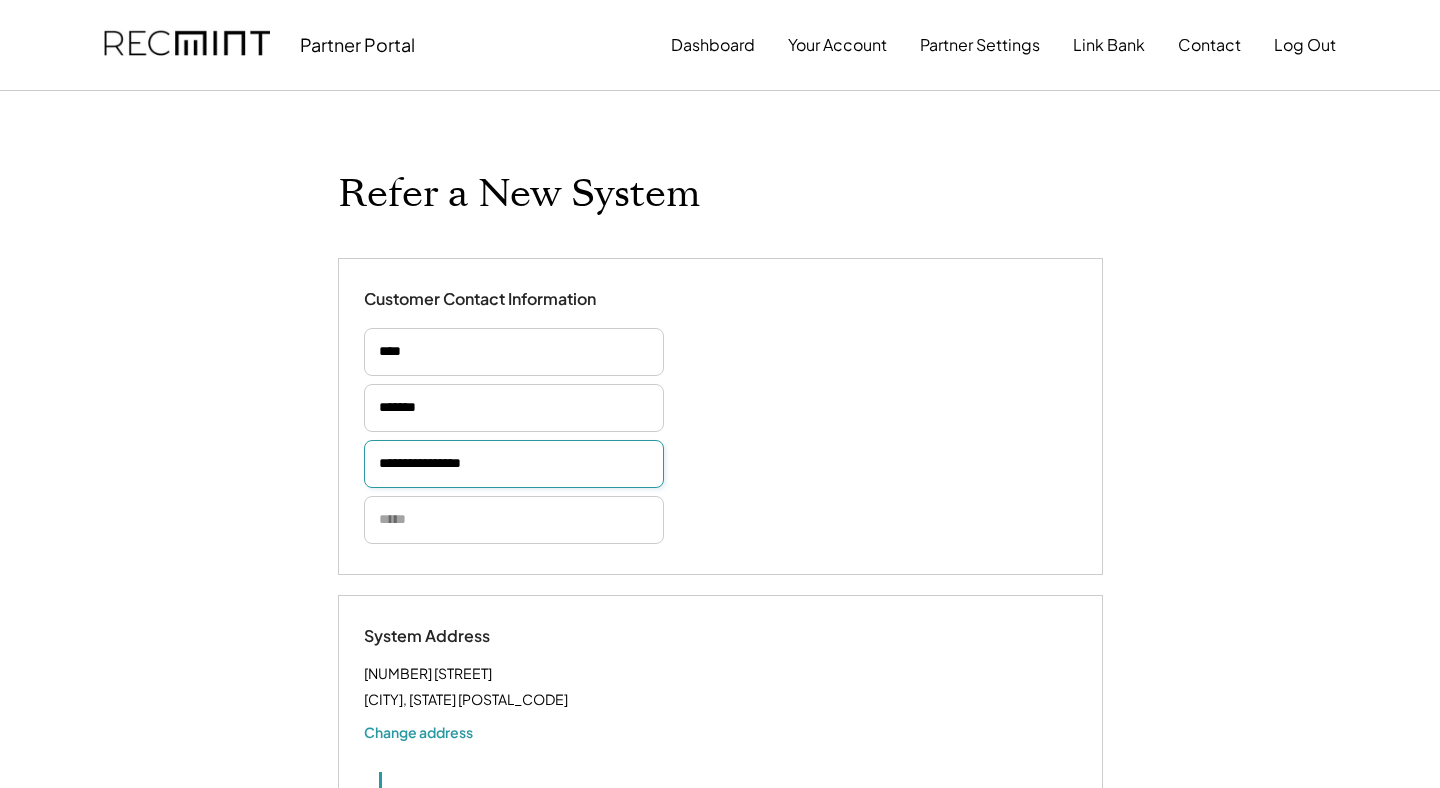 type on "**********" 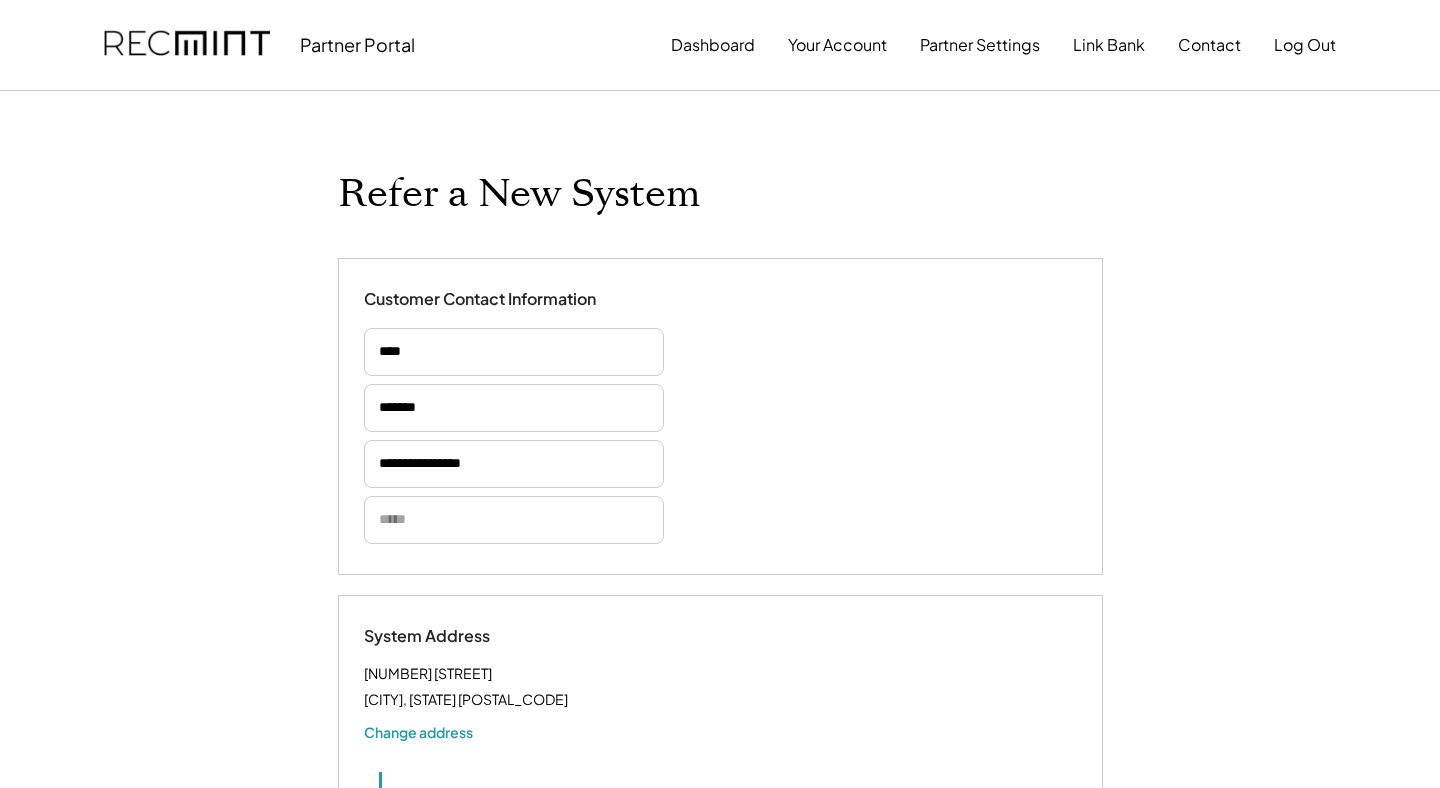 type 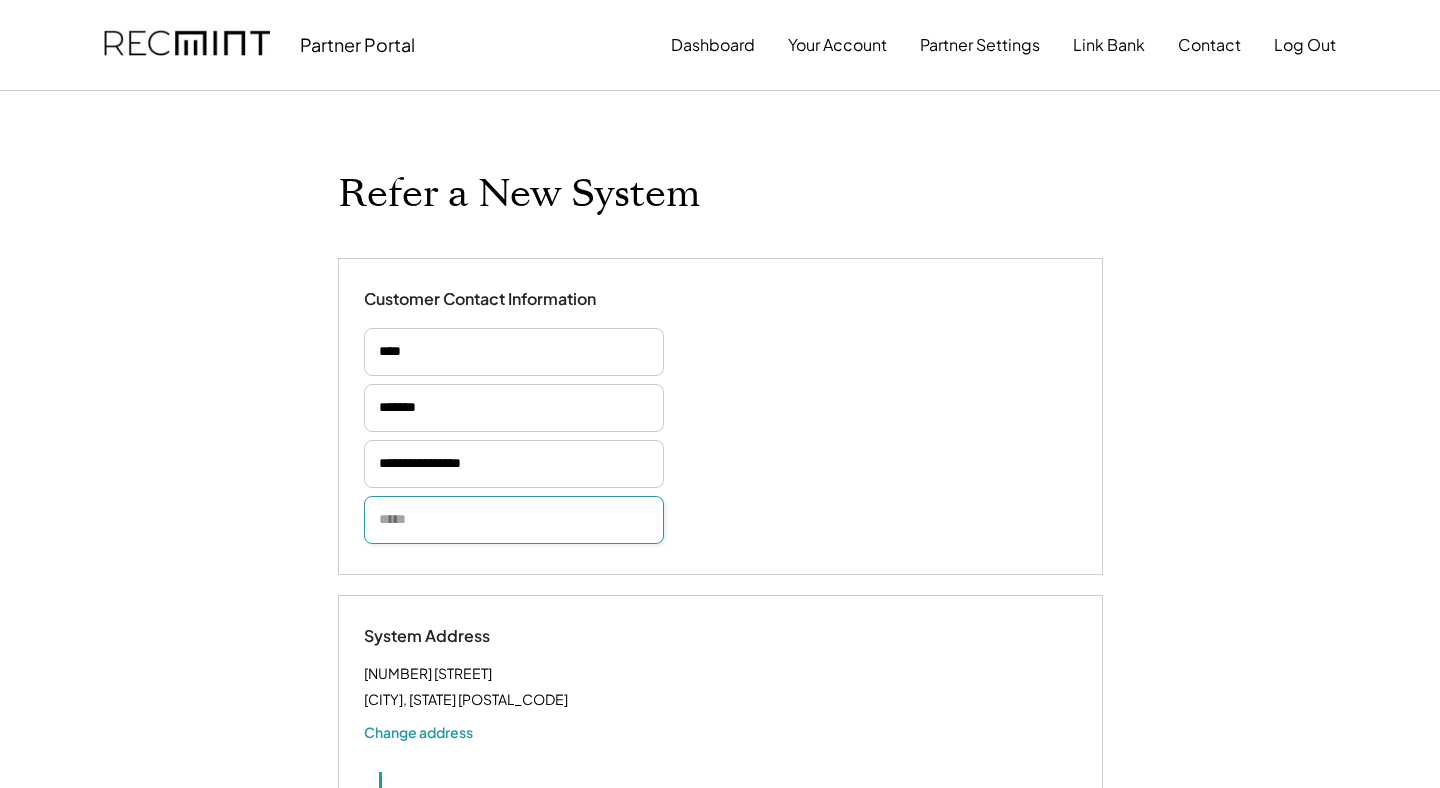 paste on "**********" 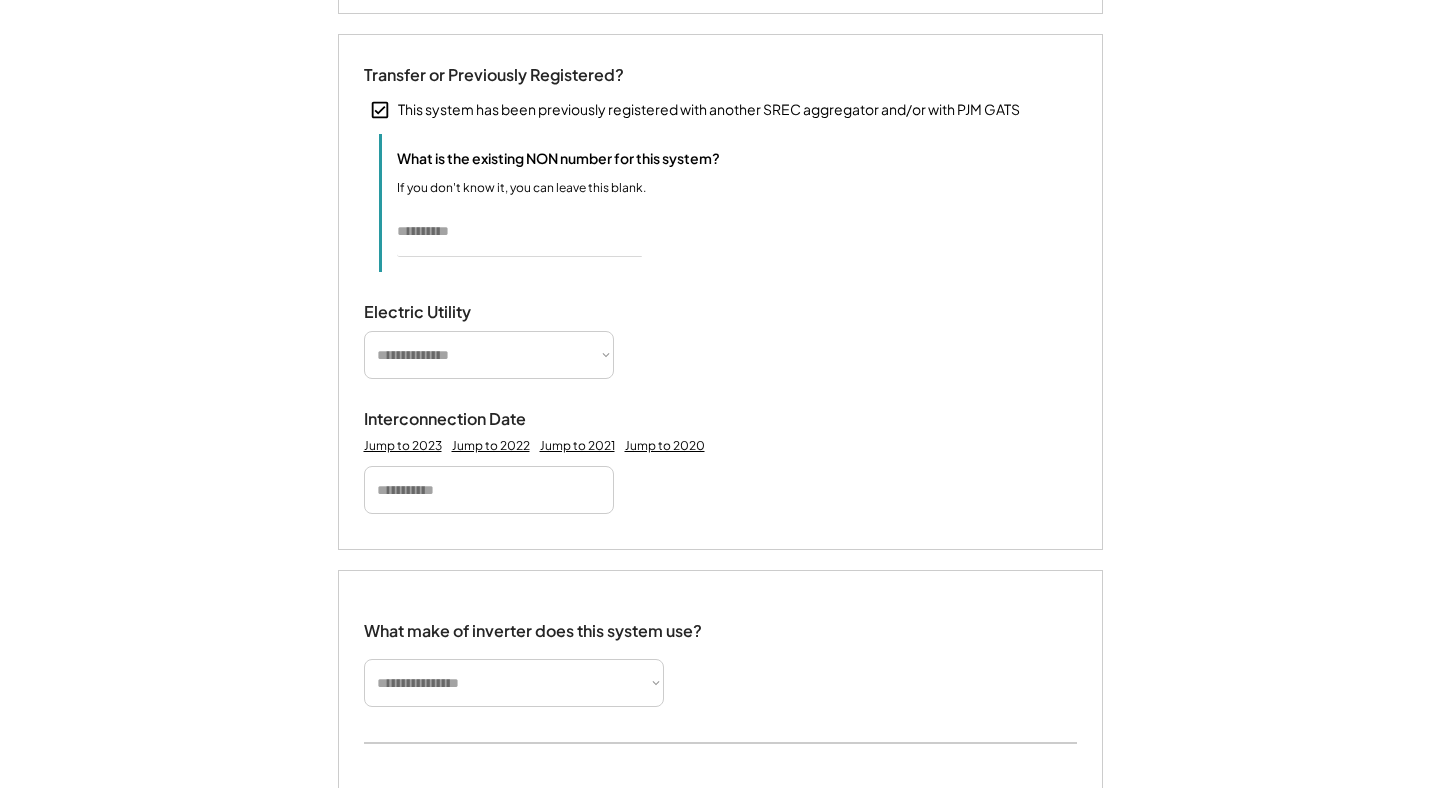 scroll, scrollTop: 902, scrollLeft: 0, axis: vertical 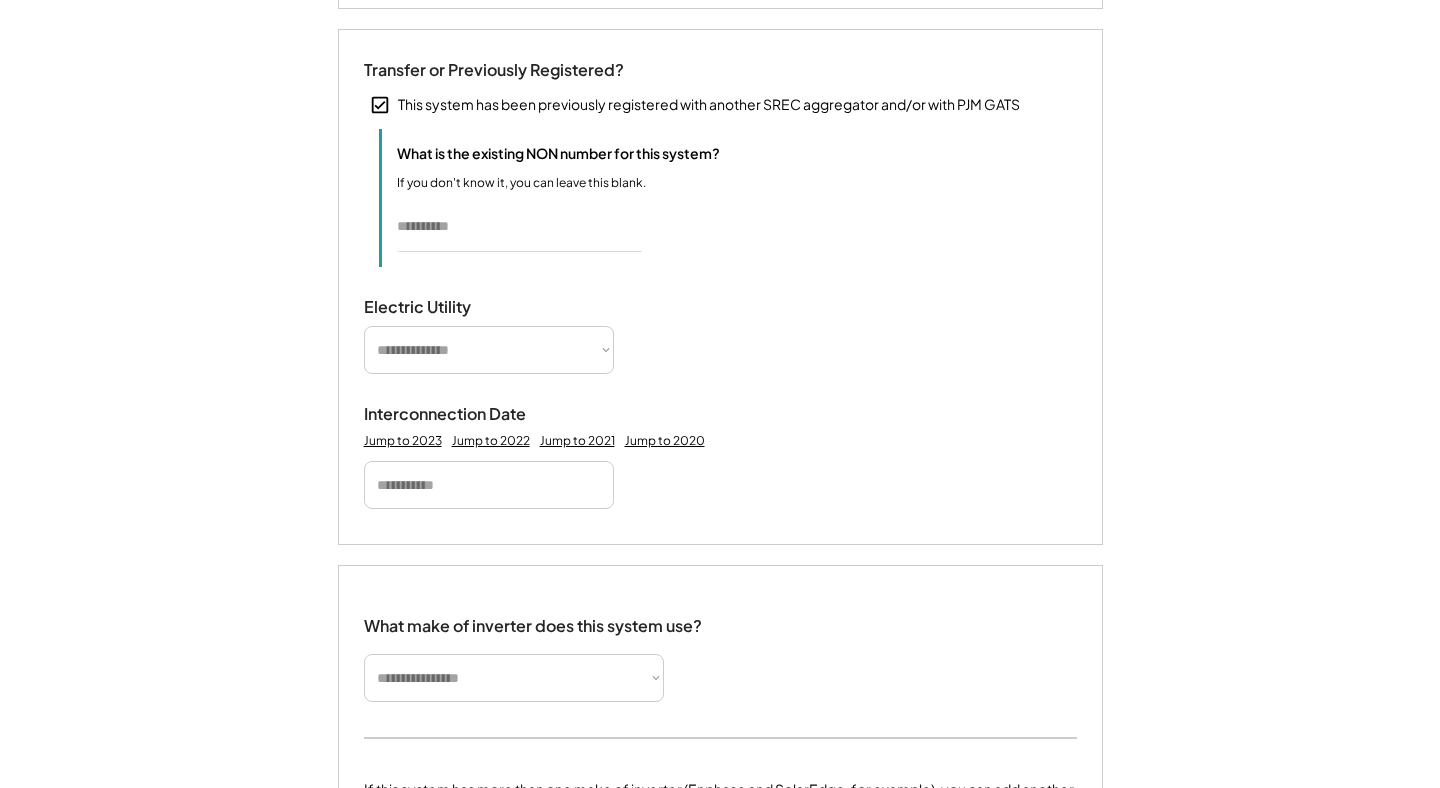 type 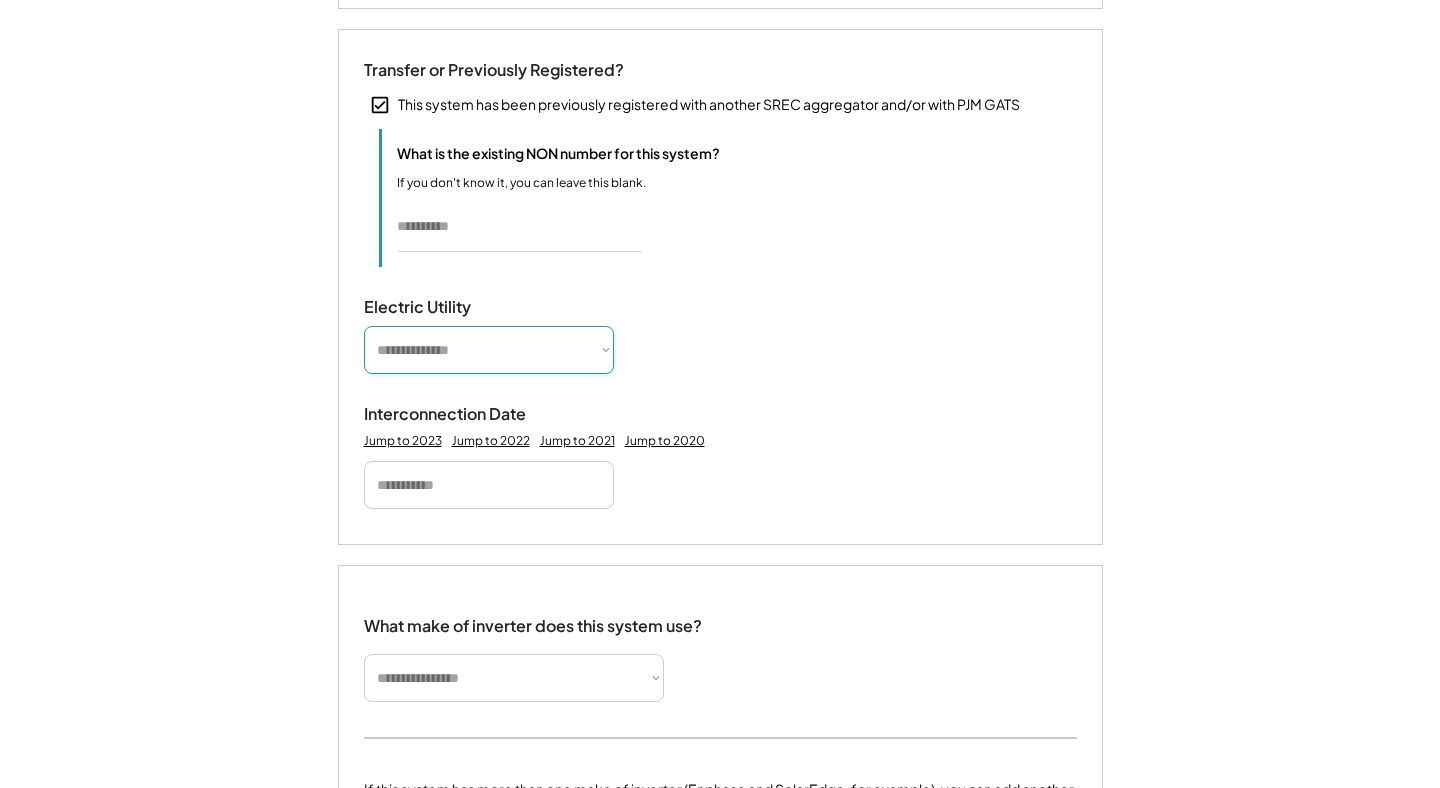 select on "**********" 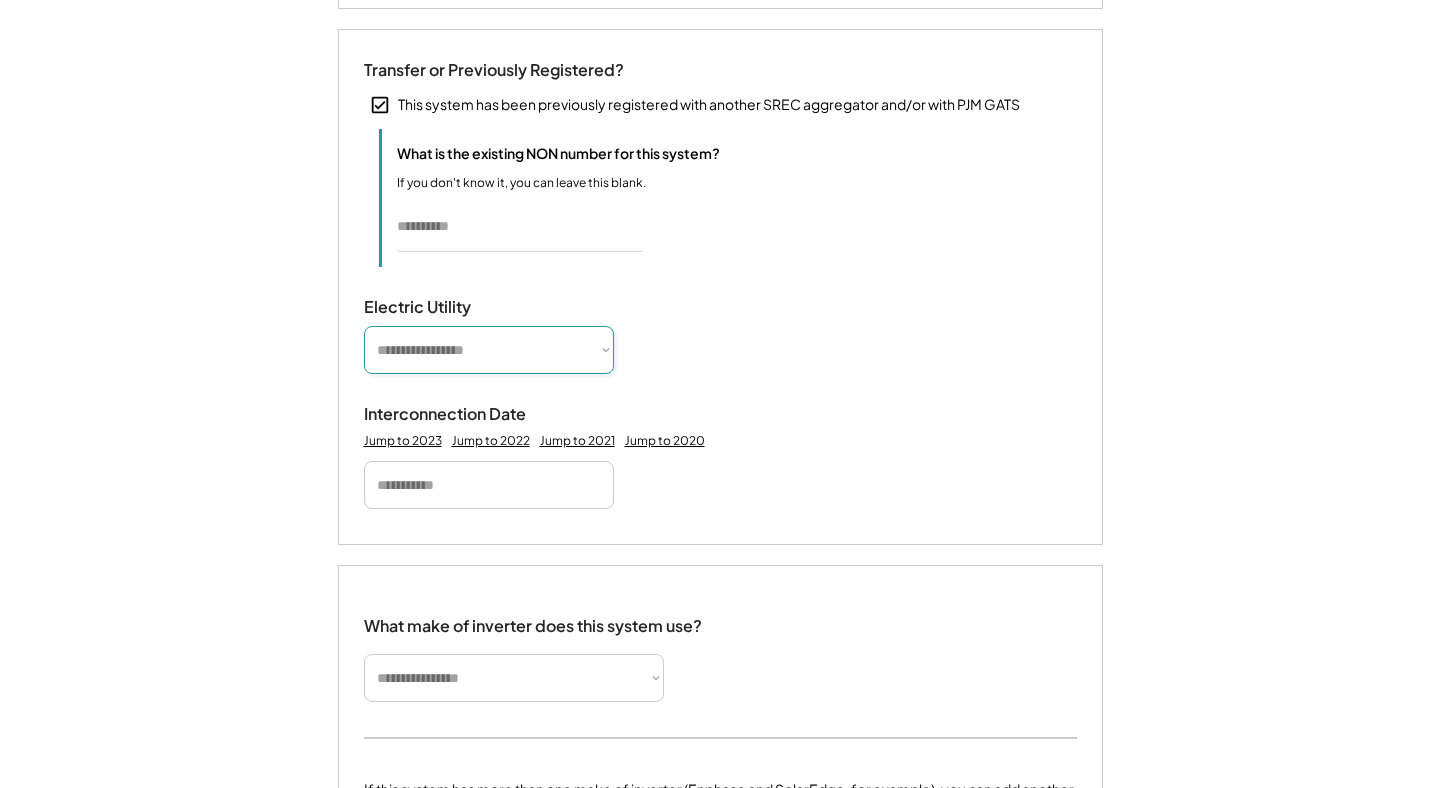 type 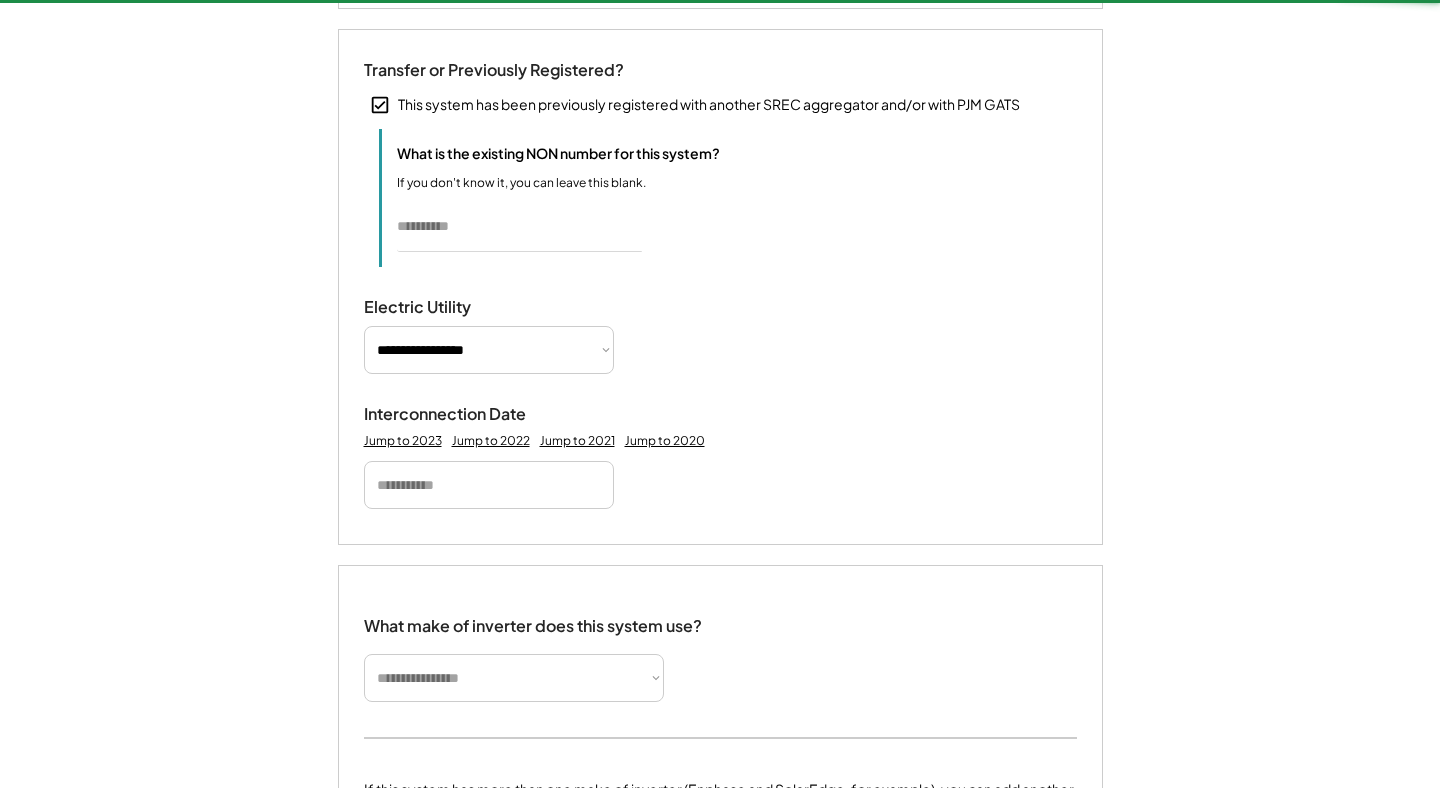 type 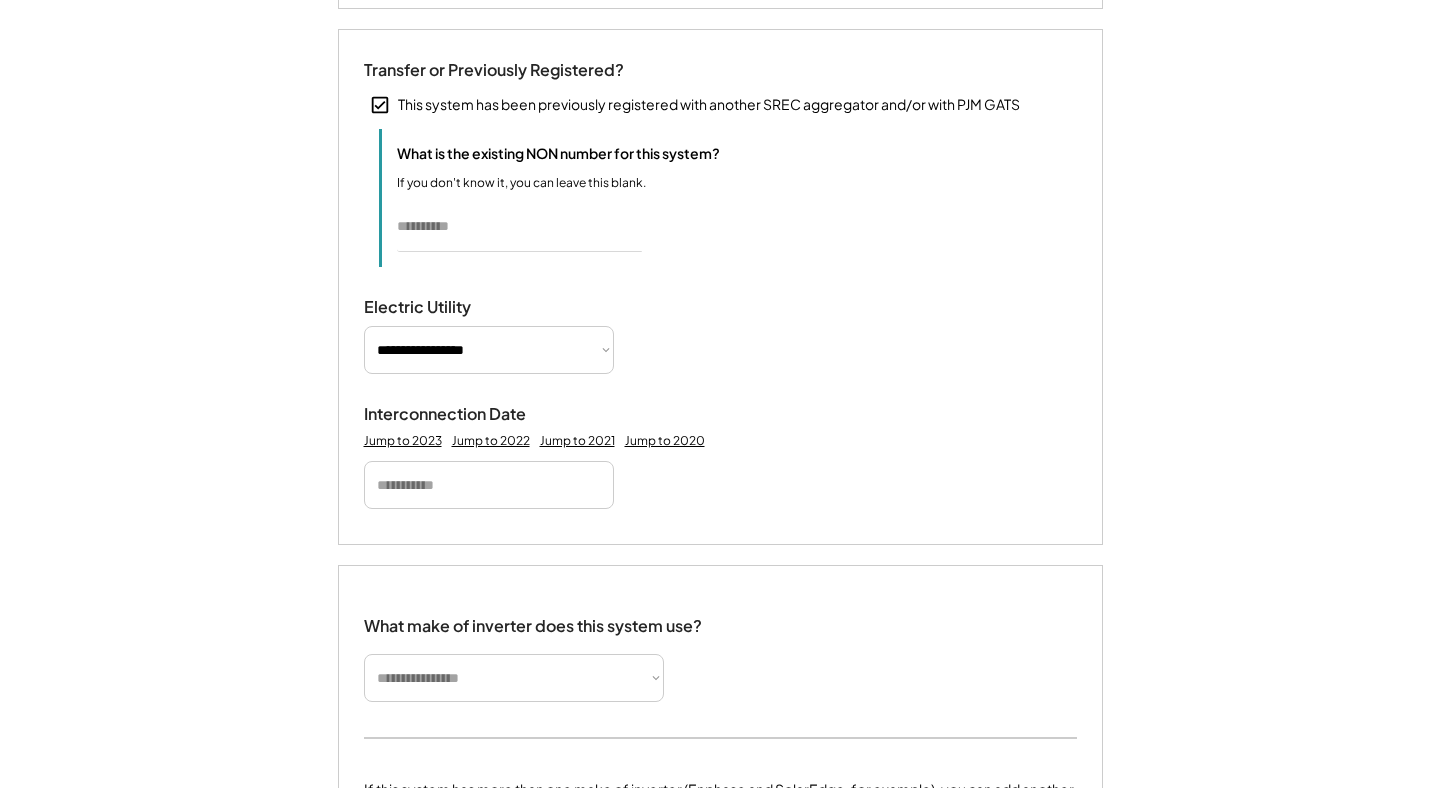 scroll, scrollTop: 965, scrollLeft: 0, axis: vertical 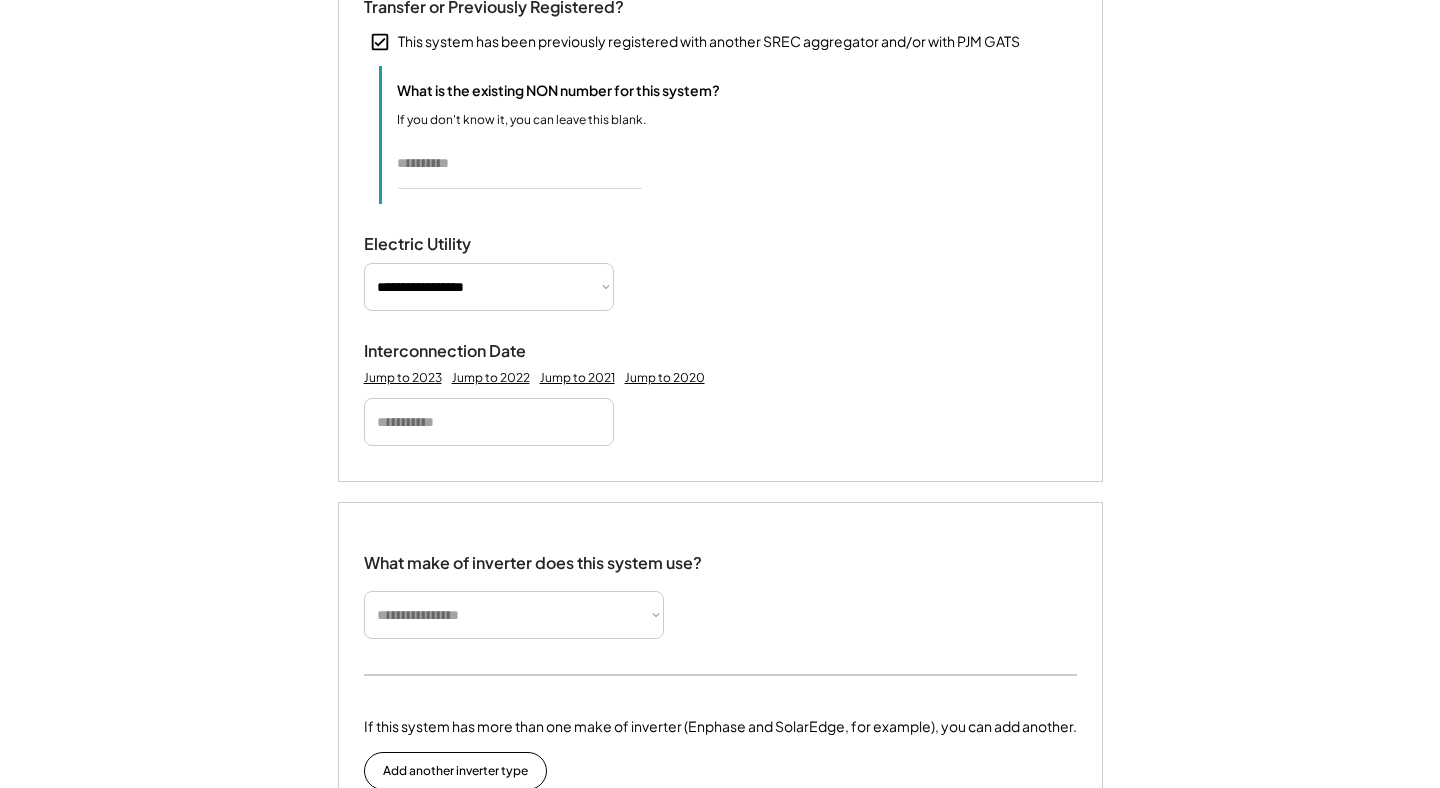 click at bounding box center (489, 422) 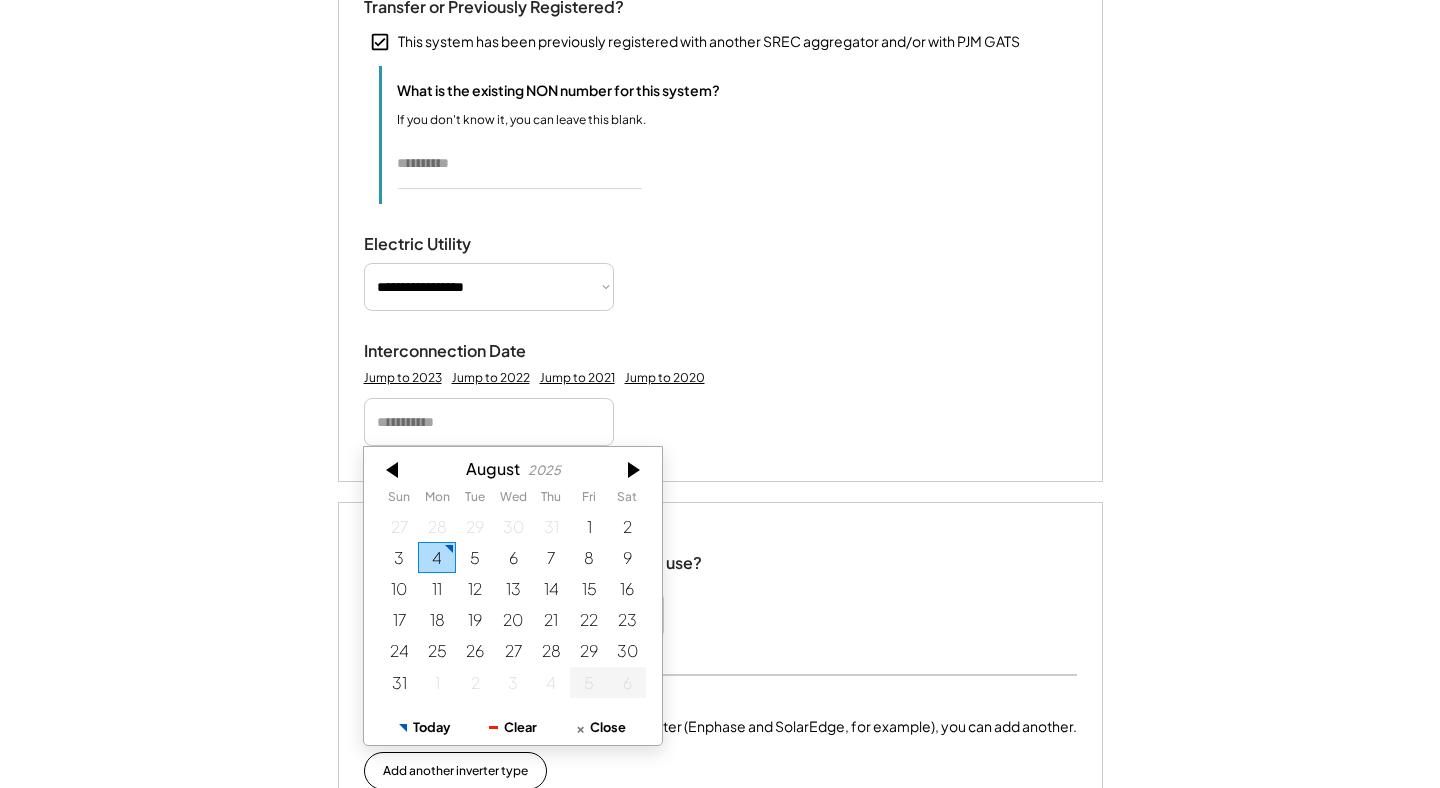 click on "2025" at bounding box center [543, 470] 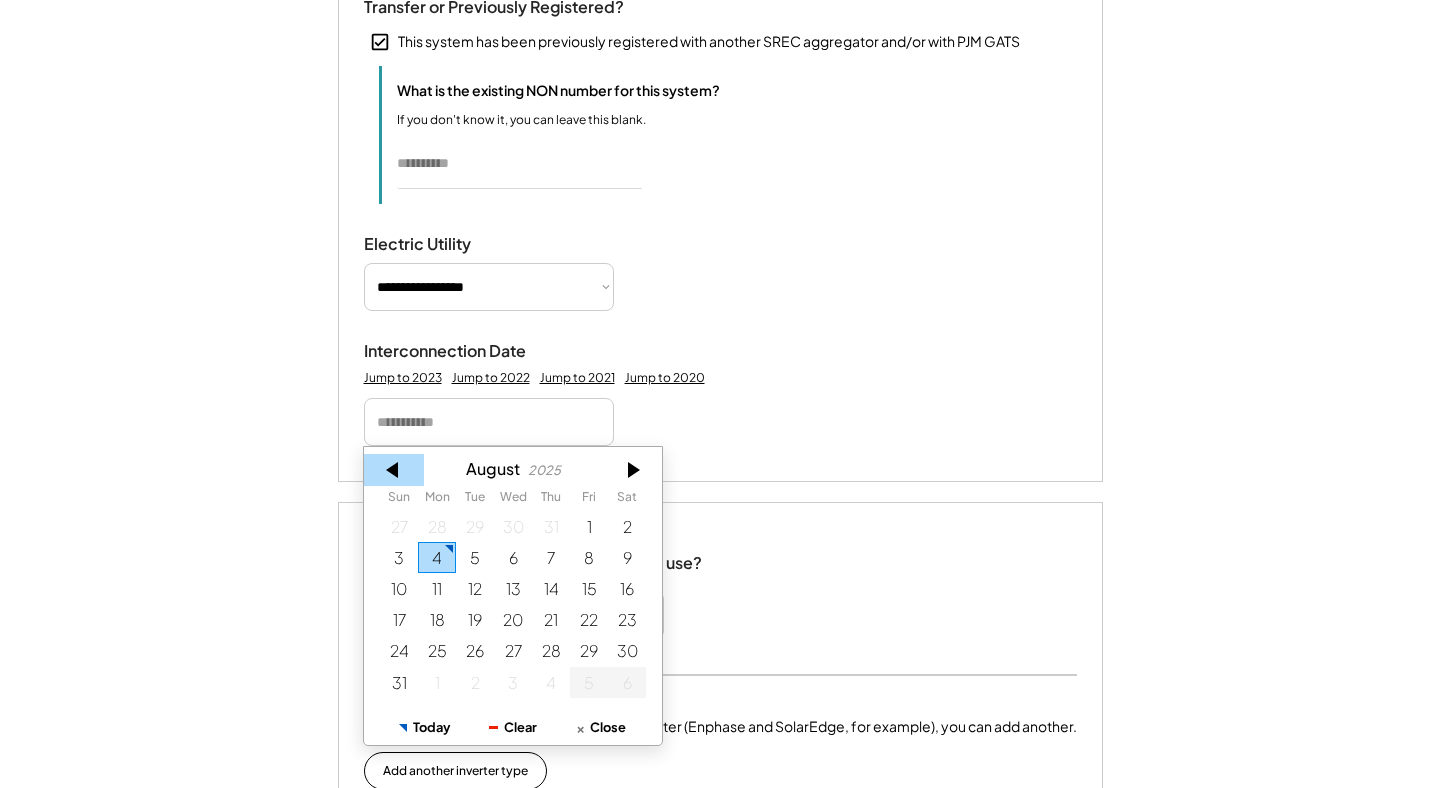 click at bounding box center [394, 470] 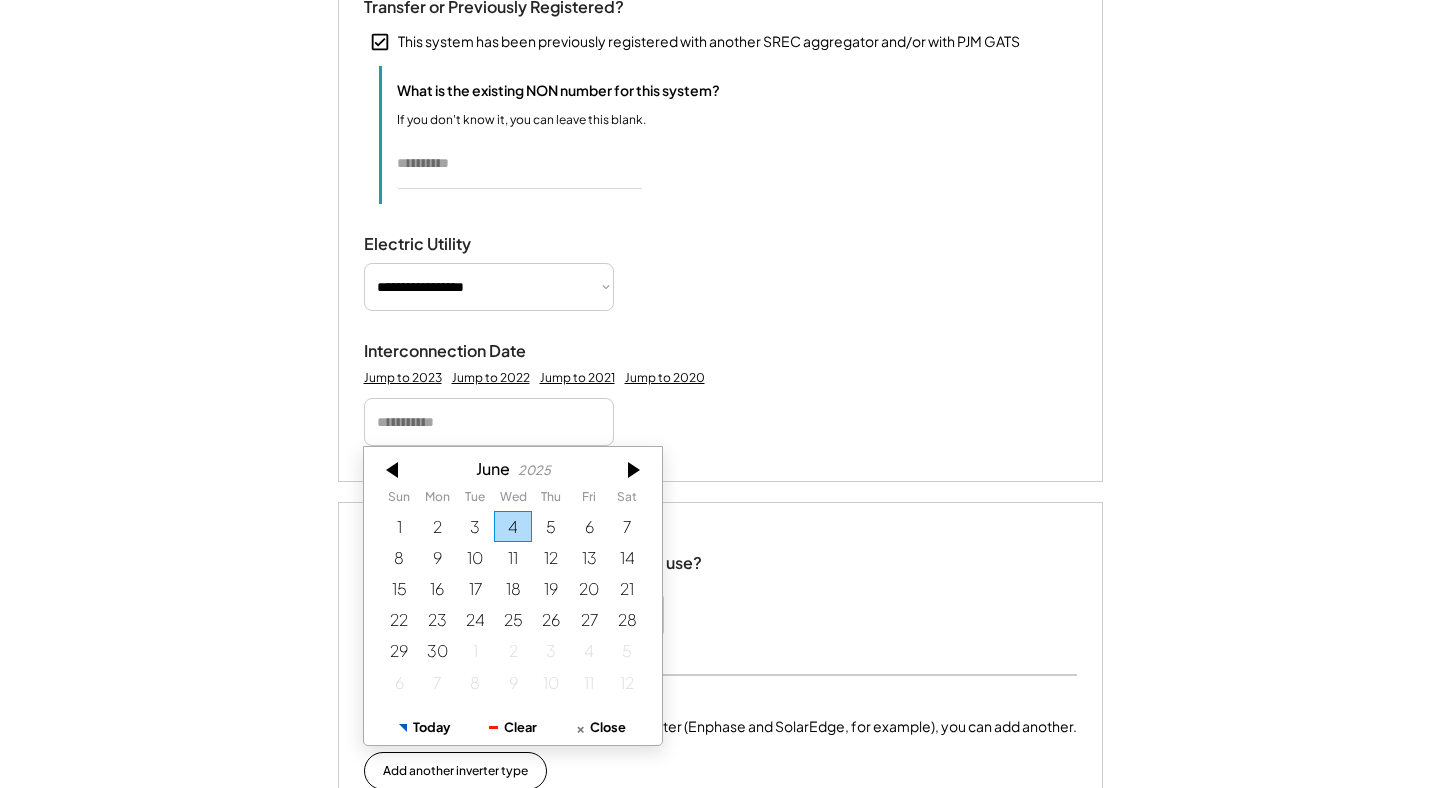 click at bounding box center [394, 470] 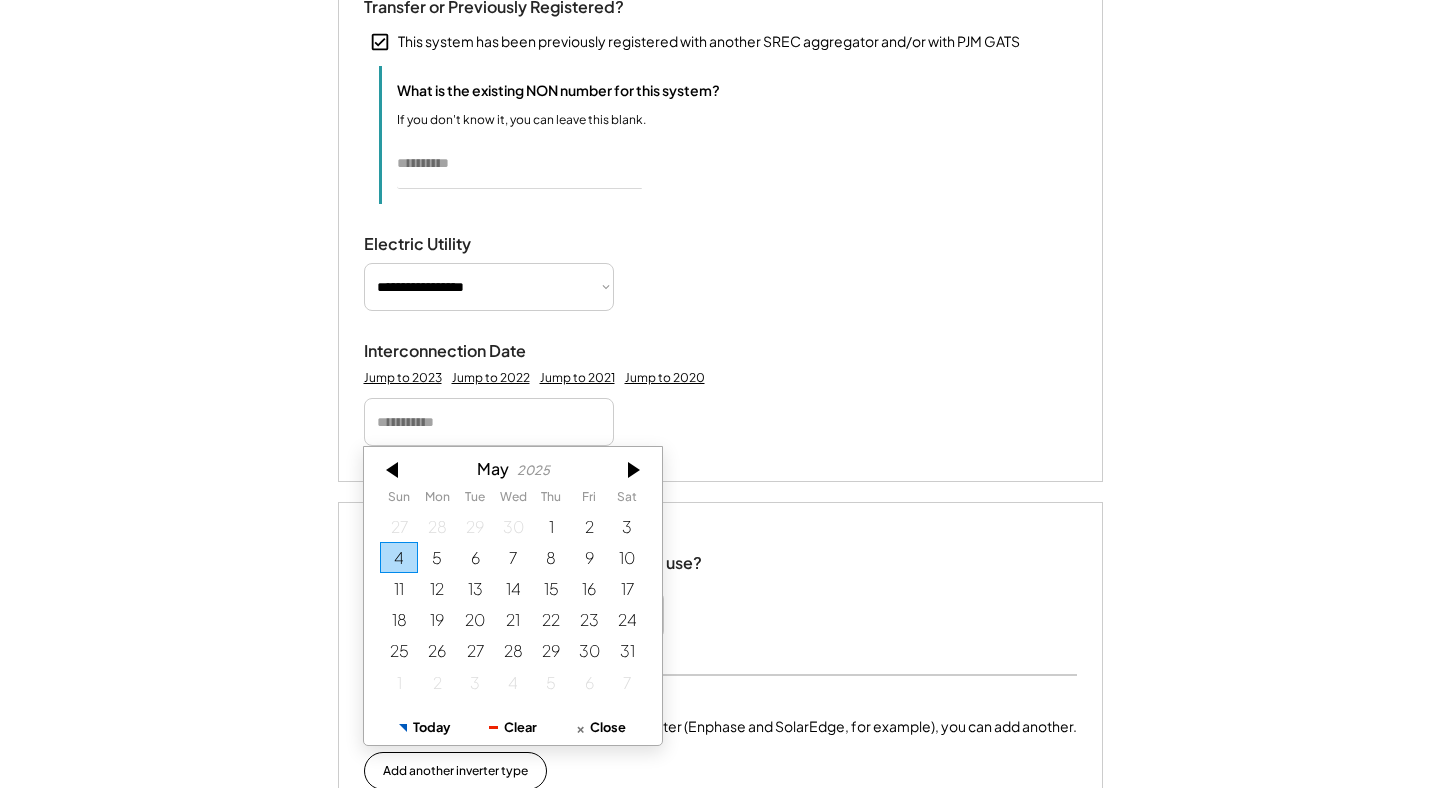 click at bounding box center (394, 470) 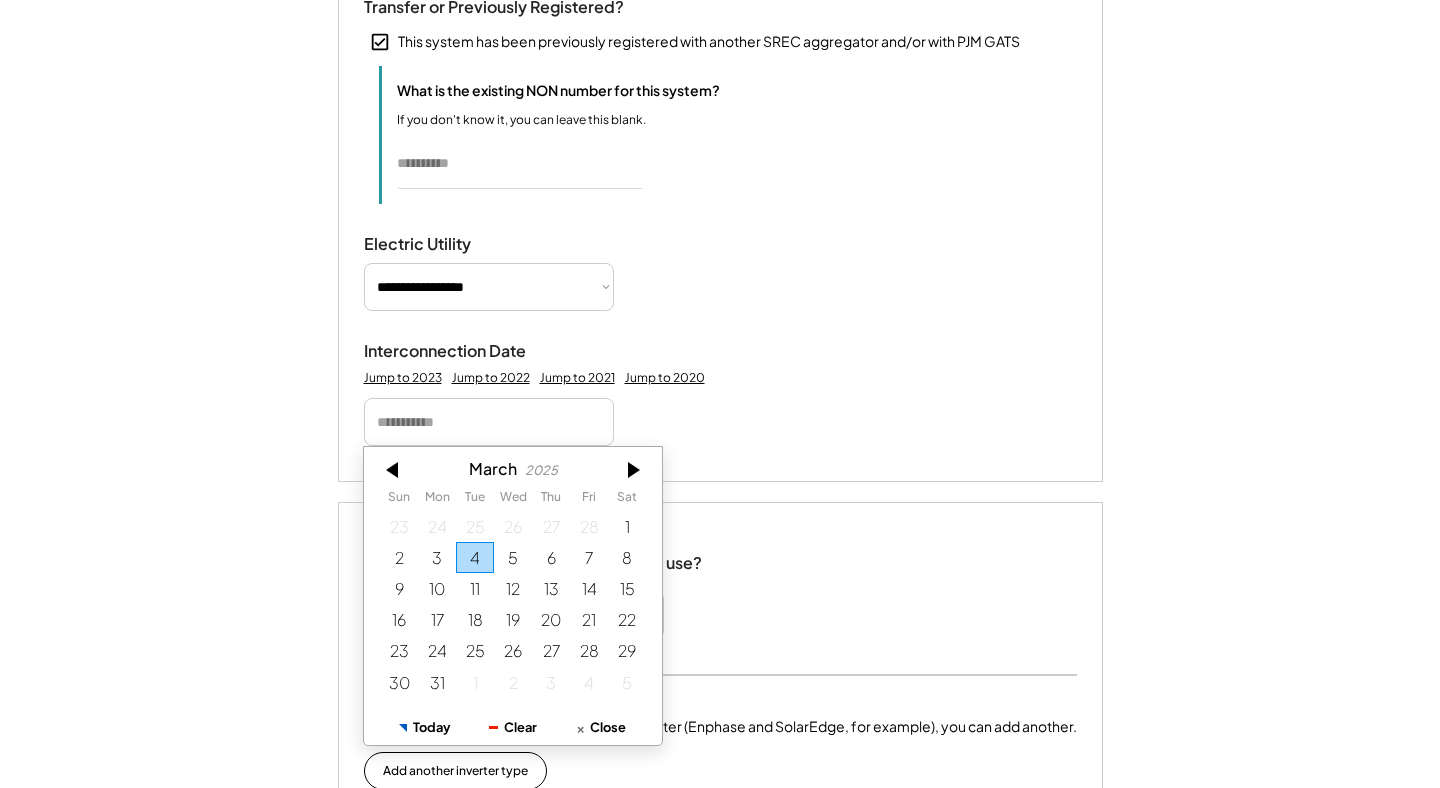 click at bounding box center [394, 470] 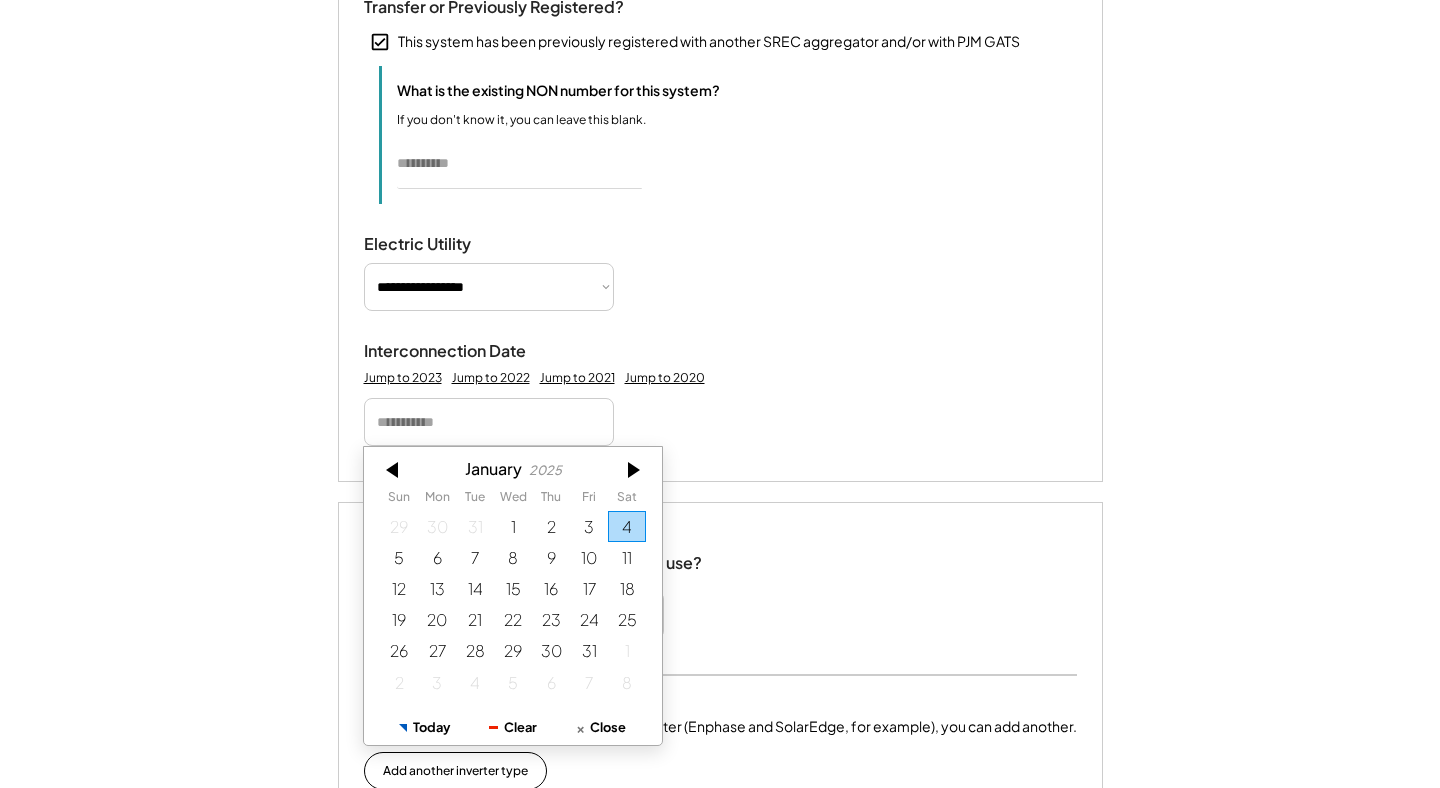click at bounding box center [394, 470] 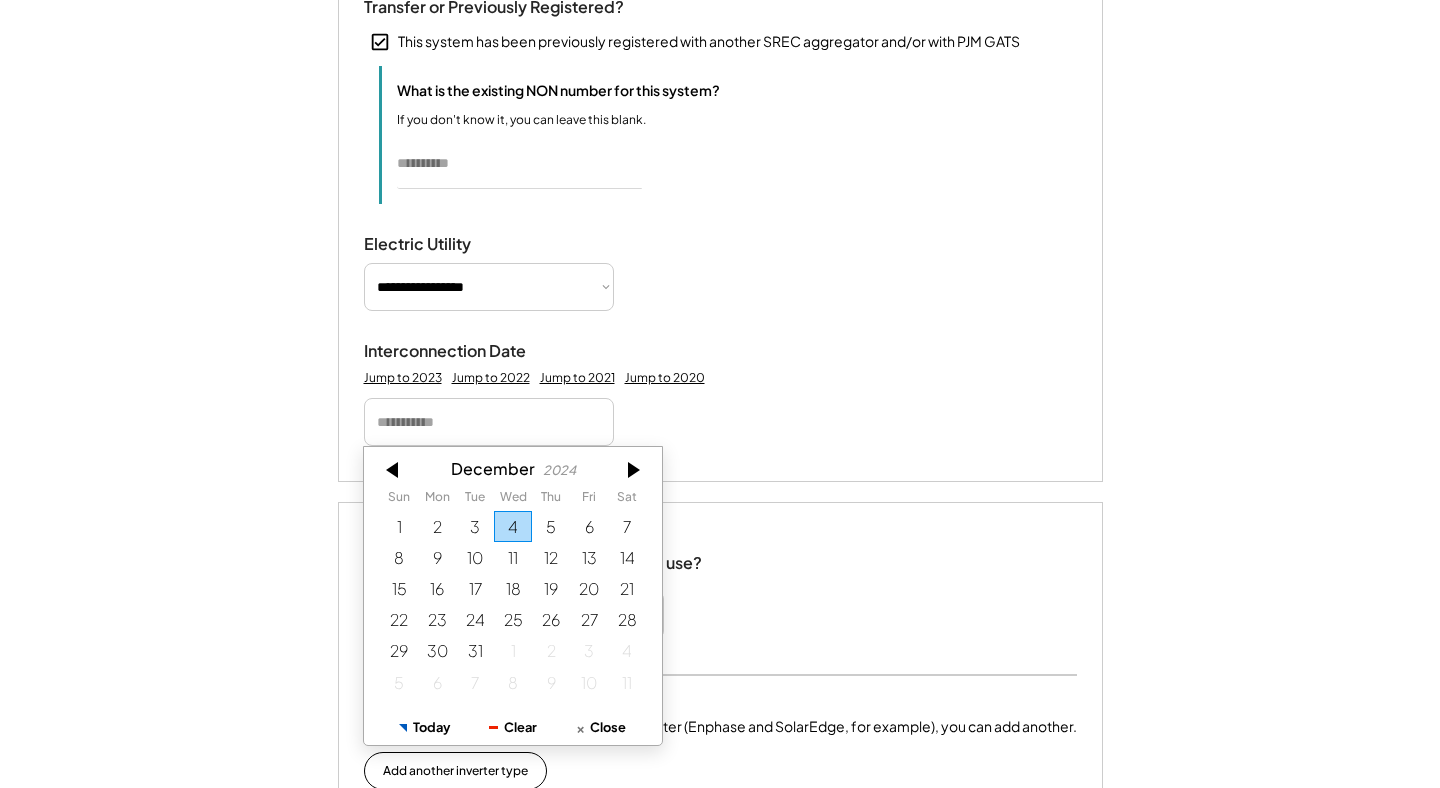 click at bounding box center (394, 470) 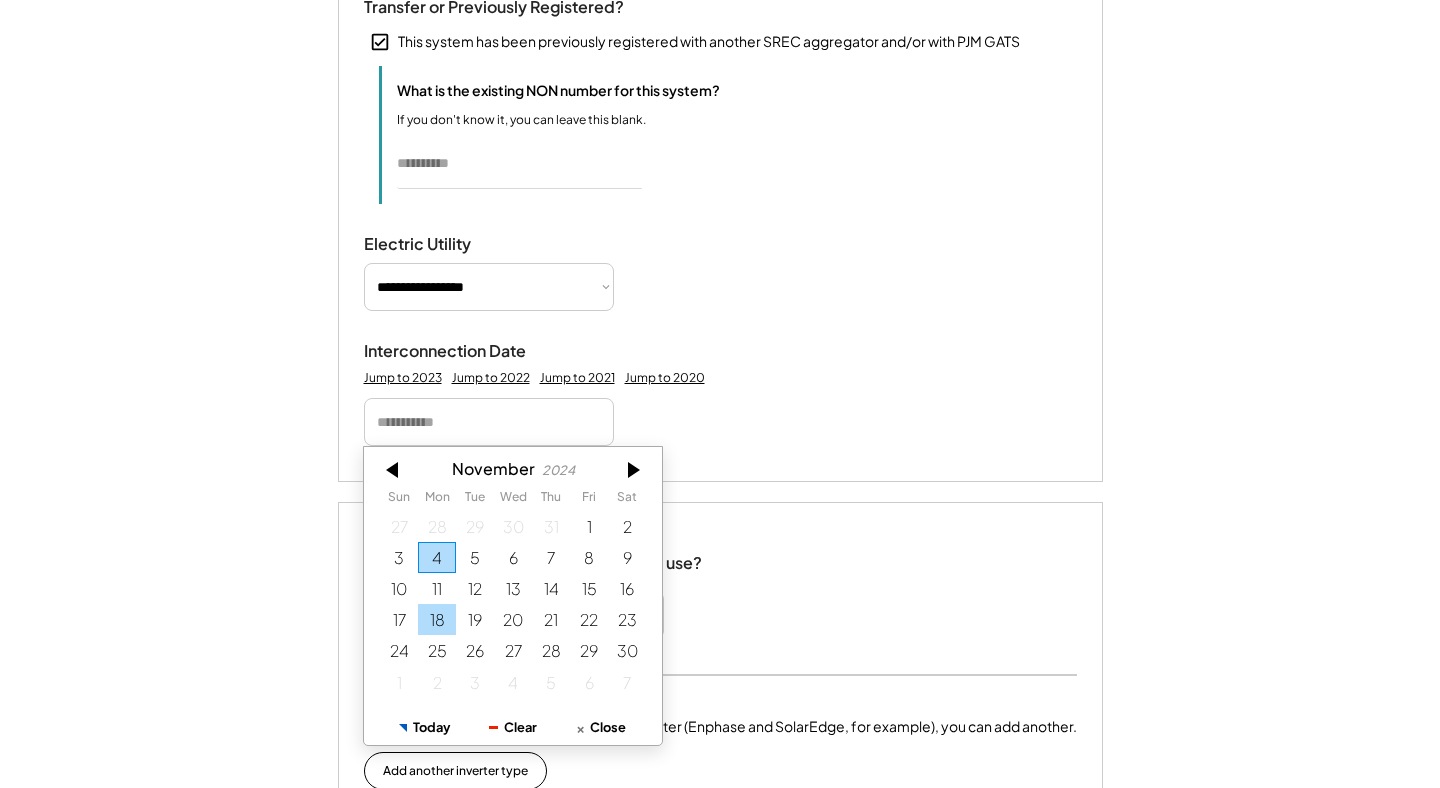 click on "18" at bounding box center (437, 619) 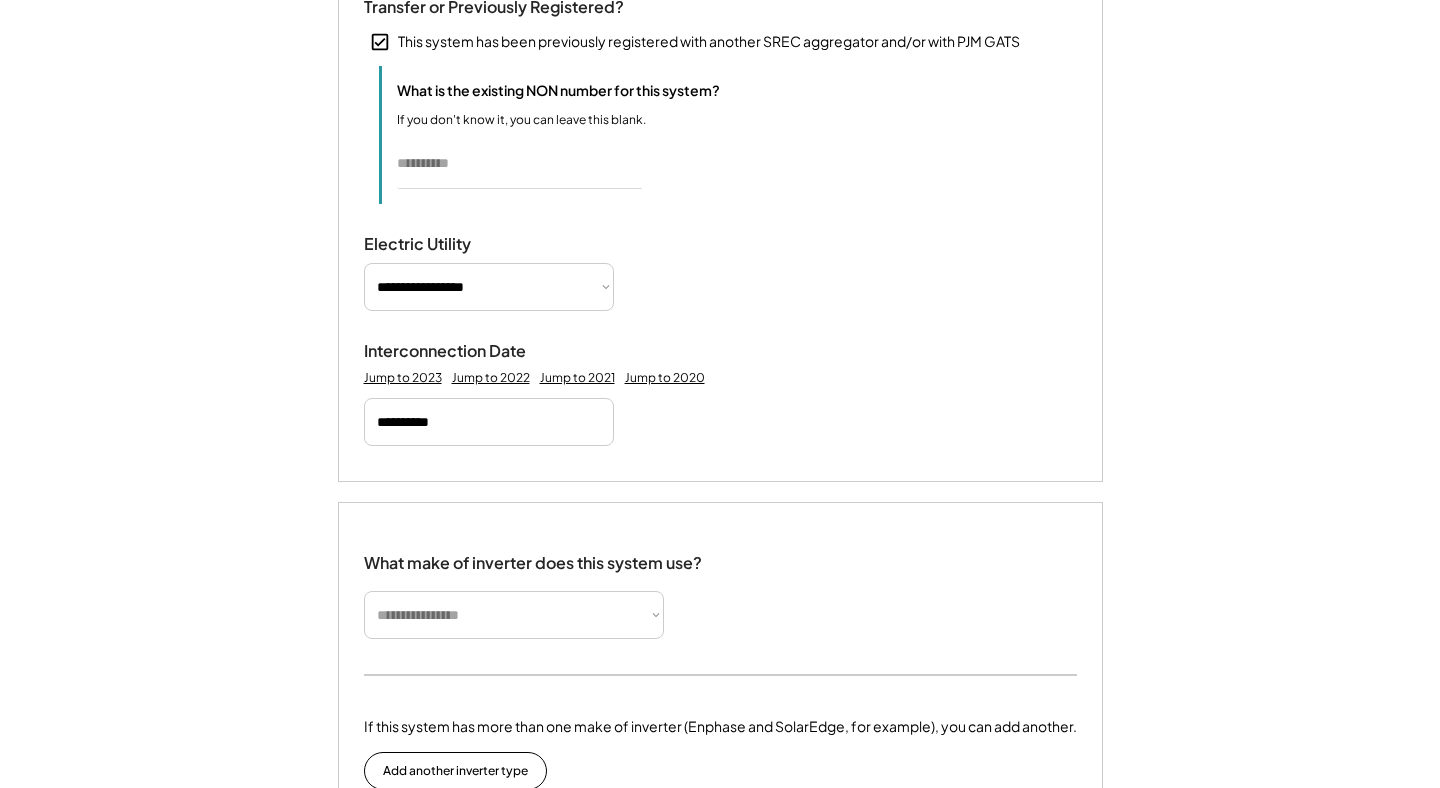 type 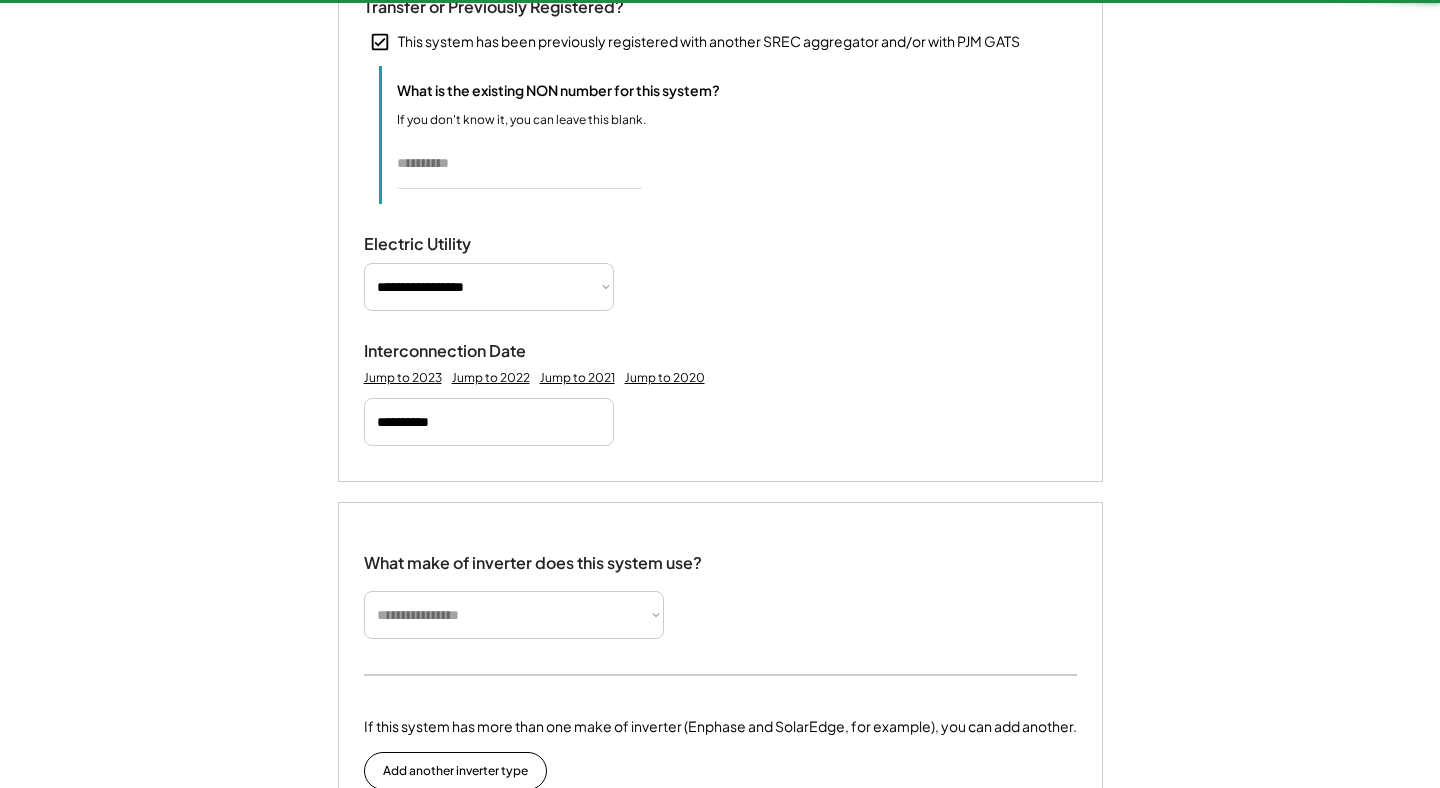 type 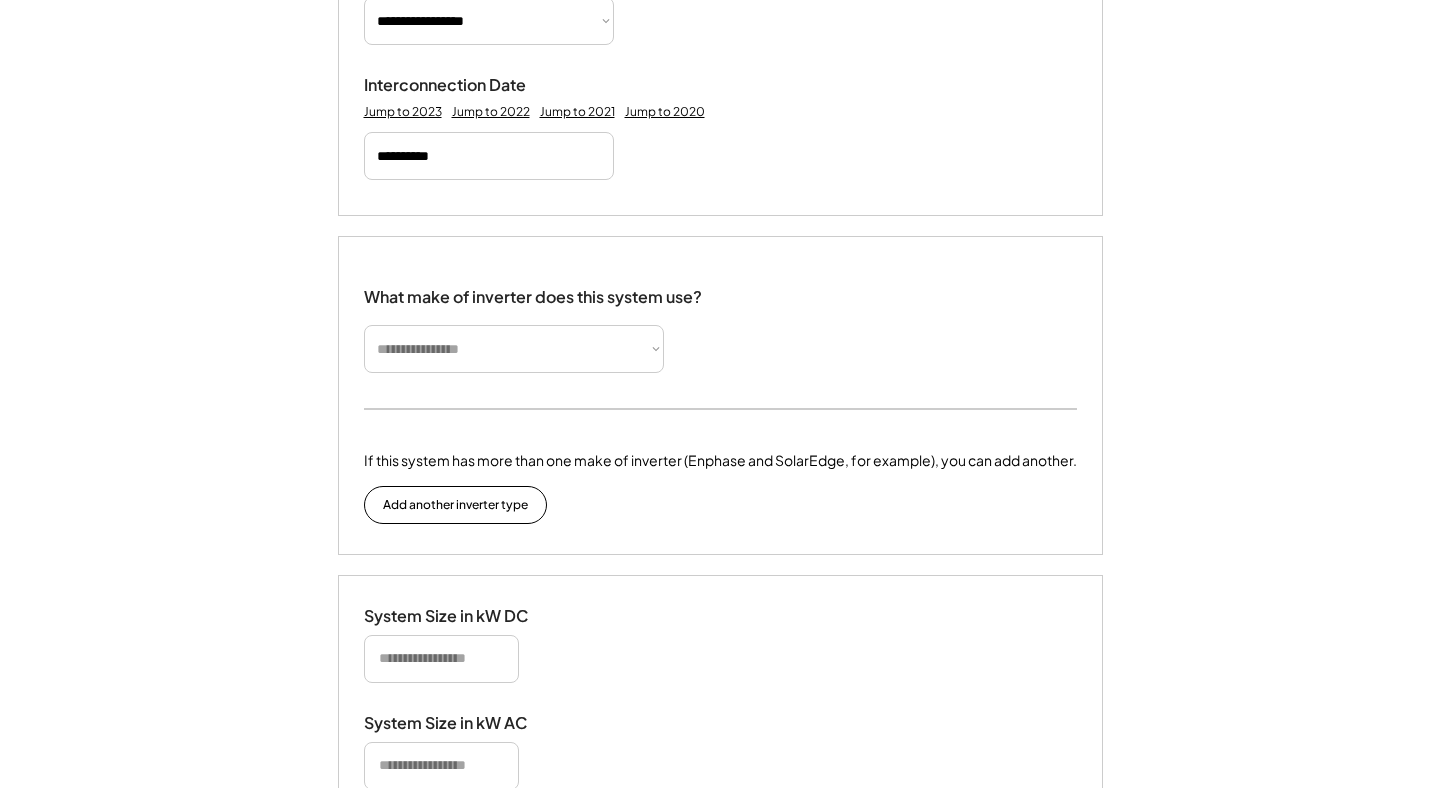 scroll, scrollTop: 1269, scrollLeft: 0, axis: vertical 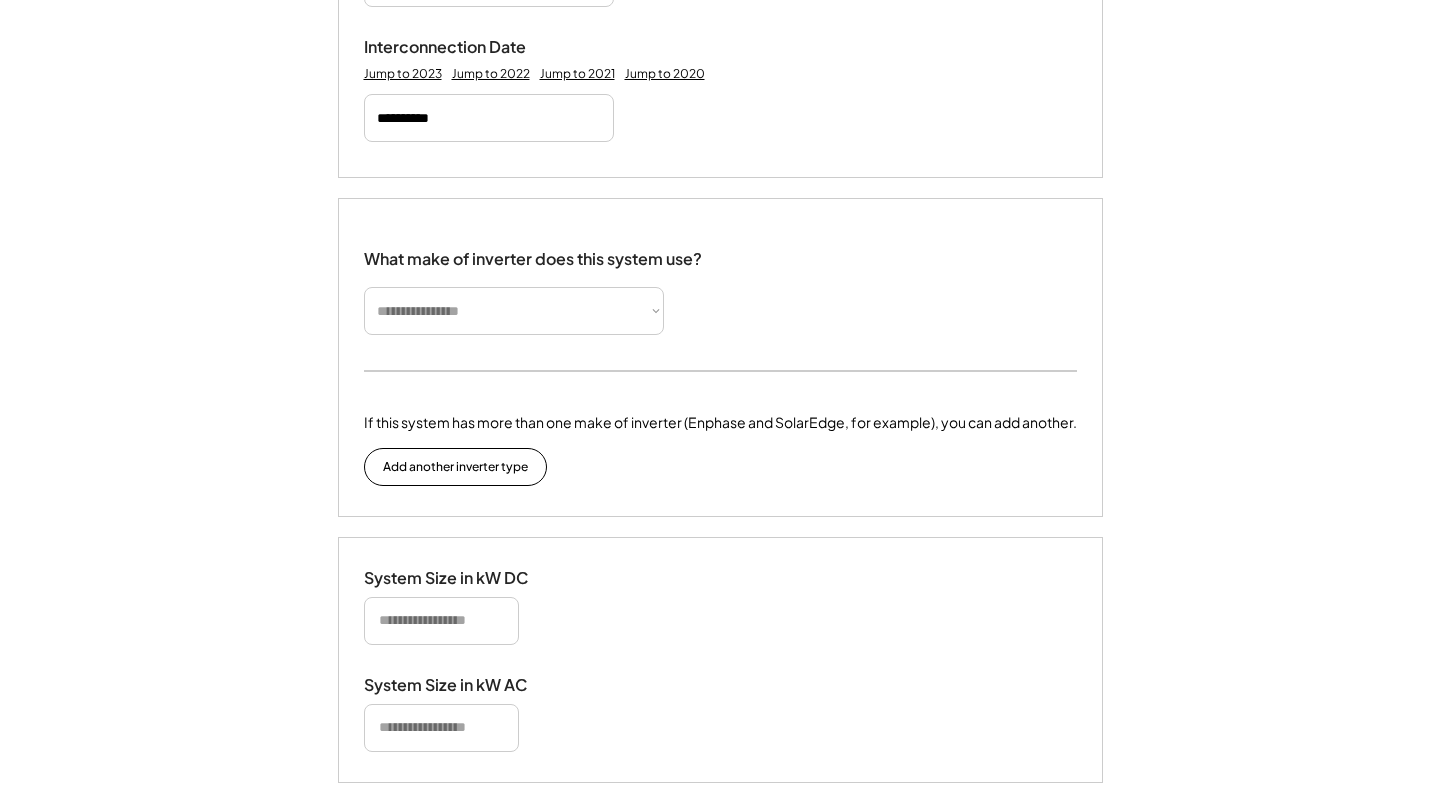 click on "**********" at bounding box center [514, 311] 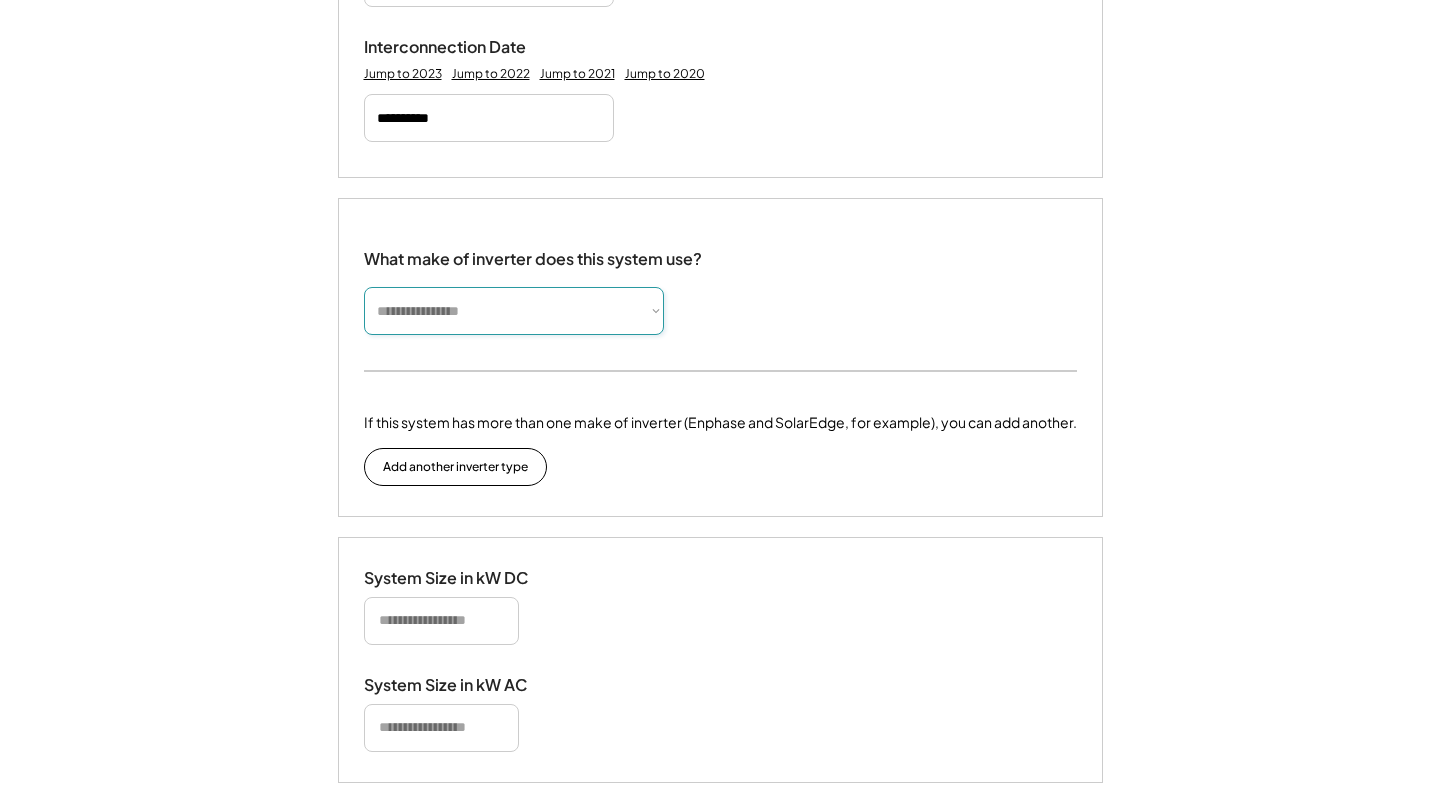 select on "**********" 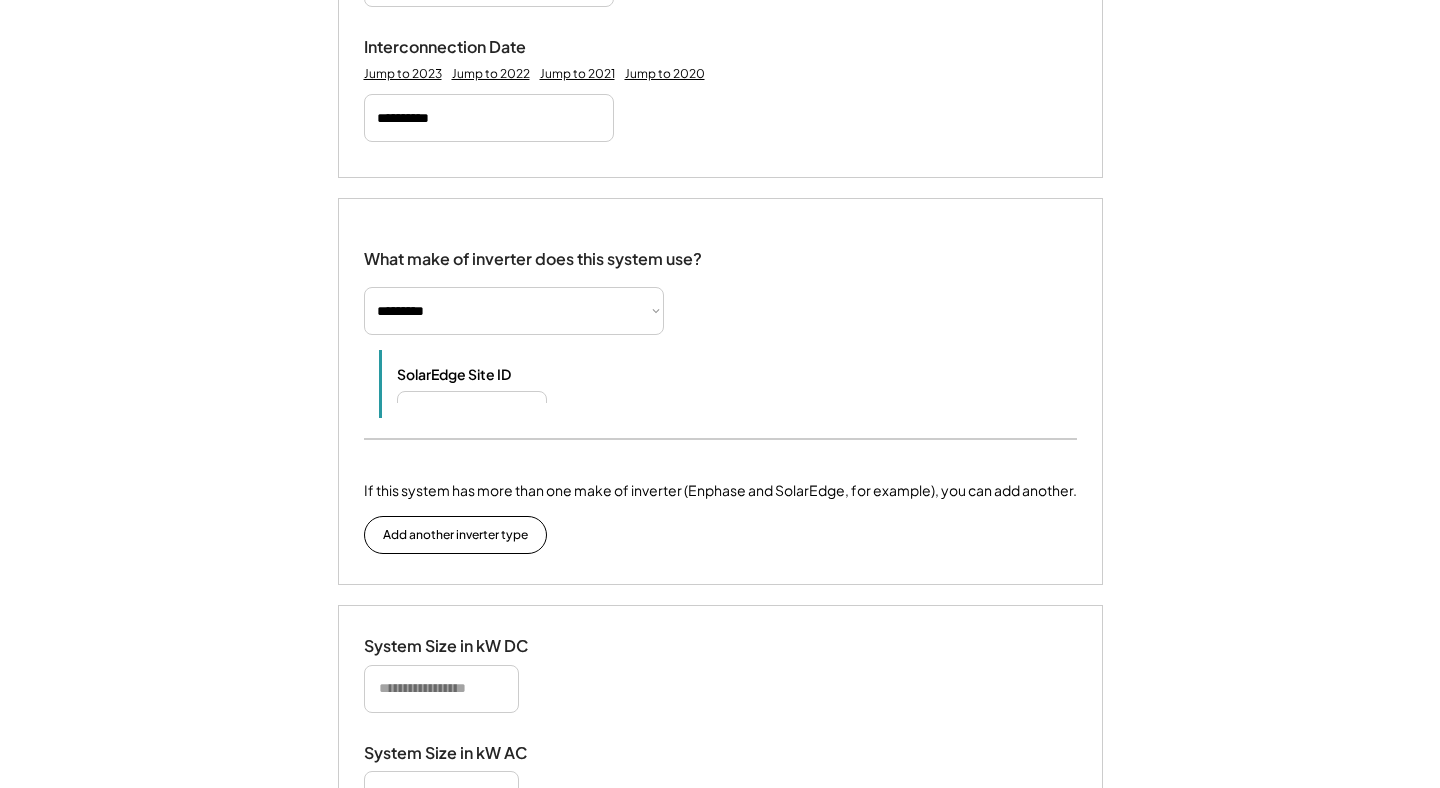 type 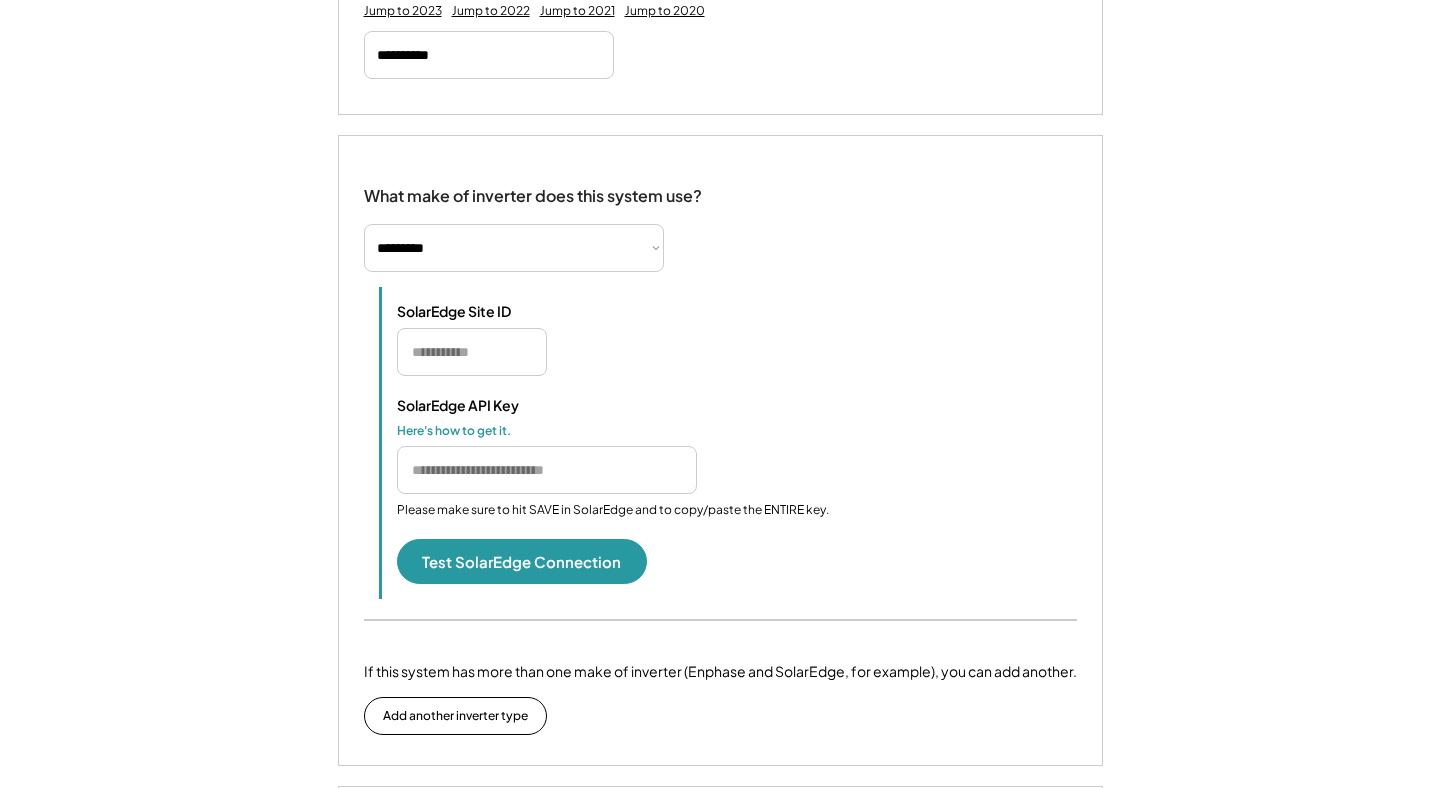 scroll, scrollTop: 1326, scrollLeft: 0, axis: vertical 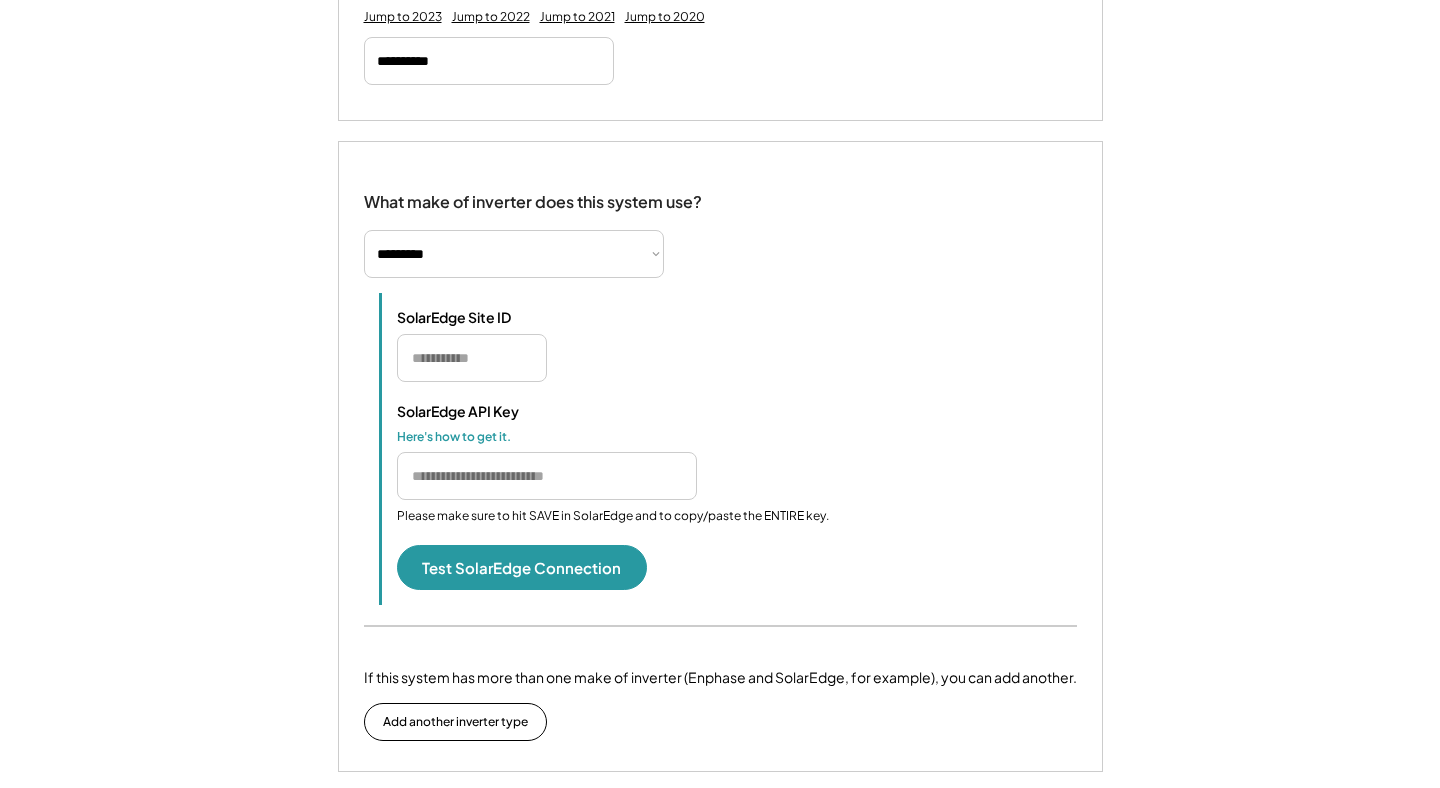 click at bounding box center [472, 358] 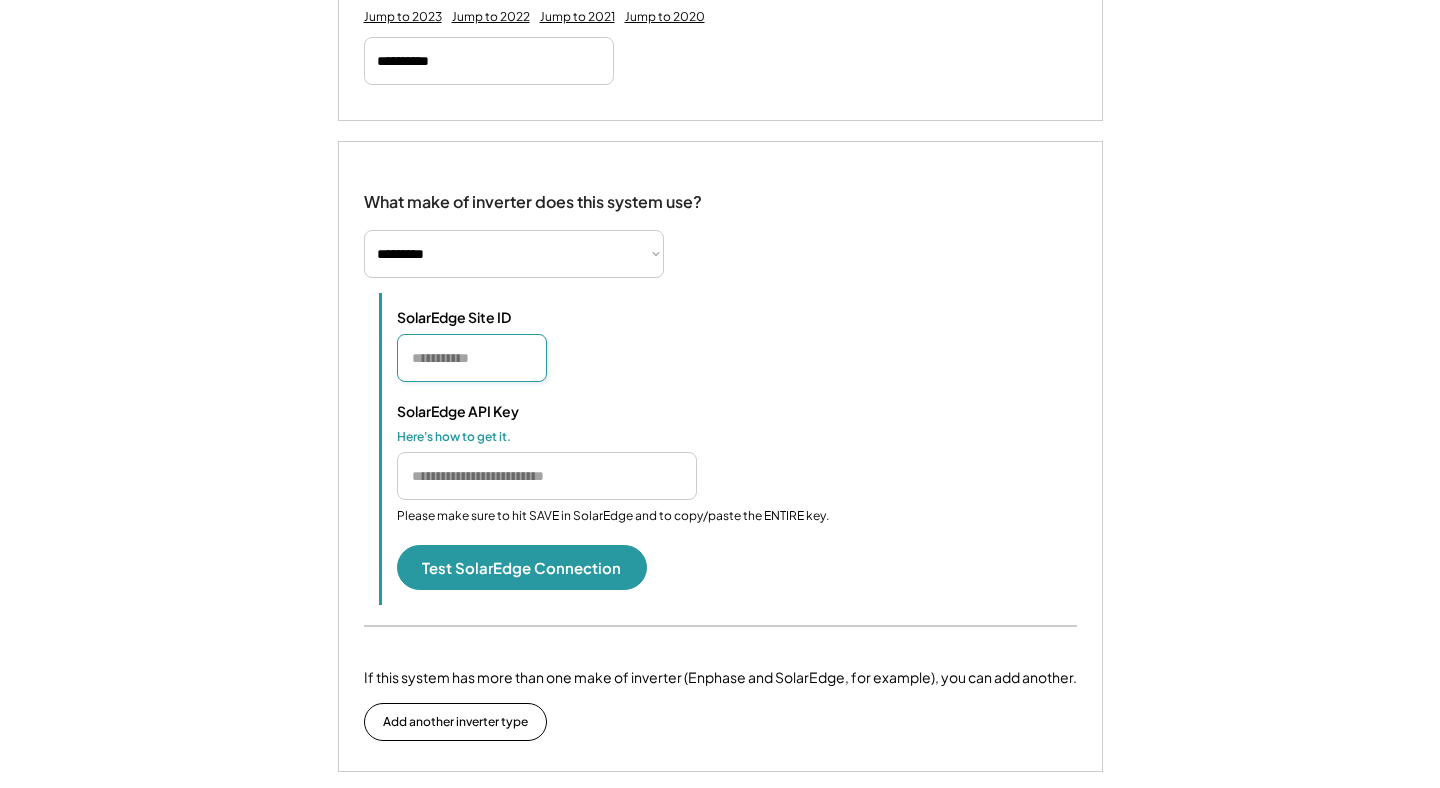 paste on "*******" 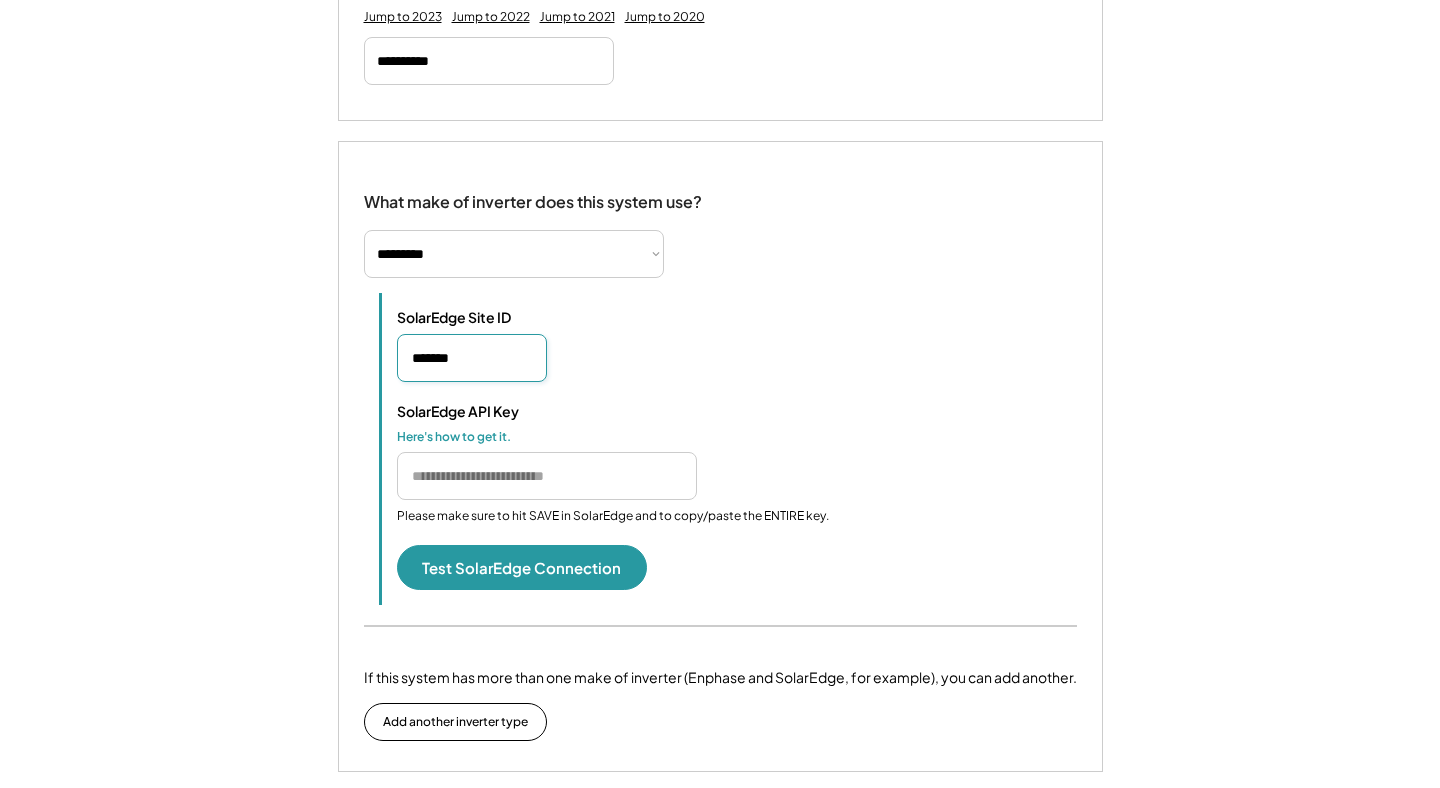 type on "*******" 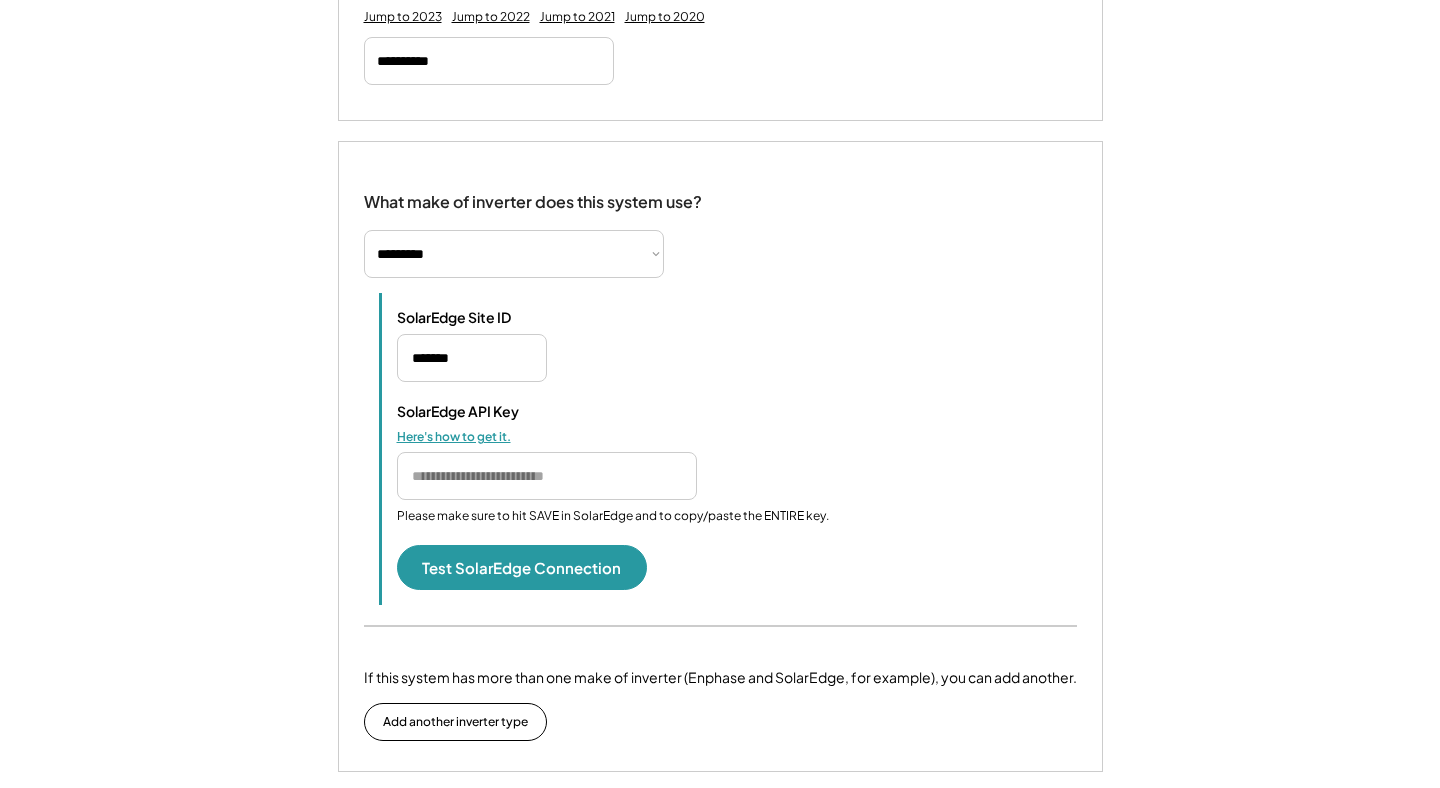 click at bounding box center [547, 476] 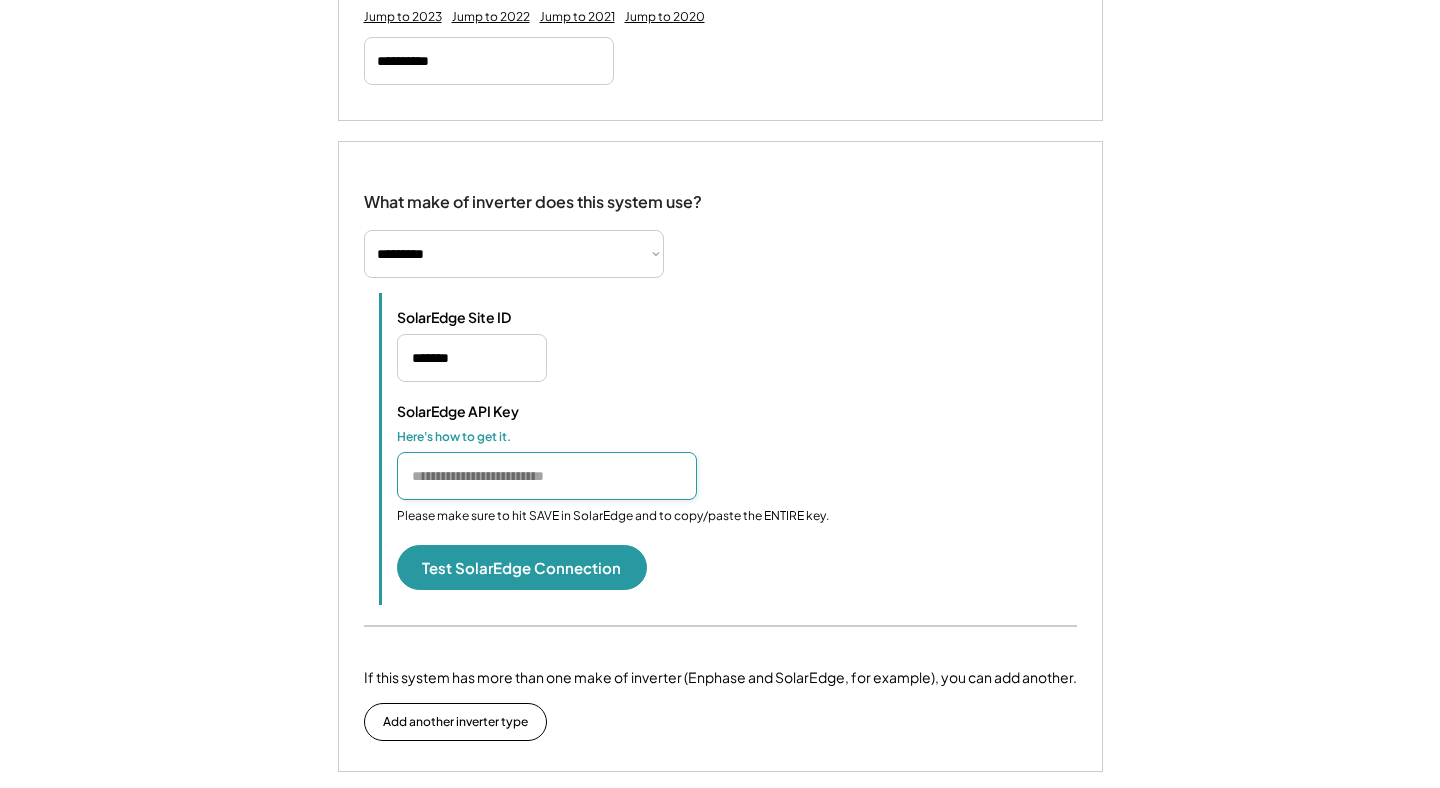 paste on "**********" 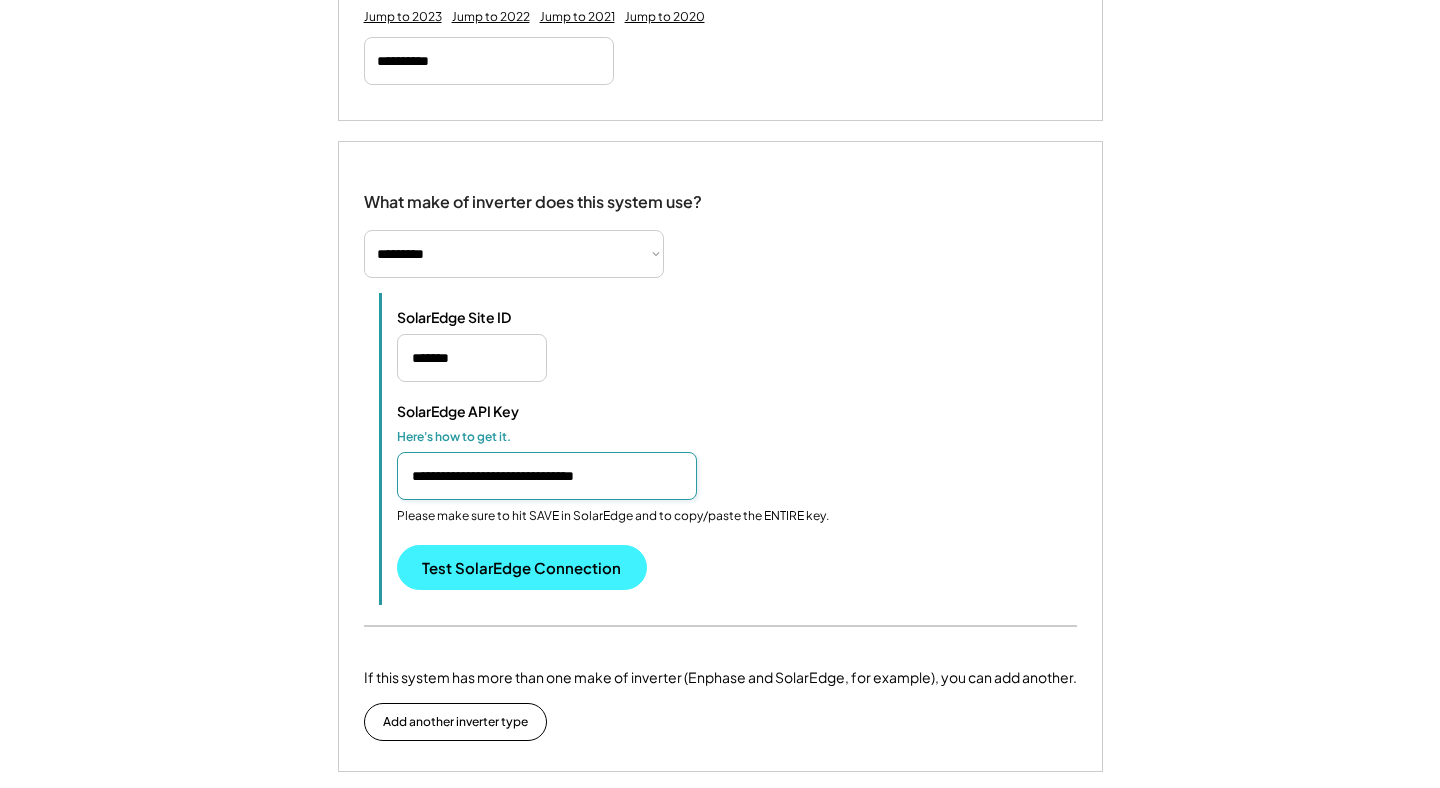 type on "**********" 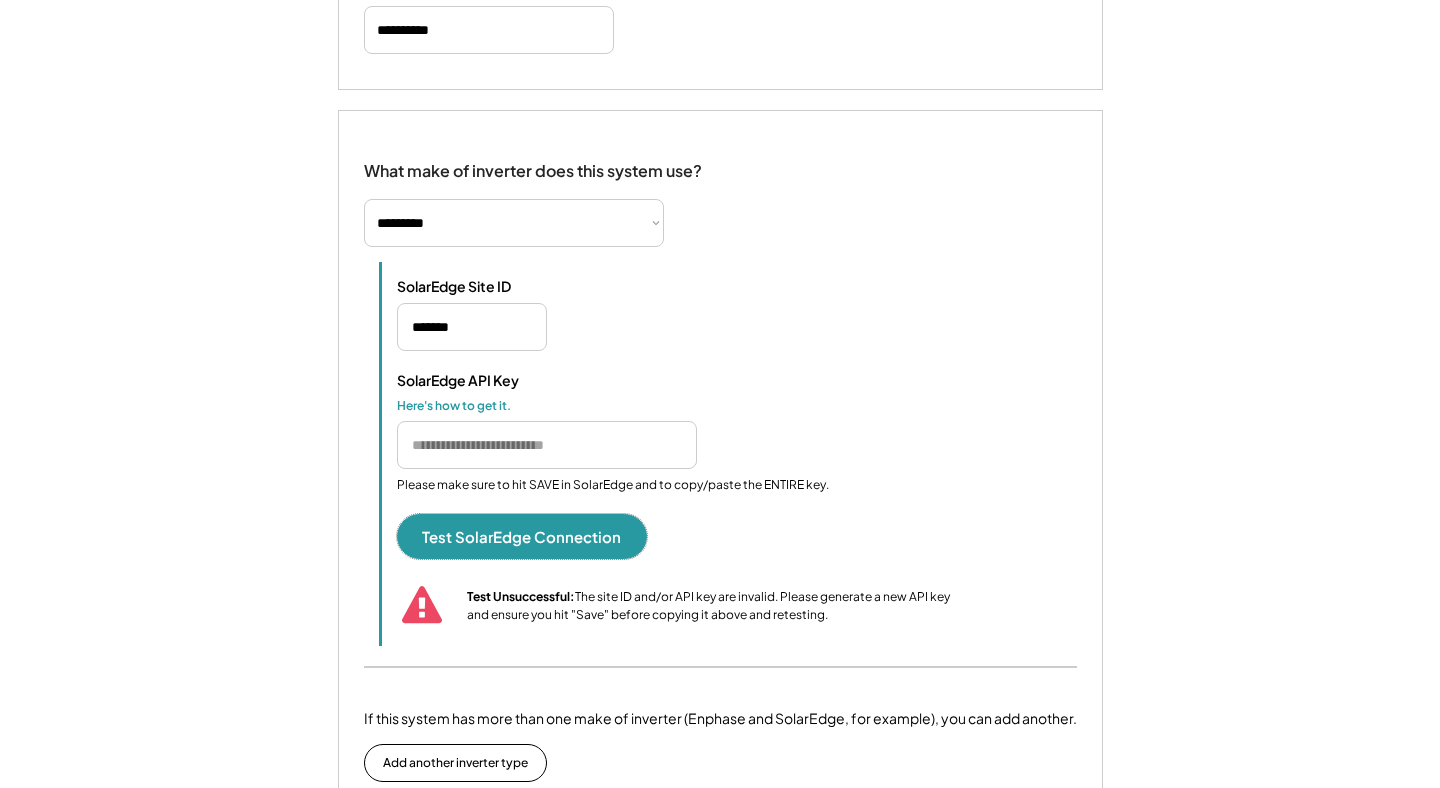 scroll, scrollTop: 1365, scrollLeft: 0, axis: vertical 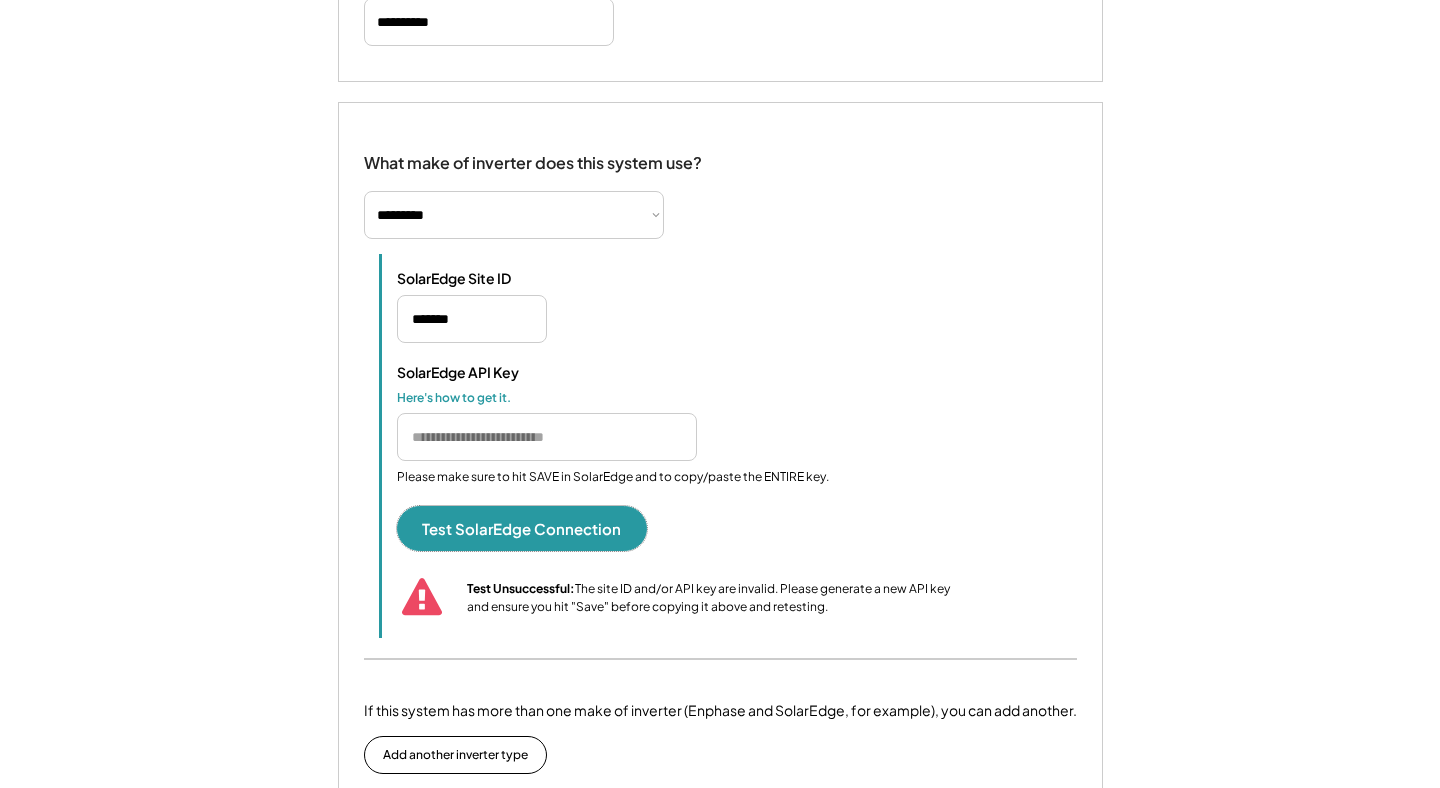 click at bounding box center (547, 437) 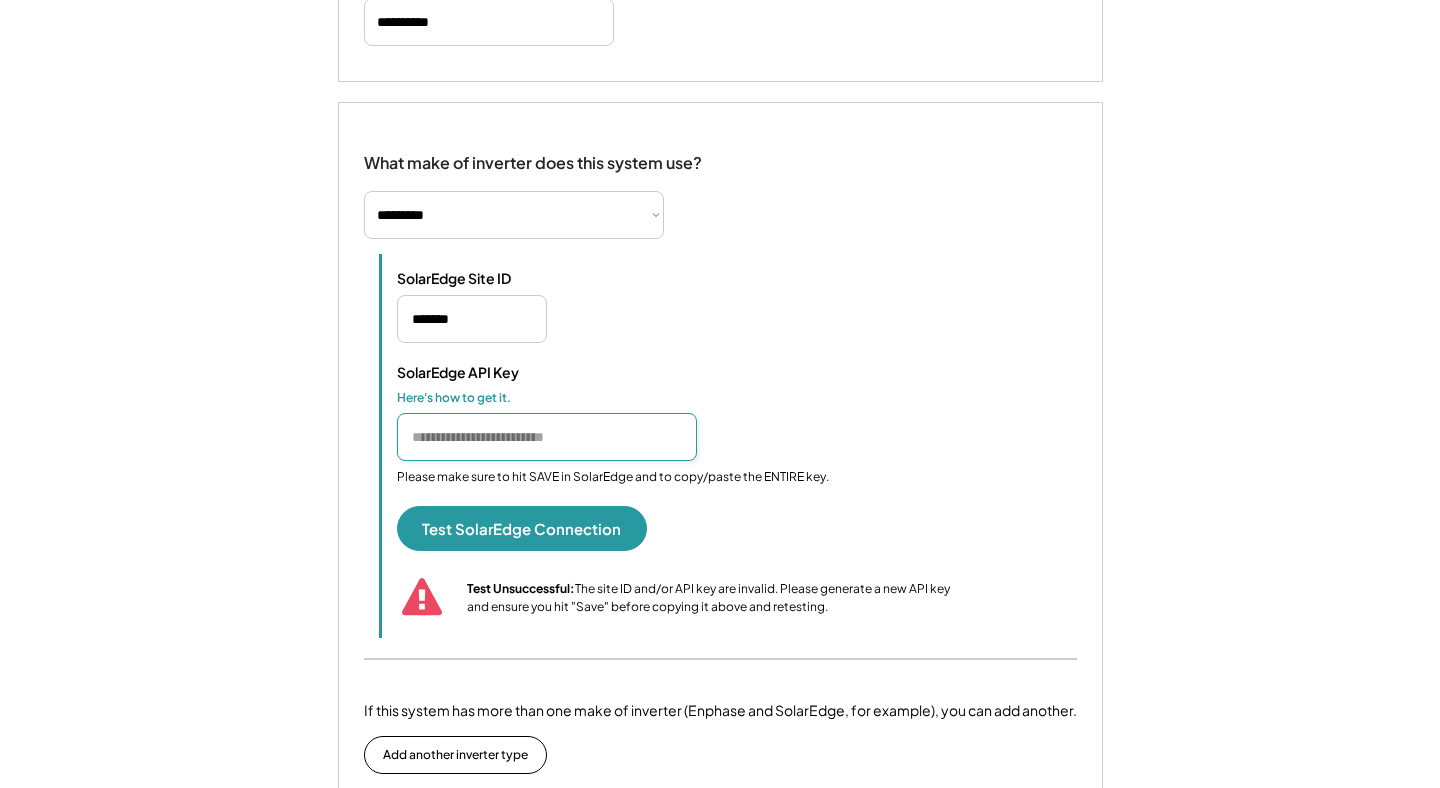 click at bounding box center (547, 437) 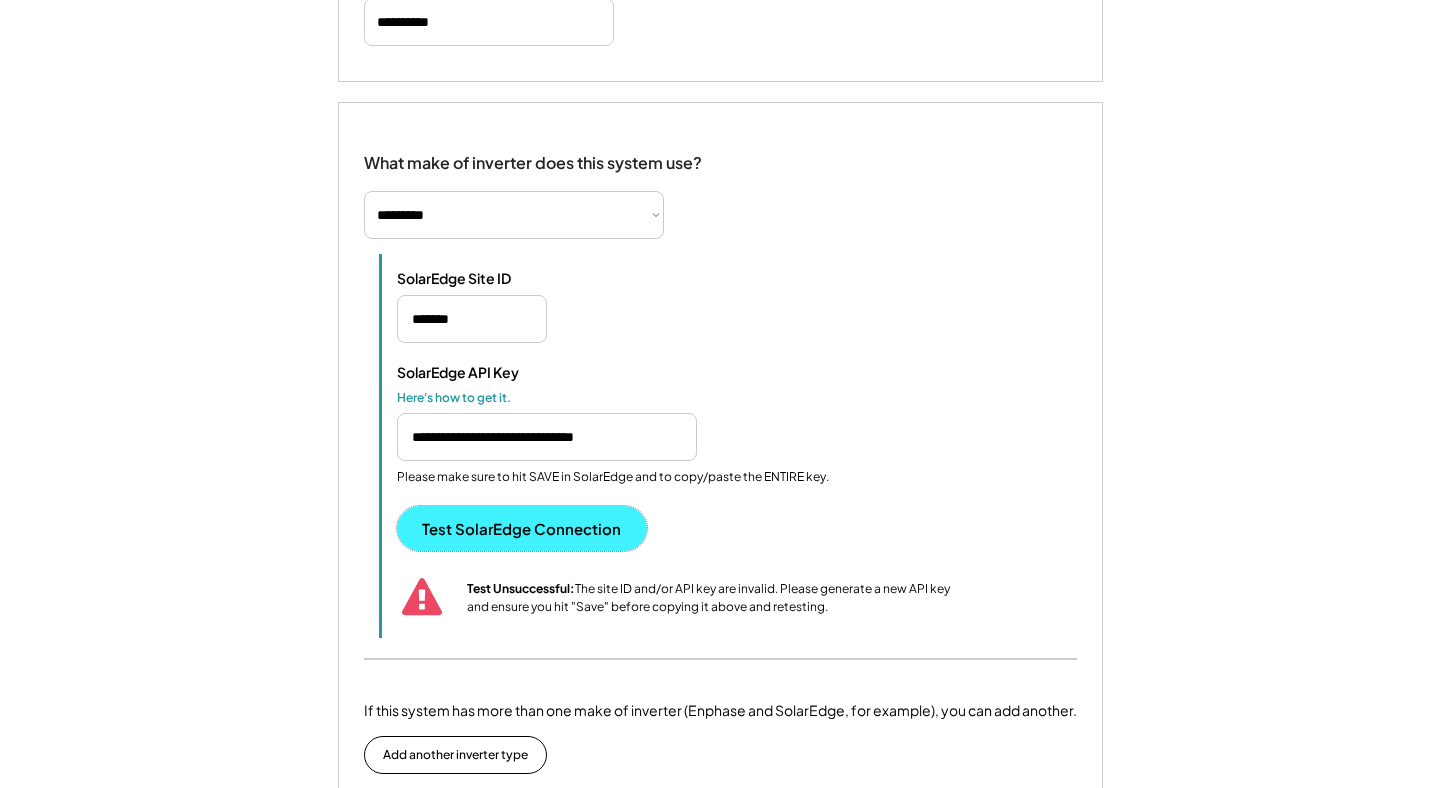 click on "Test SolarEdge Connection" at bounding box center [522, 528] 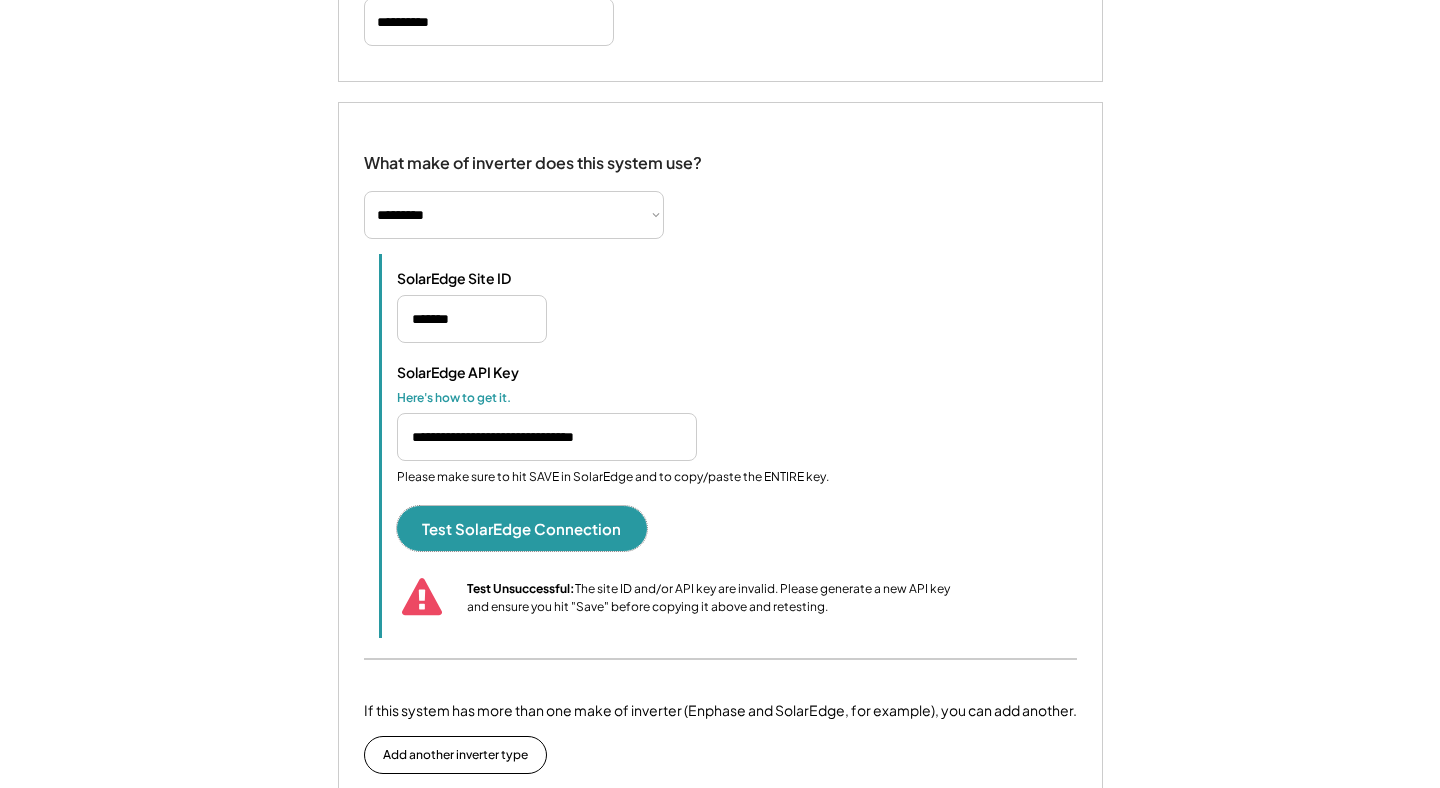 click on "Please make sure to hit SAVE in SolarEdge and to copy/paste the ENTIRE key." at bounding box center [613, 477] 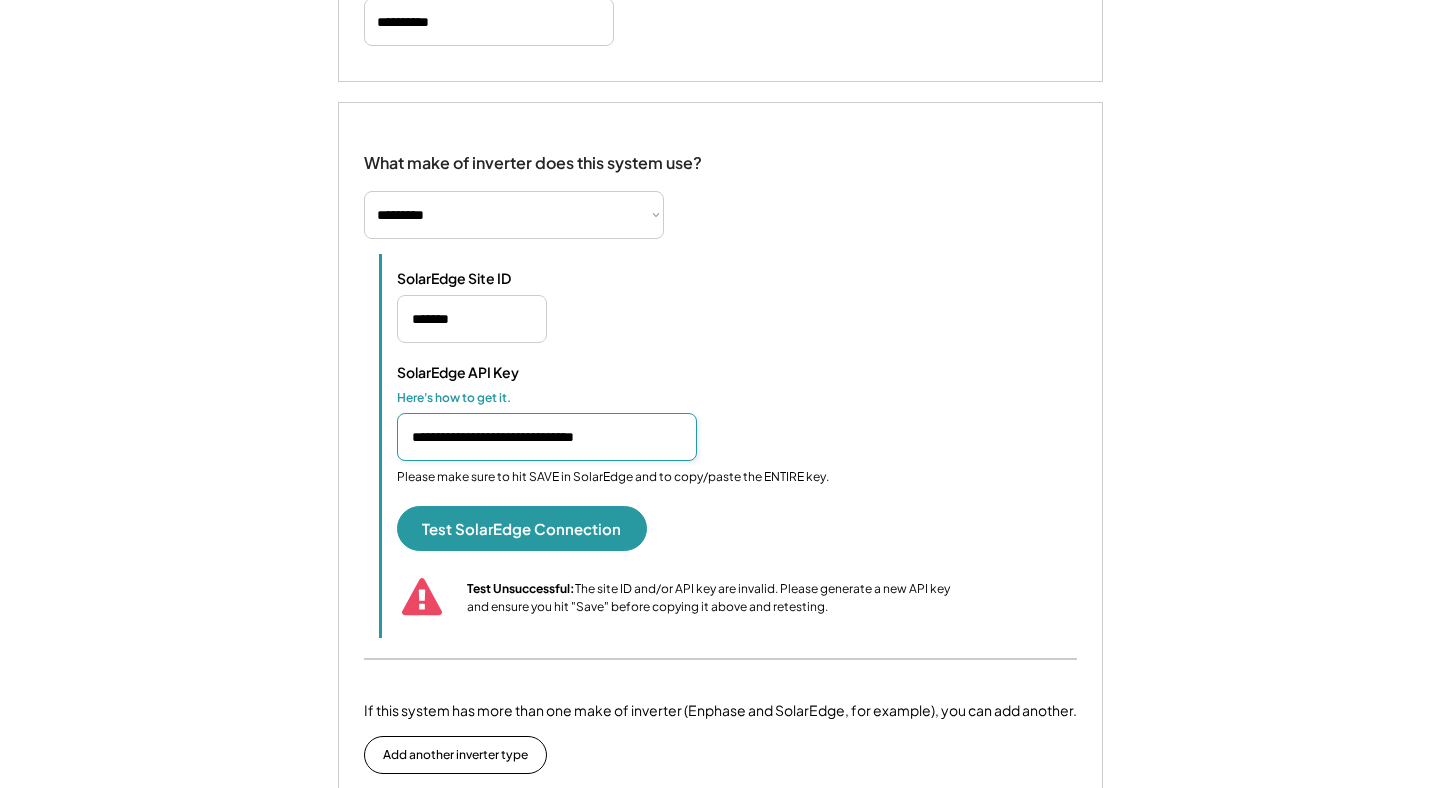 click at bounding box center (547, 437) 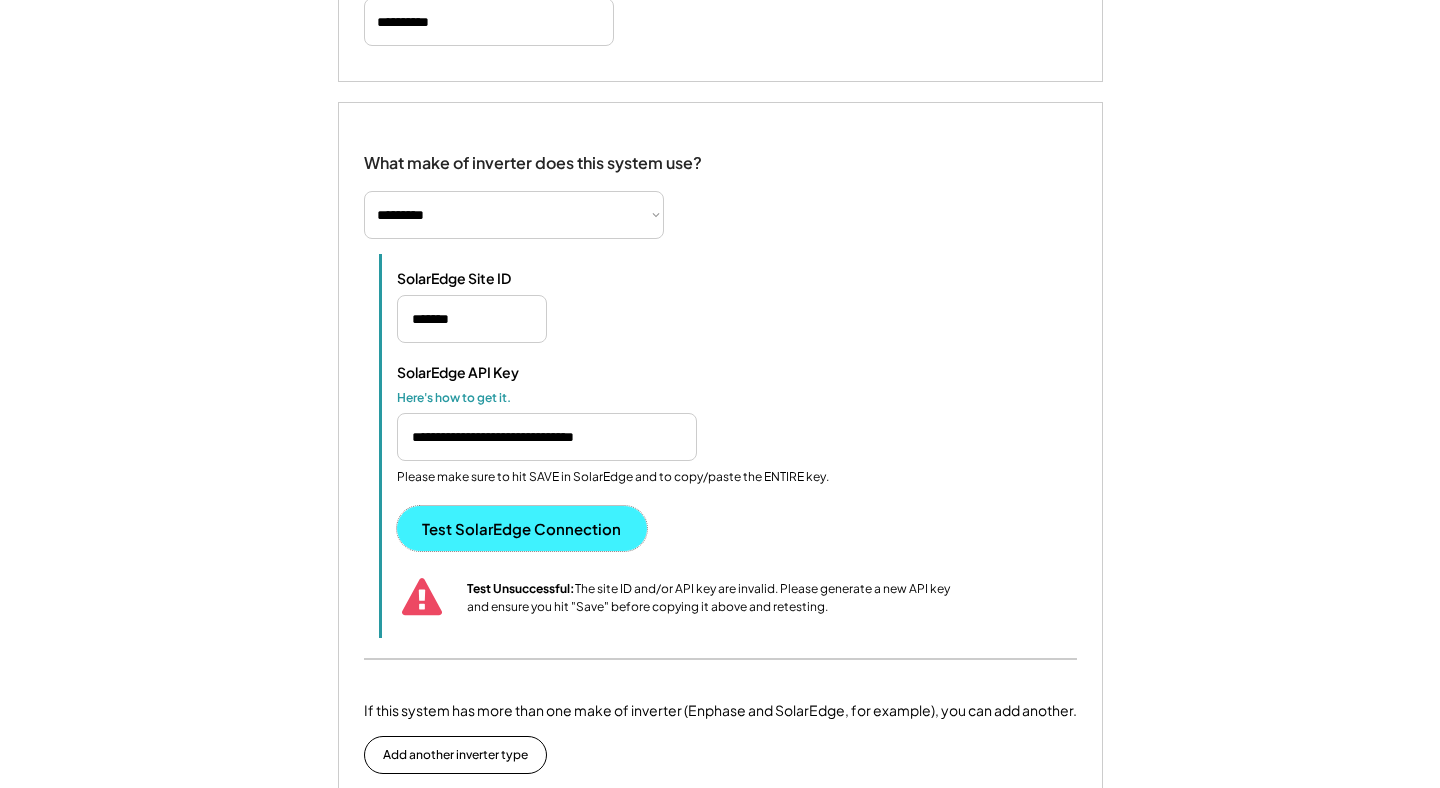 scroll, scrollTop: 0, scrollLeft: 0, axis: both 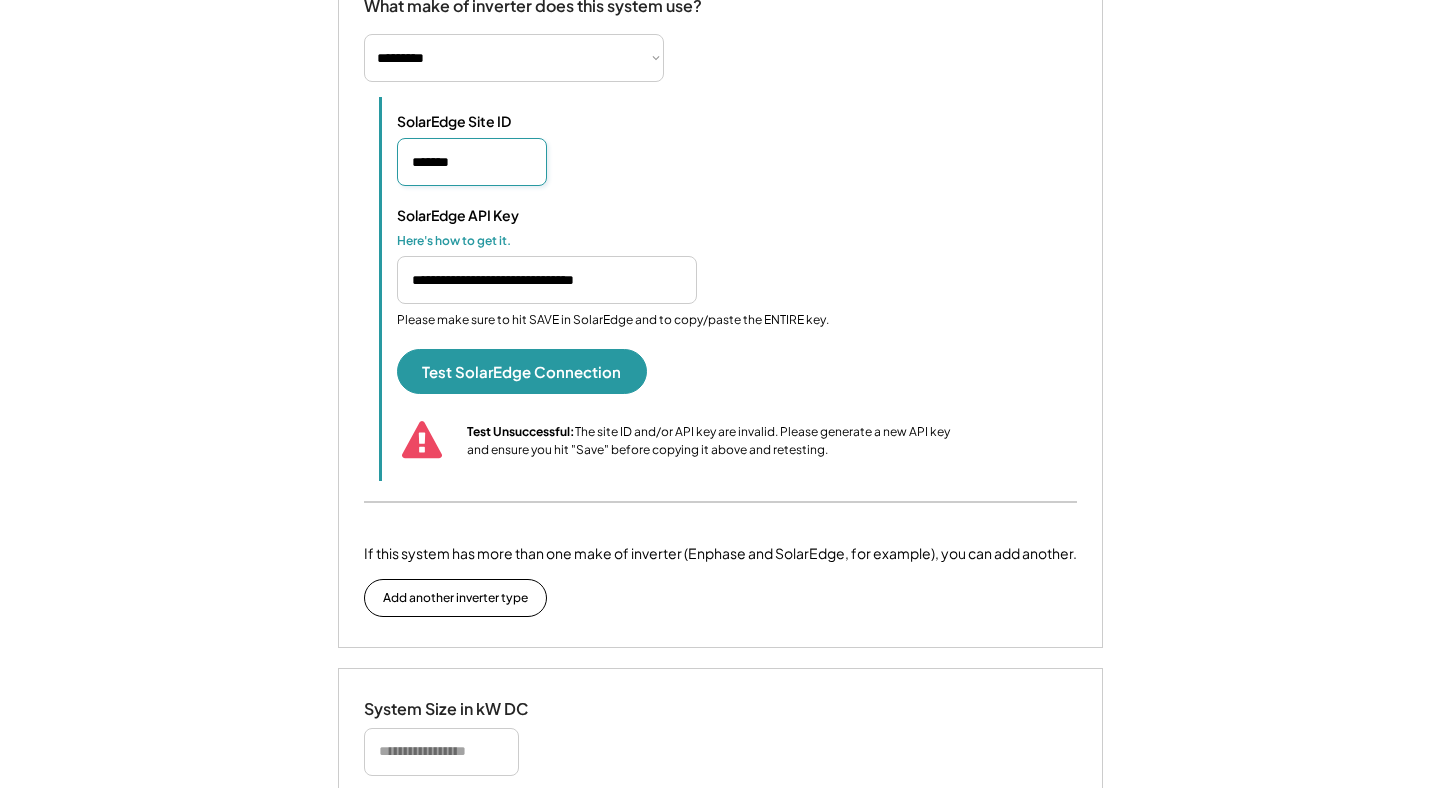 click at bounding box center (472, 162) 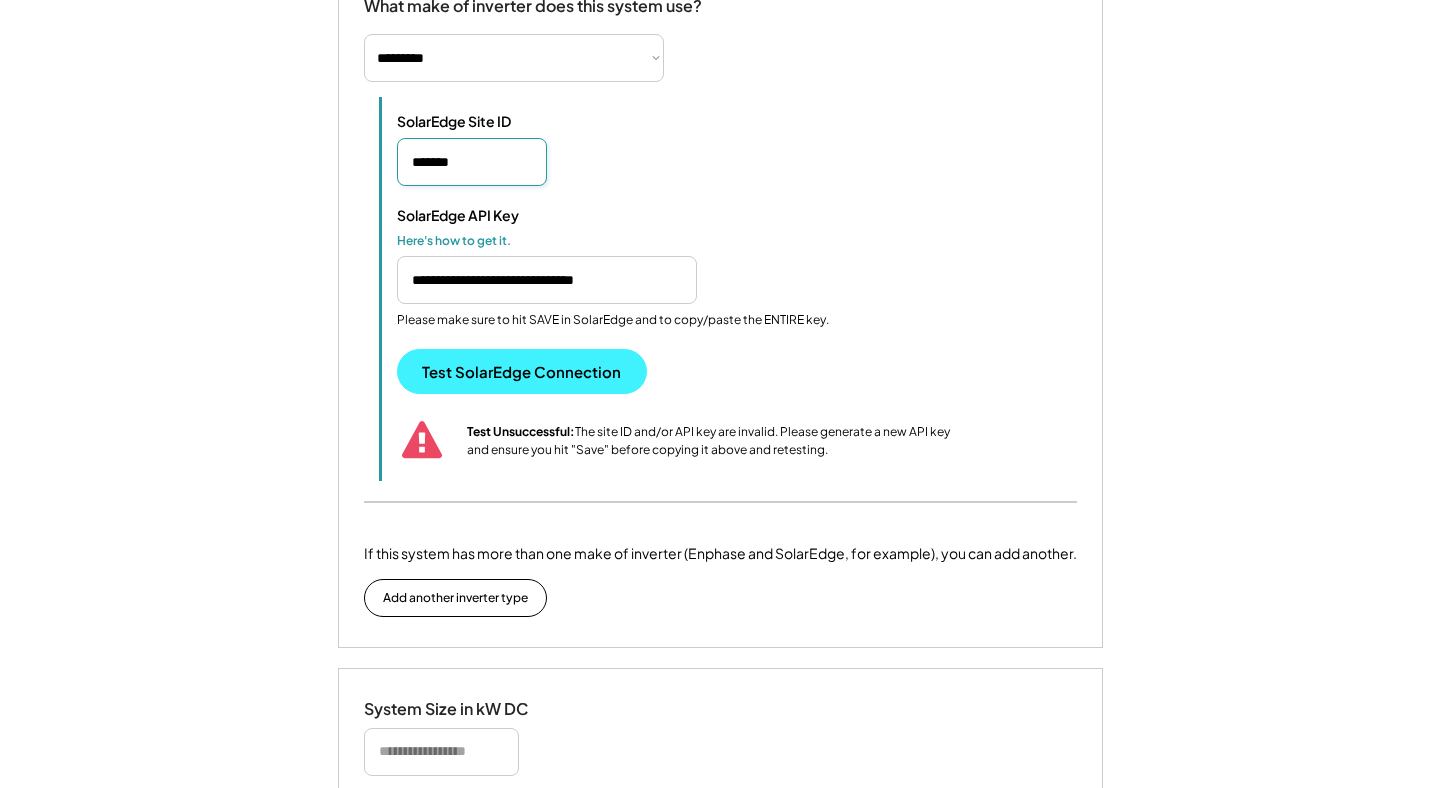 click on "Test SolarEdge Connection" at bounding box center (522, 371) 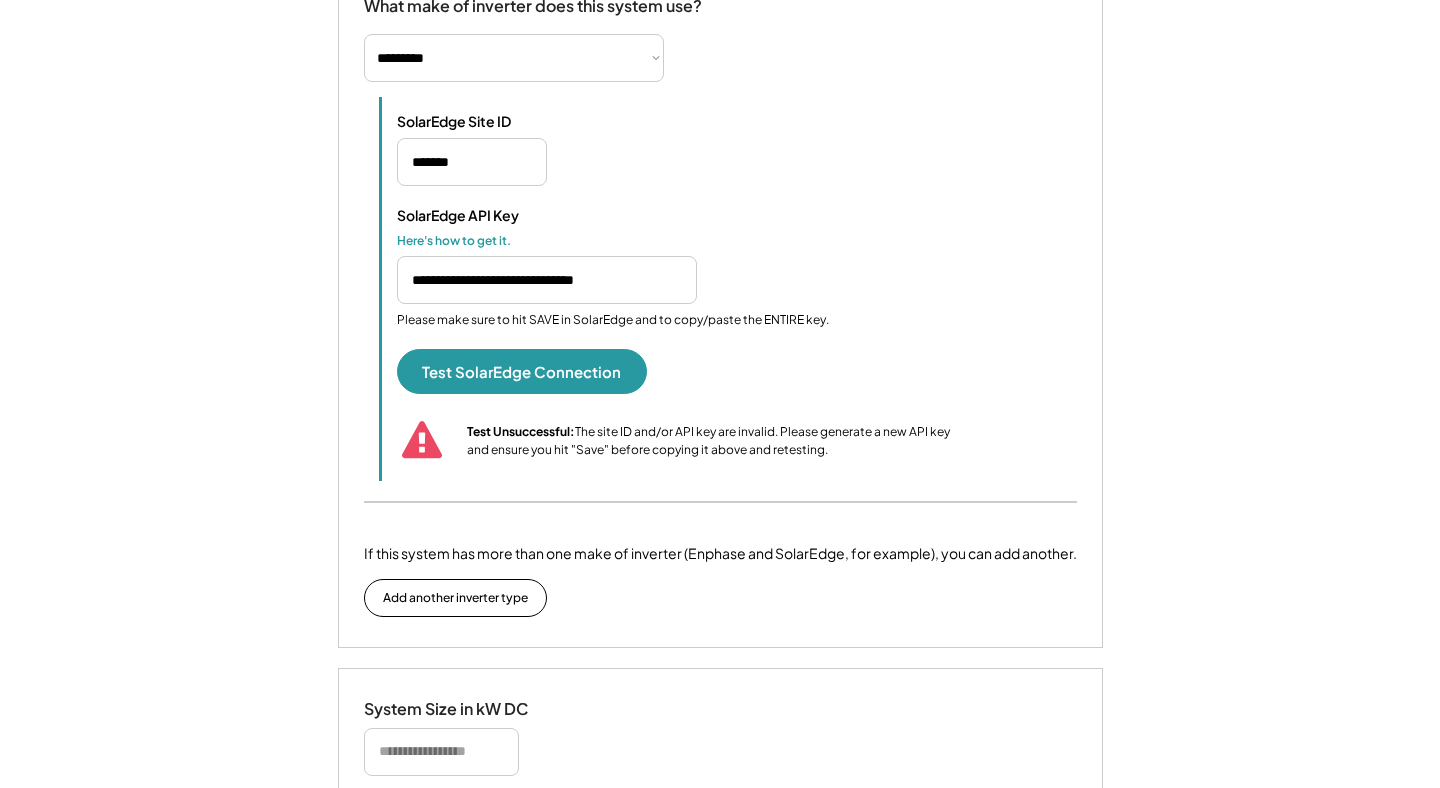 click at bounding box center (547, 280) 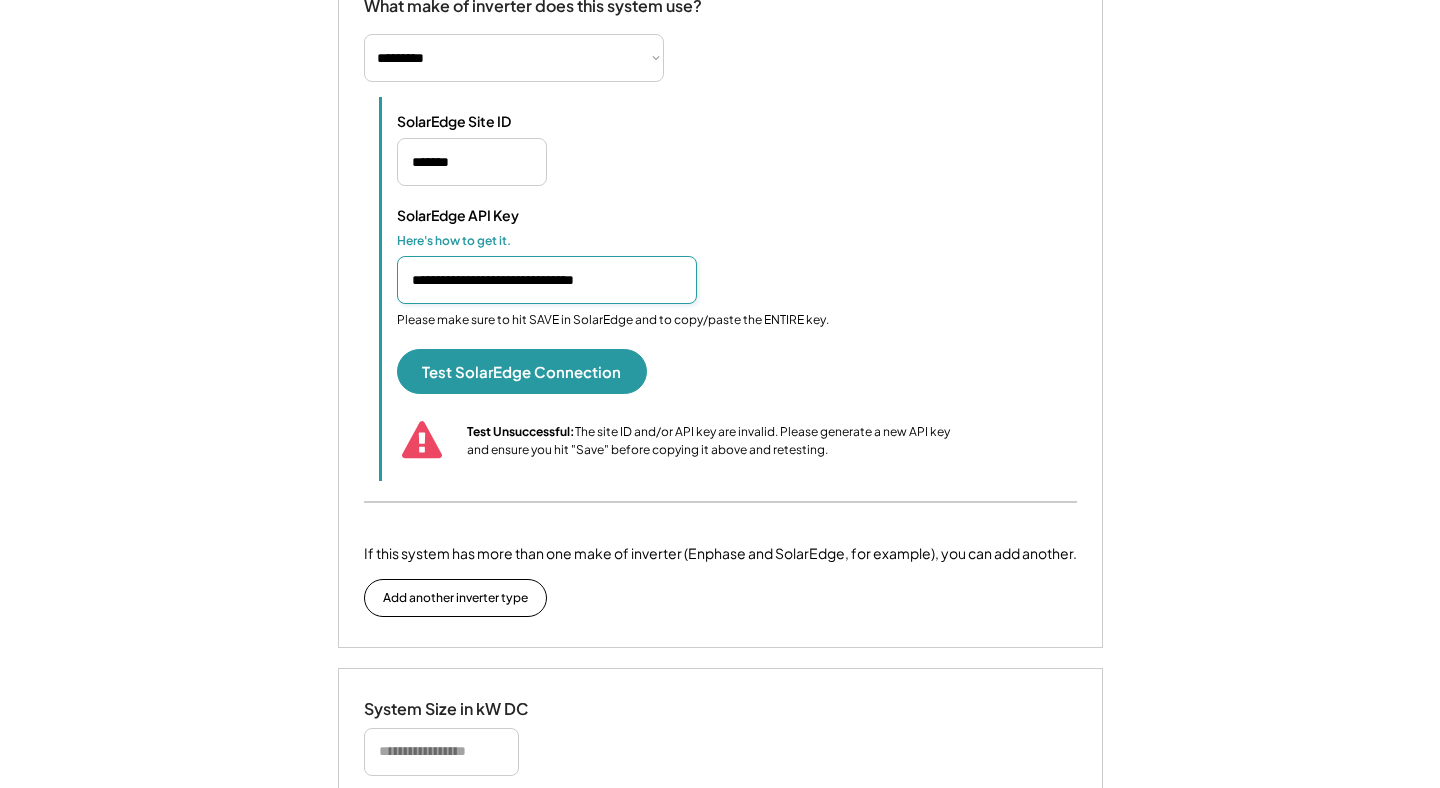 click at bounding box center [547, 280] 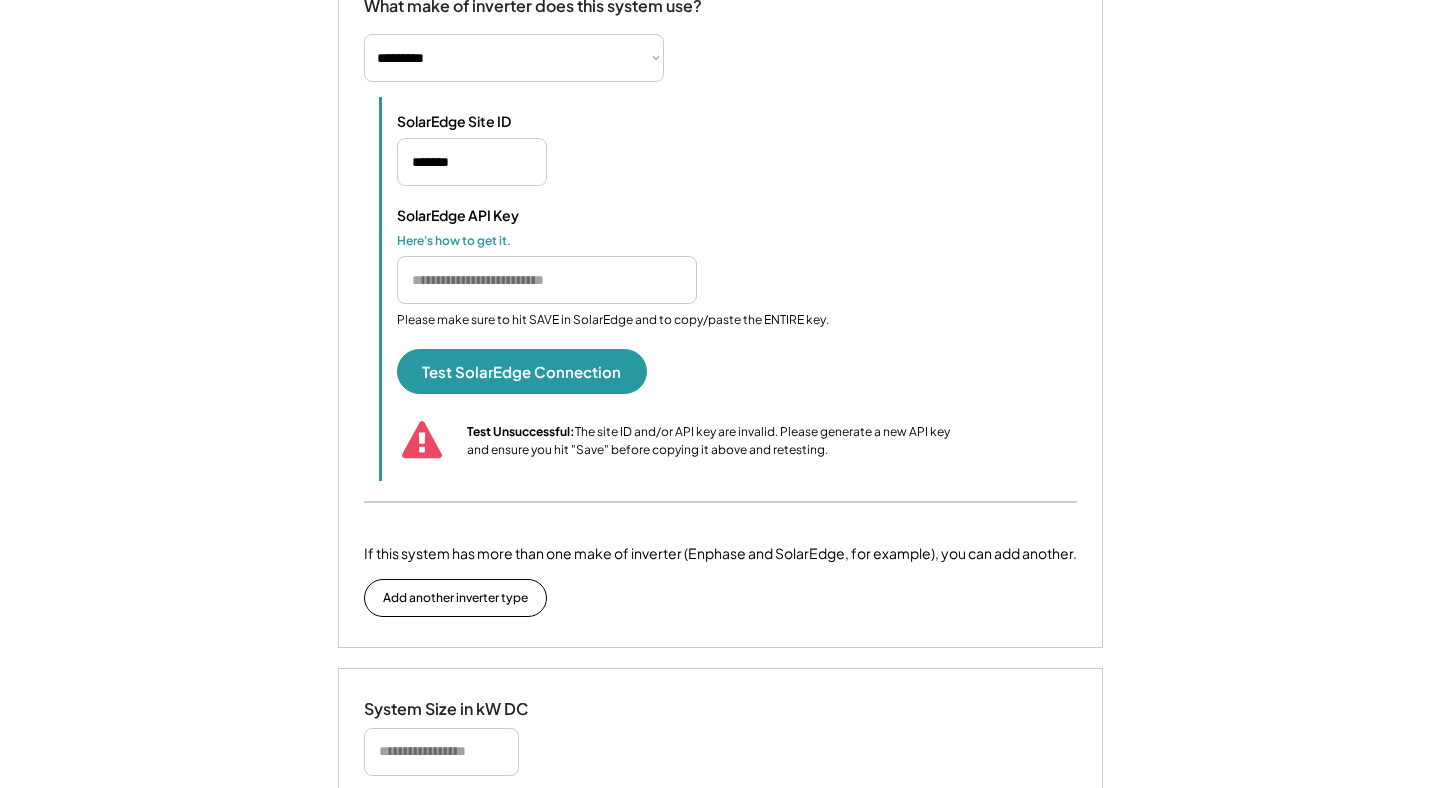 click on "SolarEdge Site ID SolarEdge API Key Here's how to get it. Please make sure to hit SAVE in SolarEdge and to copy/paste the ENTIRE key. Test SolarEdge Connection Test Unsuccessful:  The site ID and/or API key are invalid. Please generate a new API key and ensure you hit "Save" before copying it above and retesting." at bounding box center [737, 289] 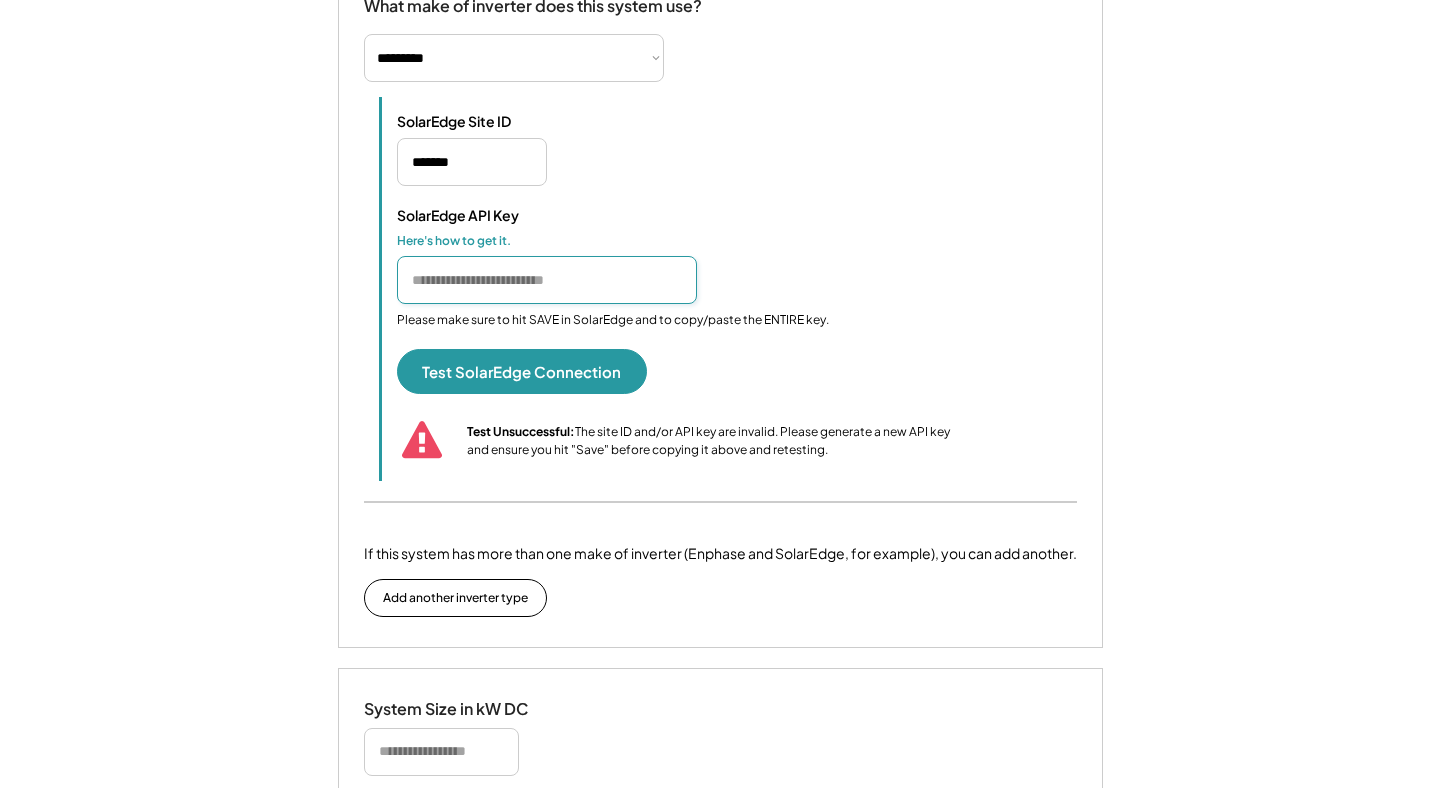 click at bounding box center [547, 280] 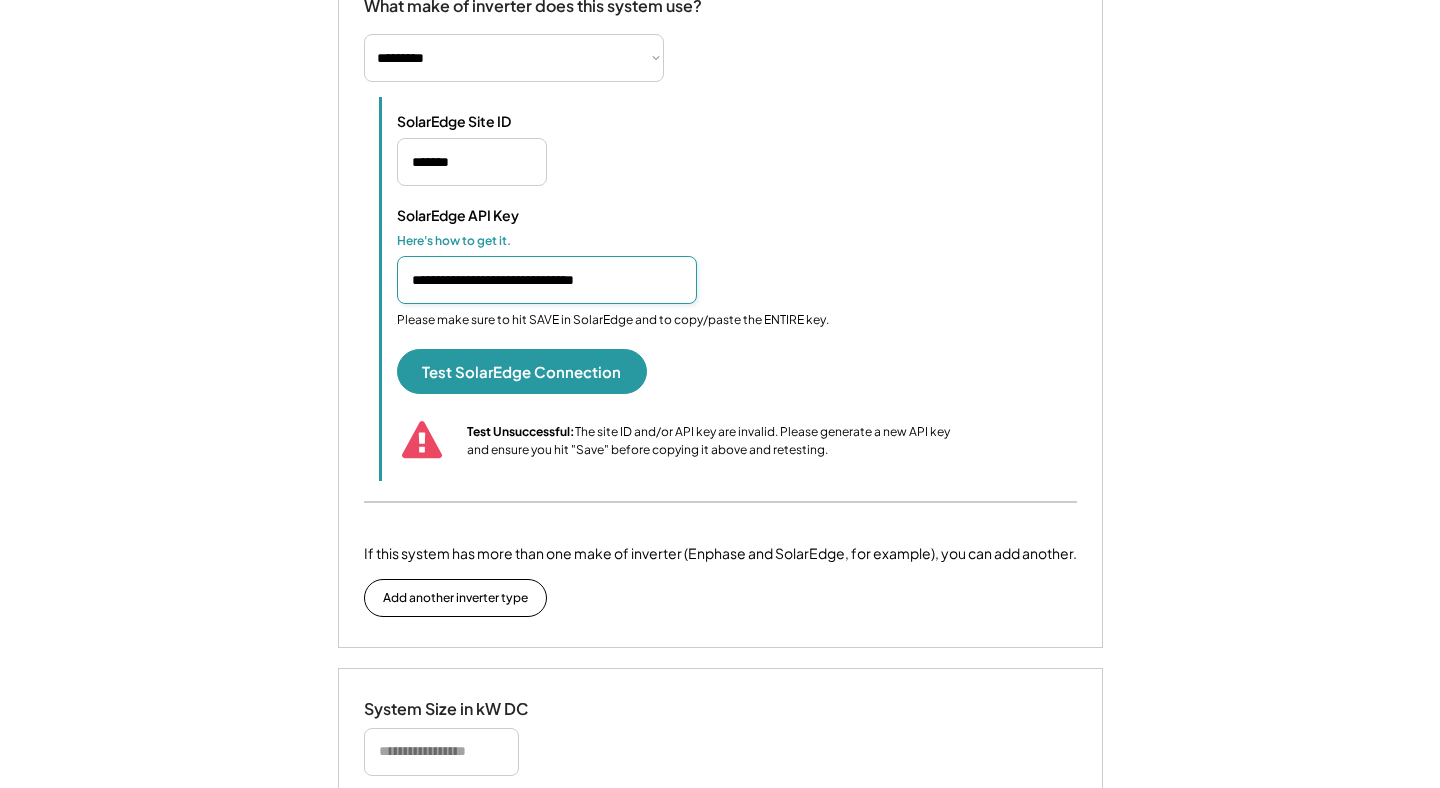 scroll, scrollTop: 0, scrollLeft: 29, axis: horizontal 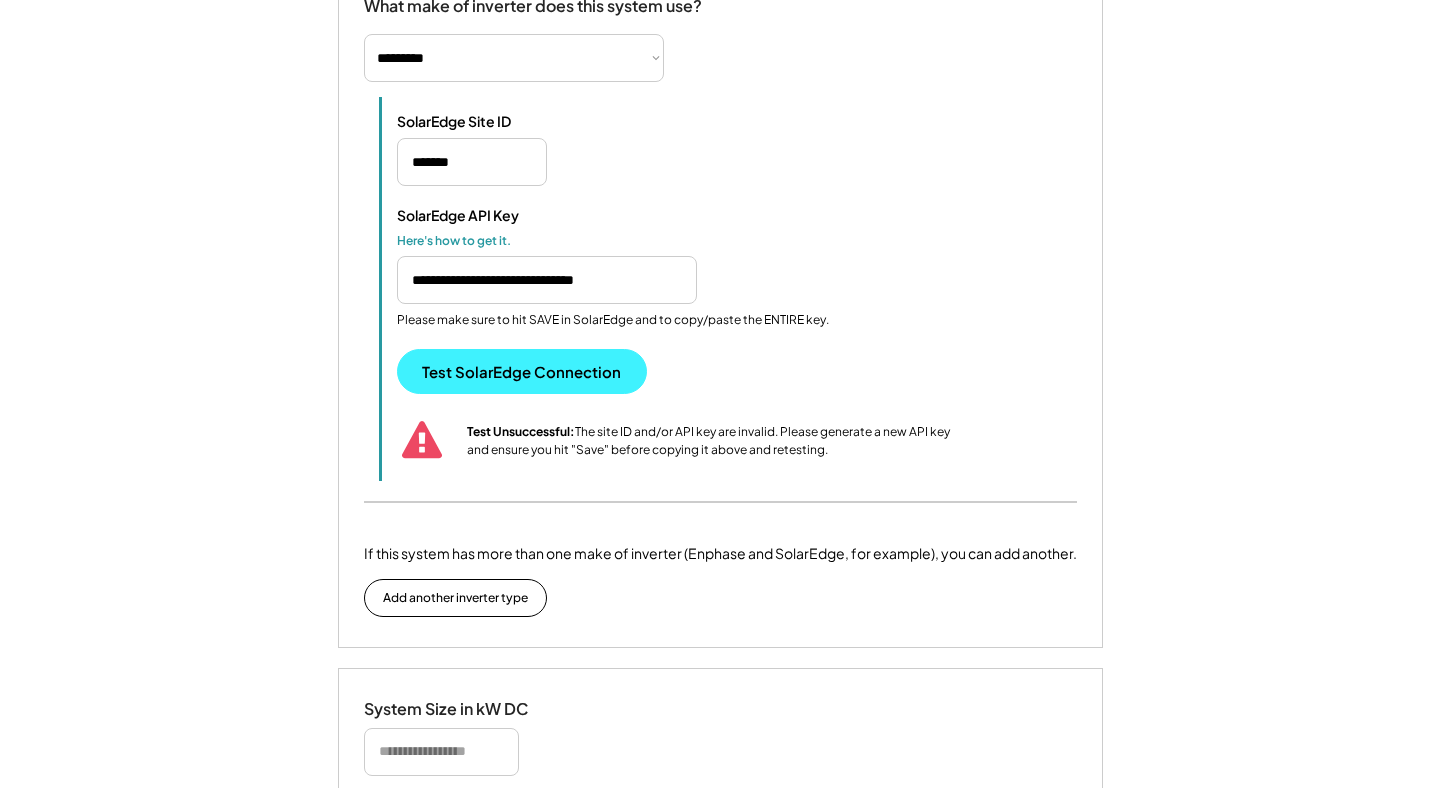 click on "Test SolarEdge Connection" at bounding box center (522, 371) 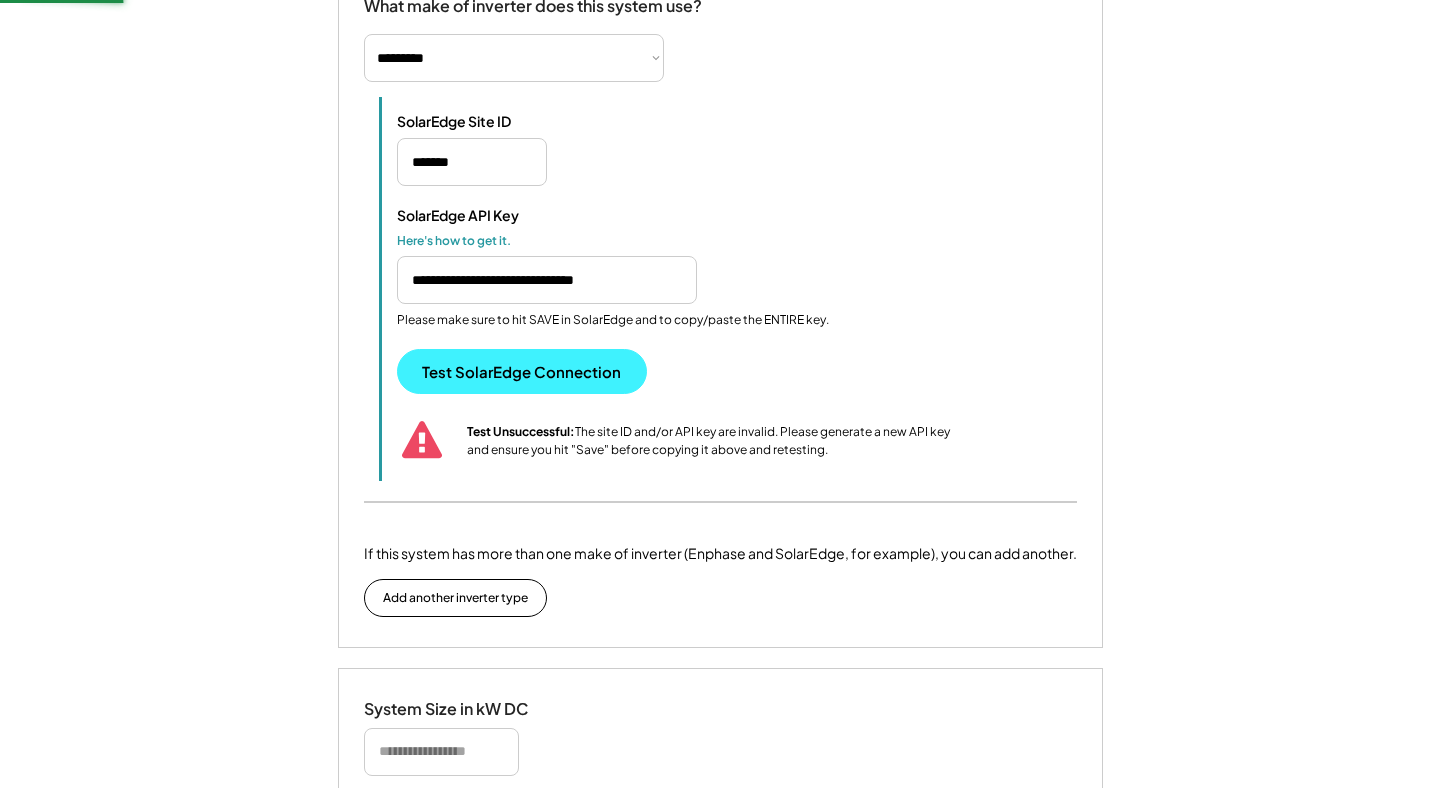 click on "Test SolarEdge Connection" at bounding box center [522, 371] 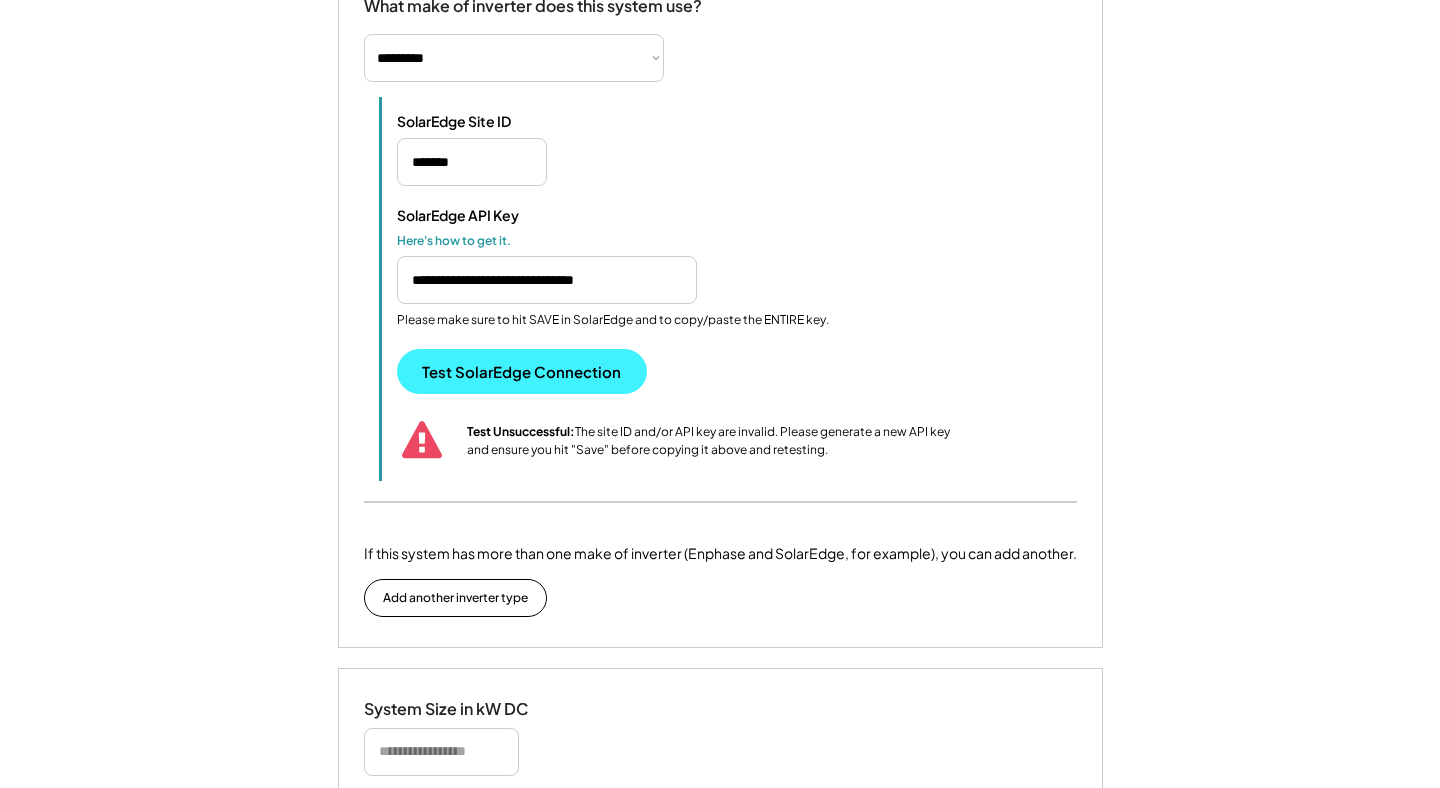 click on "Test SolarEdge Connection" at bounding box center (522, 371) 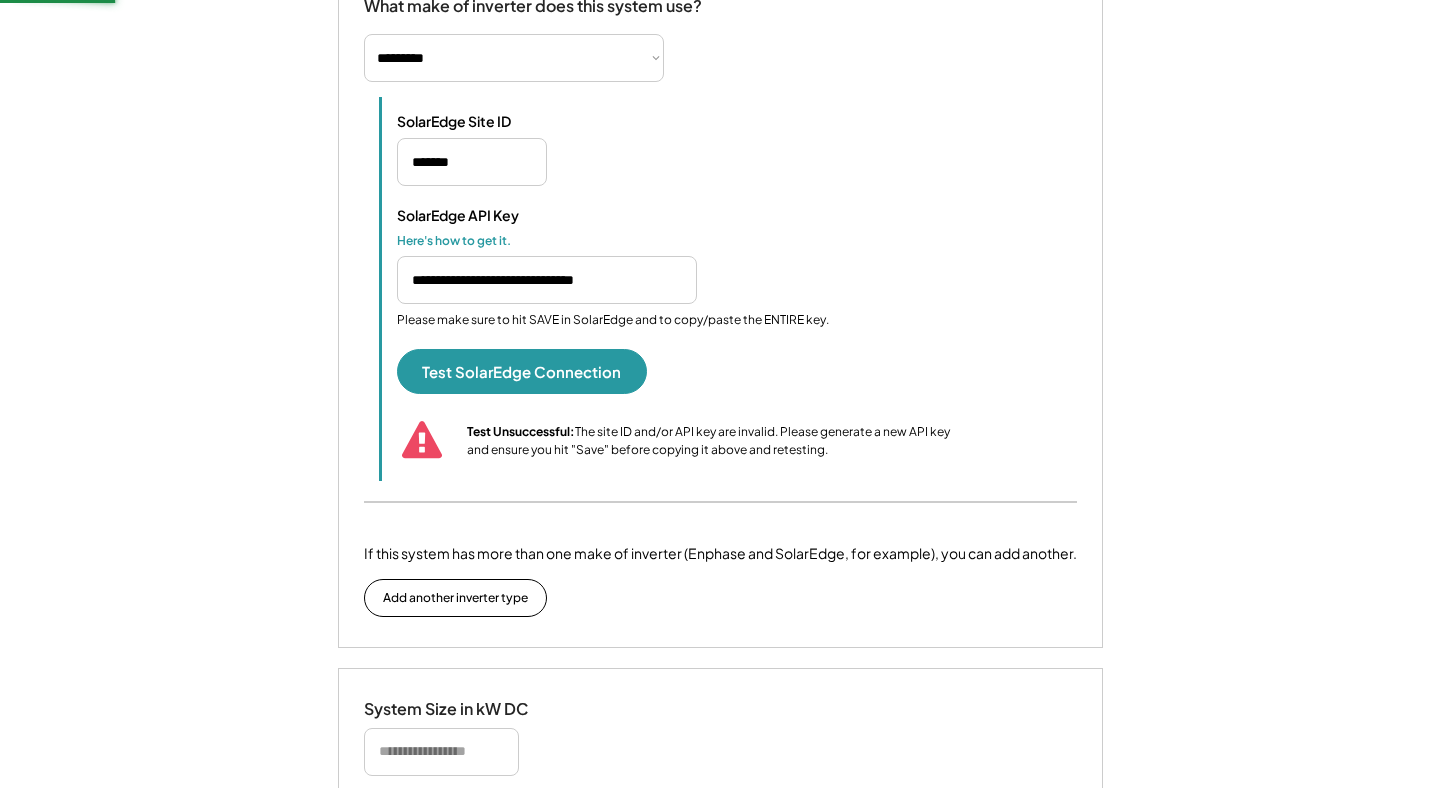 scroll, scrollTop: 1489, scrollLeft: 0, axis: vertical 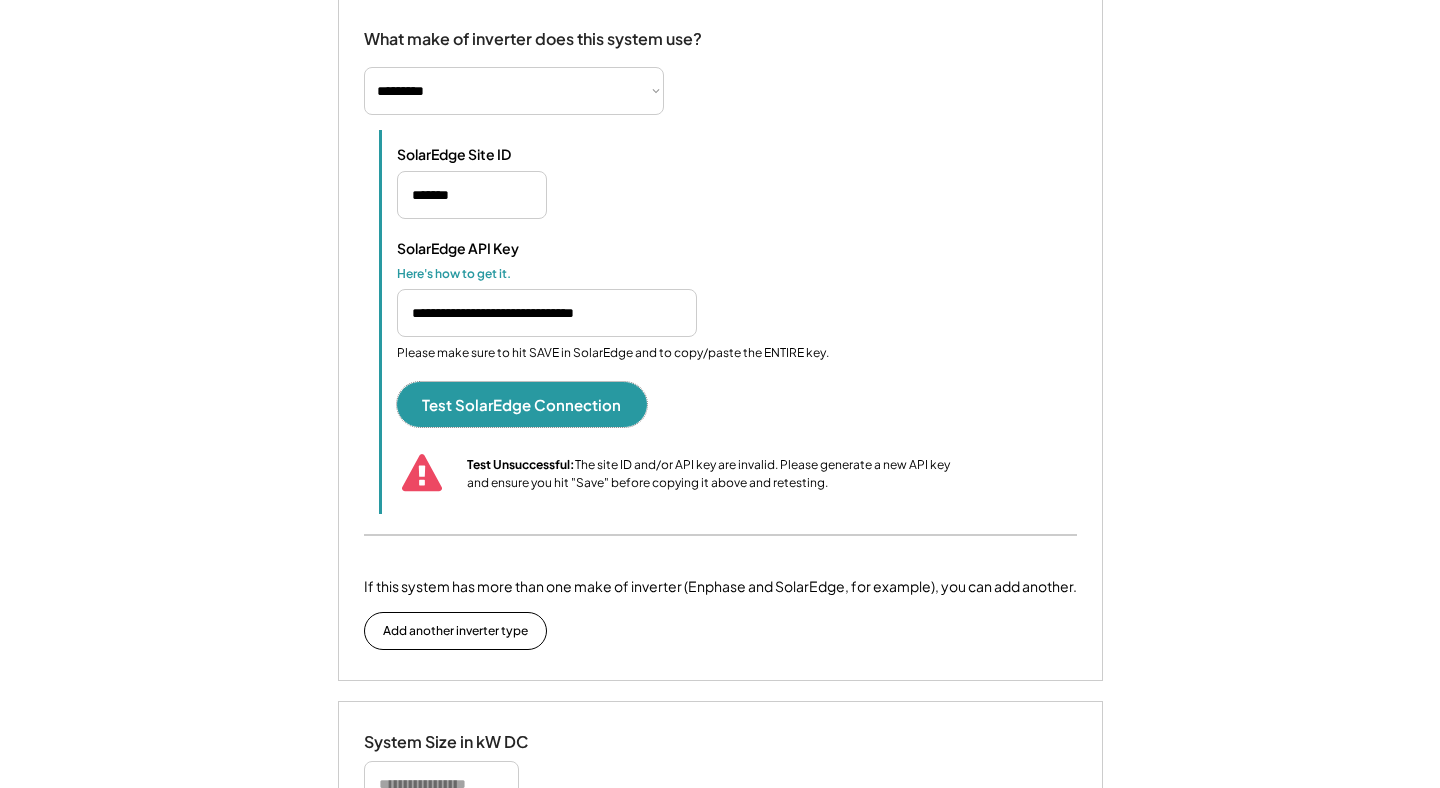 click at bounding box center (547, 313) 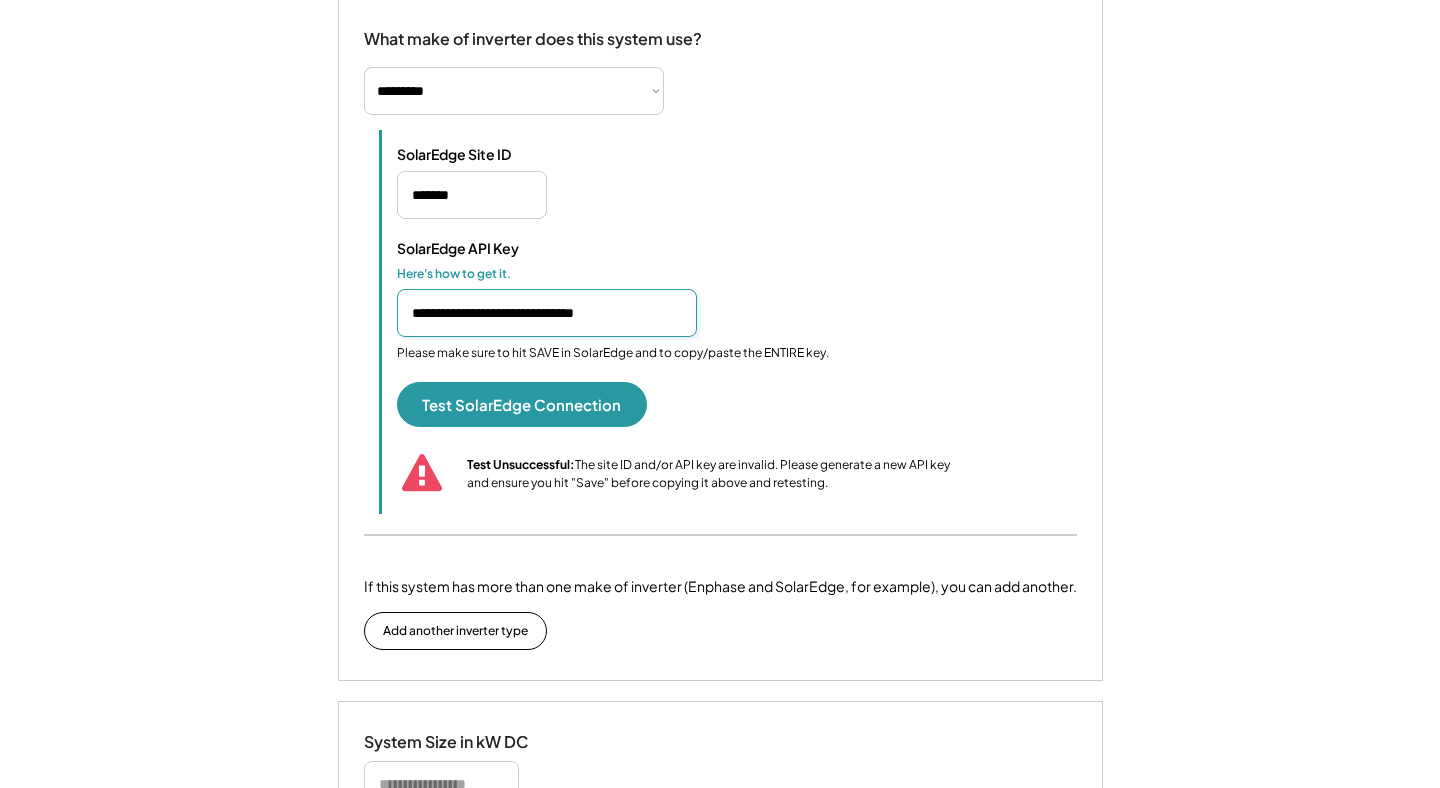 click at bounding box center (547, 313) 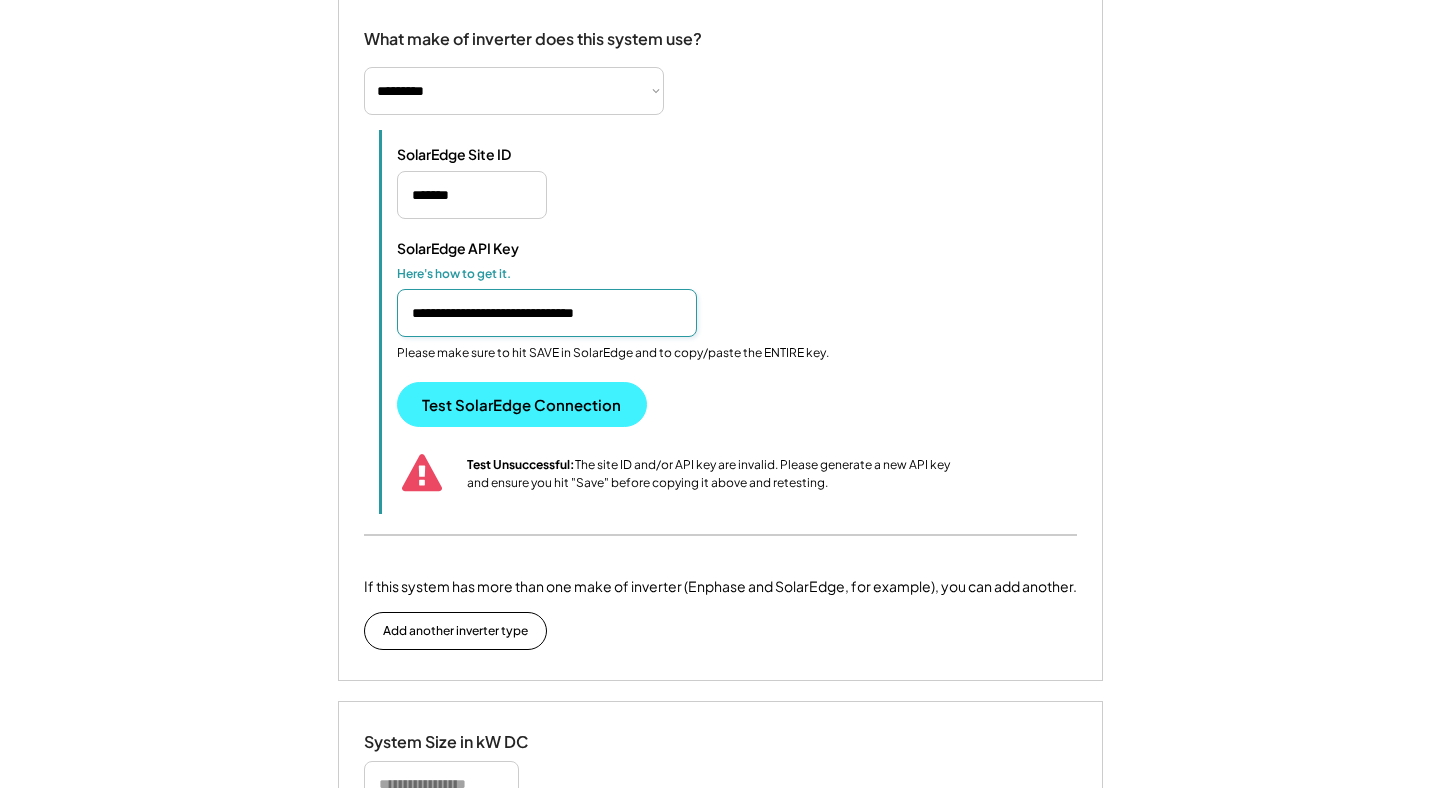 type on "**********" 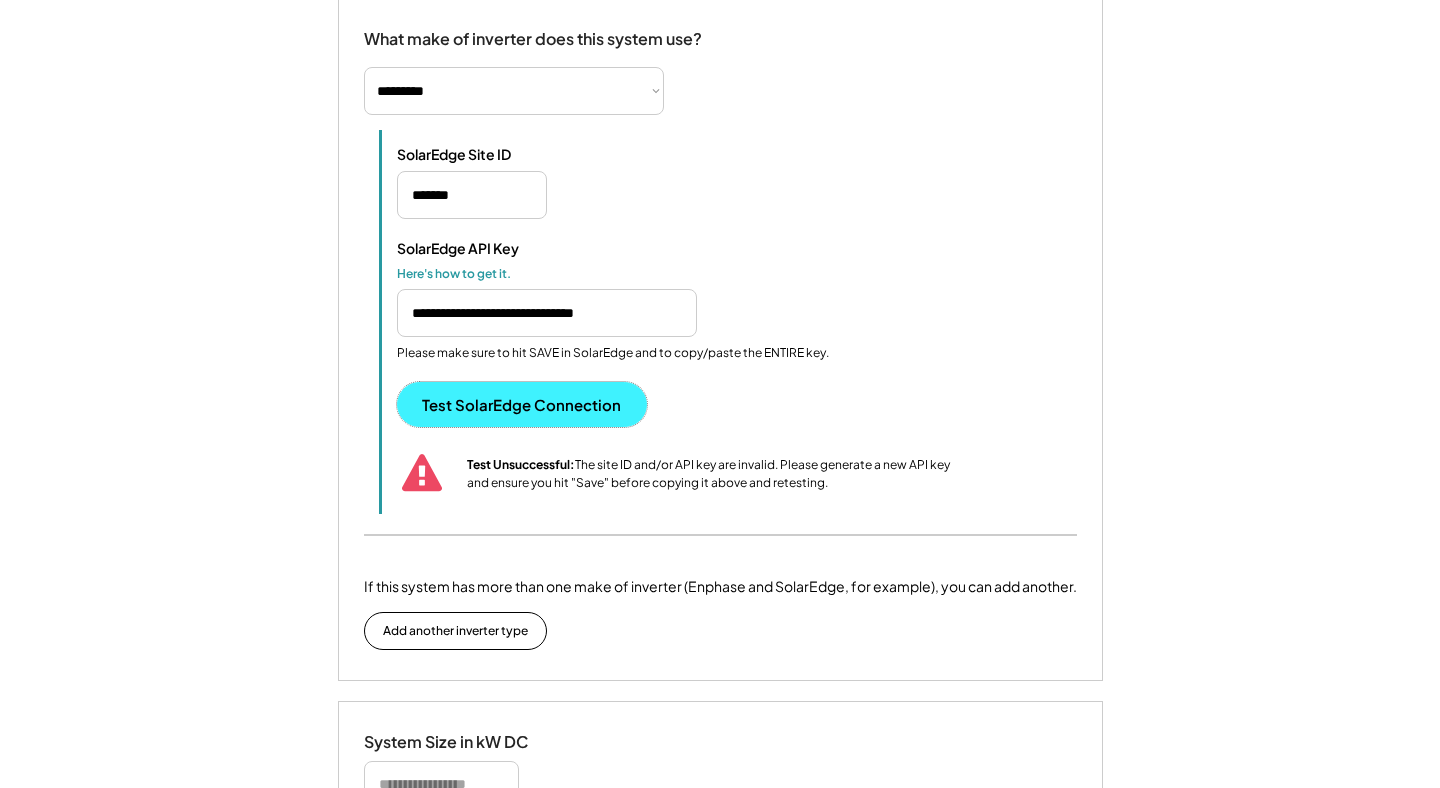 scroll, scrollTop: 0, scrollLeft: 0, axis: both 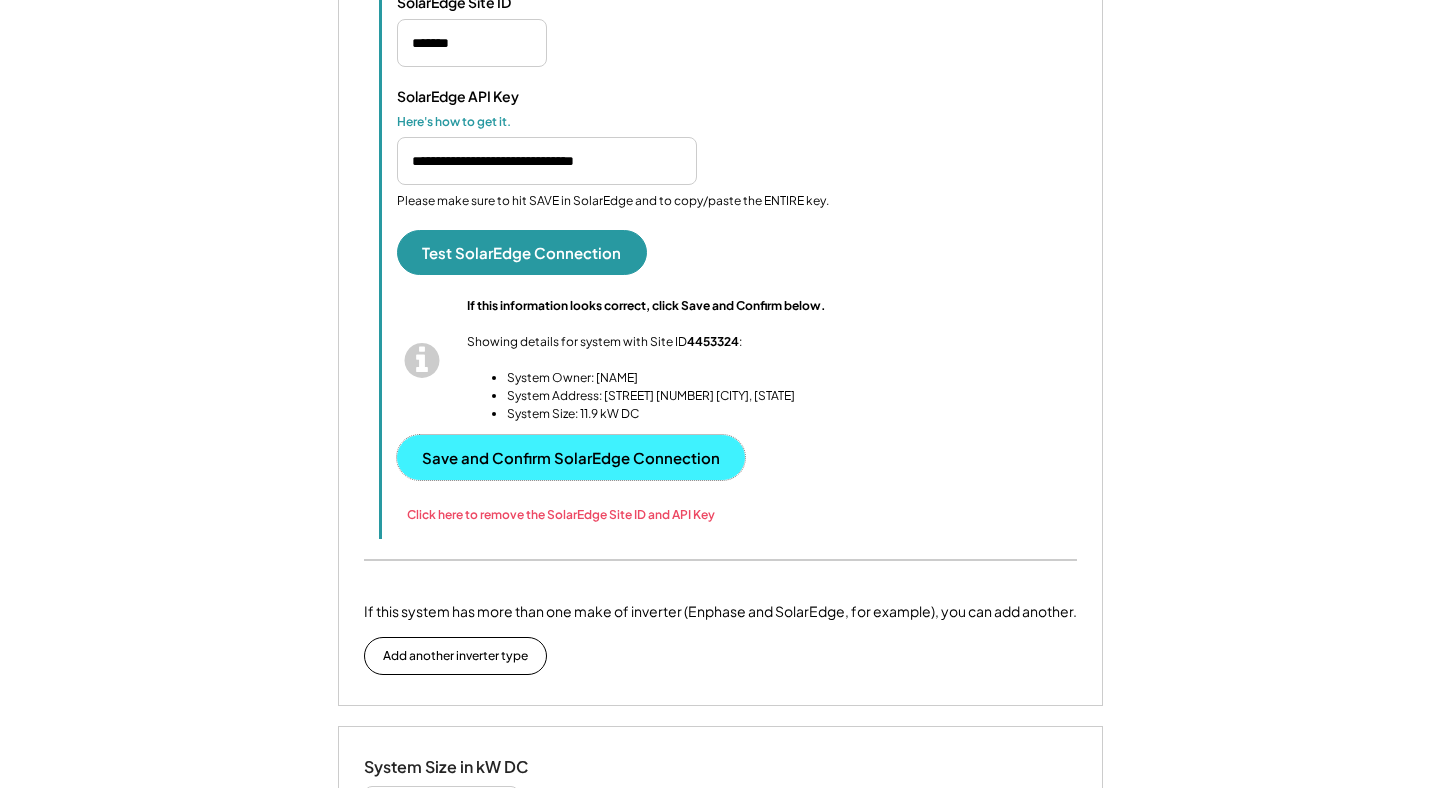 click on "Save and Confirm SolarEdge Connection" at bounding box center [571, 457] 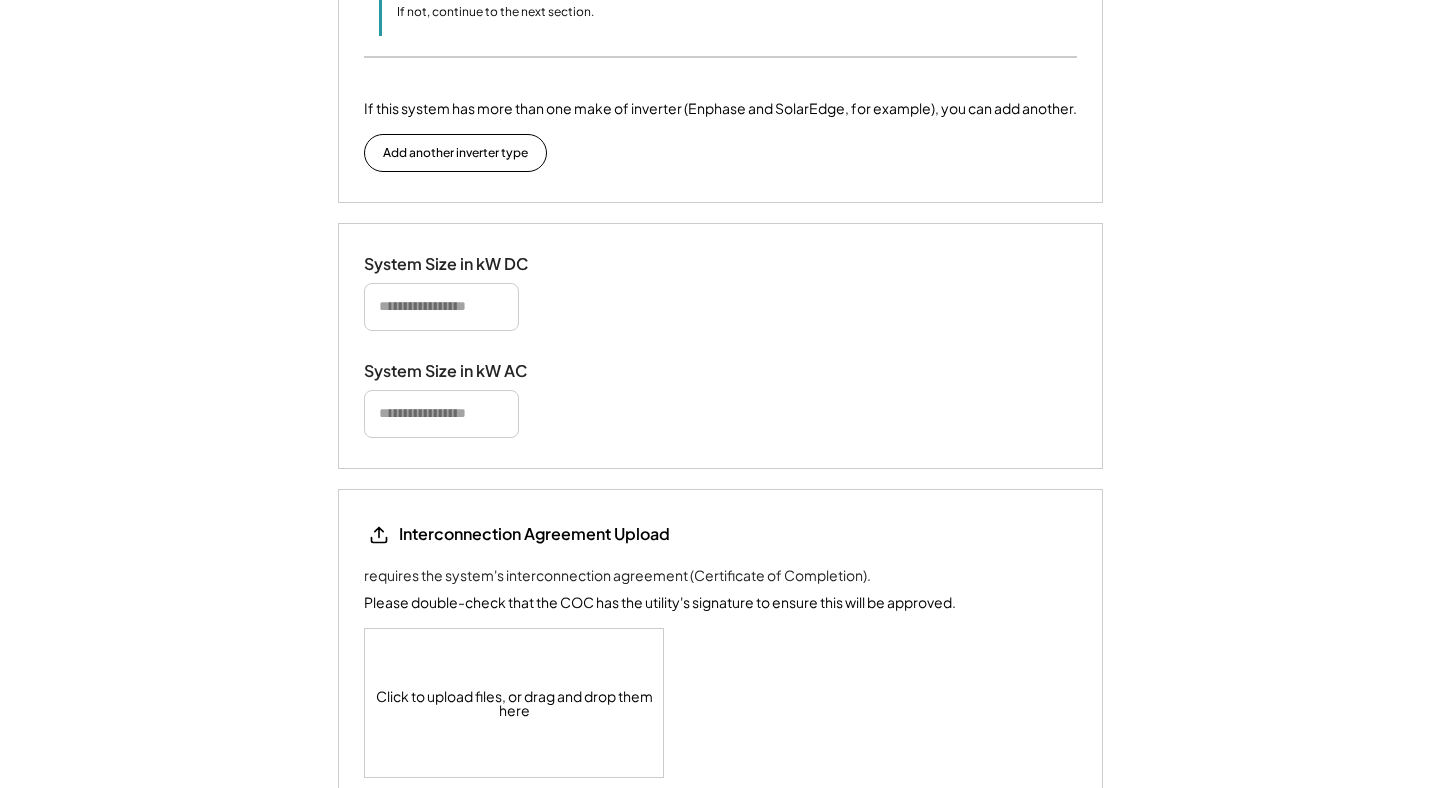 scroll, scrollTop: 2110, scrollLeft: 0, axis: vertical 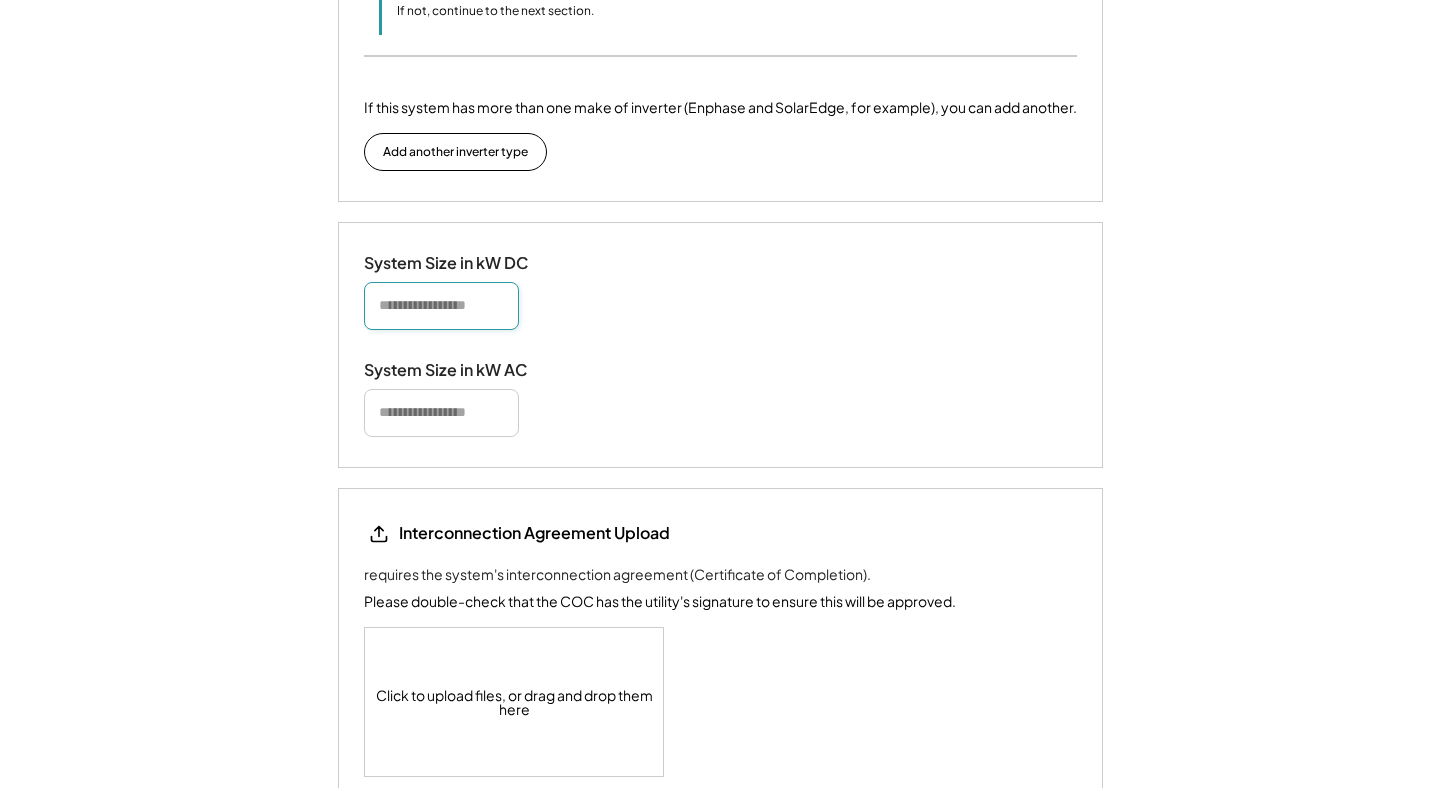 click at bounding box center [441, 306] 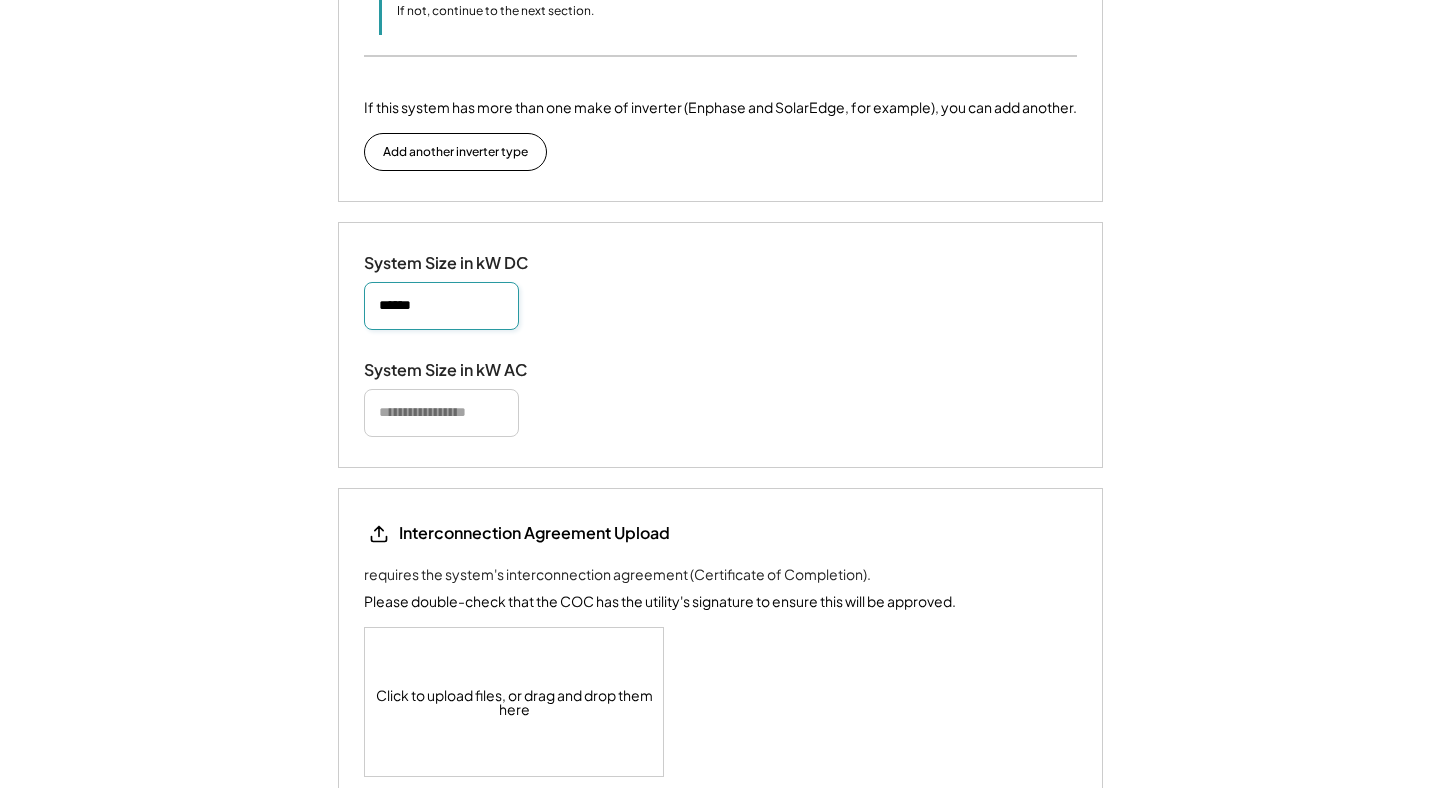 click at bounding box center [441, 306] 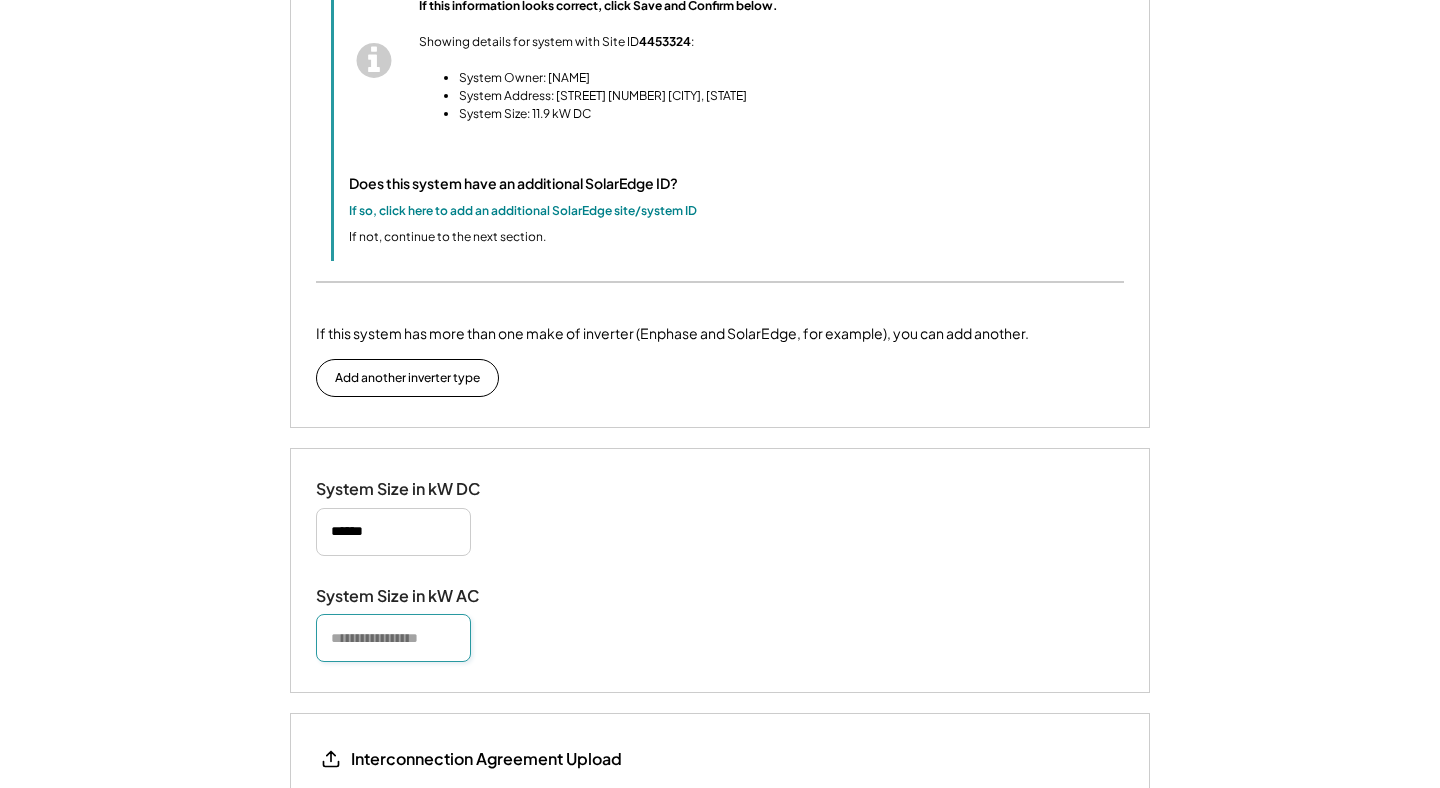 scroll, scrollTop: 1887, scrollLeft: 0, axis: vertical 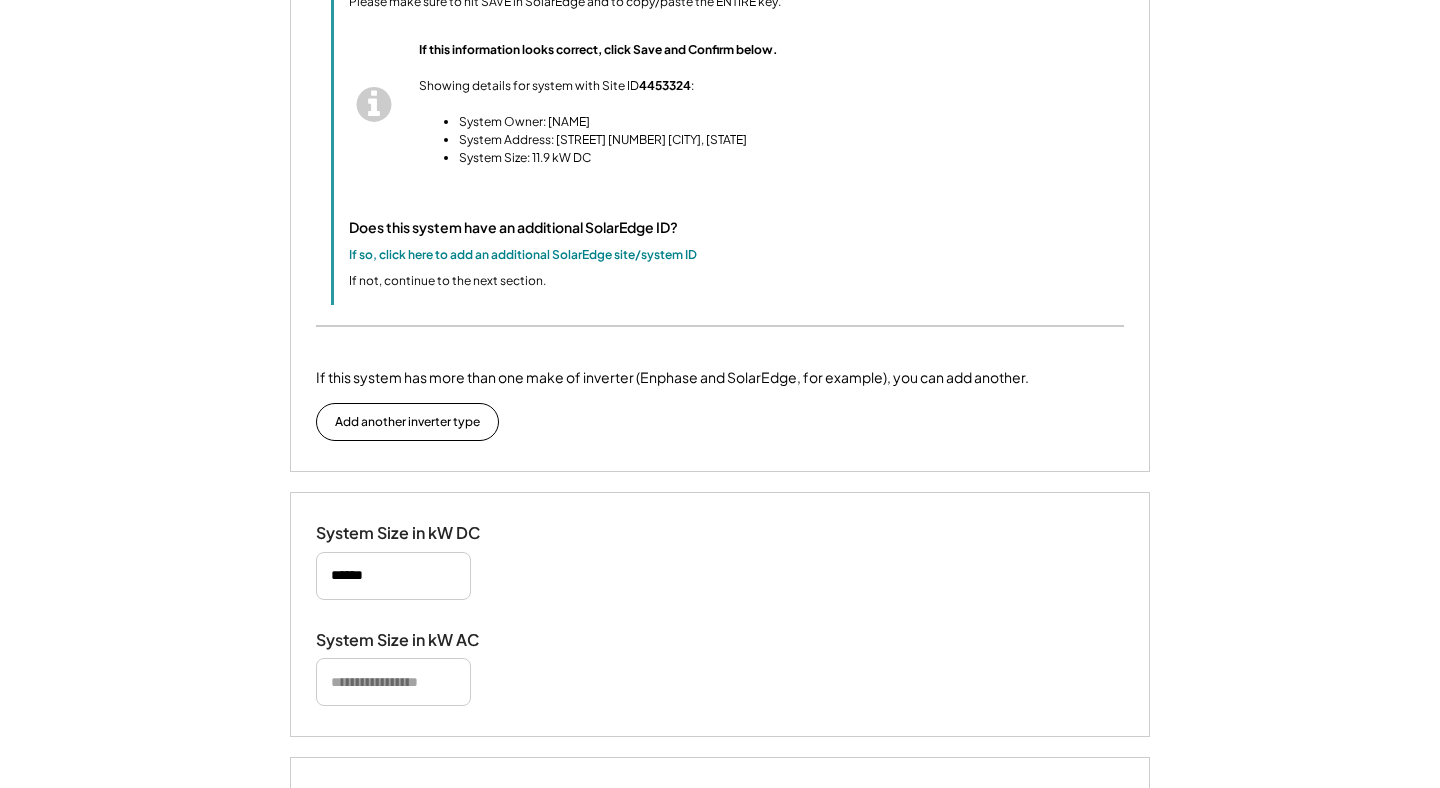 click at bounding box center (393, 682) 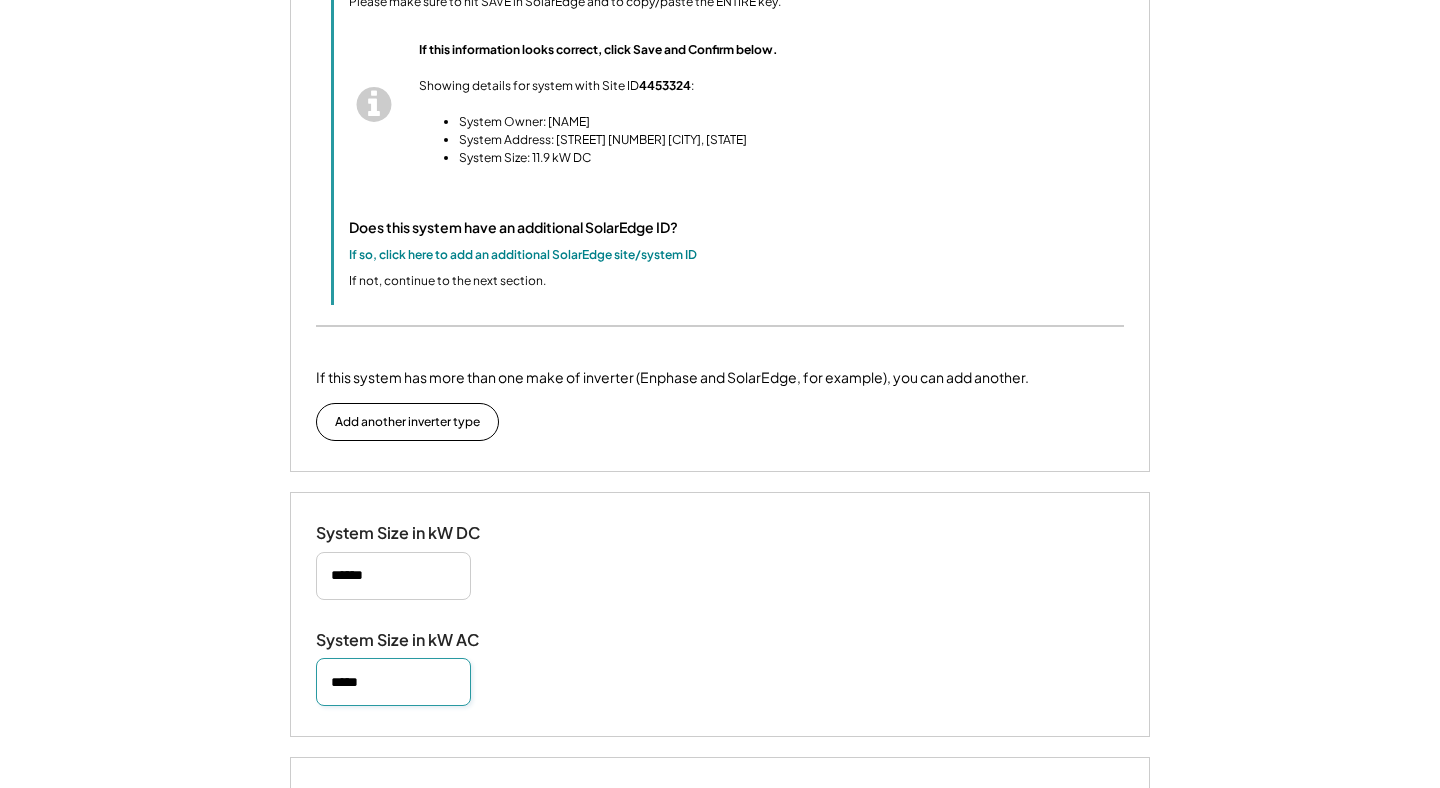 type on "*****" 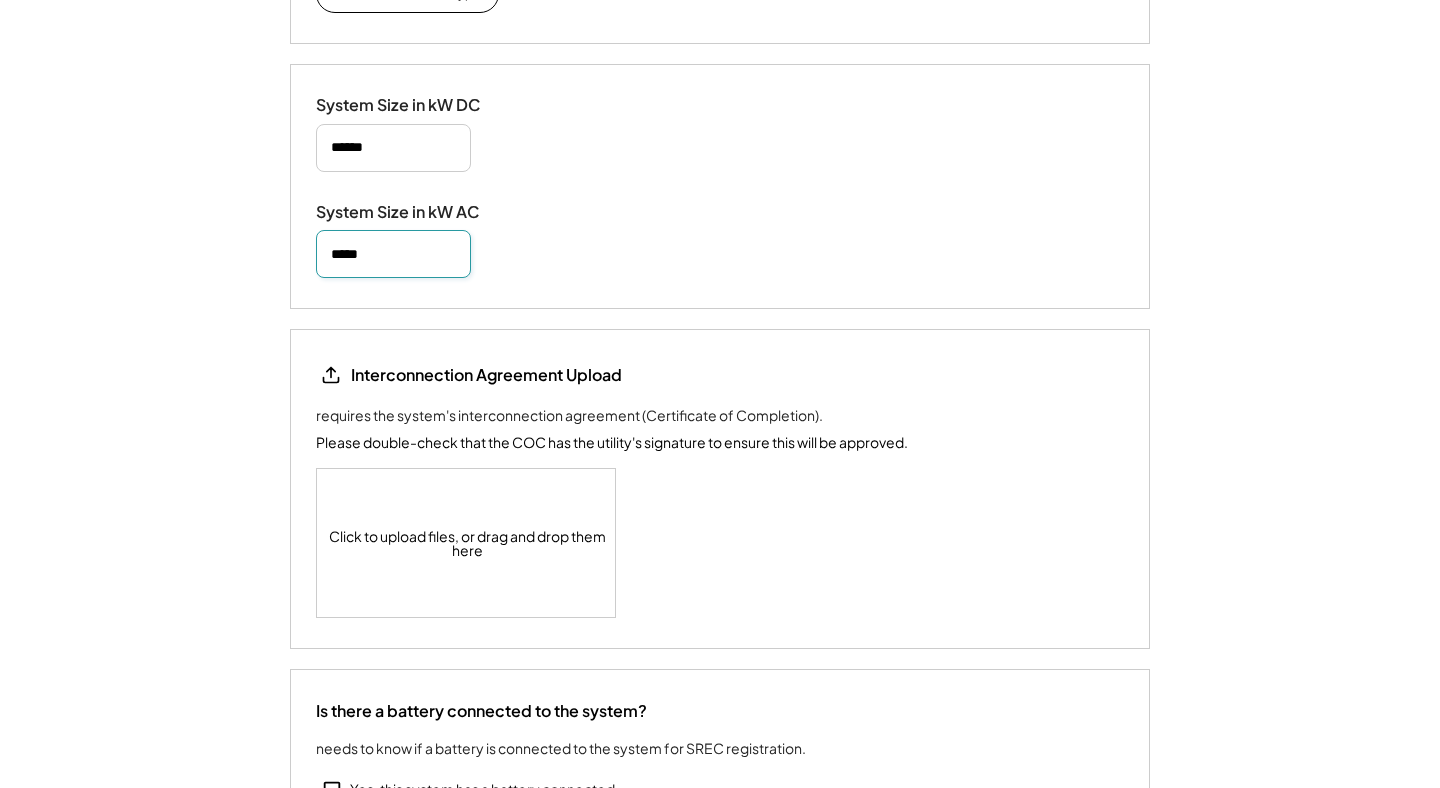 scroll, scrollTop: 2314, scrollLeft: 0, axis: vertical 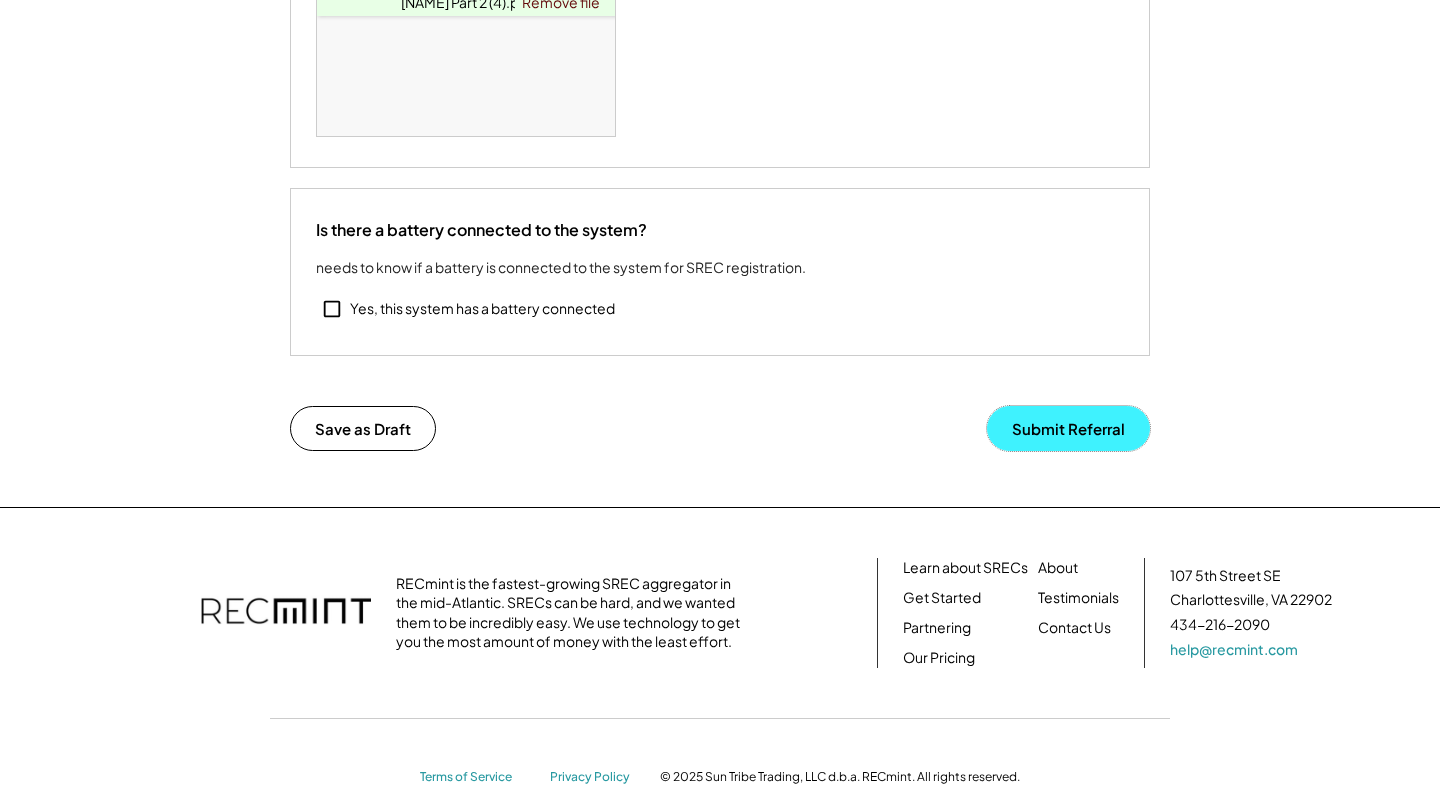 click on "Submit Referral" at bounding box center [1068, 428] 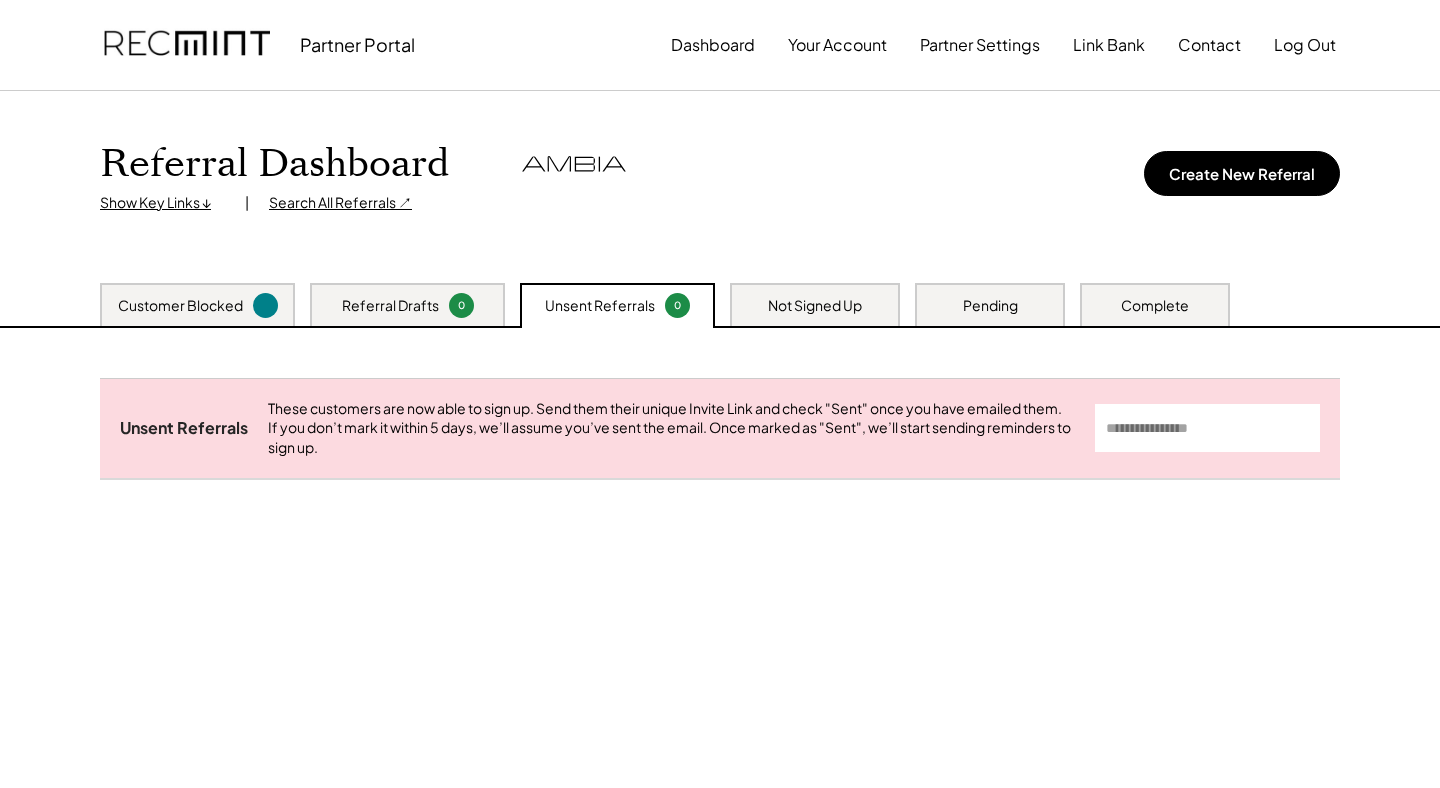 scroll, scrollTop: 0, scrollLeft: 0, axis: both 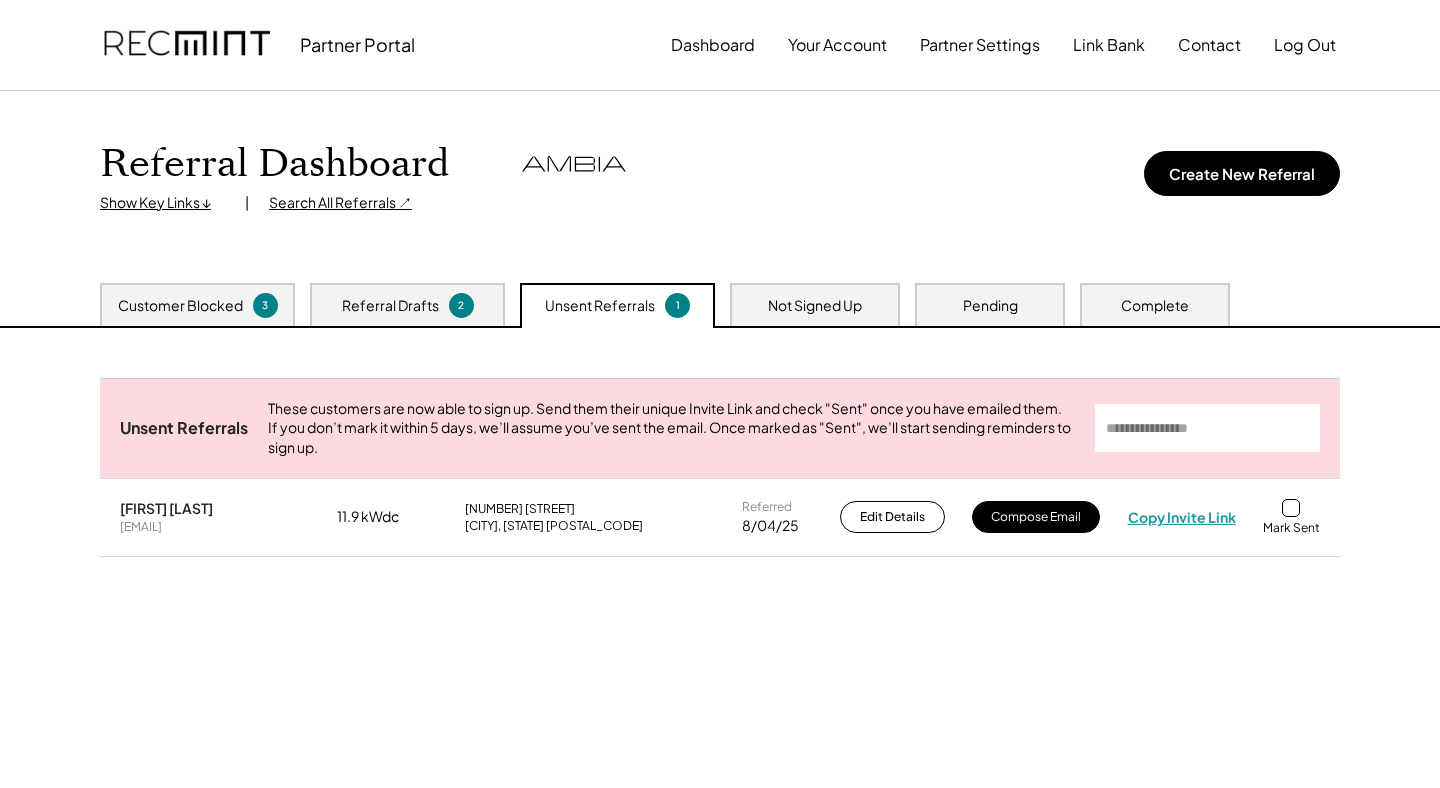click on "Copy Invite Link" at bounding box center (1182, 517) 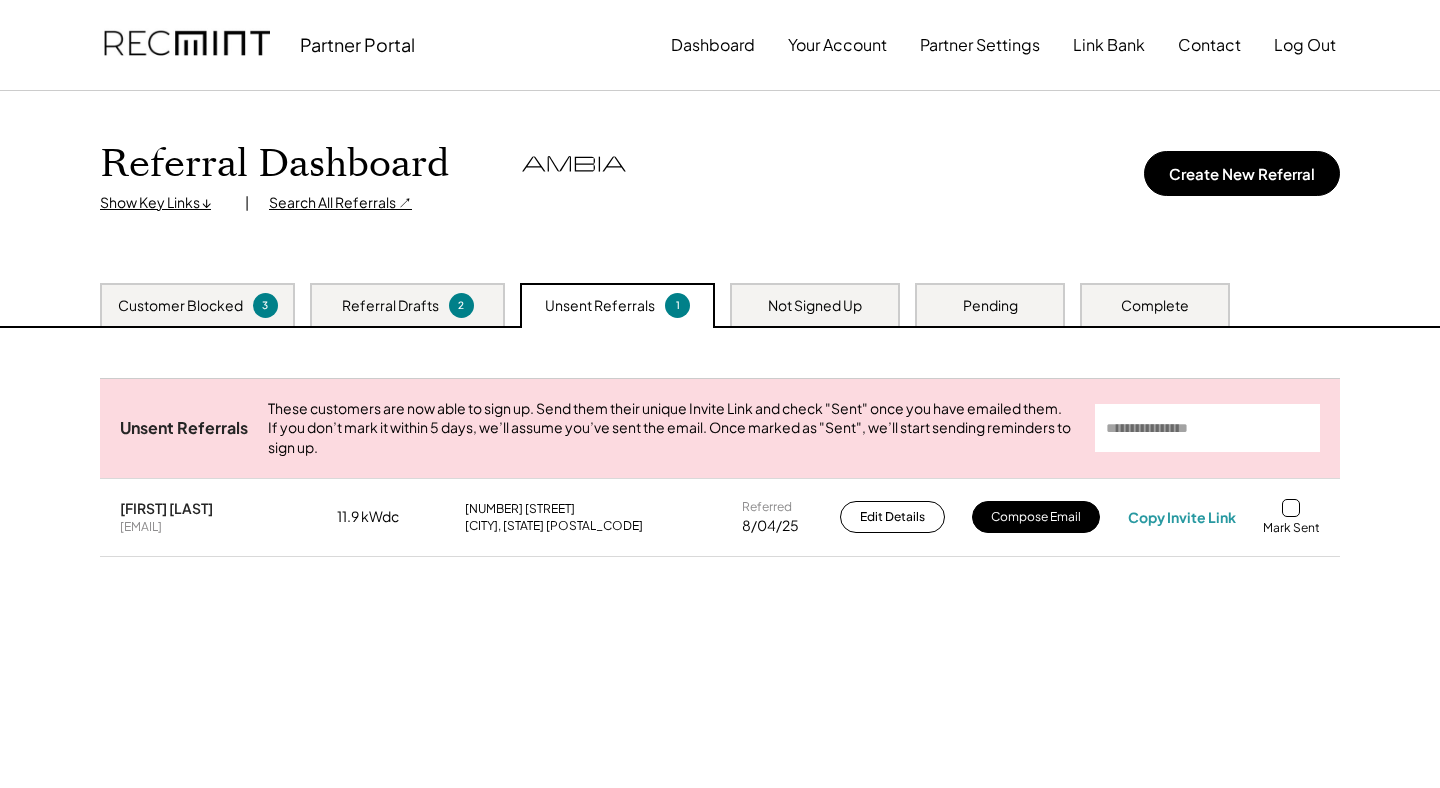 click on "[FIRST] [LAST] [EMAIL] [NUMBER] kWdc [NUMBER] [STREET] [CITY], [STATE] [POSTAL_CODE] Referred [DATE] Edit Details Compose Email Copy Invite Link Mark Sent" at bounding box center (720, 517) 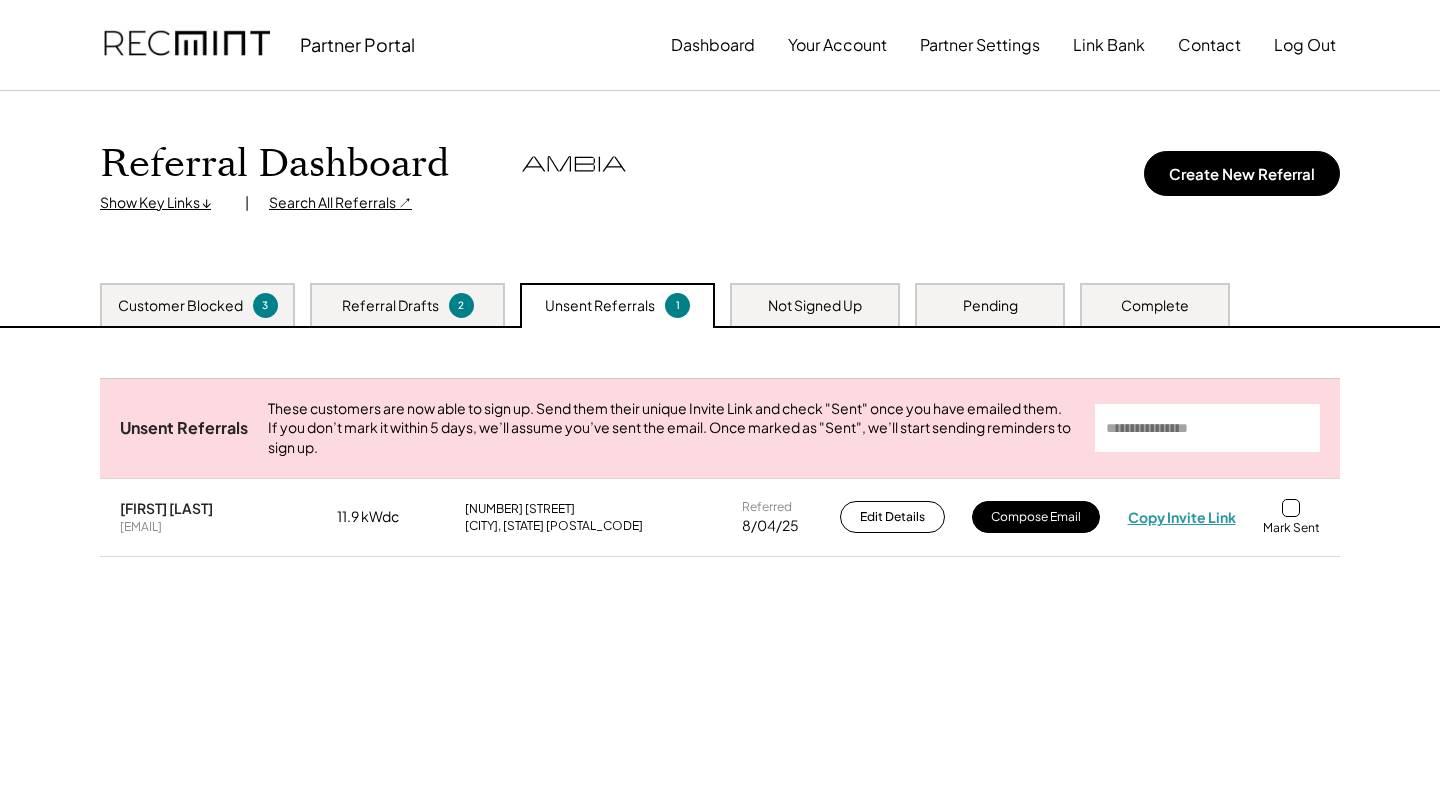 click on "Copy Invite Link" at bounding box center [1182, 517] 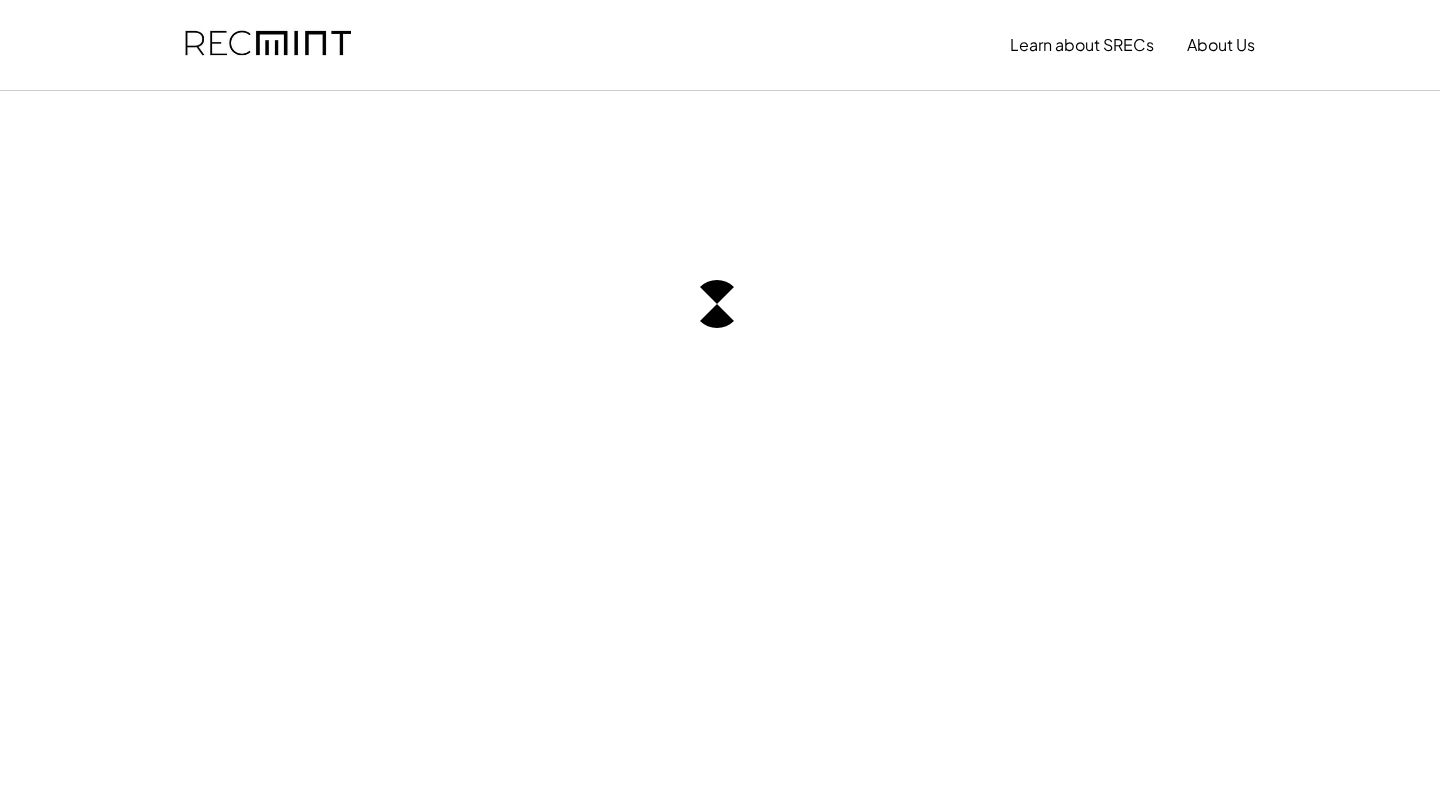 scroll, scrollTop: 0, scrollLeft: 0, axis: both 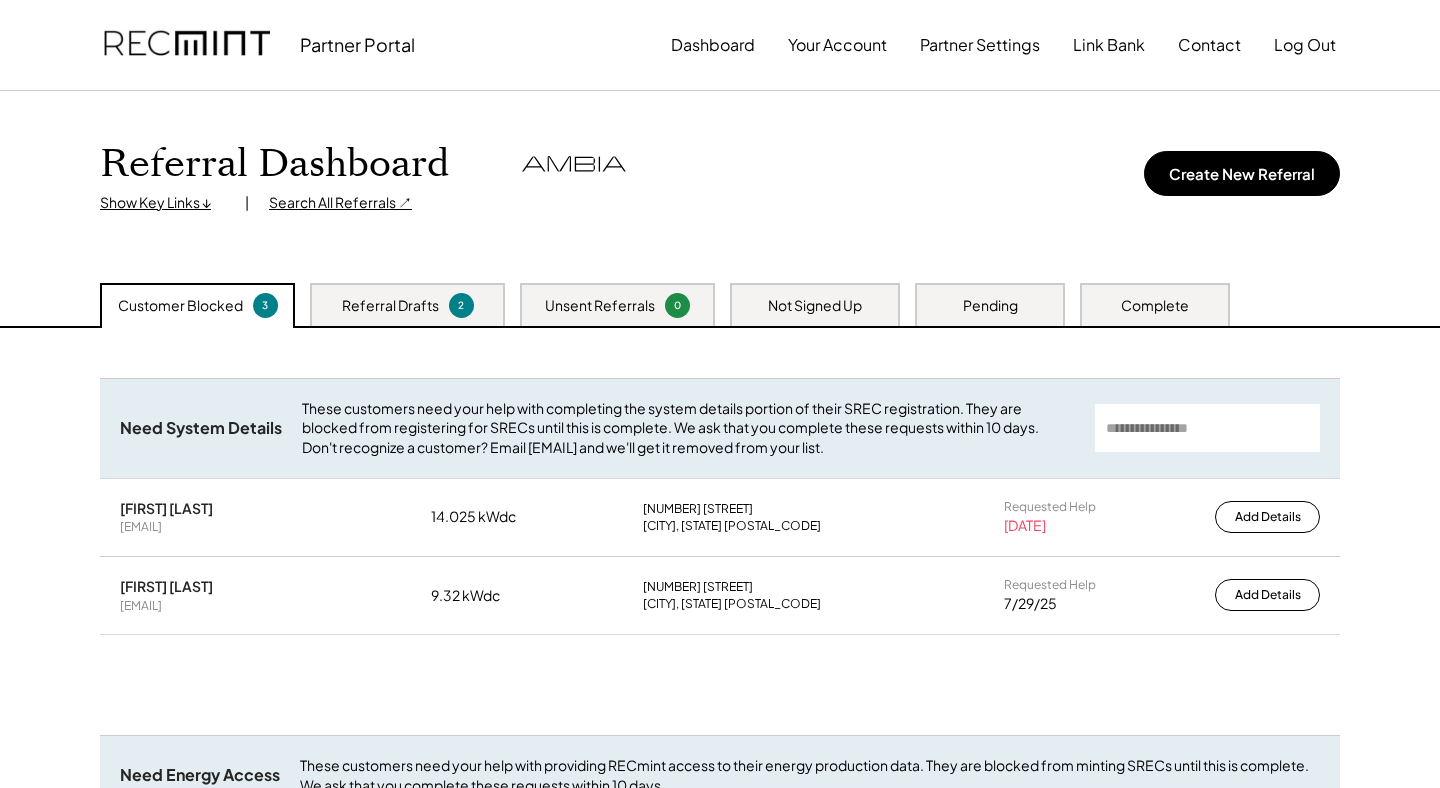 click on "Pending" at bounding box center [990, 304] 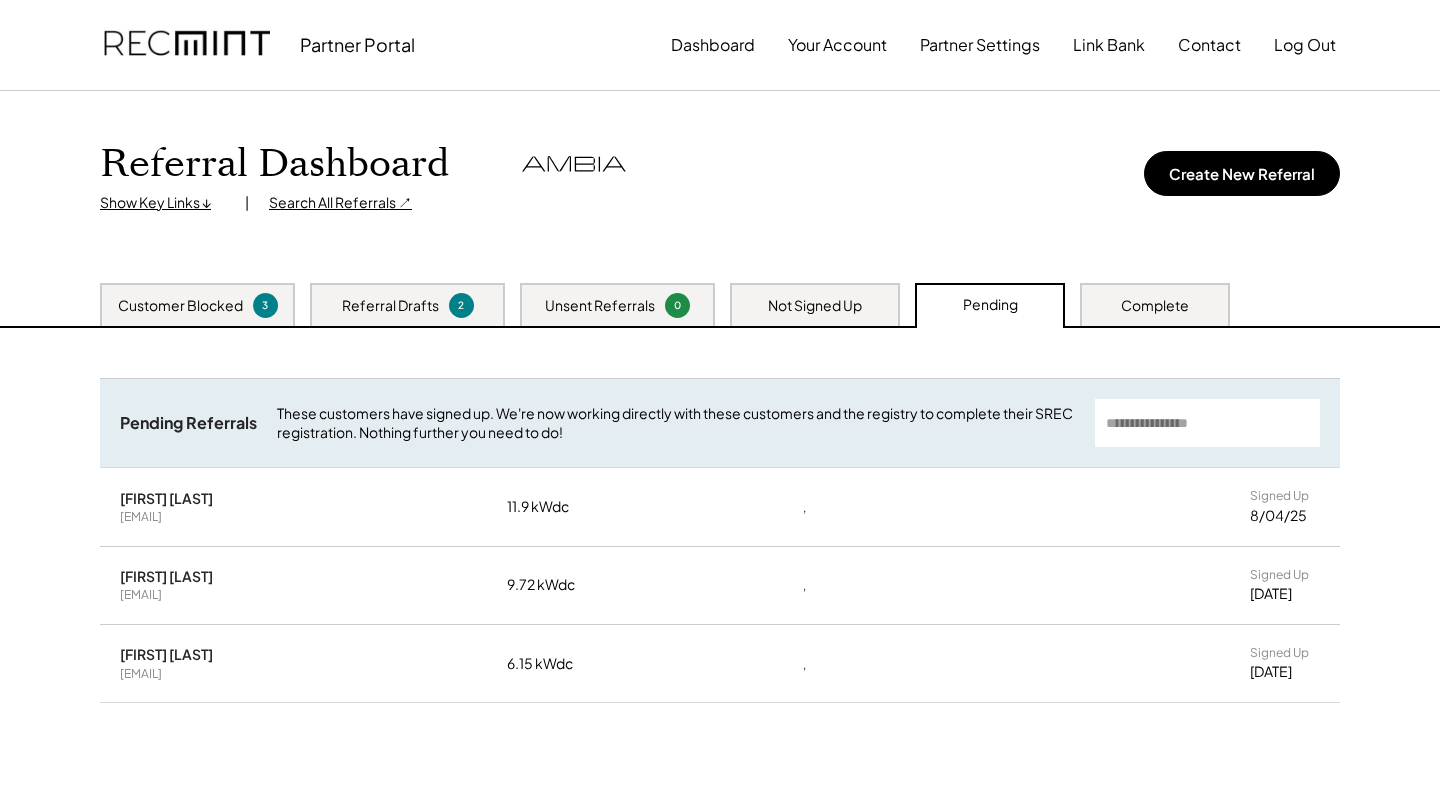 click on "Not Signed Up" at bounding box center (815, 304) 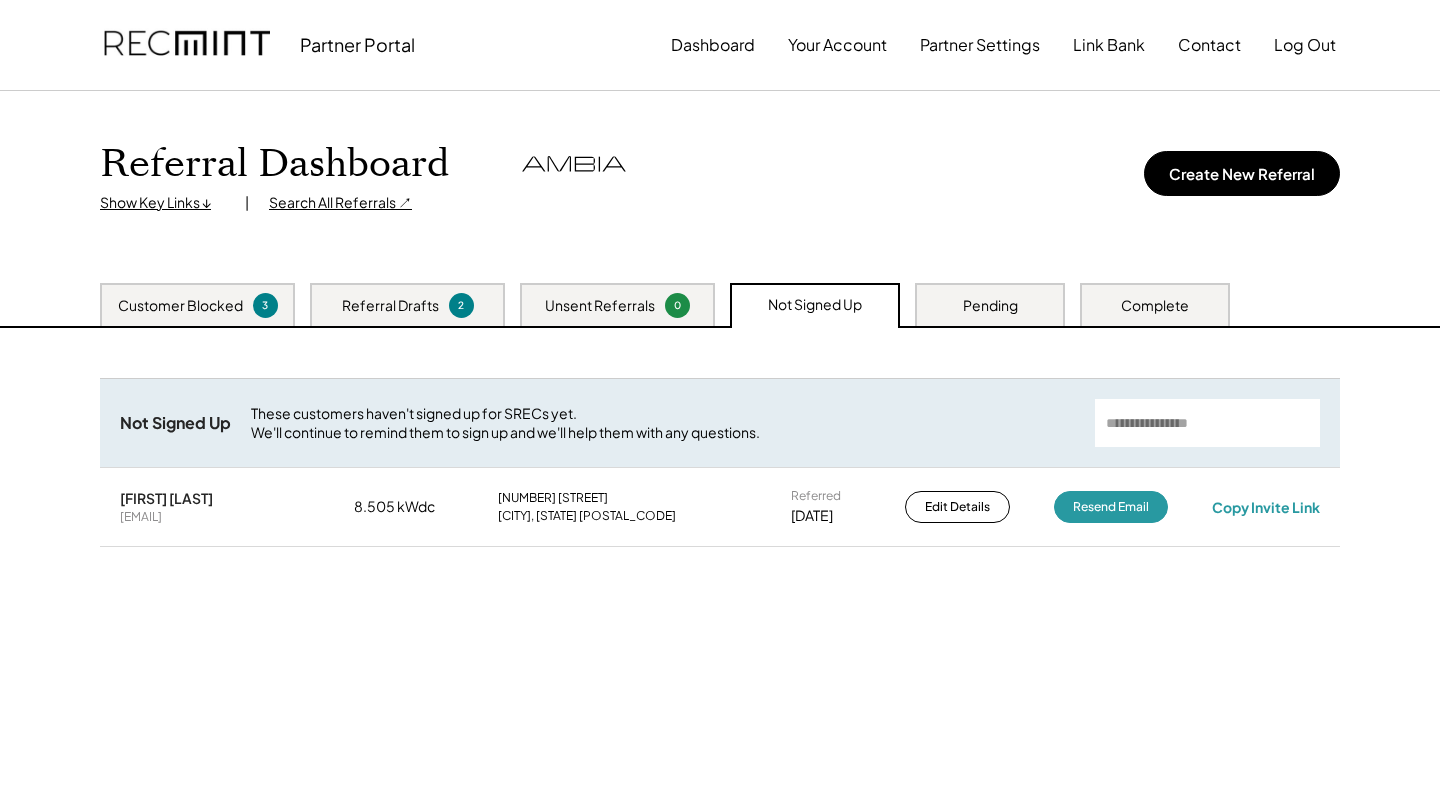 click on "Unsent Referrals 0" at bounding box center (617, 304) 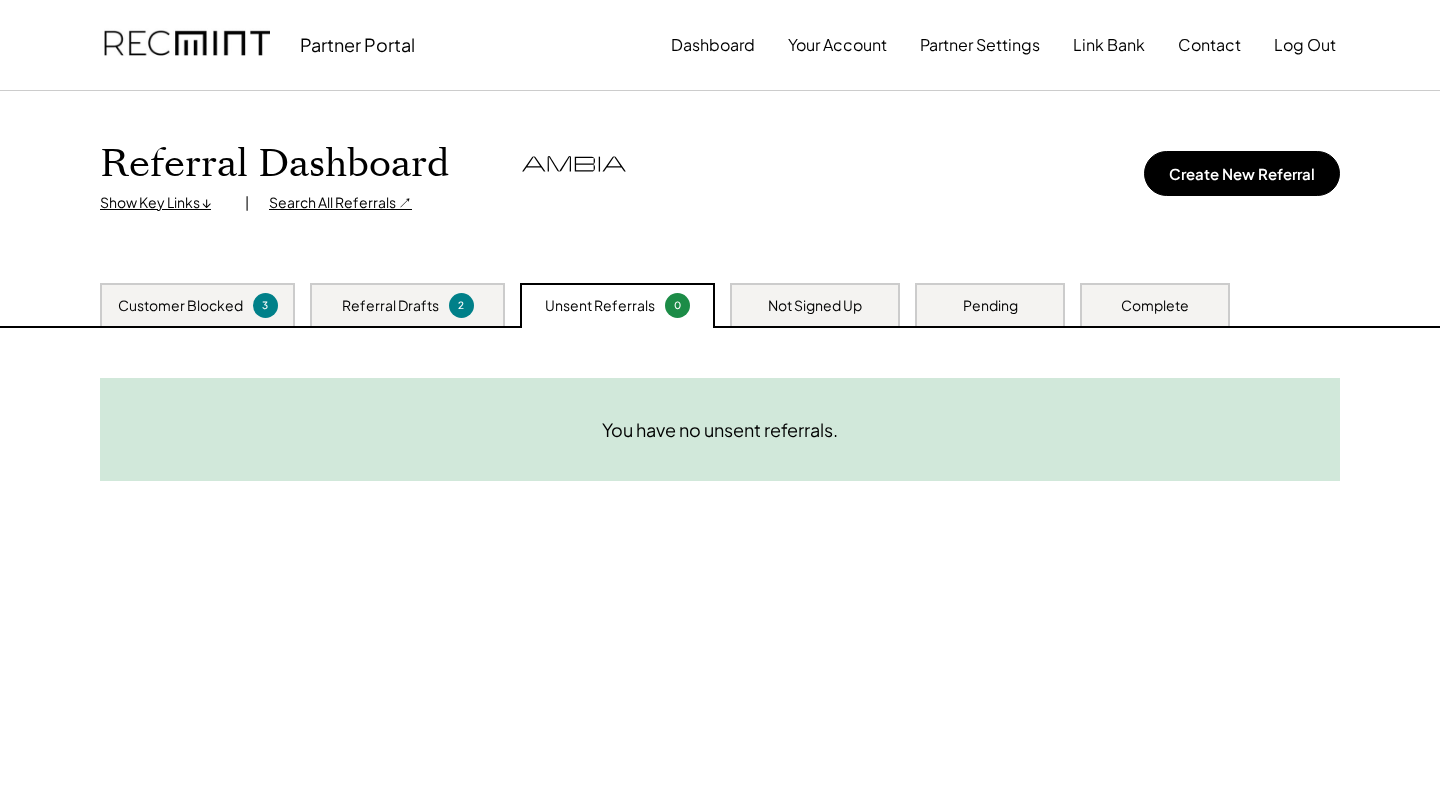 click on "Referral Drafts" at bounding box center [390, 306] 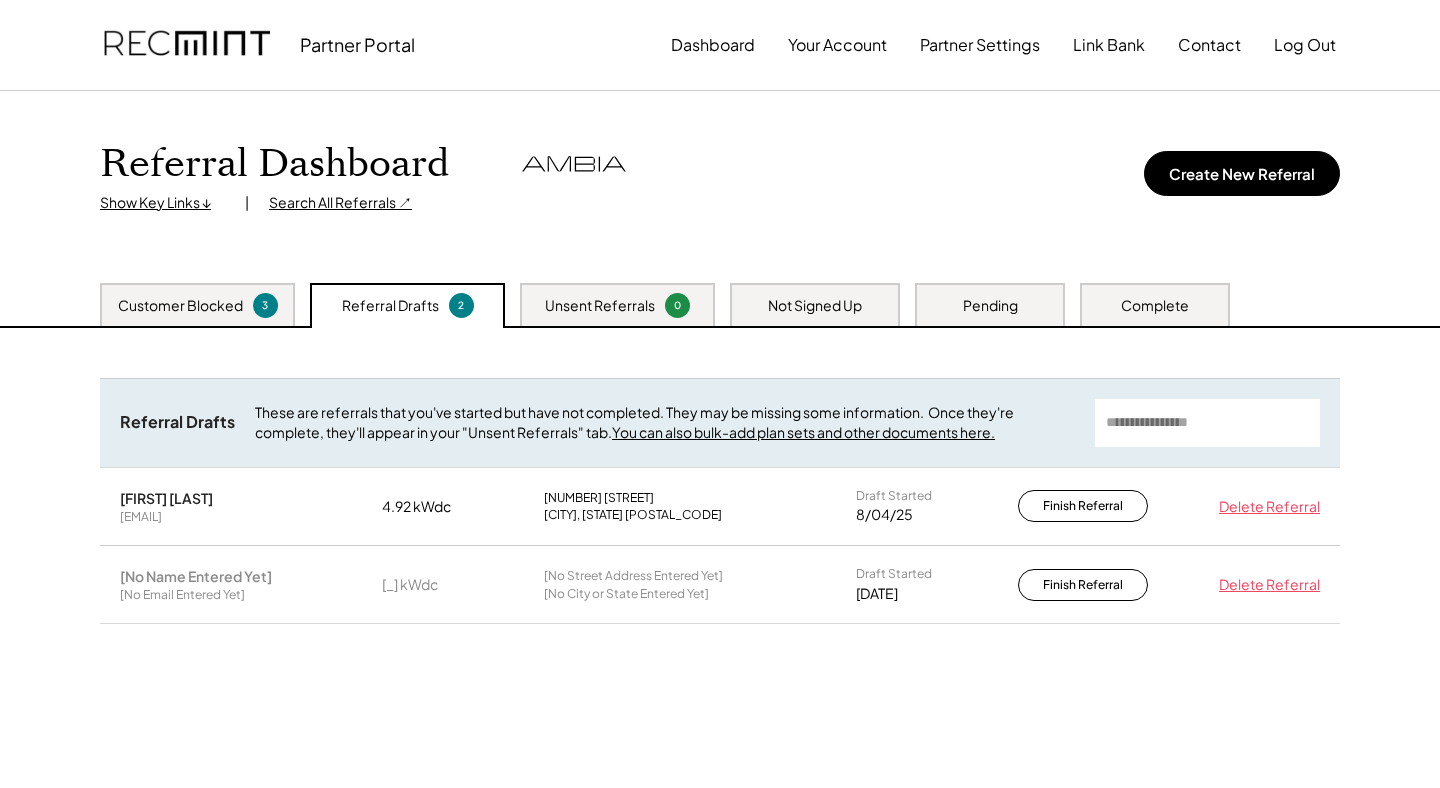 click on "Customer Blocked 3 Referral Drafts 2 Unsent Referrals 0 Not Signed Up Pending Complete" at bounding box center [720, 304] 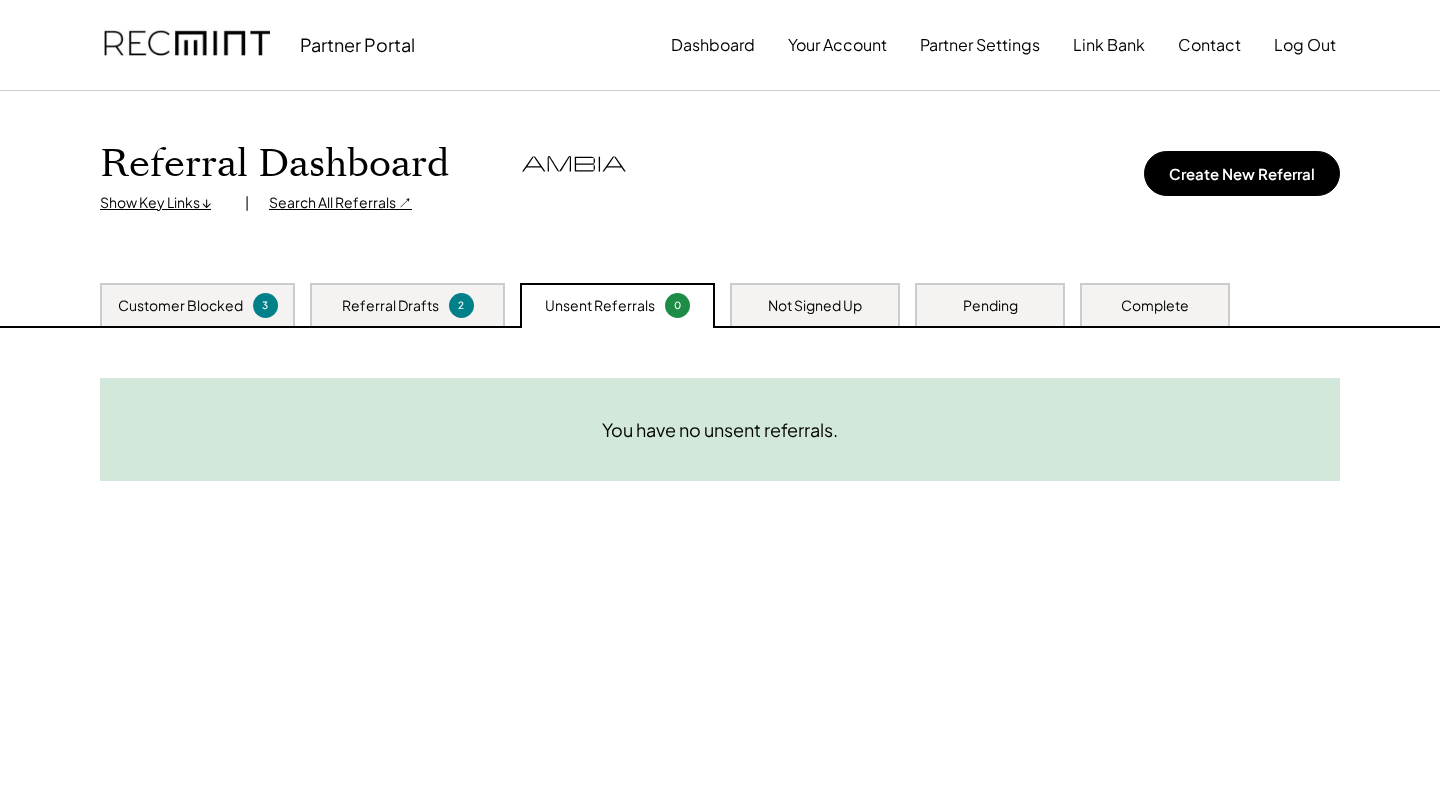 click on "Not Signed Up" at bounding box center [815, 304] 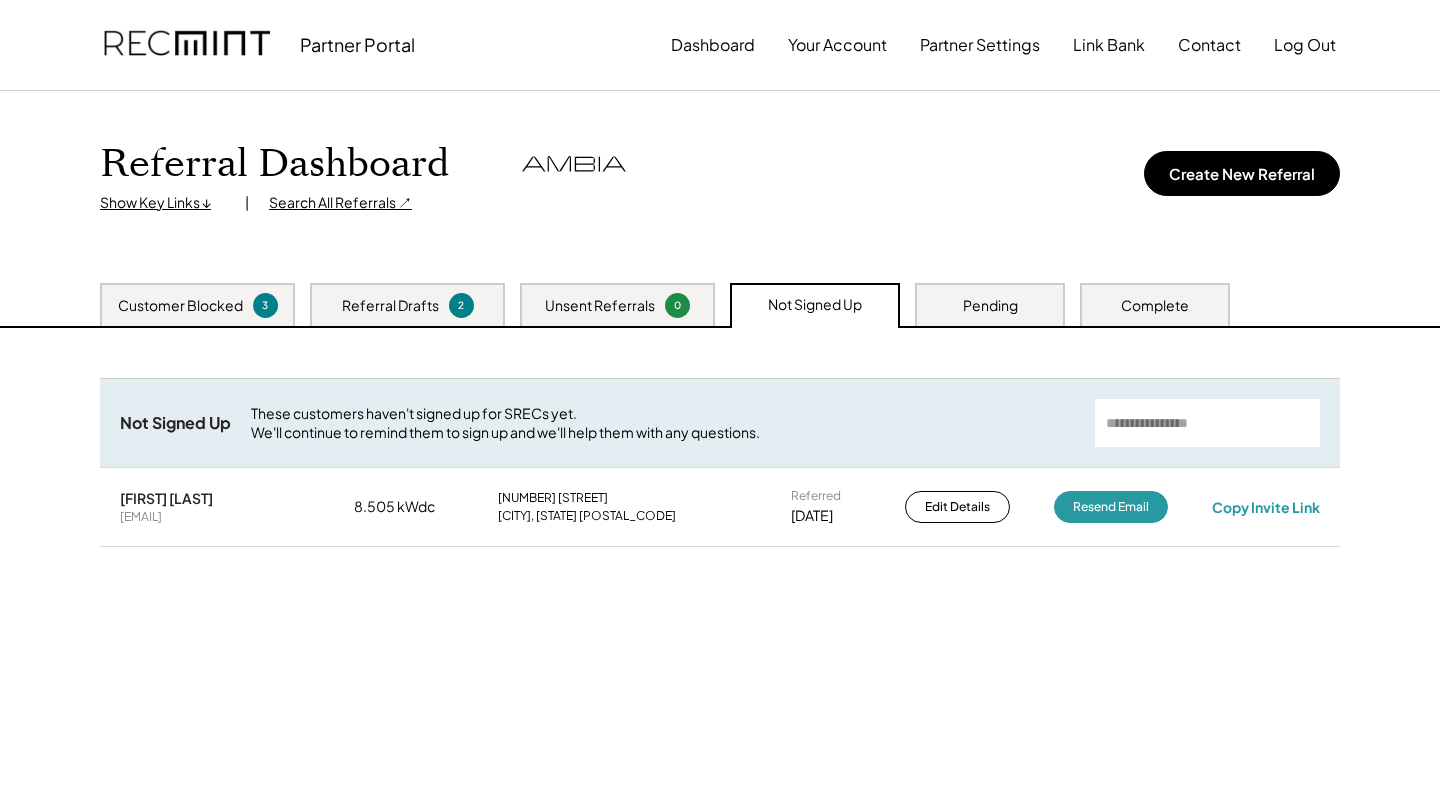 click on "Pending" at bounding box center [990, 306] 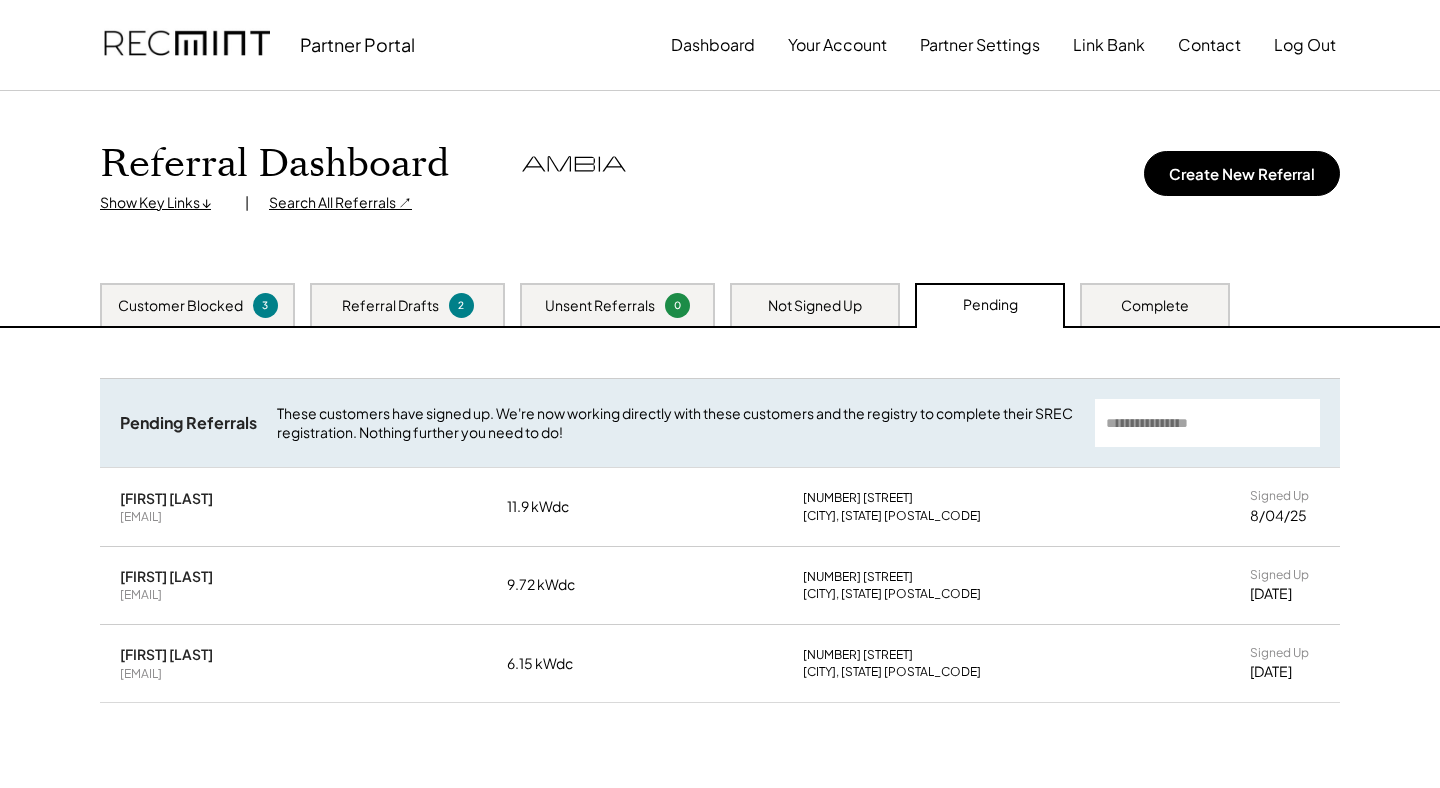 drag, startPoint x: 114, startPoint y: 493, endPoint x: 218, endPoint y: 484, distance: 104.388695 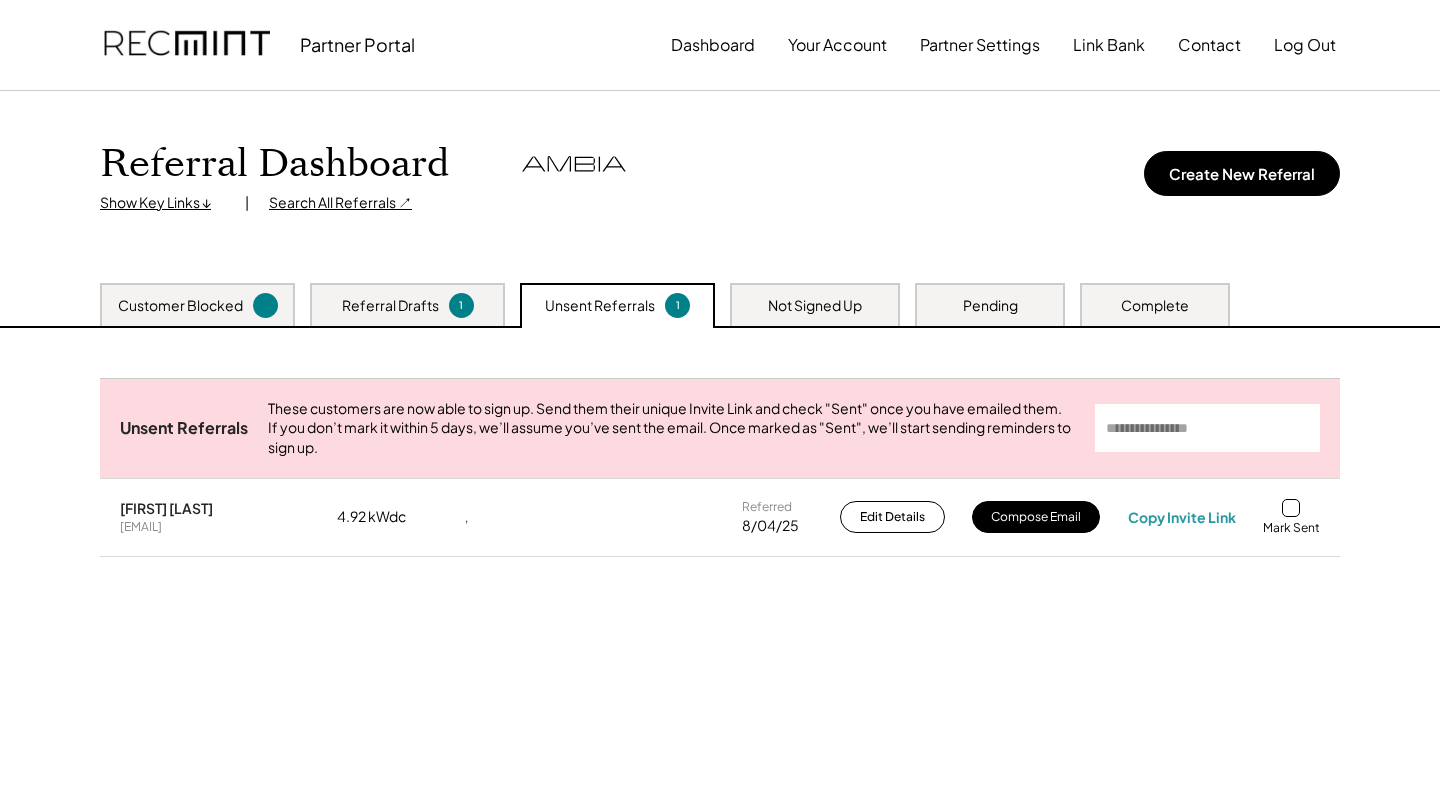 scroll, scrollTop: 74, scrollLeft: 0, axis: vertical 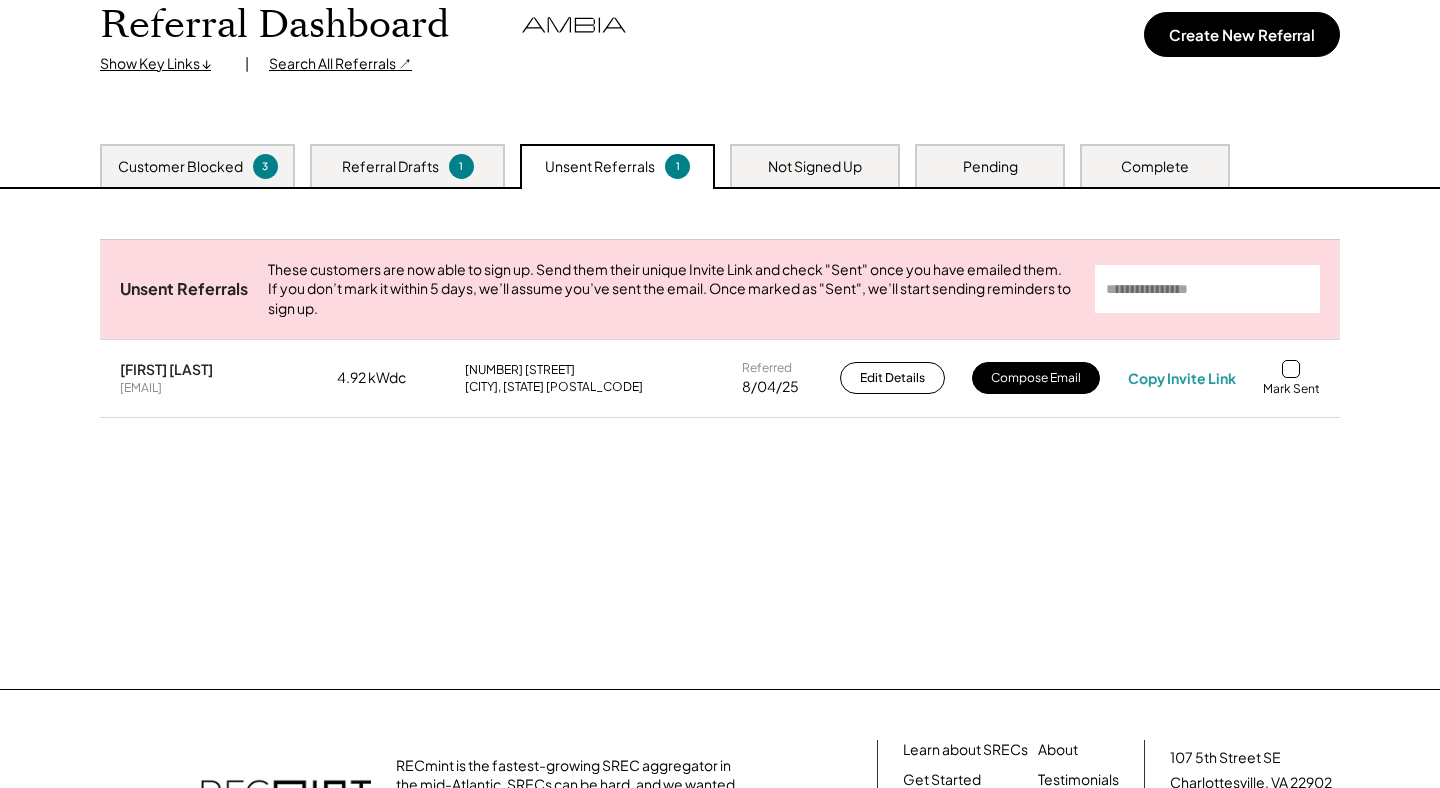 click on "[FIRST] [LAST] [EMAIL] [NUMBER] kWdc [NUMBER] [STREET] [CITY], [STATE] [POSTAL_CODE] Referred [DATE] Edit Details Compose Email Copy Invite Link Mark Sent" at bounding box center [720, 378] 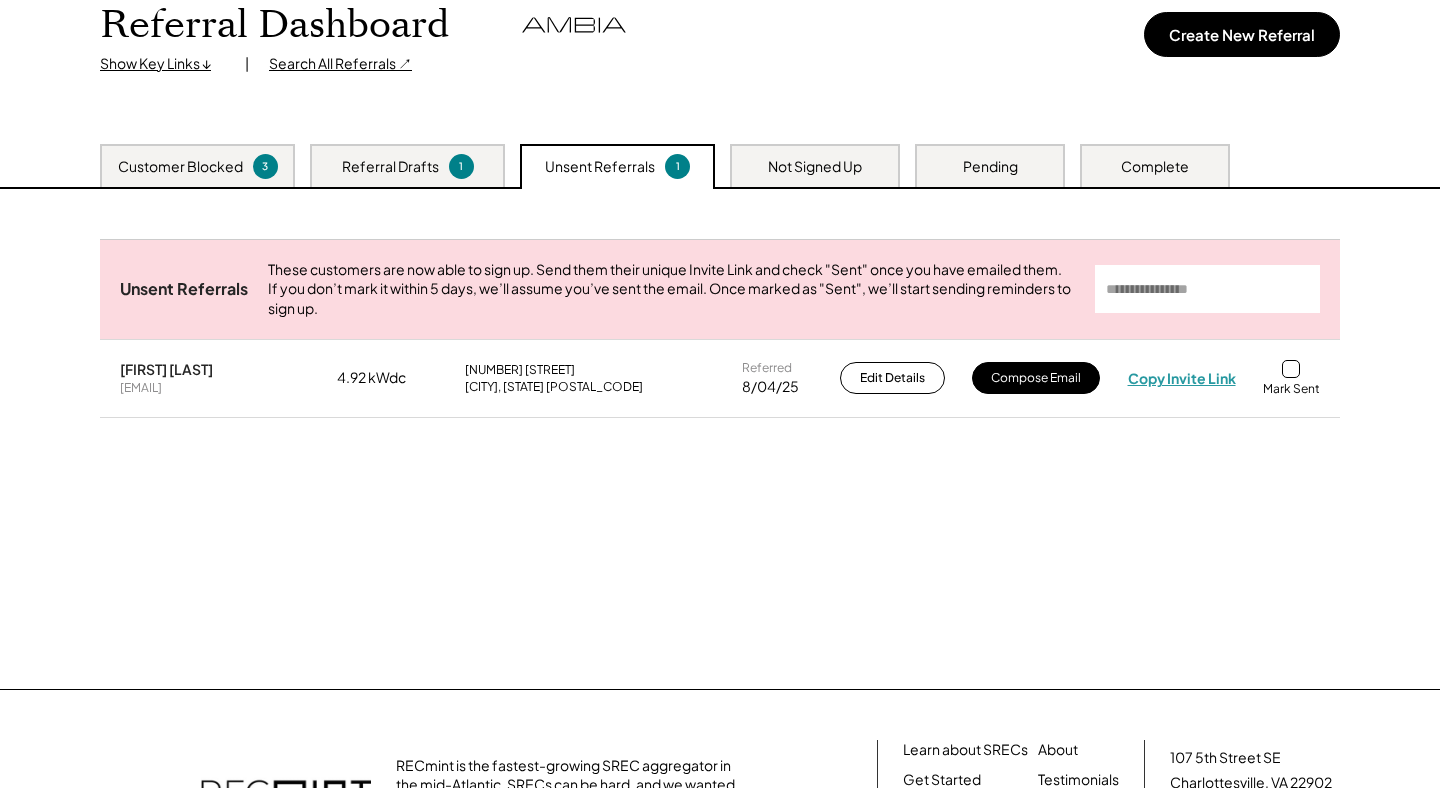 click on "Copy Invite Link" at bounding box center [1182, 378] 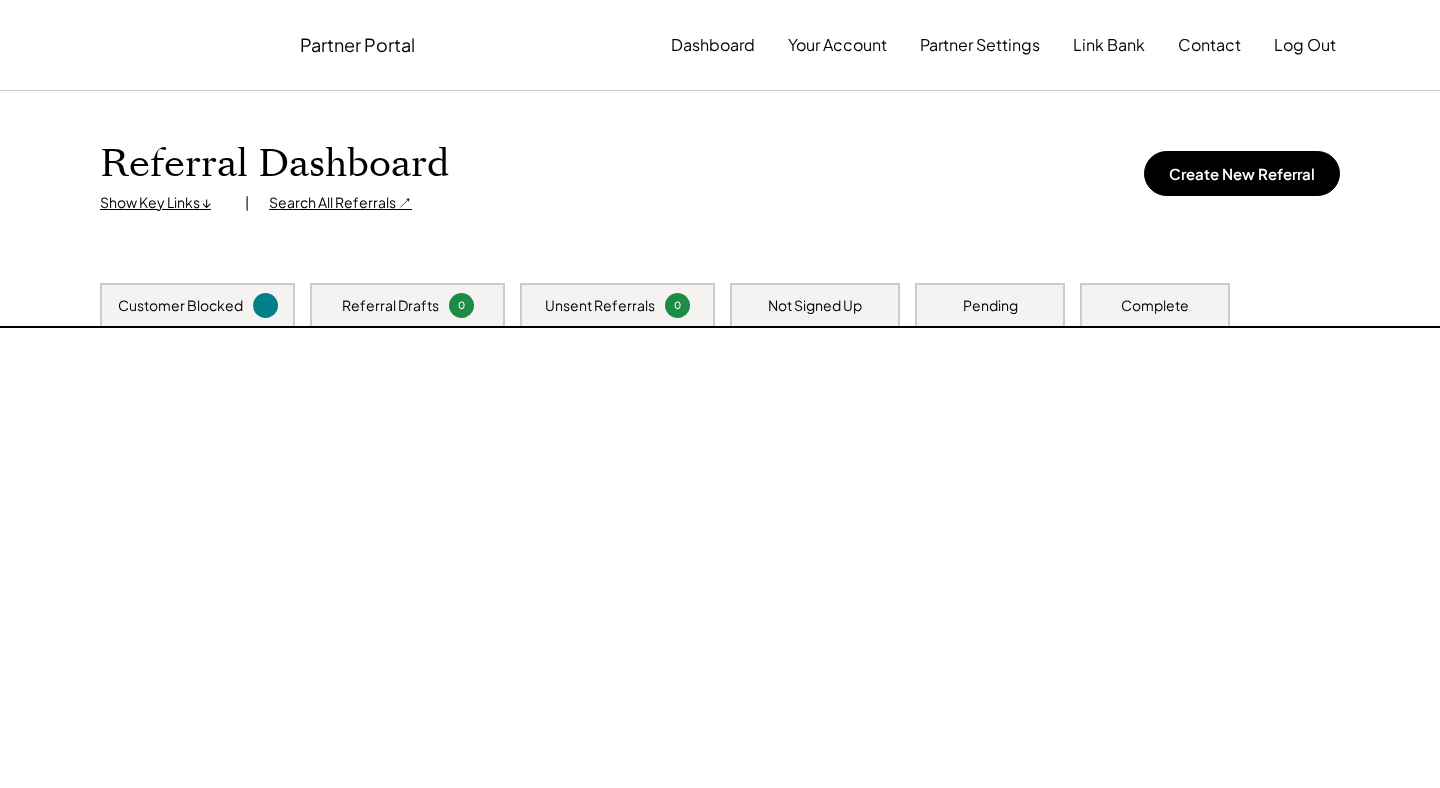 scroll, scrollTop: 139, scrollLeft: 0, axis: vertical 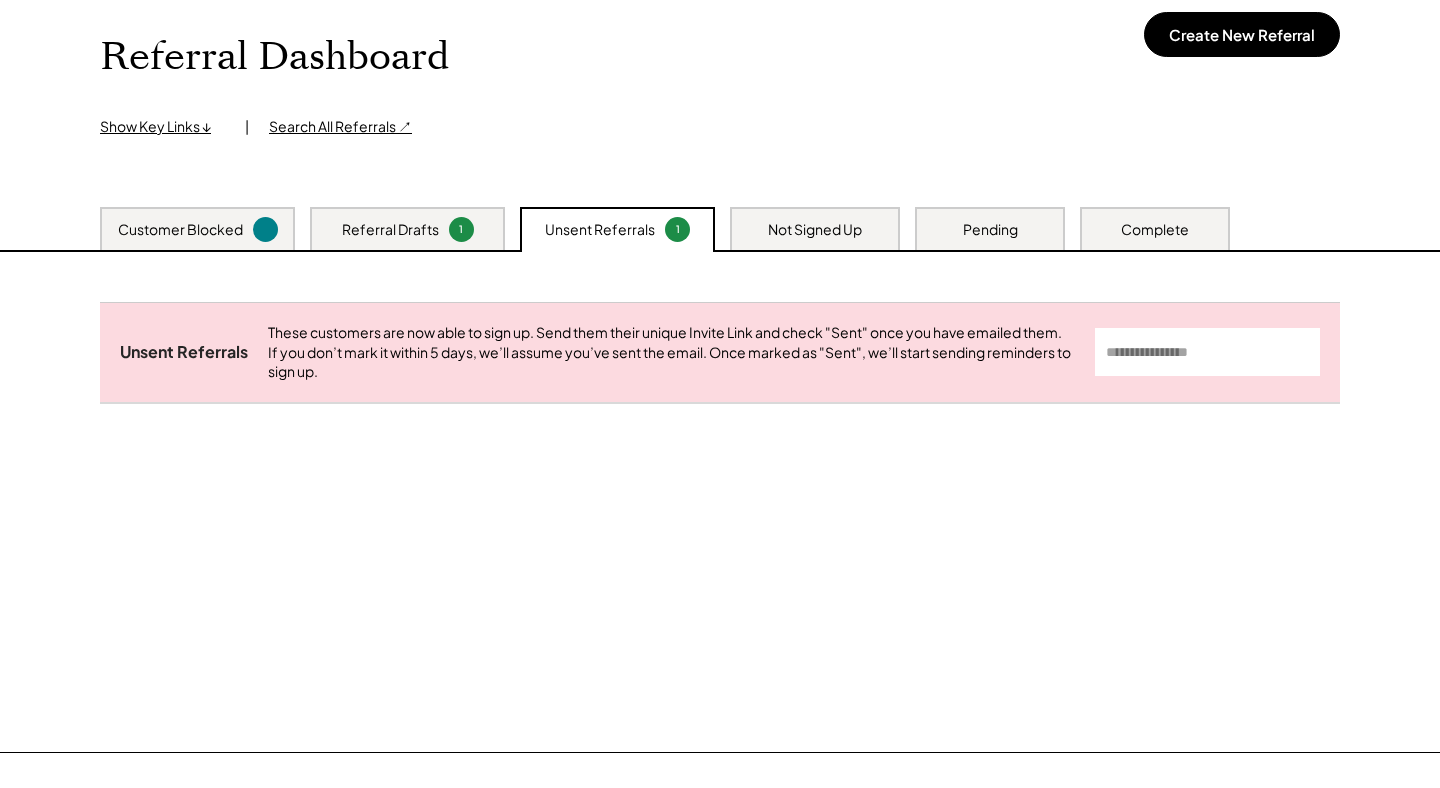 click on "Referral Dashboard Show Key Links ↓ | Search All Referrals ↗ Create New Referral Customer Blocked Referral Drafts 1 Unsent Referrals 1 Not Signed Up Pending Complete Unsent Referrals These customers are now able to sign up. Send them their unique Invite Link and check "Sent" once you have emailed them.
If you don’t mark it within 5 days, we’ll assume you’ve sent the email. Once marked as "Sent", we’ll start sending reminders to sign up.    kWdc ,   Referred Edit Details Compose Email Copy Invite Link Mark Sent" at bounding box center [720, 352] 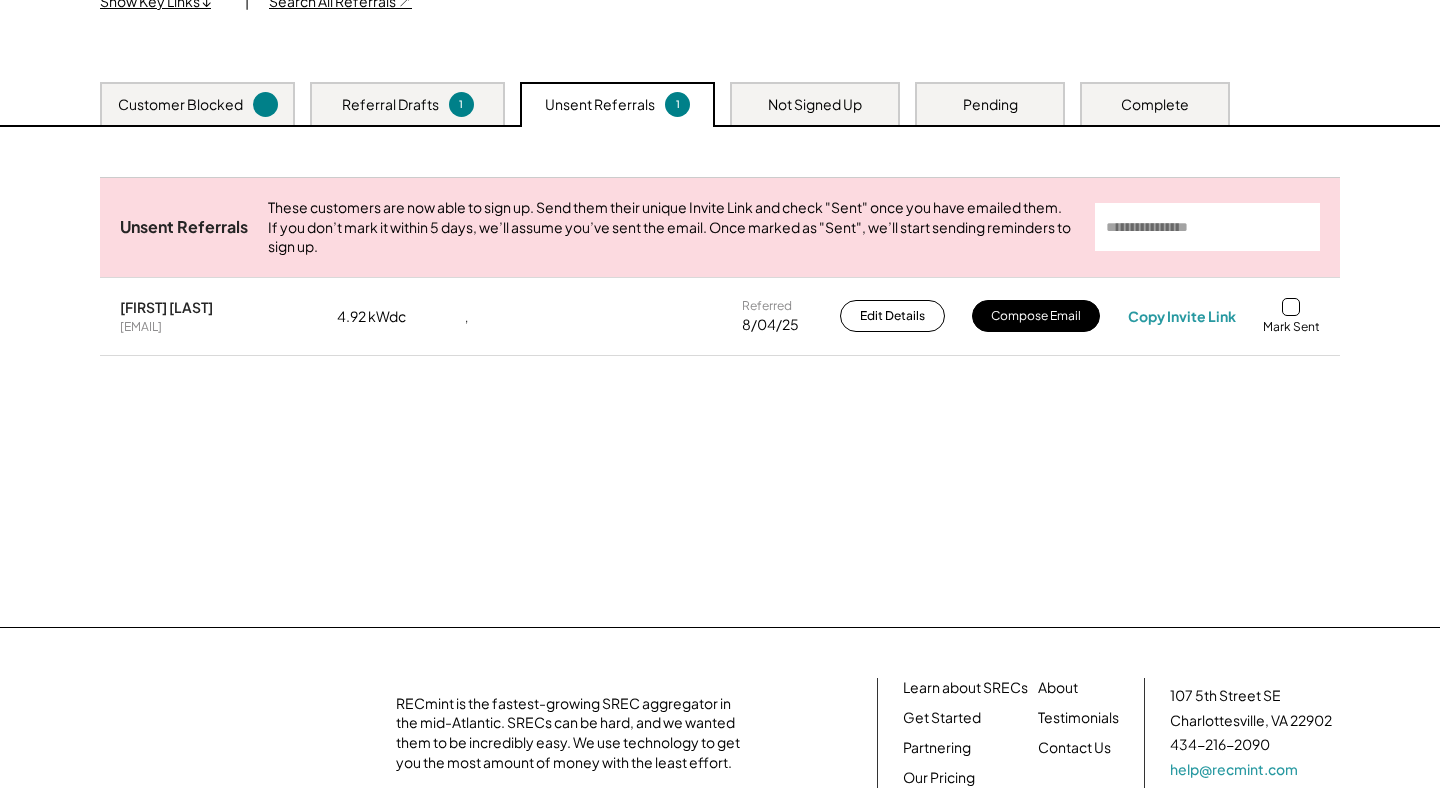 scroll, scrollTop: 291, scrollLeft: 0, axis: vertical 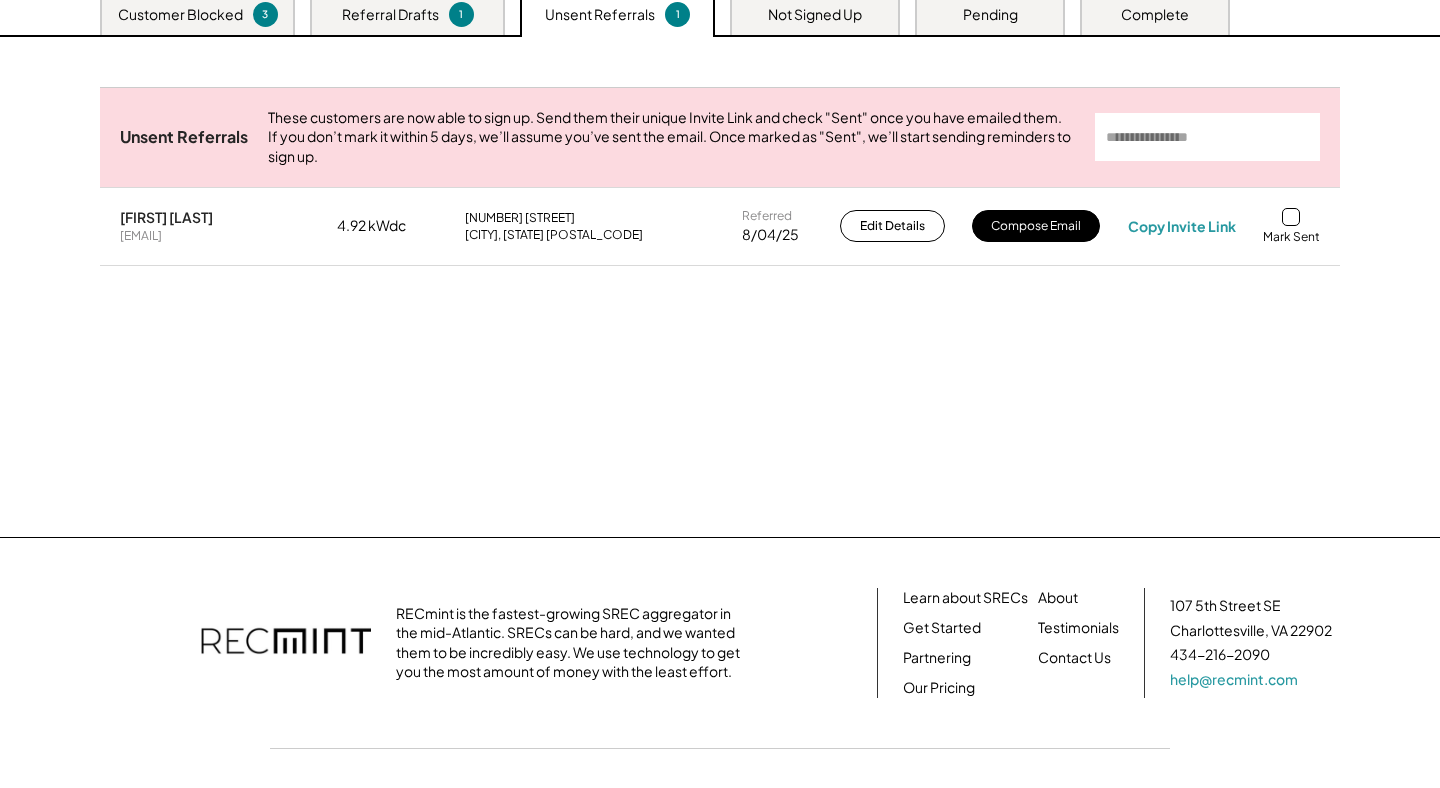 click at bounding box center [1291, 217] 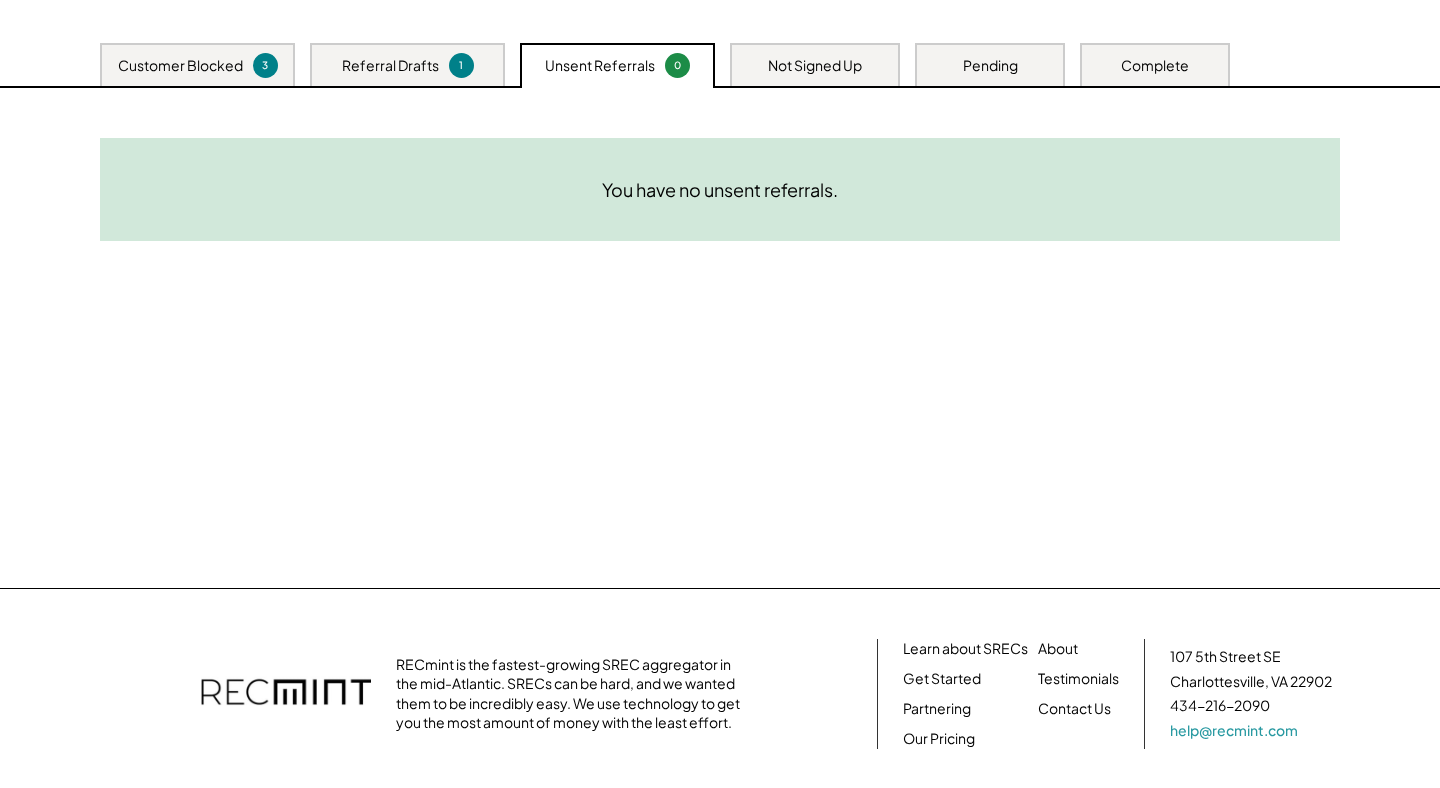 scroll, scrollTop: 197, scrollLeft: 0, axis: vertical 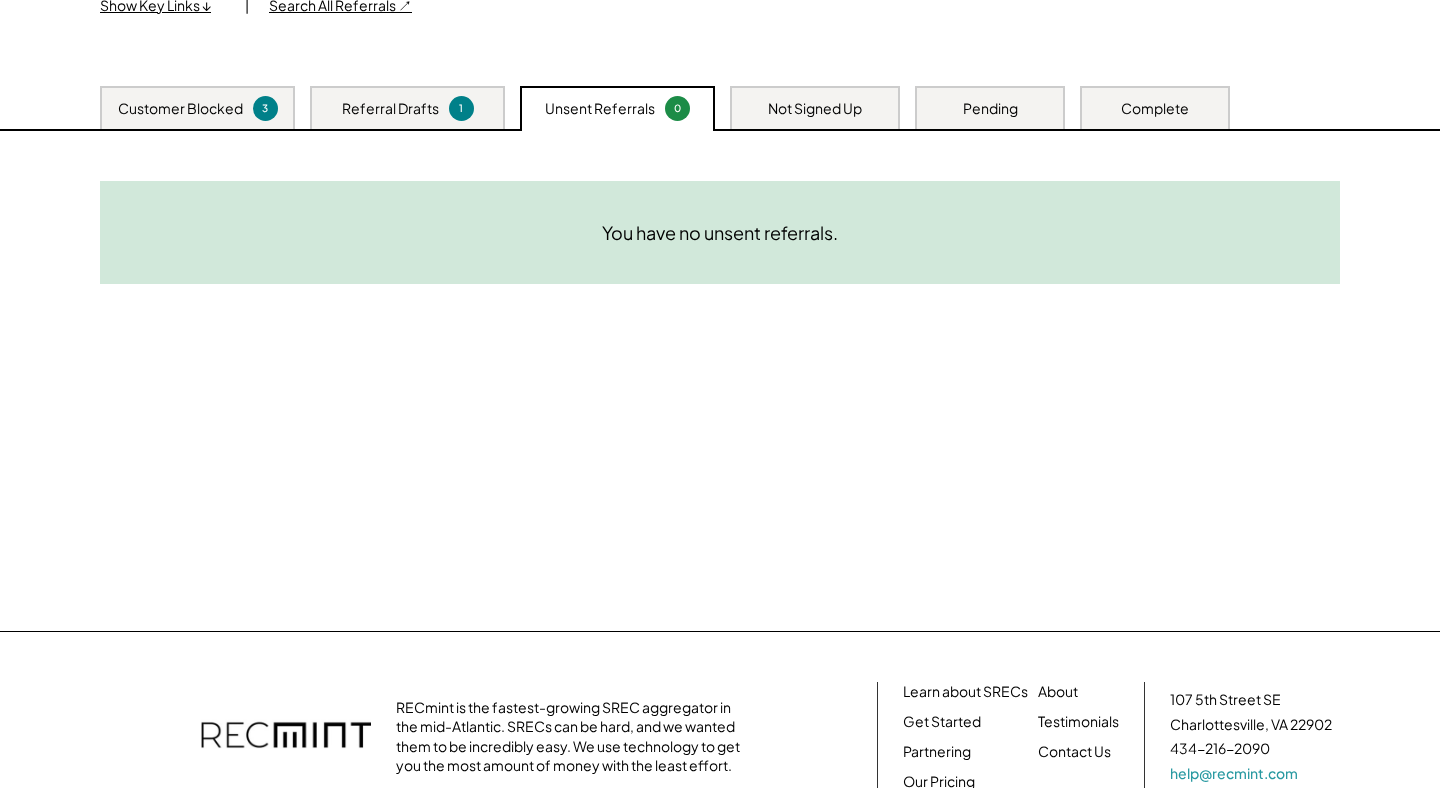 click on "Pending" at bounding box center [990, 109] 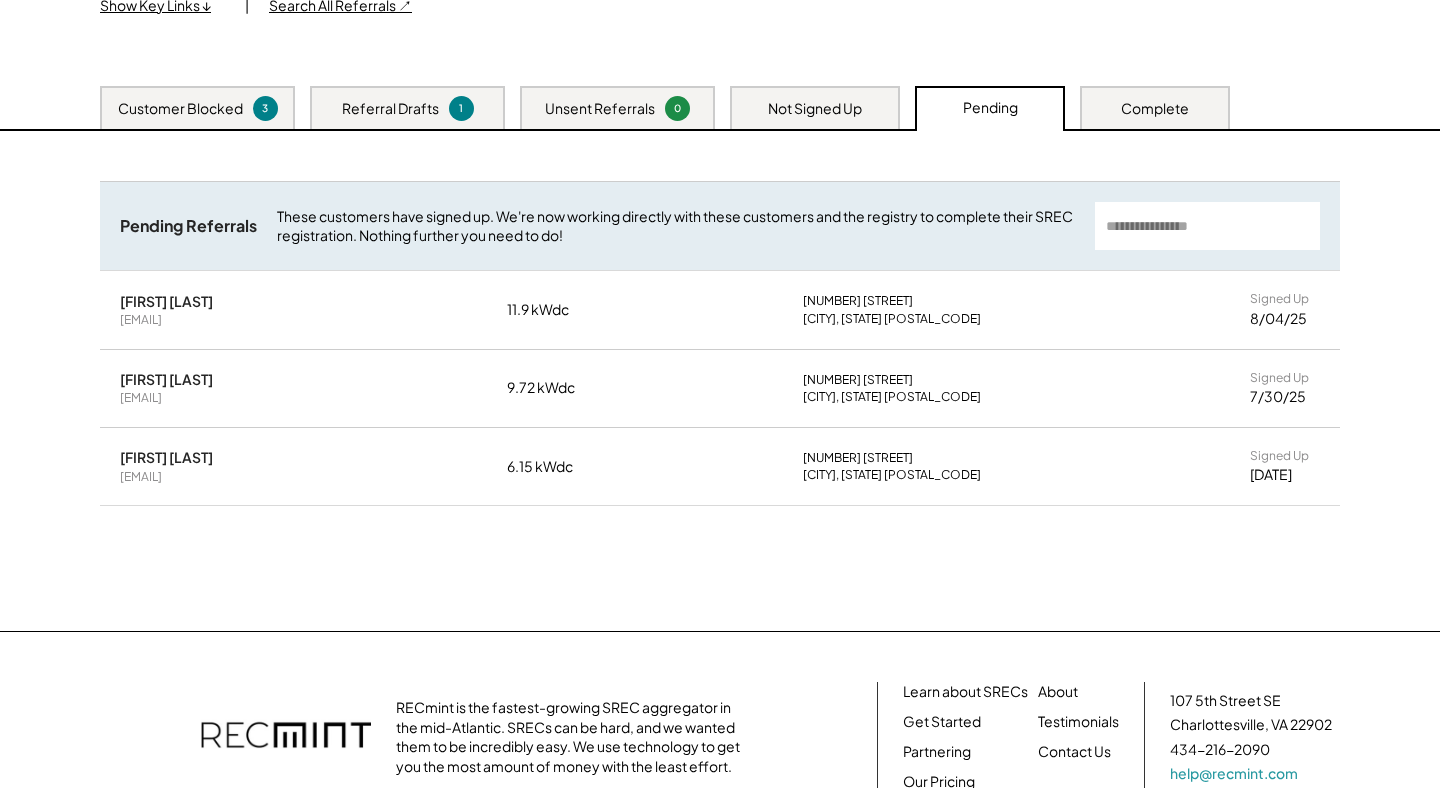 click on "Complete" at bounding box center (1155, 109) 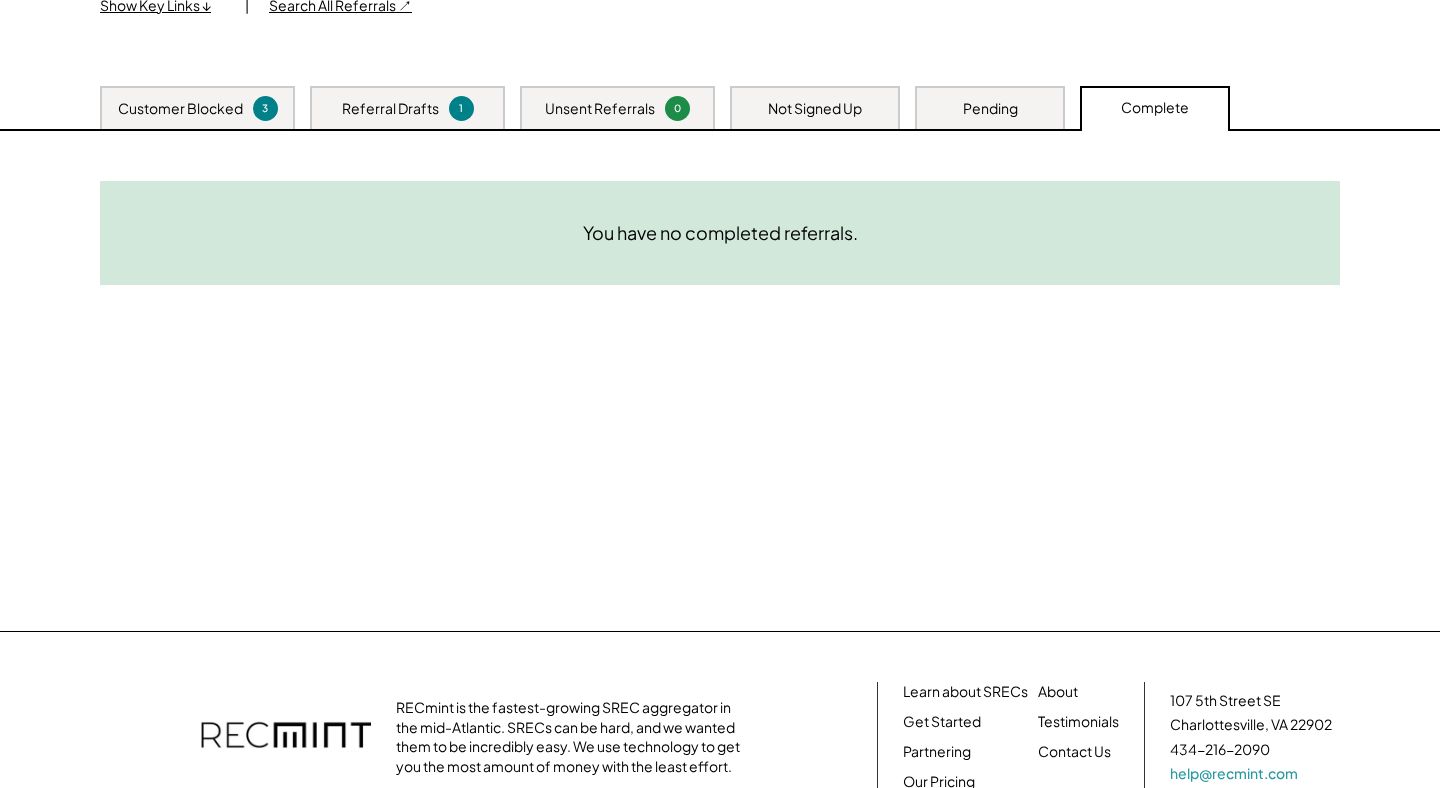 click on "Pending" at bounding box center [990, 107] 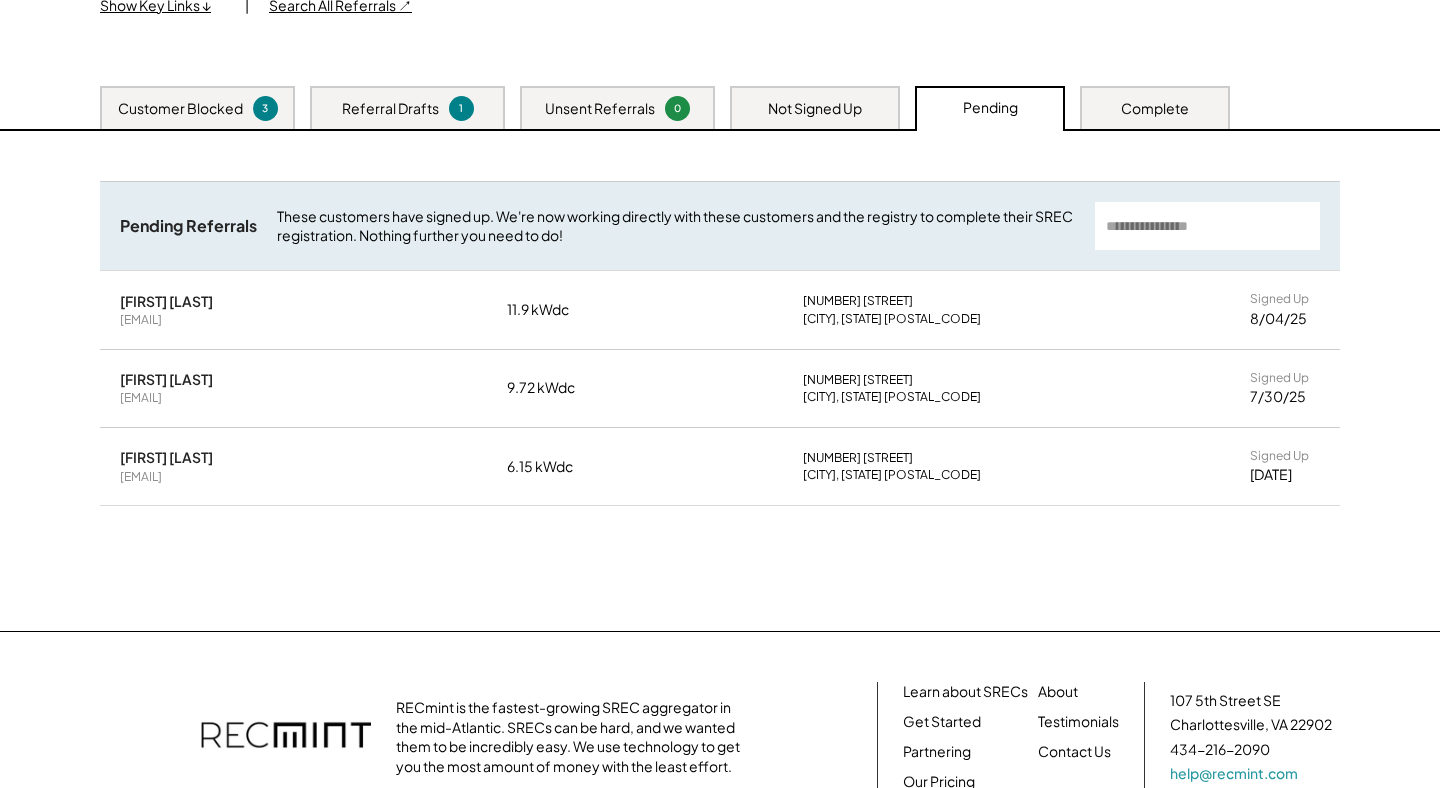 click on "Gibsonia, PA 15044" at bounding box center [892, 319] 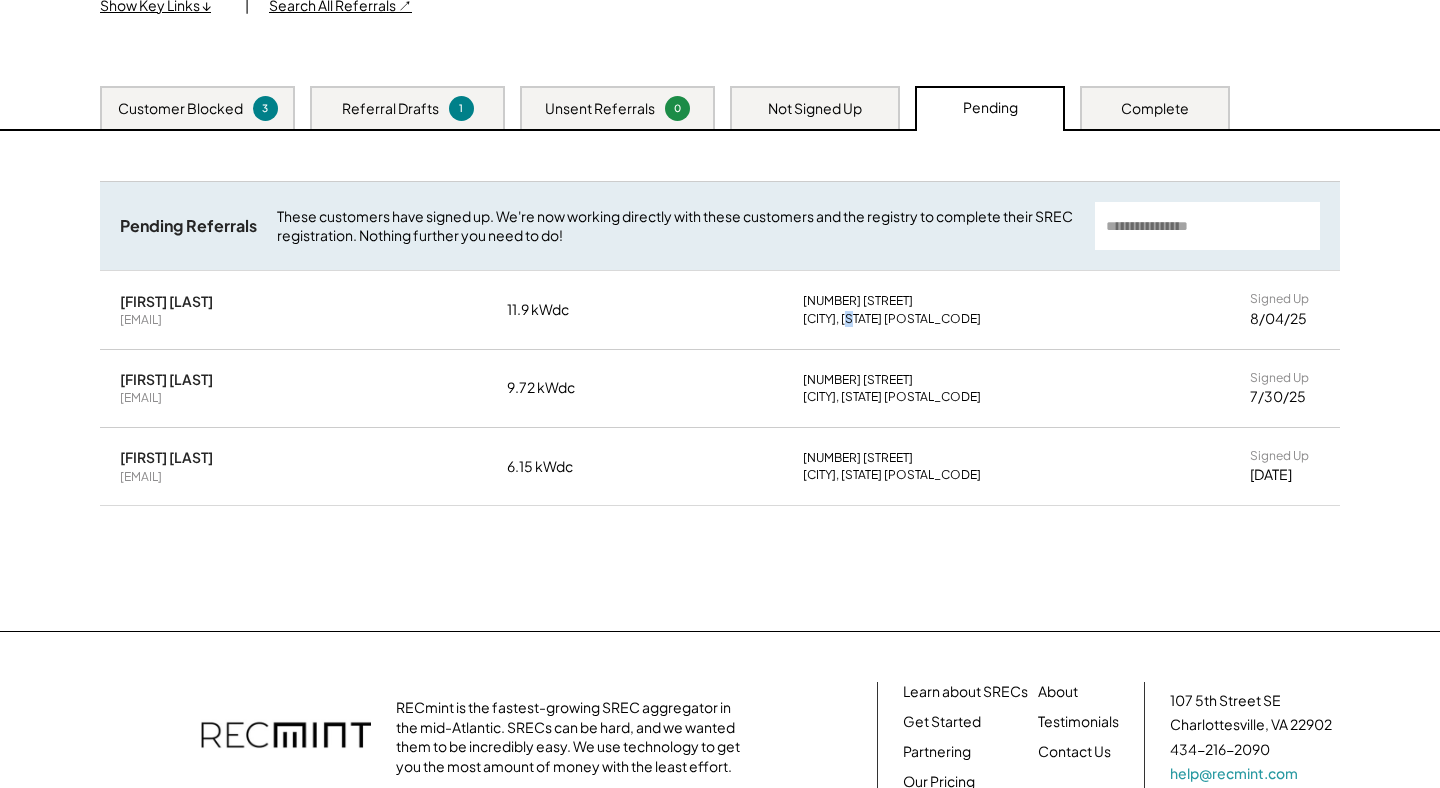 click on "Gibsonia, PA 15044" at bounding box center [892, 319] 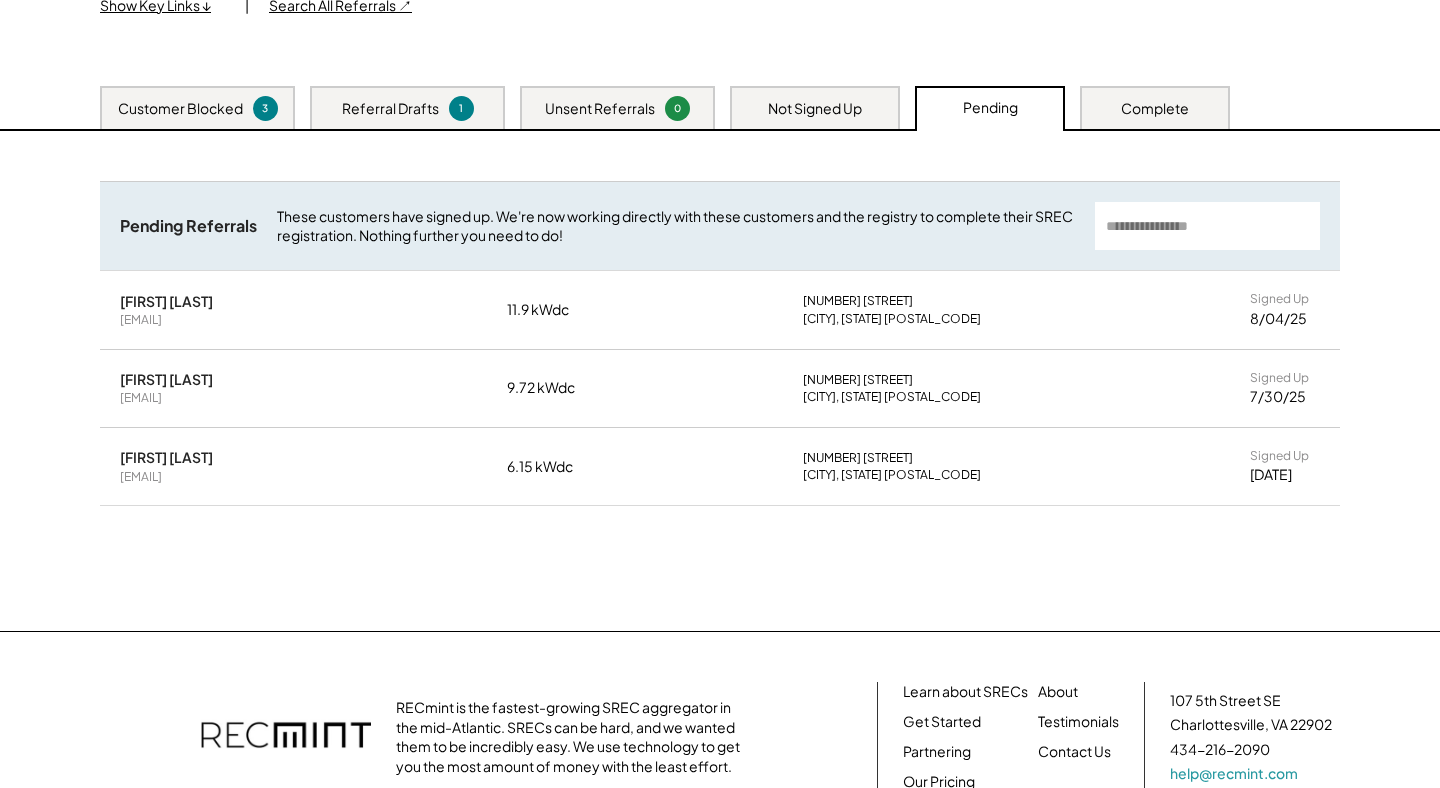 click on "11.9 kWdc" at bounding box center (557, 310) 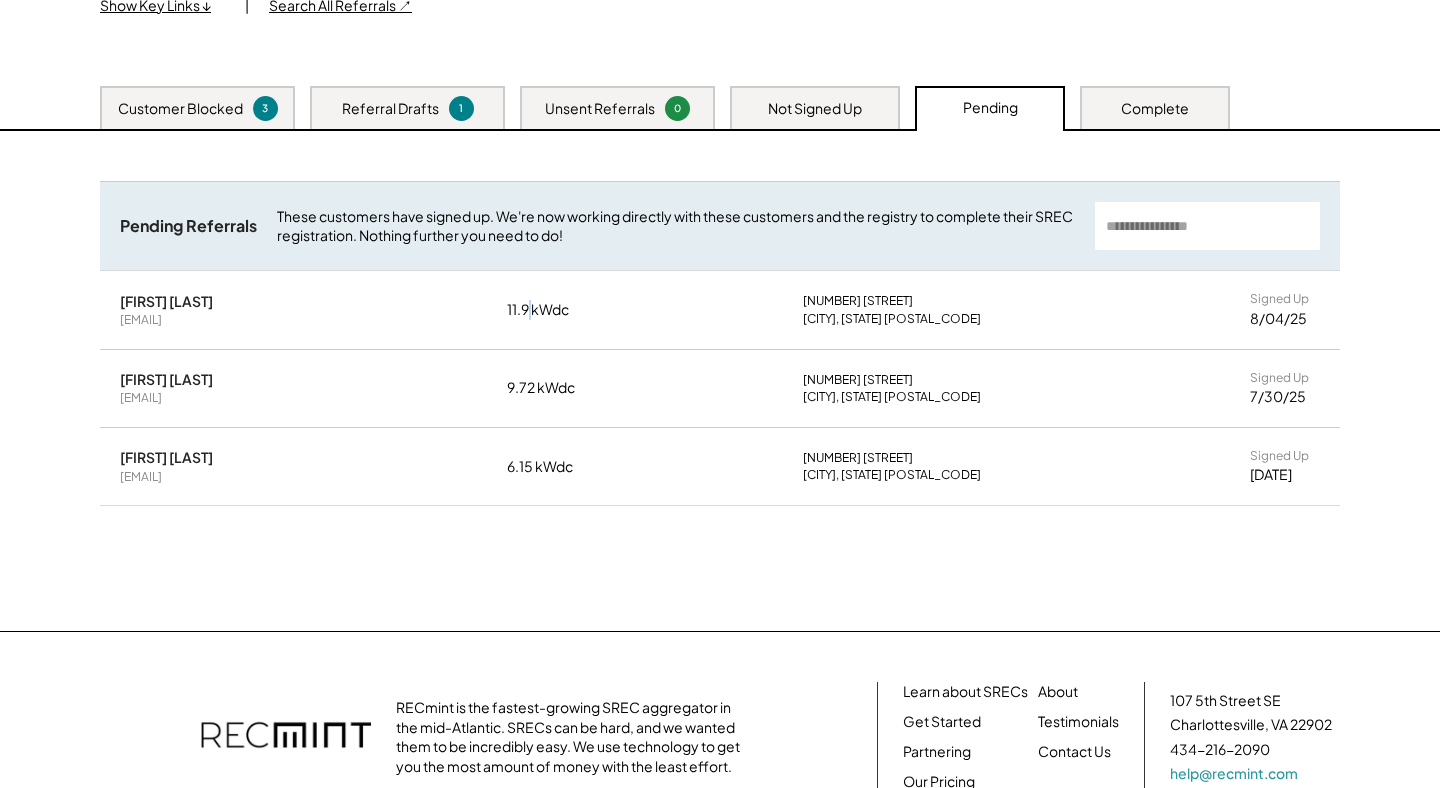 click on "11.9 kWdc" at bounding box center (557, 310) 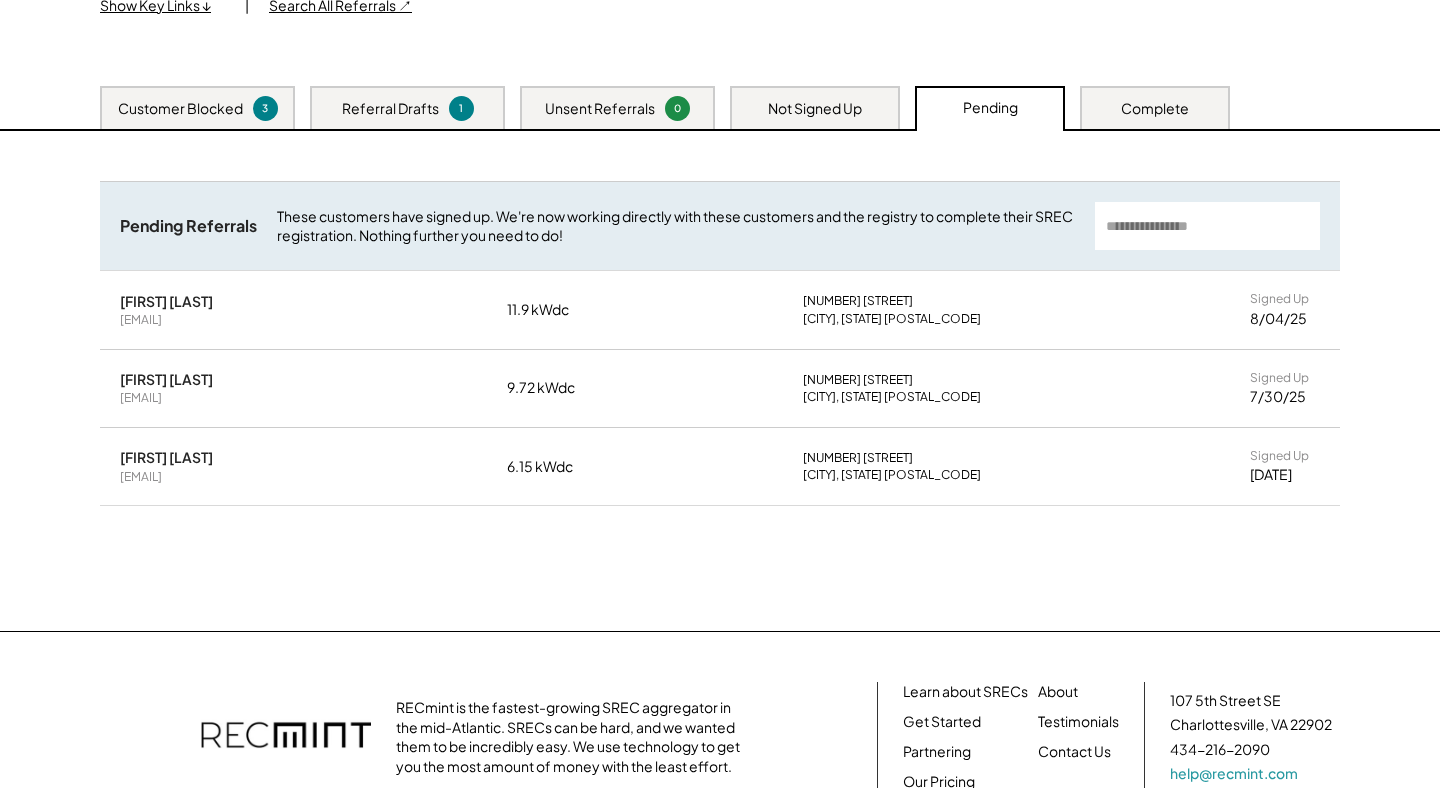 click on "Unsent Referrals These customers are now able to sign up. Send them their unique Invite Link and check "Sent" once you have emailed them.
If you don’t mark it within 5 days, we’ll assume you’ve sent the email. Once marked as "Sent", we’ll start sending reminders to sign up. Zachary Wool wool.zakr@gmail.com 4.92 kWdc 1941 Lammerton Dr Allison Park, PA 15101 Referred 8/04/25 Edit Details Compose Email Copy Invite Link Mark as resent You have no unsent referrals. Pending Referrals These customers have signed up. We're now working directly with these customers and the registry to complete their SREC registration. Nothing further you need to do! Adam Camberg jcberg33@aol.com 11.9 kWdc 1237 Woodhill Dr Gibsonia, PA 15044 Signed Up 8/04/25 Mara Mosser mamel8097@gmail.com 9.72 kWdc 418 White Birch Dr Pittsburgh, PA 15235 Signed Up 7/30/25 Jonathan Skocik herogrant77@gmail.com 6.15 kWdc 150 Regal Ct Monroeville, PA 15146 Signed Up 7/25/25 You have no completed referrals." at bounding box center [720, 381] 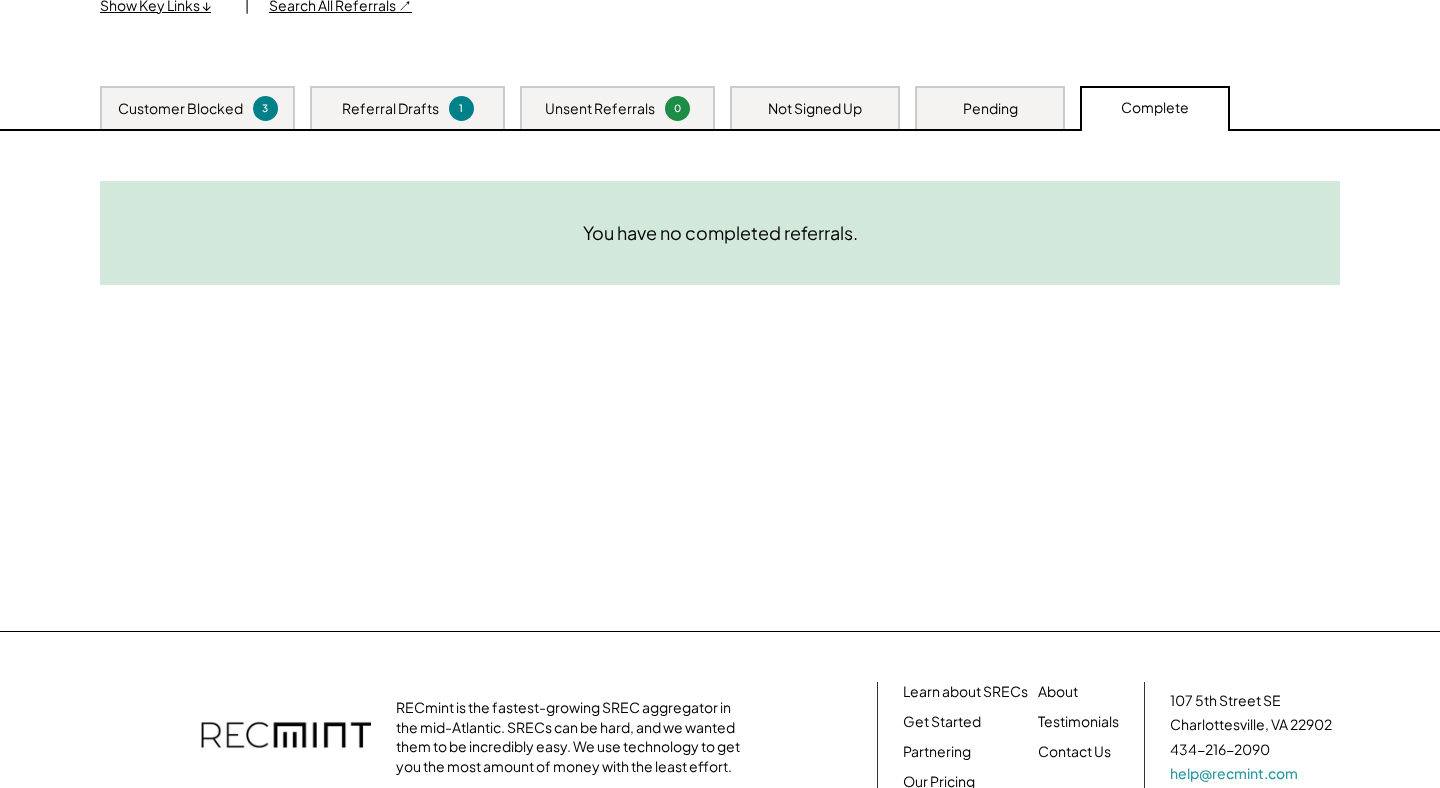 click on "Pending" at bounding box center [990, 107] 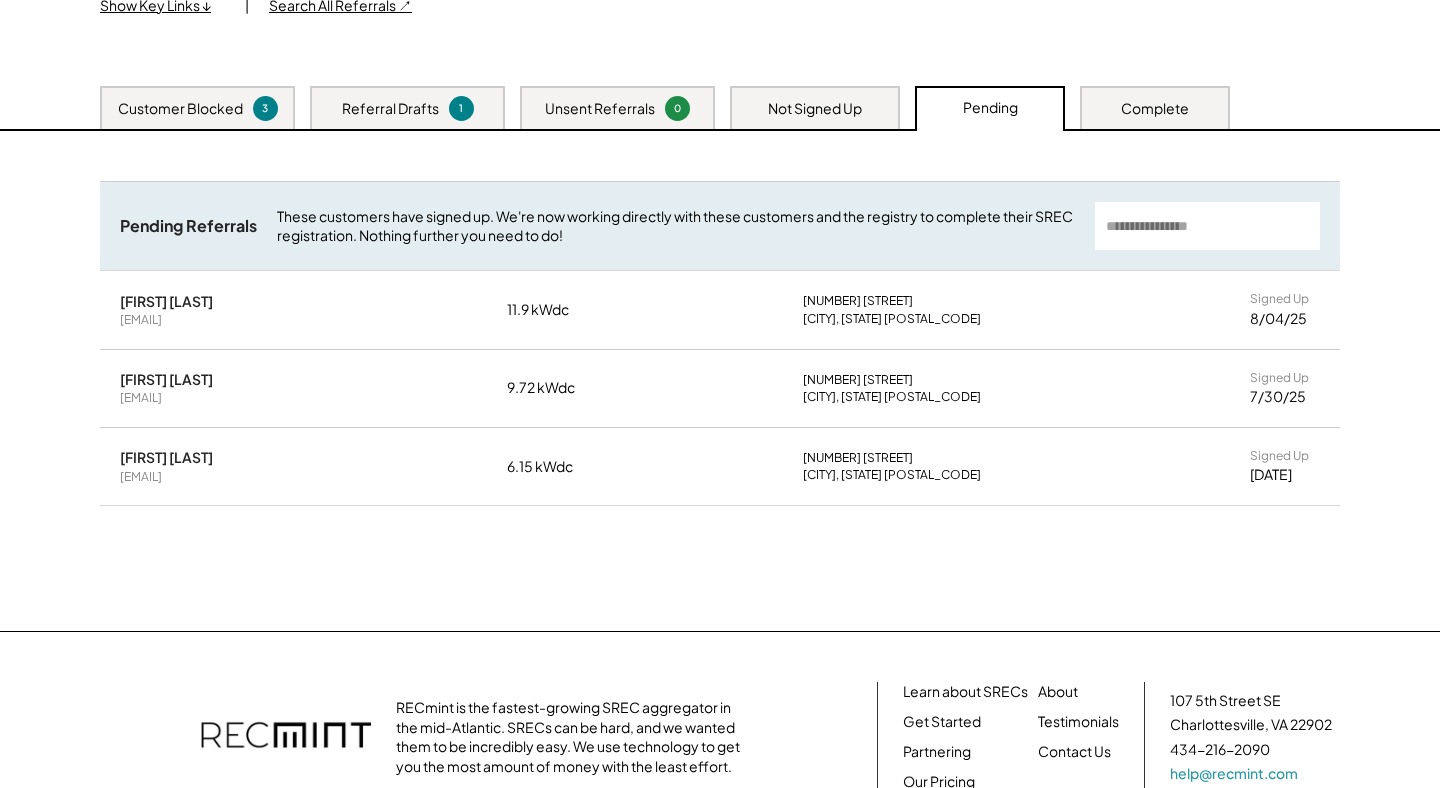 click on "Customer Blocked" at bounding box center (180, 109) 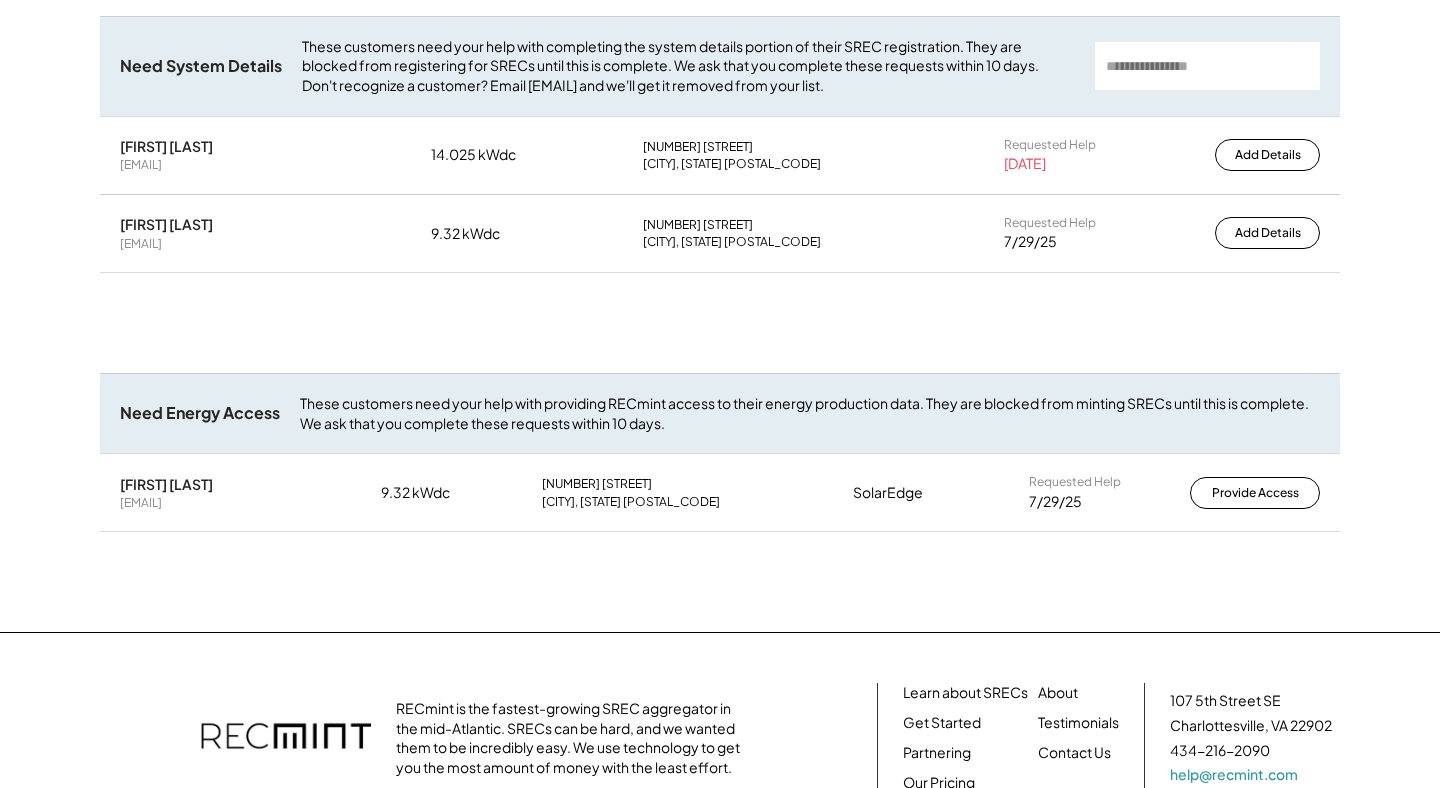 scroll, scrollTop: 364, scrollLeft: 0, axis: vertical 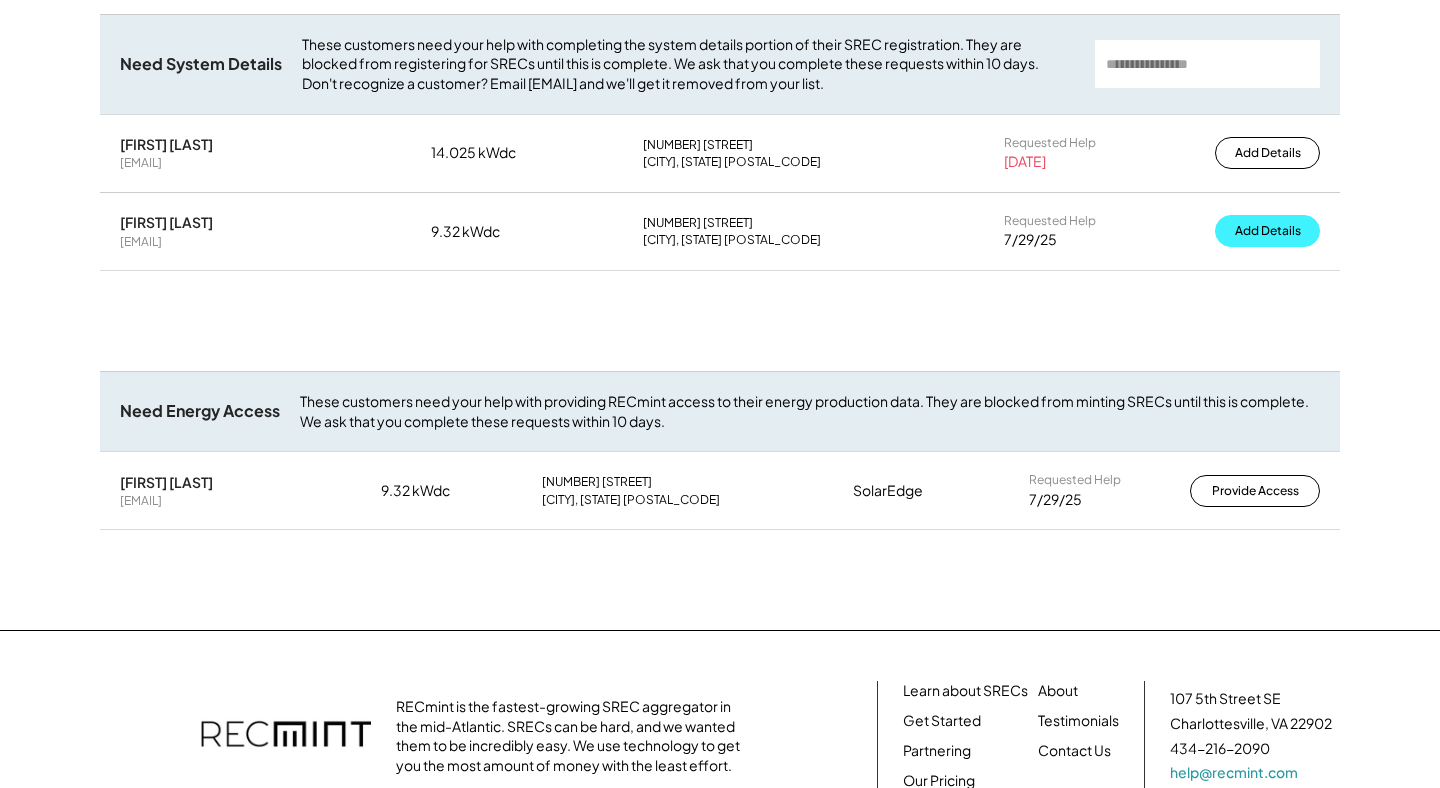 click on "Add Details" at bounding box center [1267, 231] 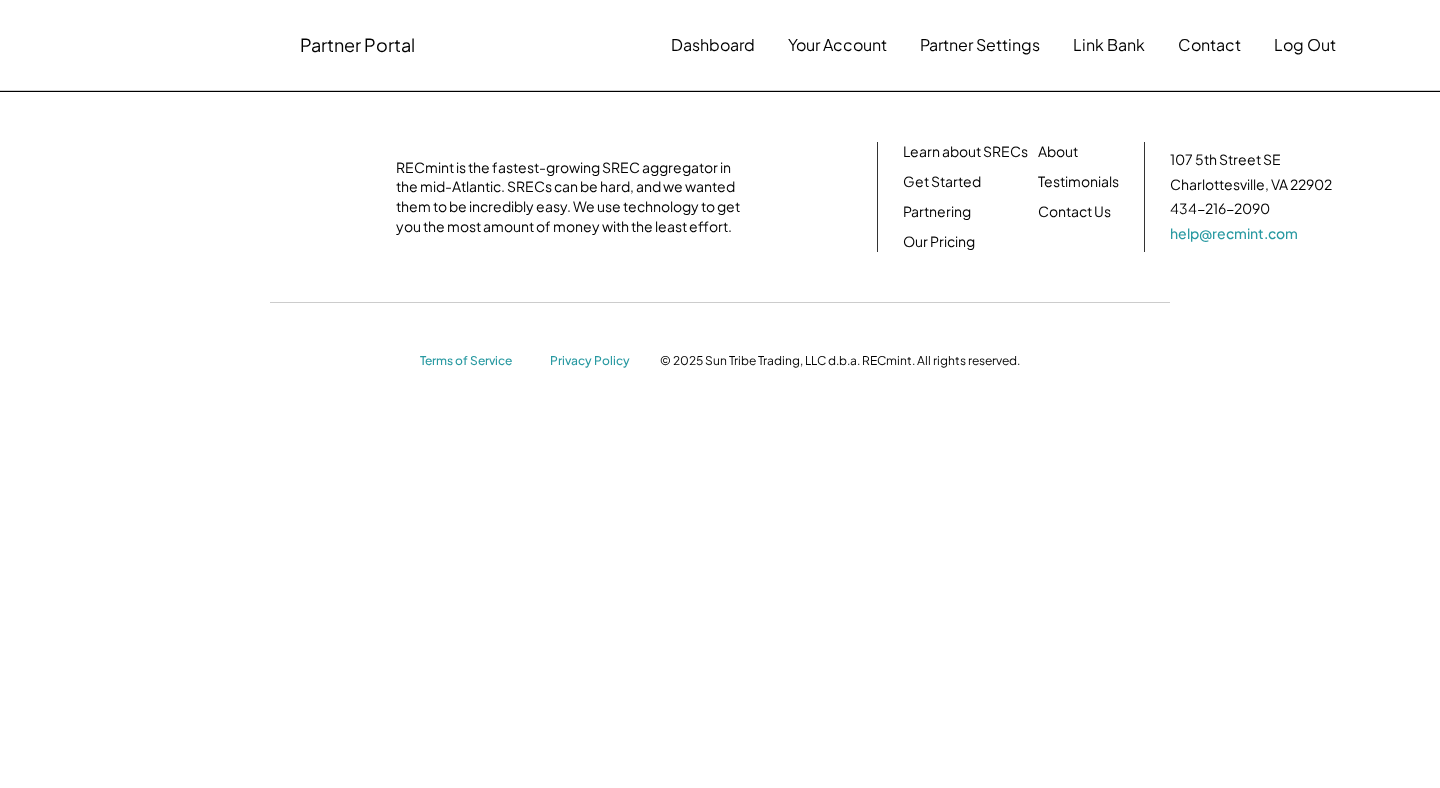 scroll, scrollTop: 0, scrollLeft: 0, axis: both 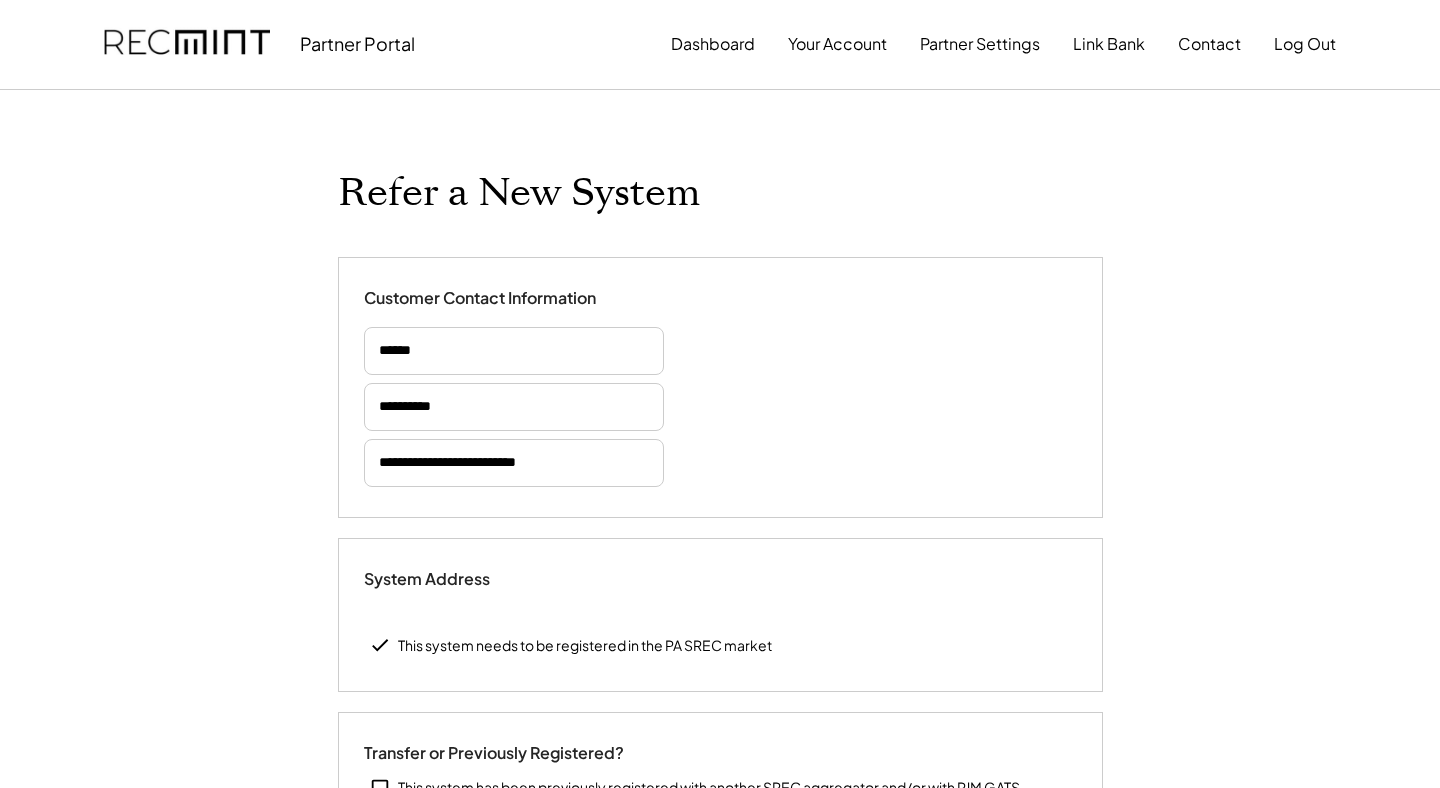 type on "*****" 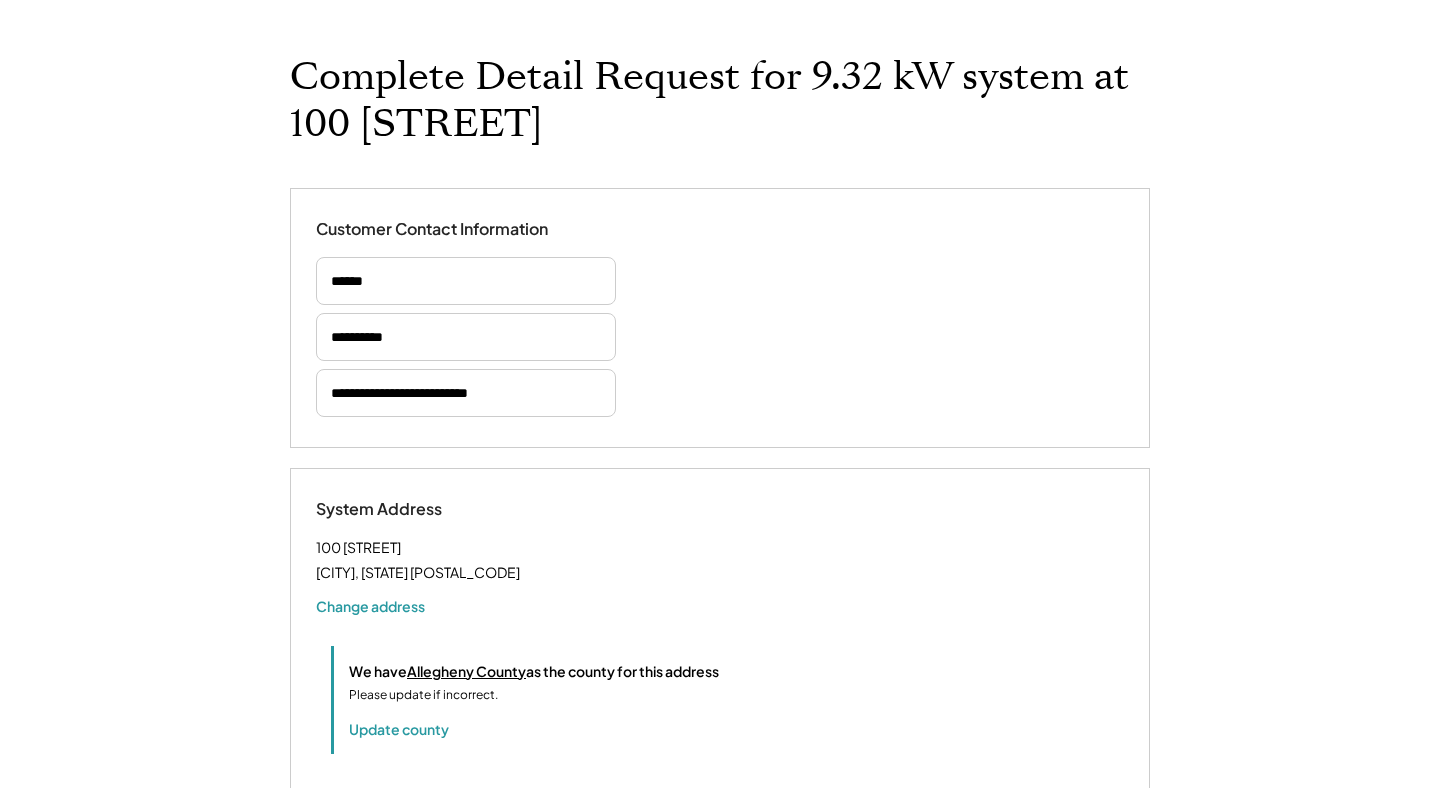 select on "**********" 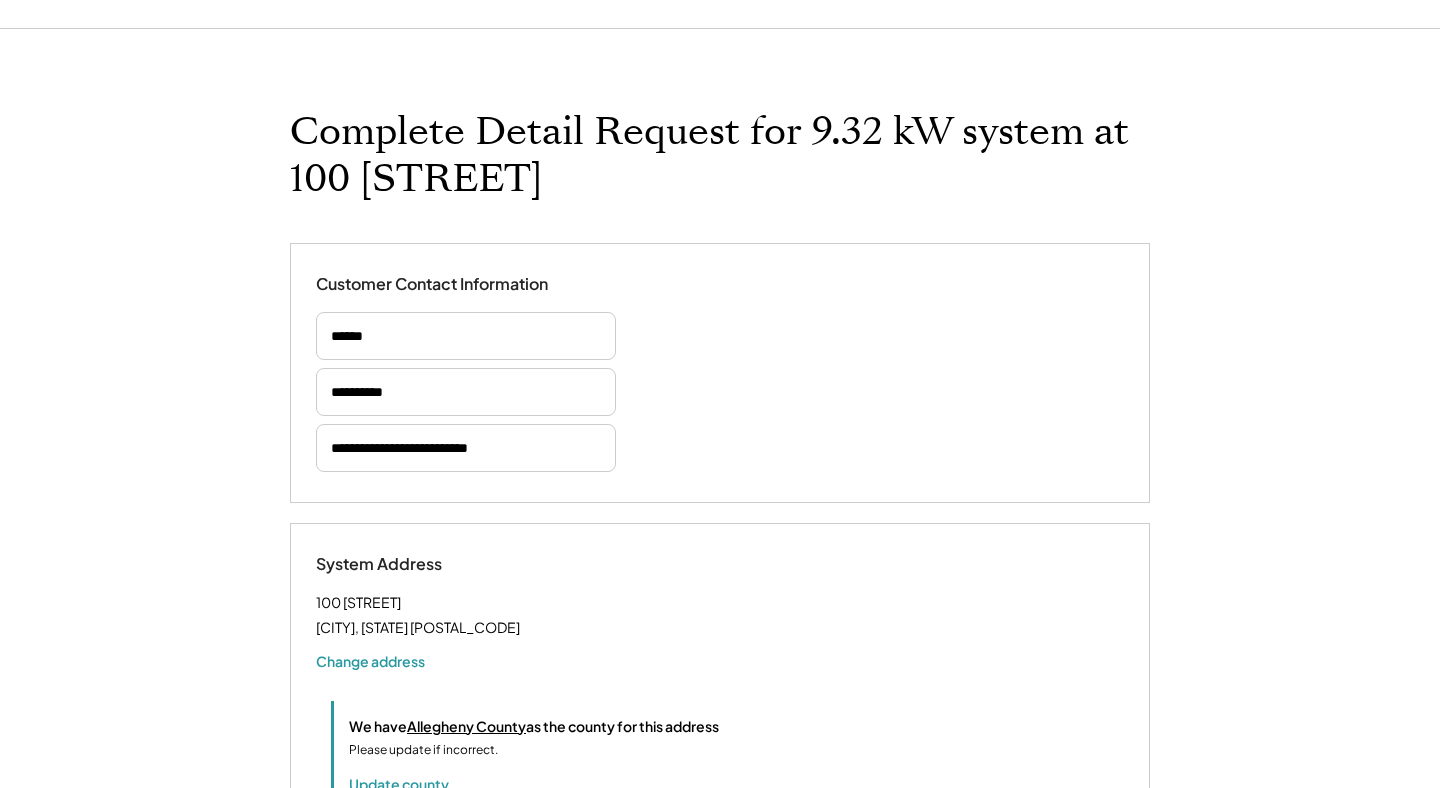 scroll, scrollTop: 44, scrollLeft: 0, axis: vertical 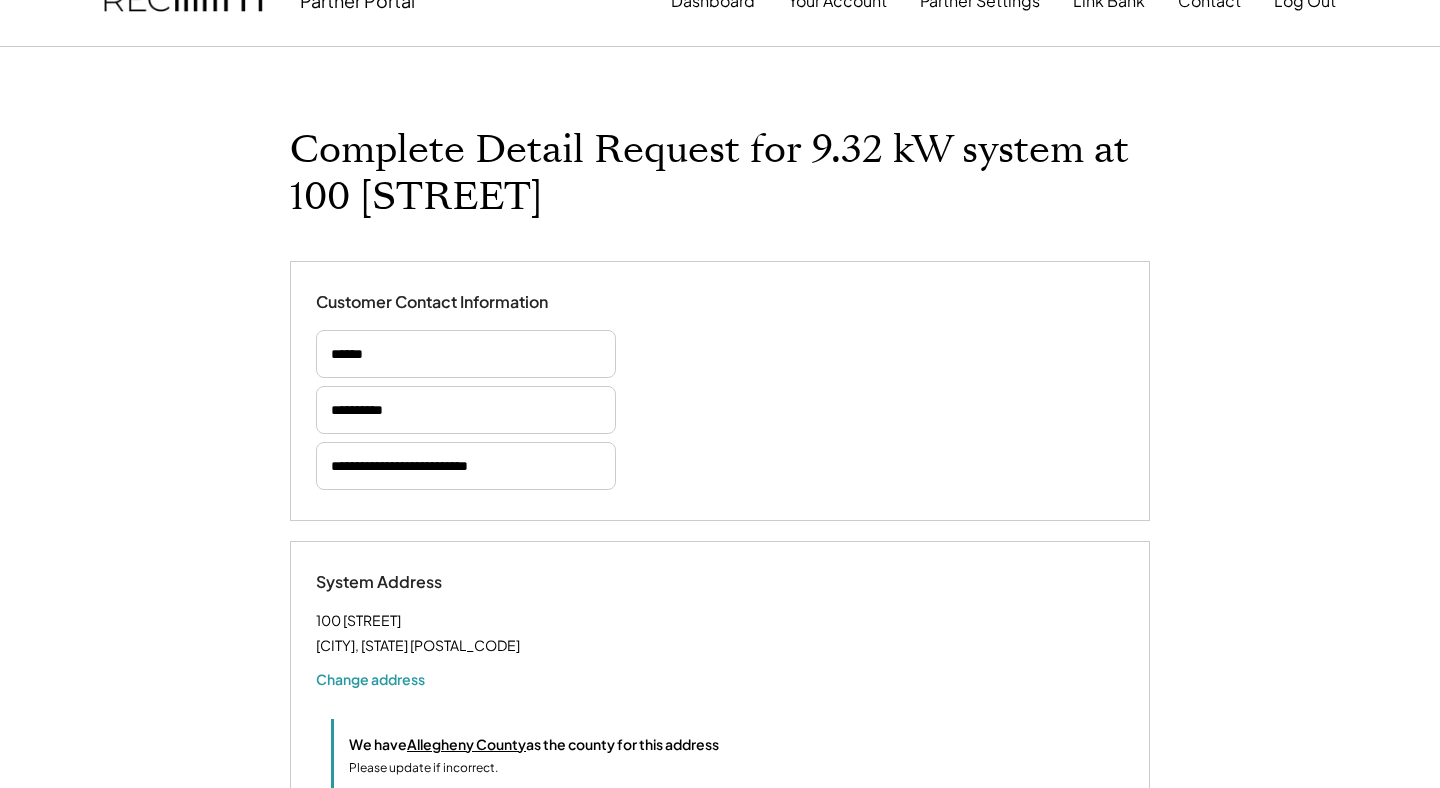 select on "**********" 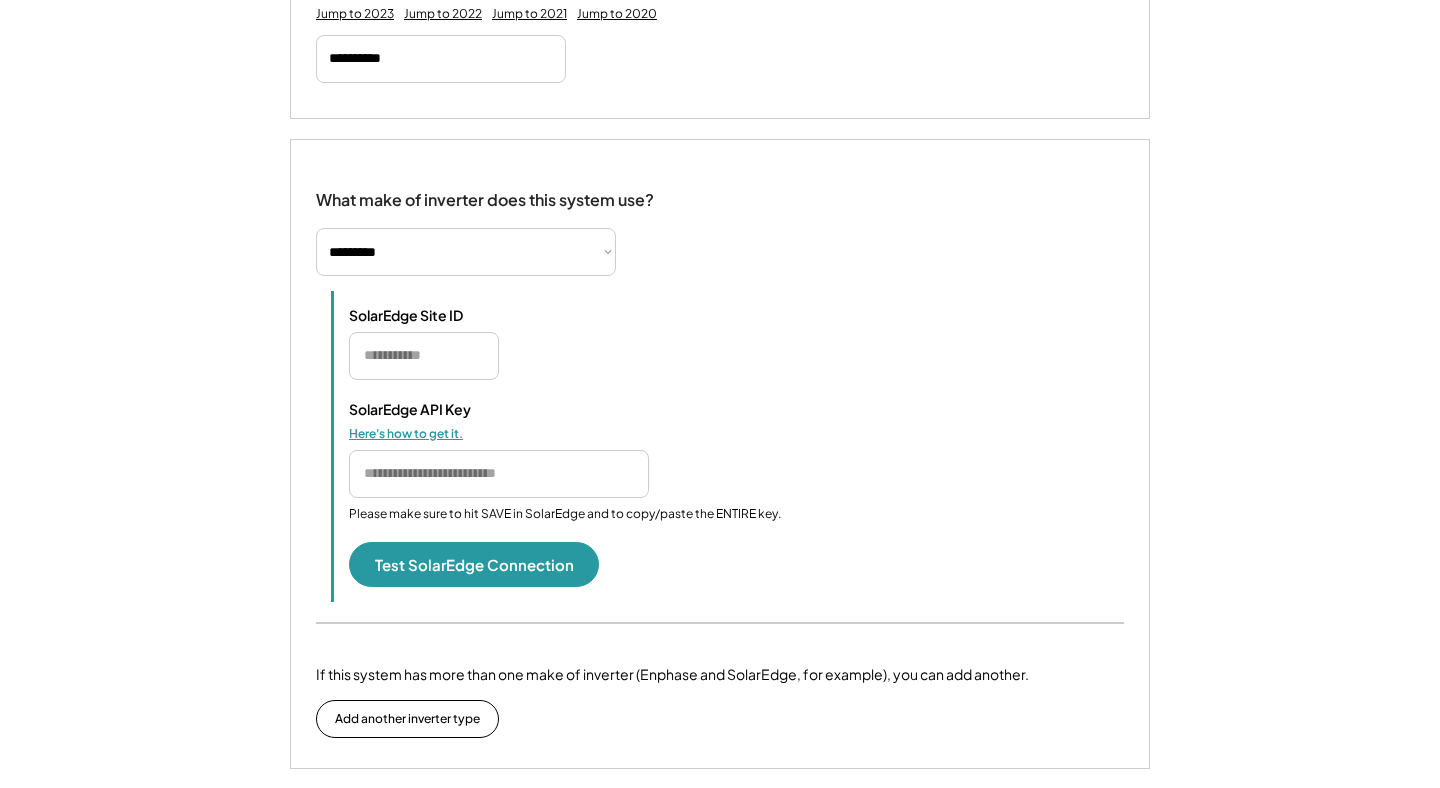 scroll, scrollTop: 1216, scrollLeft: 0, axis: vertical 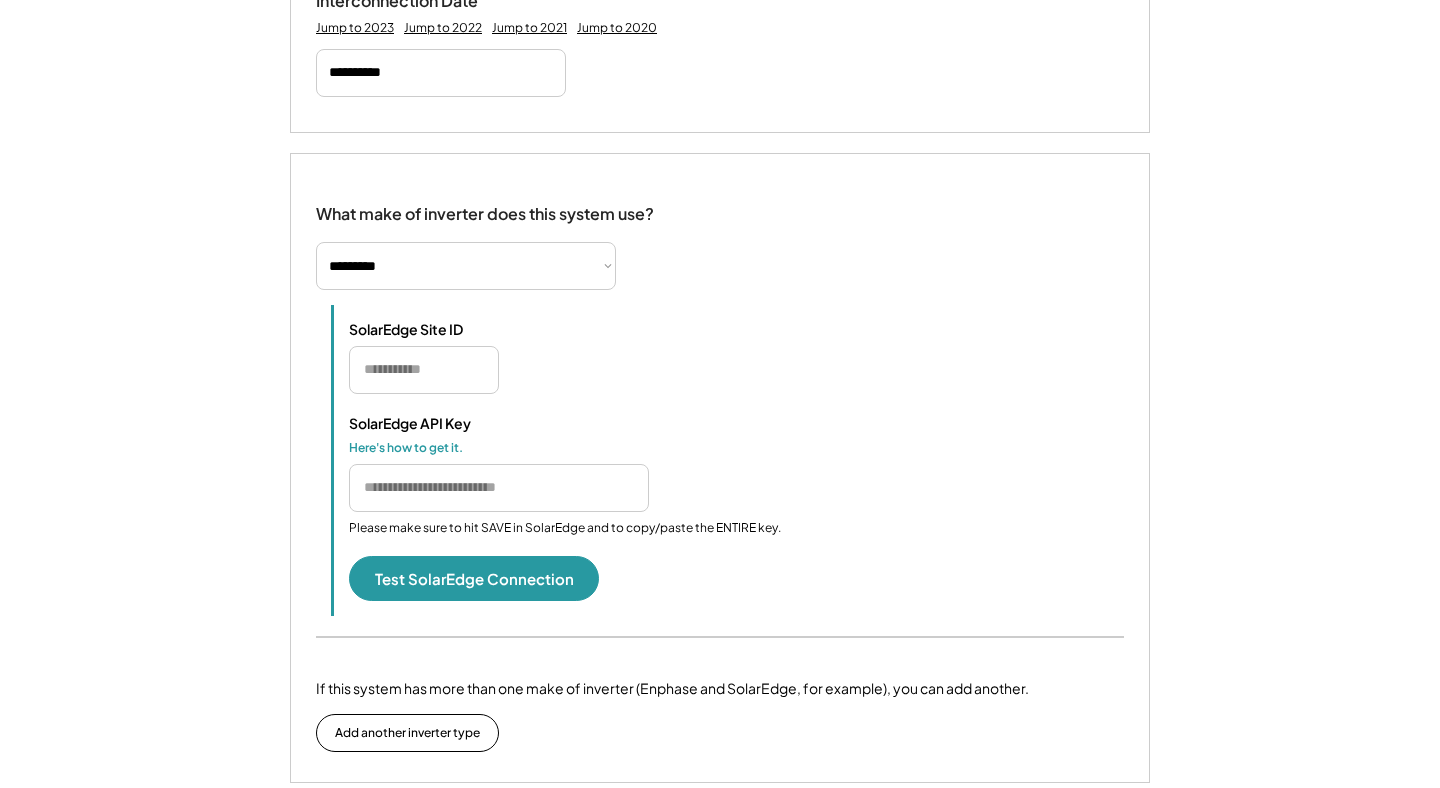 click on "SolarEdge Site ID" at bounding box center (736, 357) 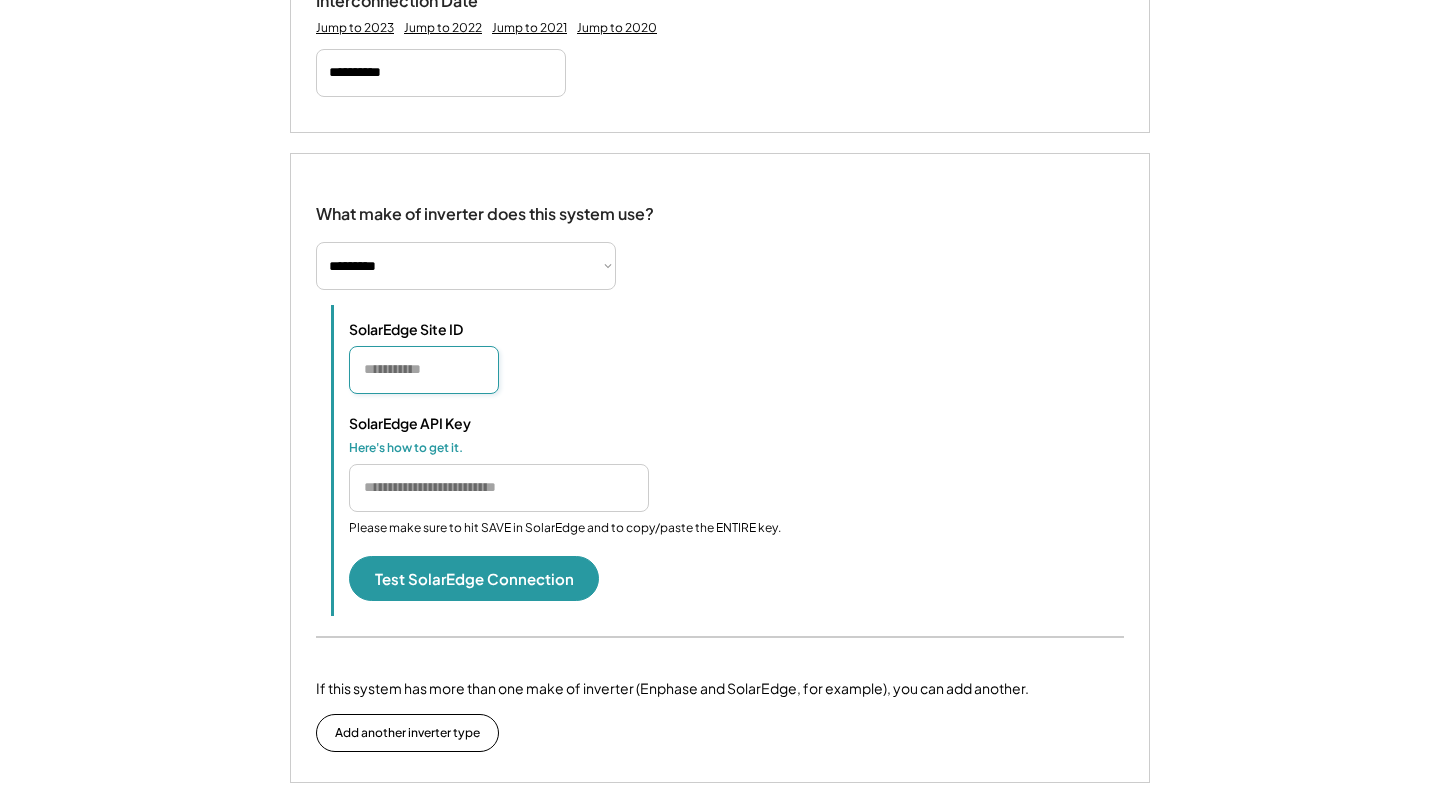 click at bounding box center [424, 370] 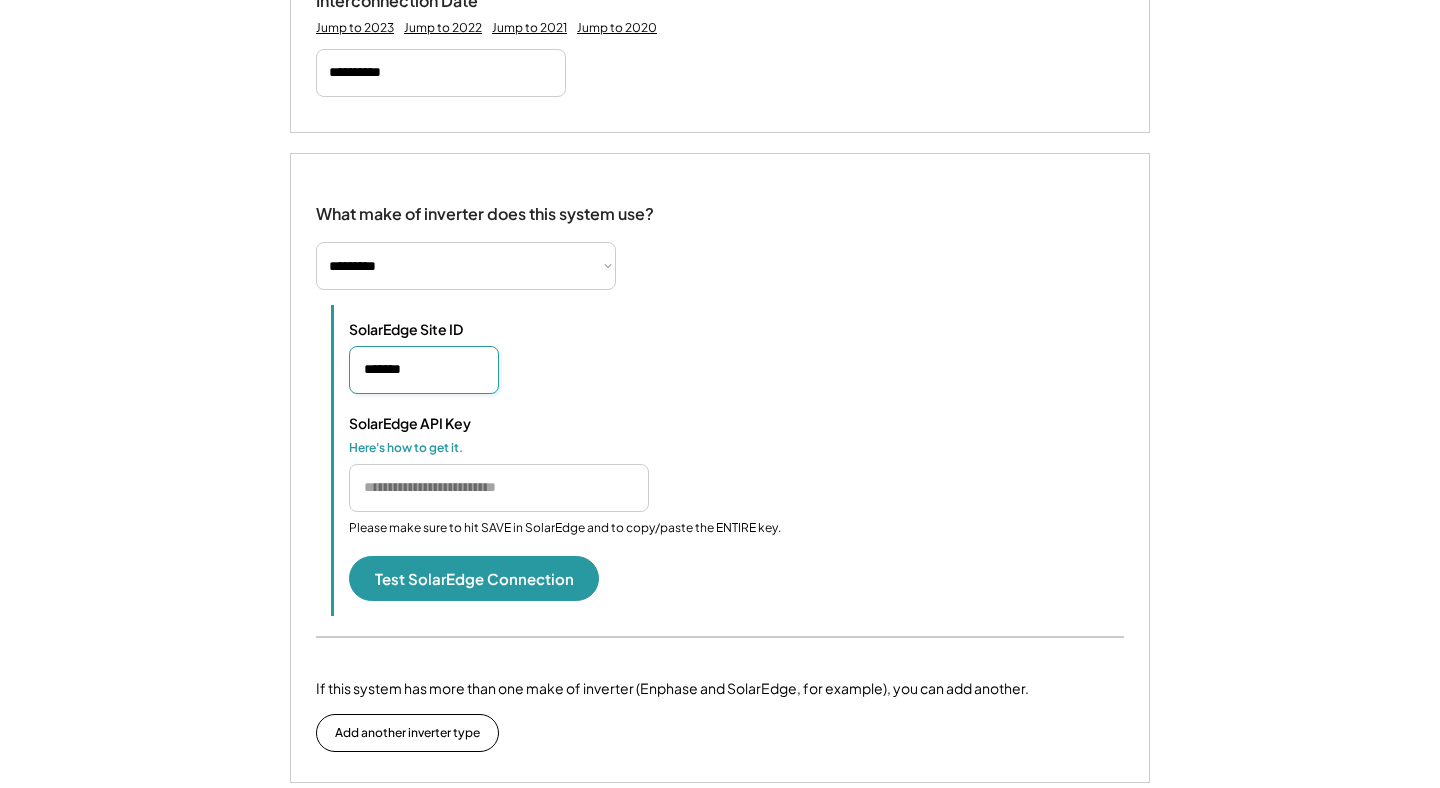 type on "*******" 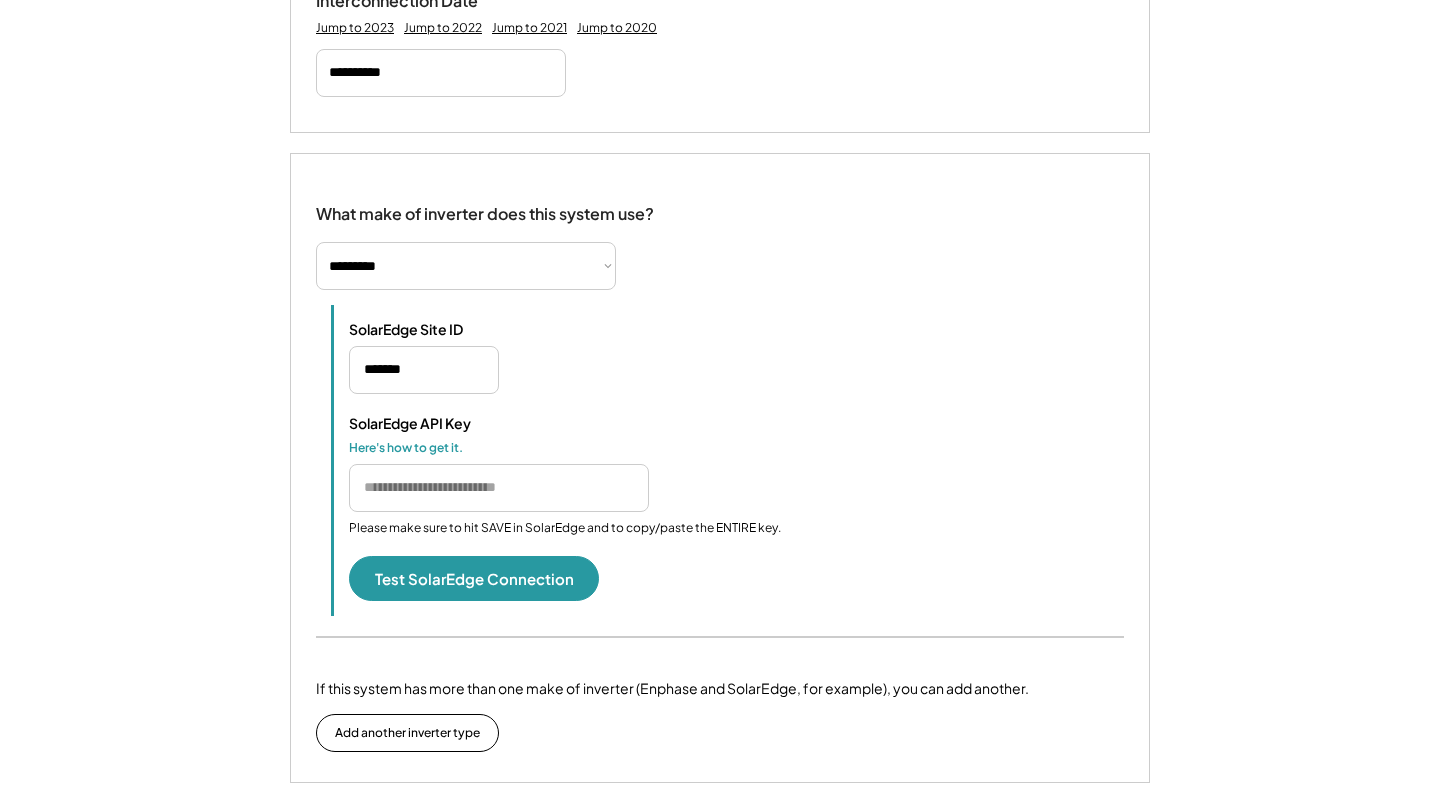 click on "SolarEdge API Key Here's how to get it. Please make sure to hit SAVE in SolarEdge and to copy/paste the ENTIRE key." at bounding box center (736, 475) 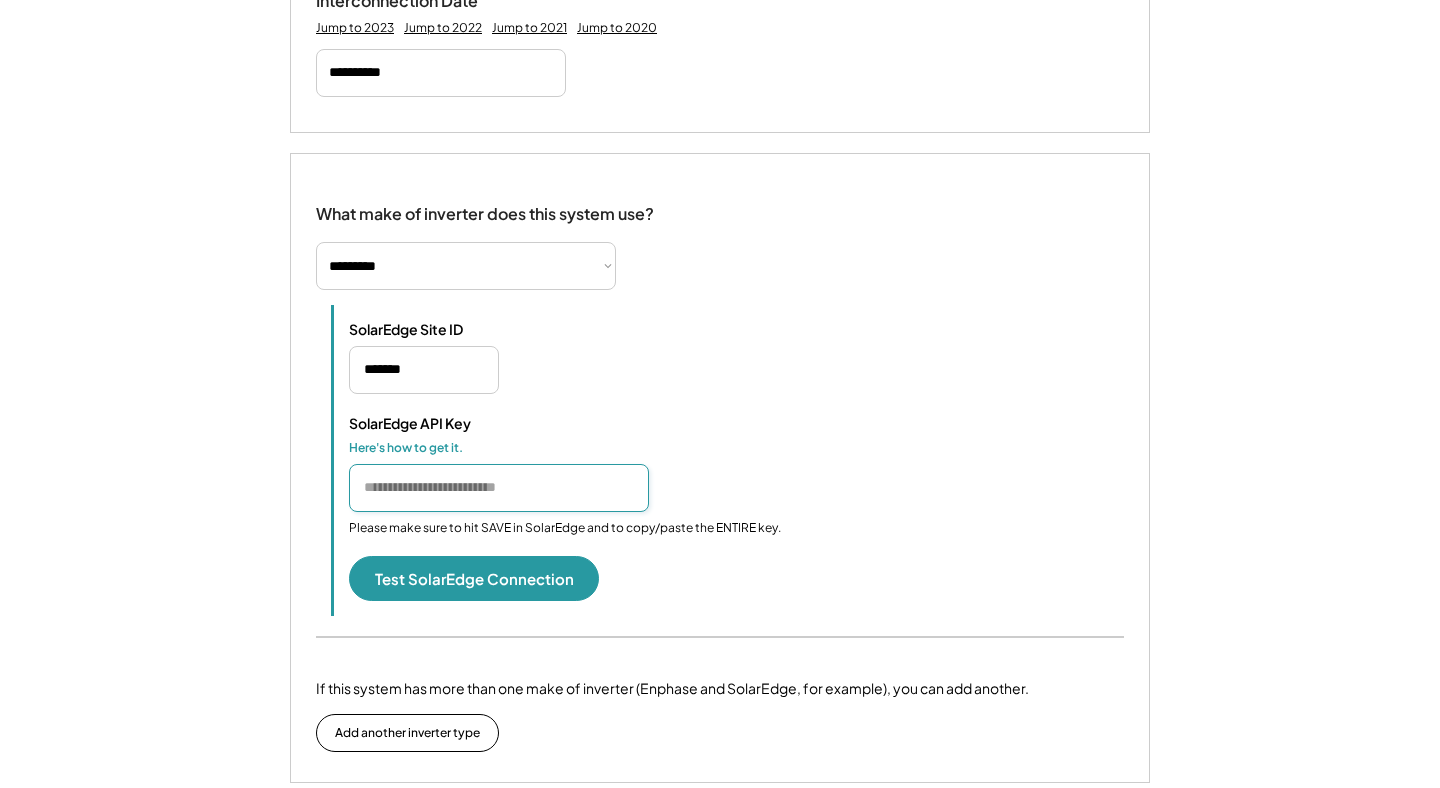 click at bounding box center [499, 488] 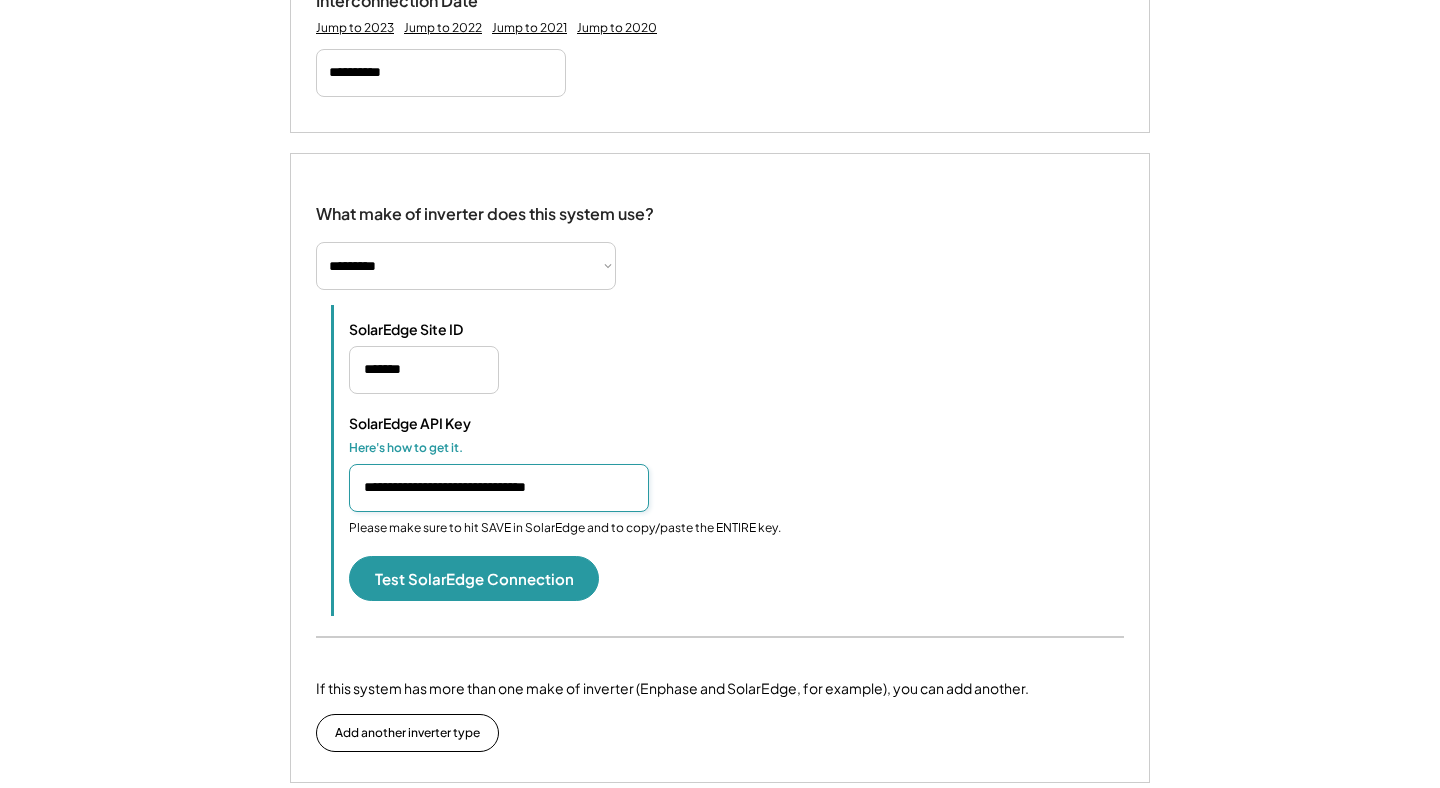 scroll, scrollTop: 0, scrollLeft: 10, axis: horizontal 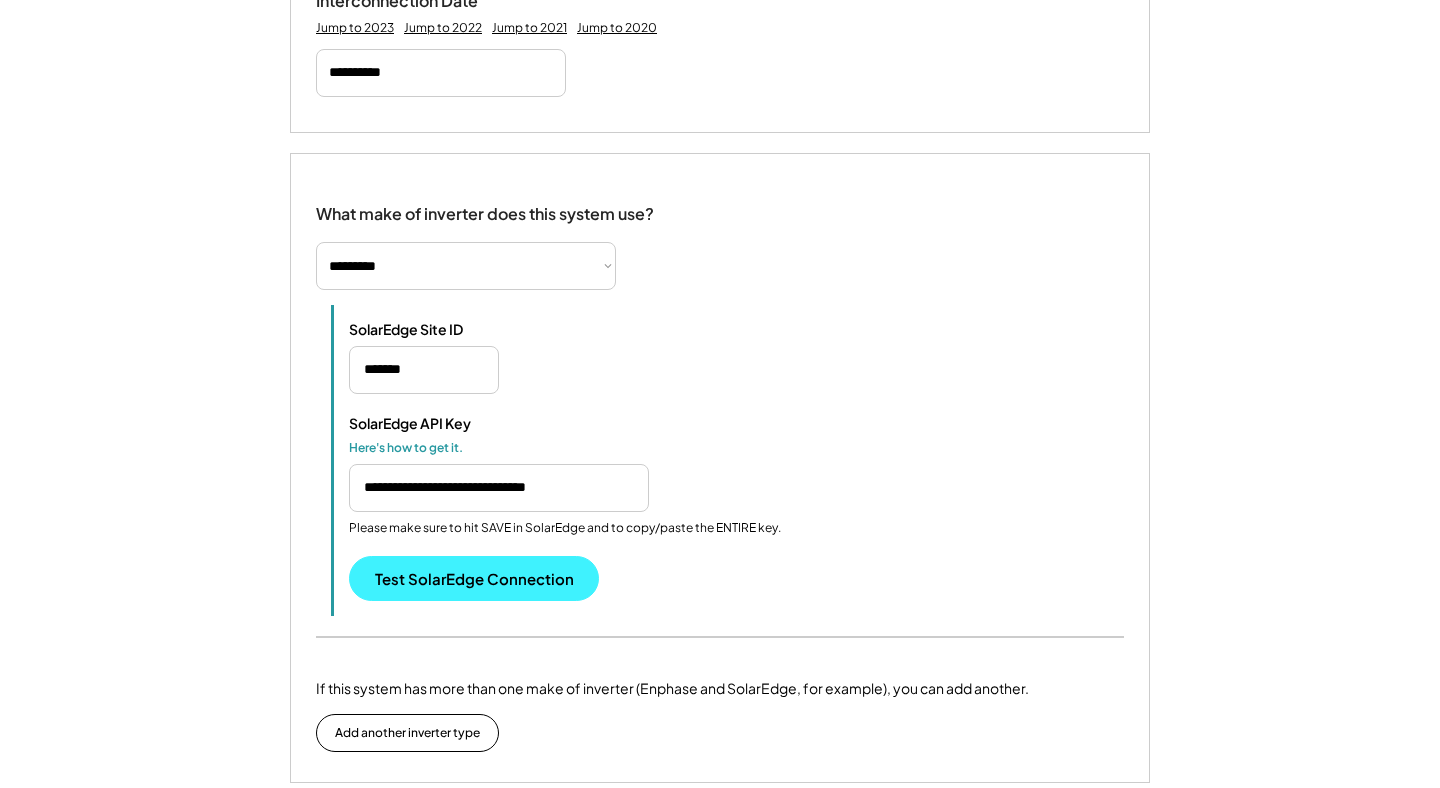 click on "Test SolarEdge Connection" at bounding box center (474, 578) 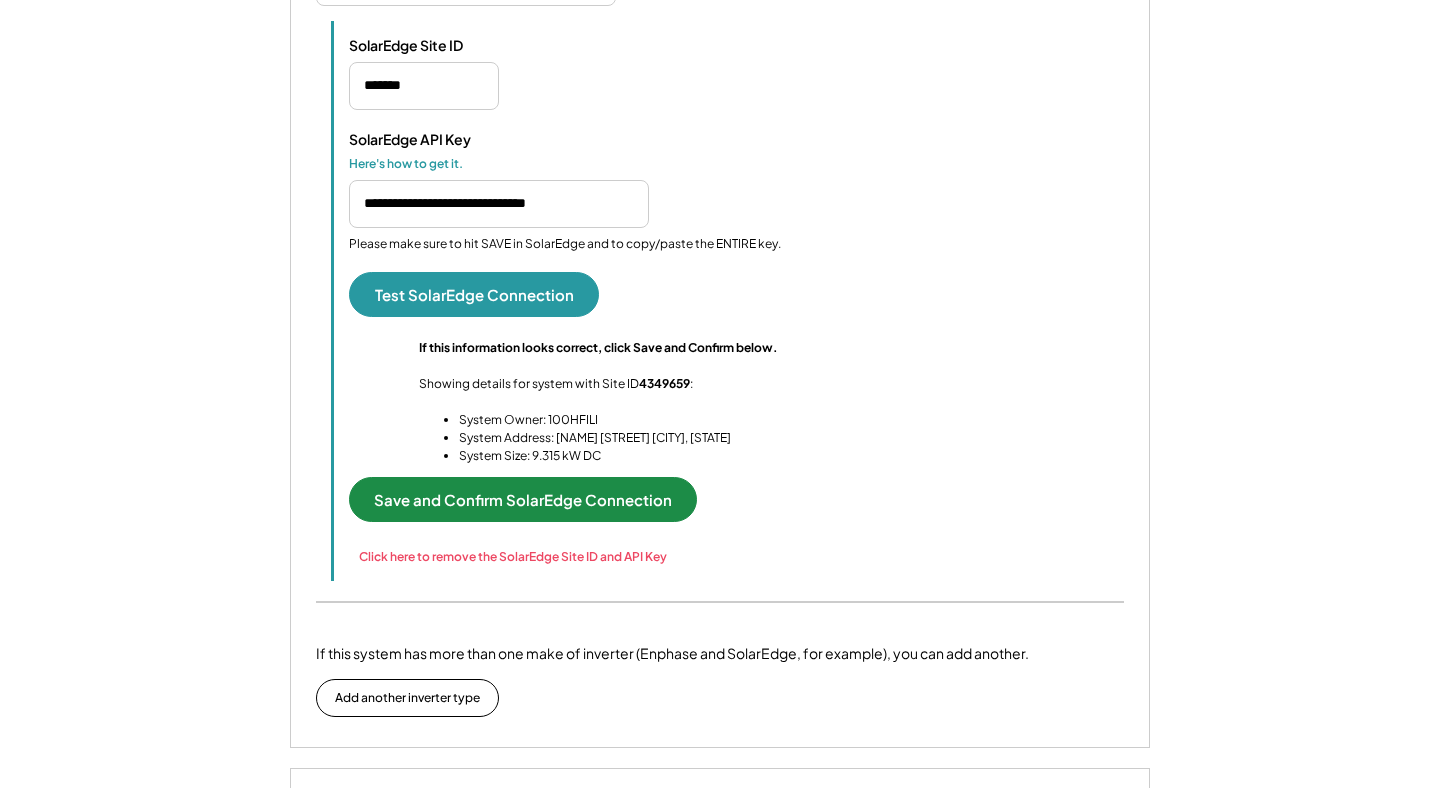 scroll, scrollTop: 1524, scrollLeft: 0, axis: vertical 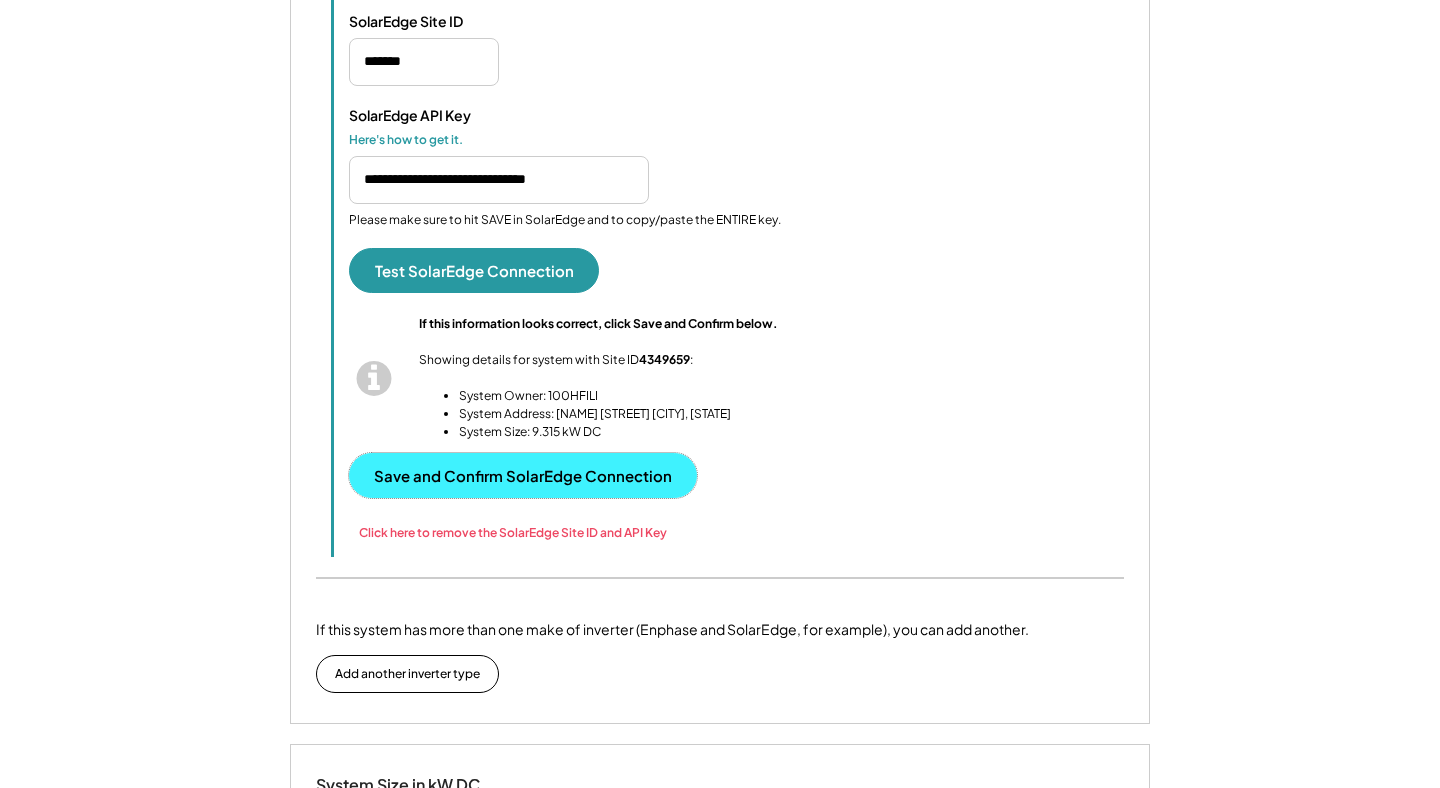 click on "Save and Confirm SolarEdge Connection" at bounding box center [523, 475] 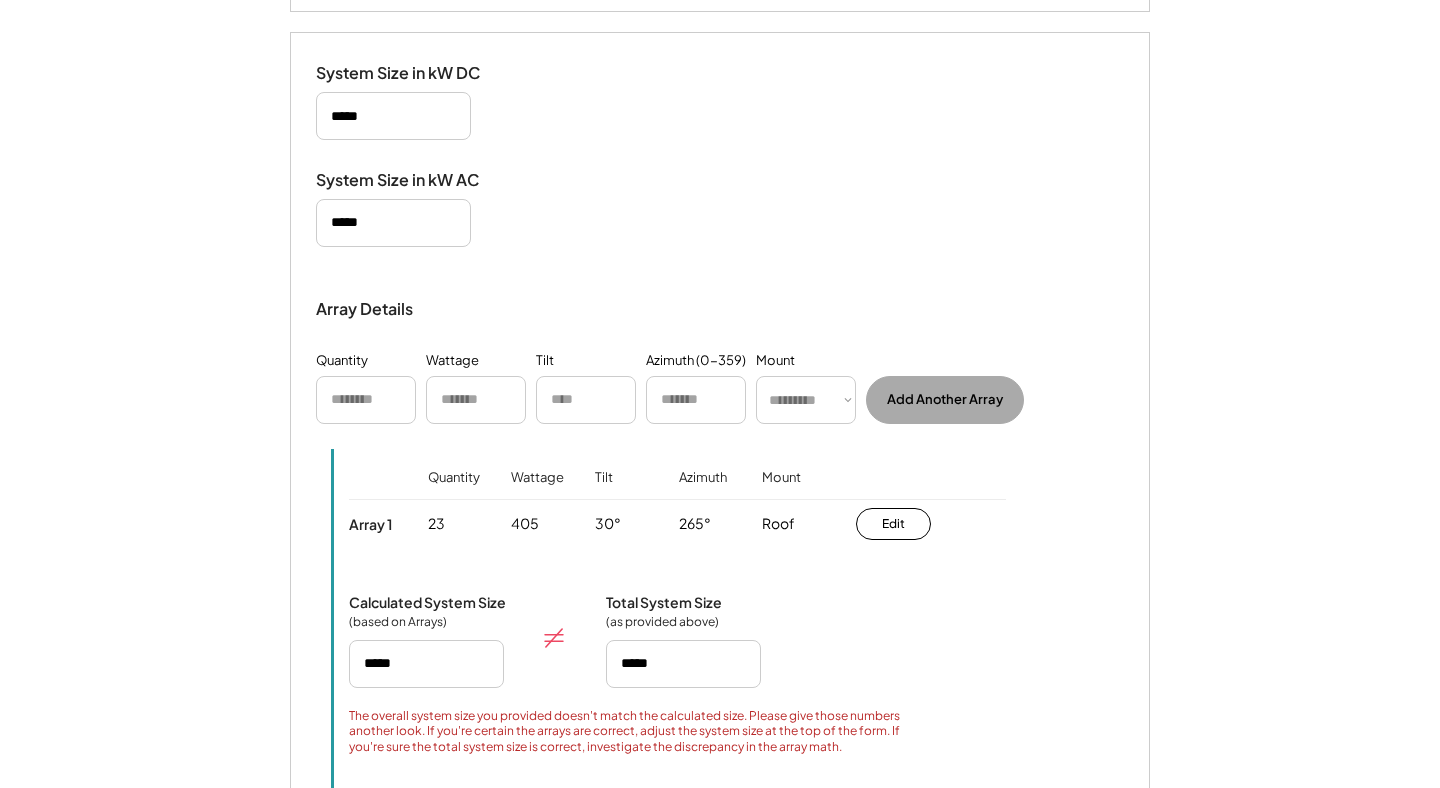 scroll, scrollTop: 2192, scrollLeft: 0, axis: vertical 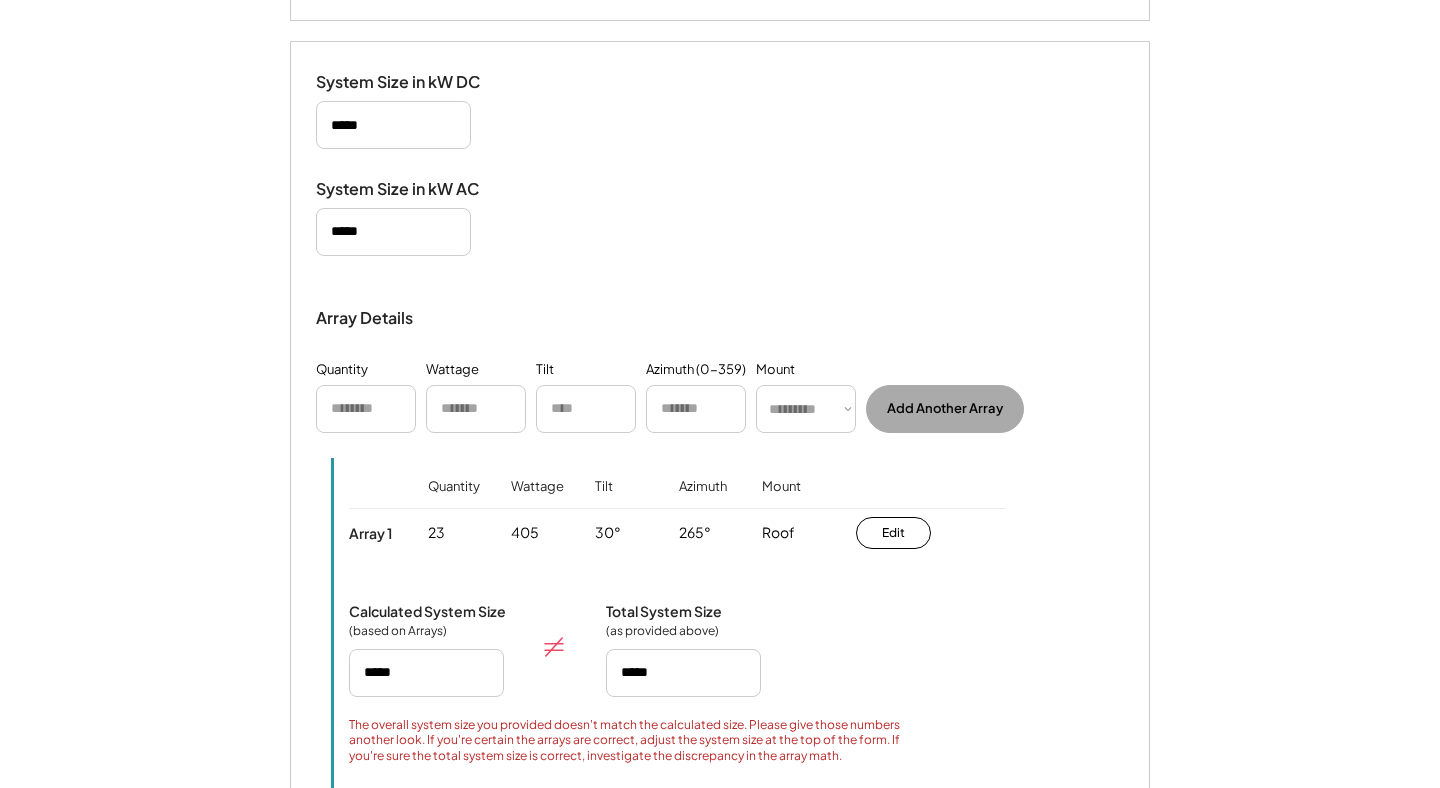 click at bounding box center [393, 232] 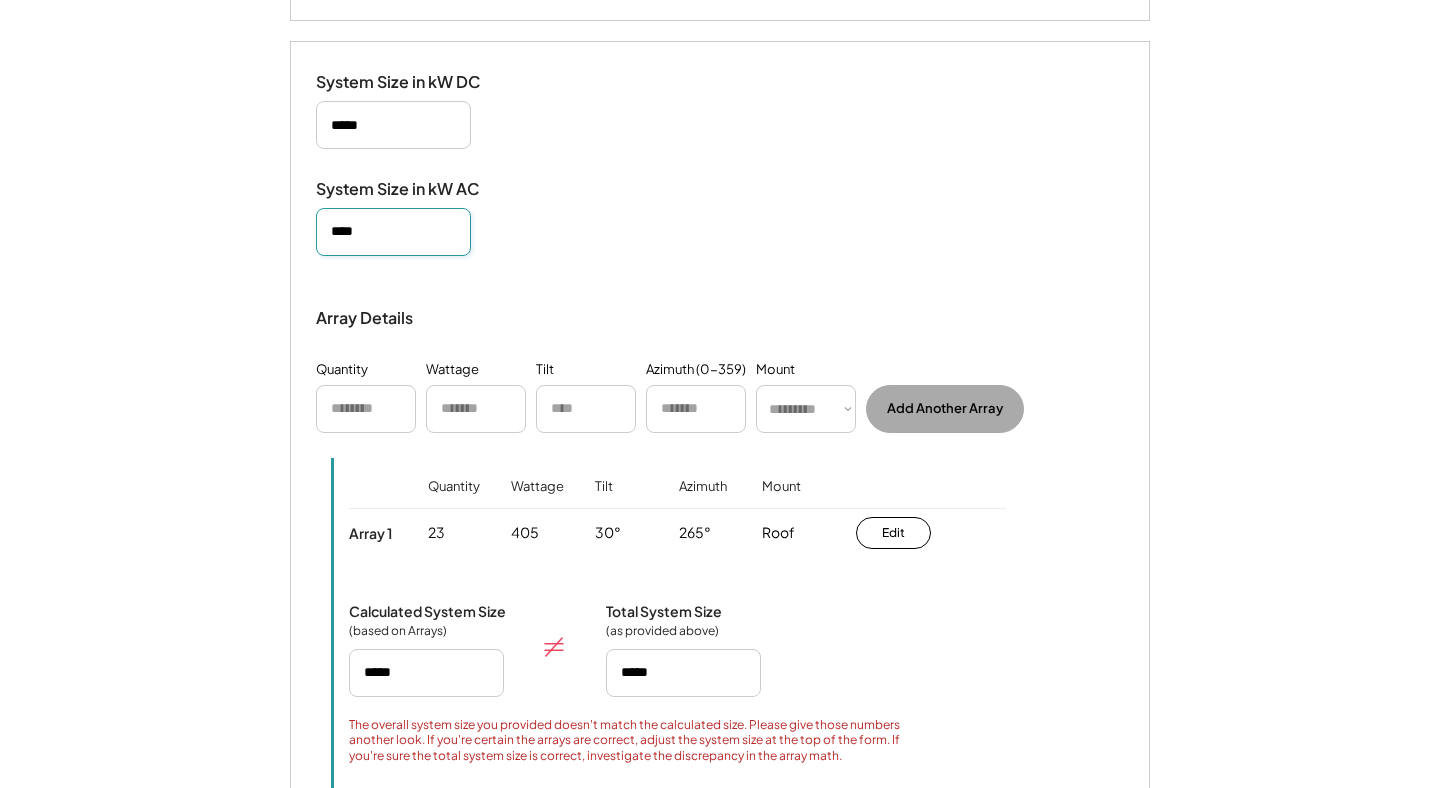 type on "****" 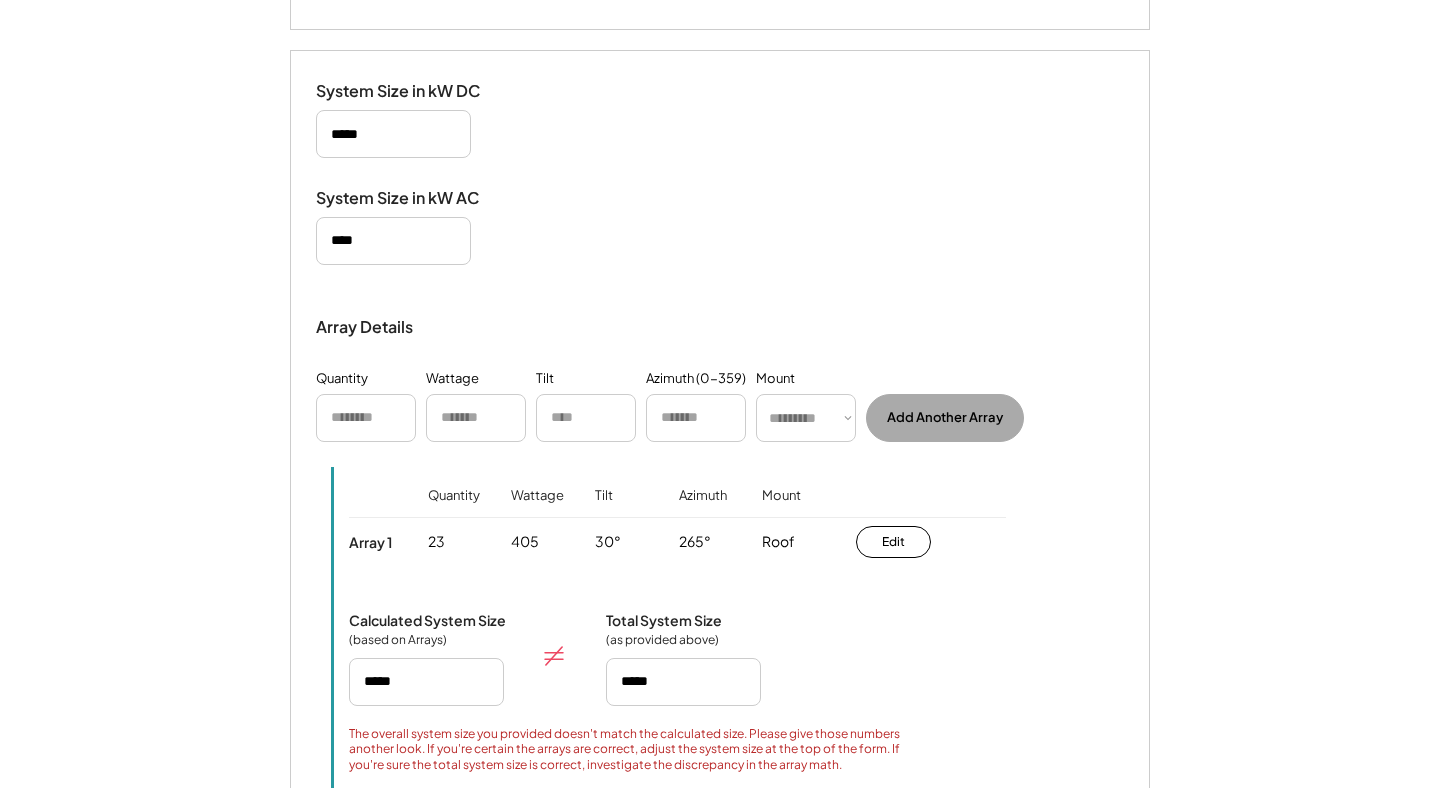 scroll, scrollTop: 2185, scrollLeft: 0, axis: vertical 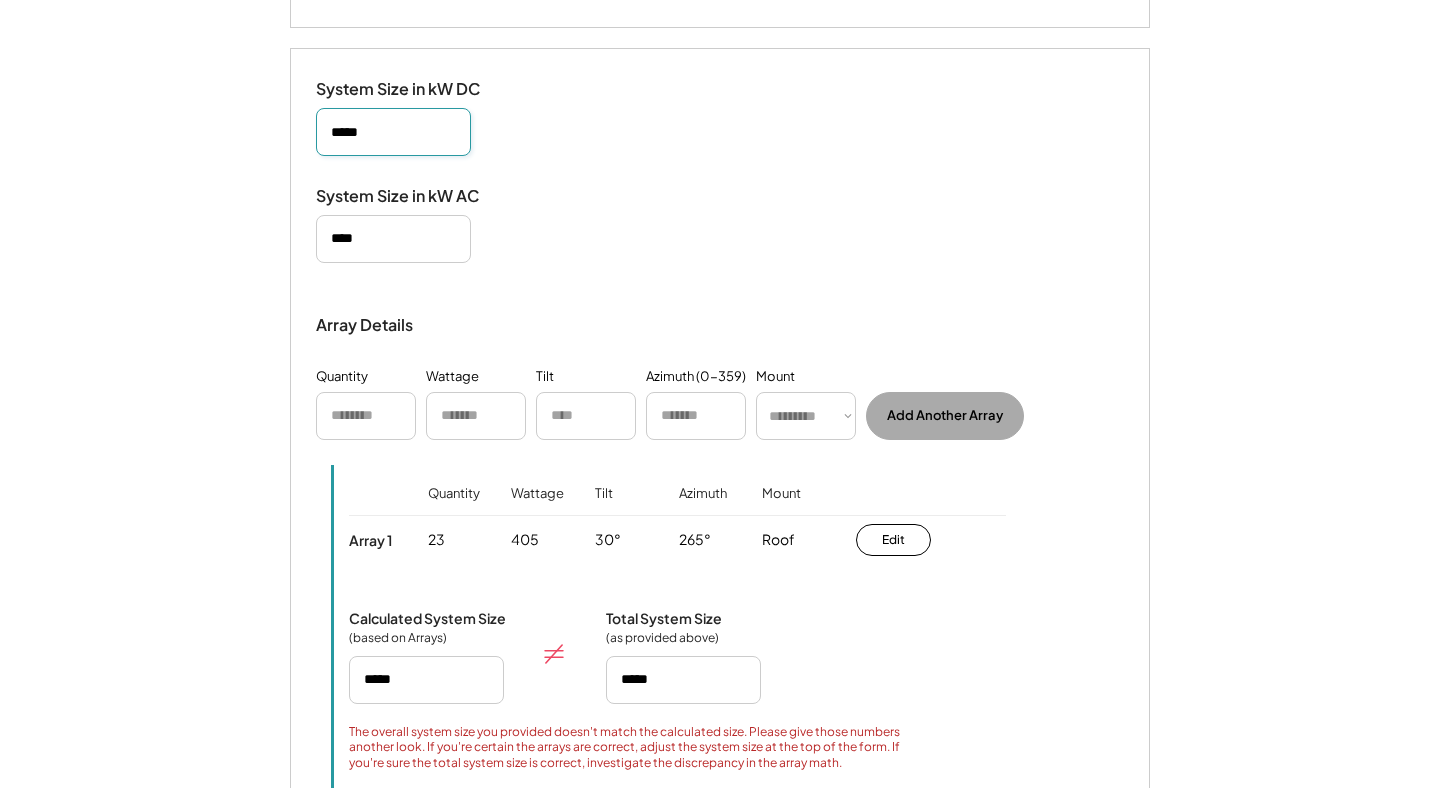 click at bounding box center [393, 132] 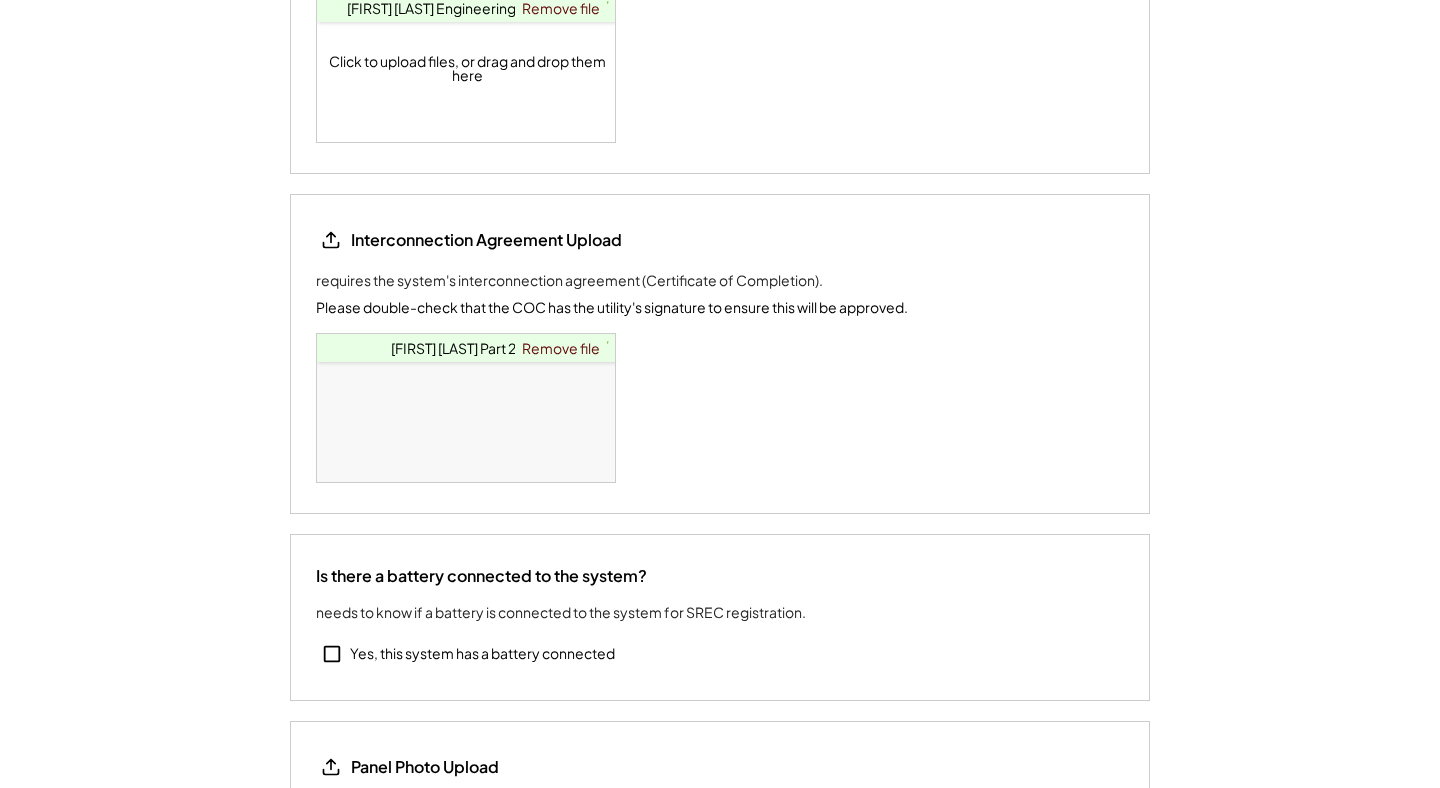 scroll, scrollTop: 3106, scrollLeft: 0, axis: vertical 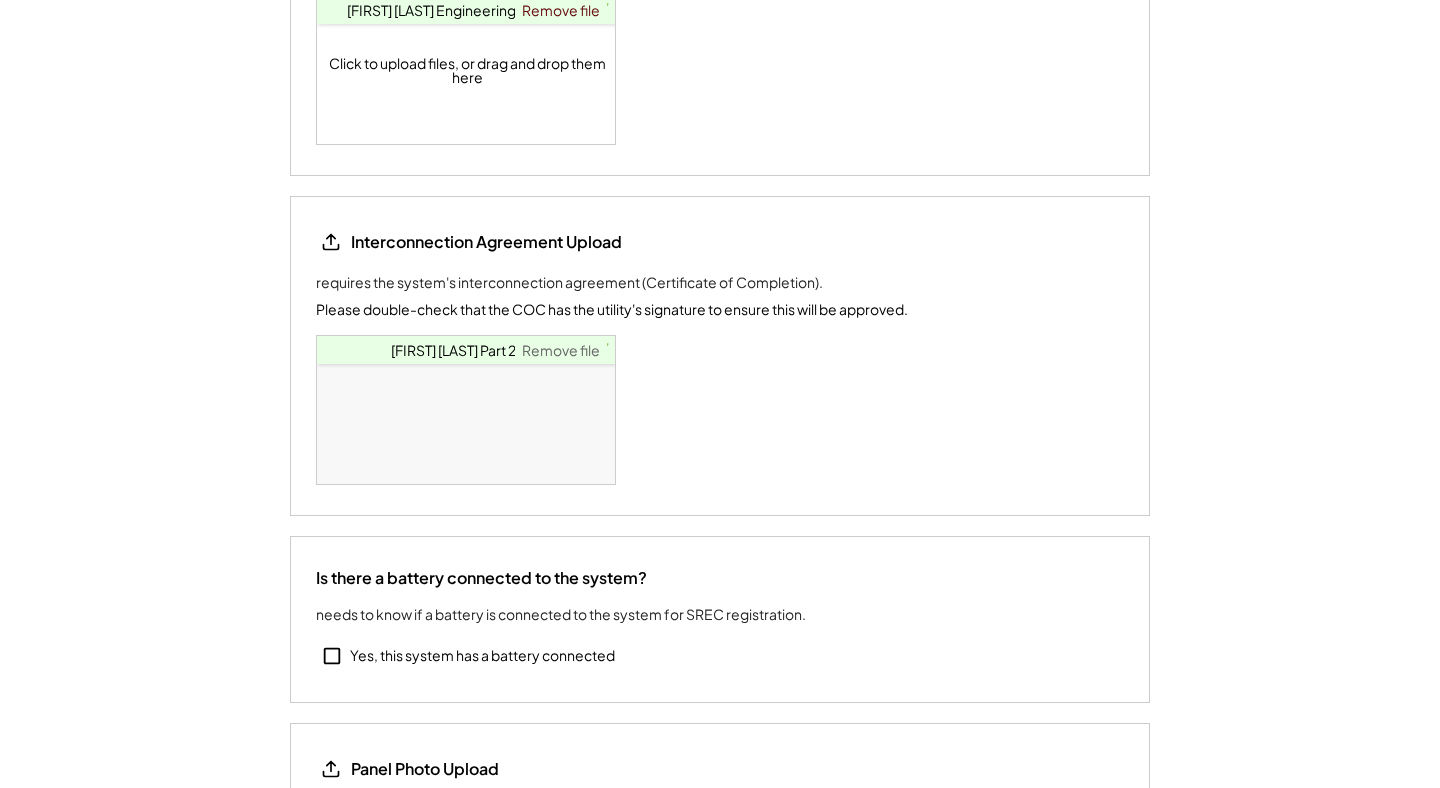 click on "Remove file" at bounding box center (561, 350) 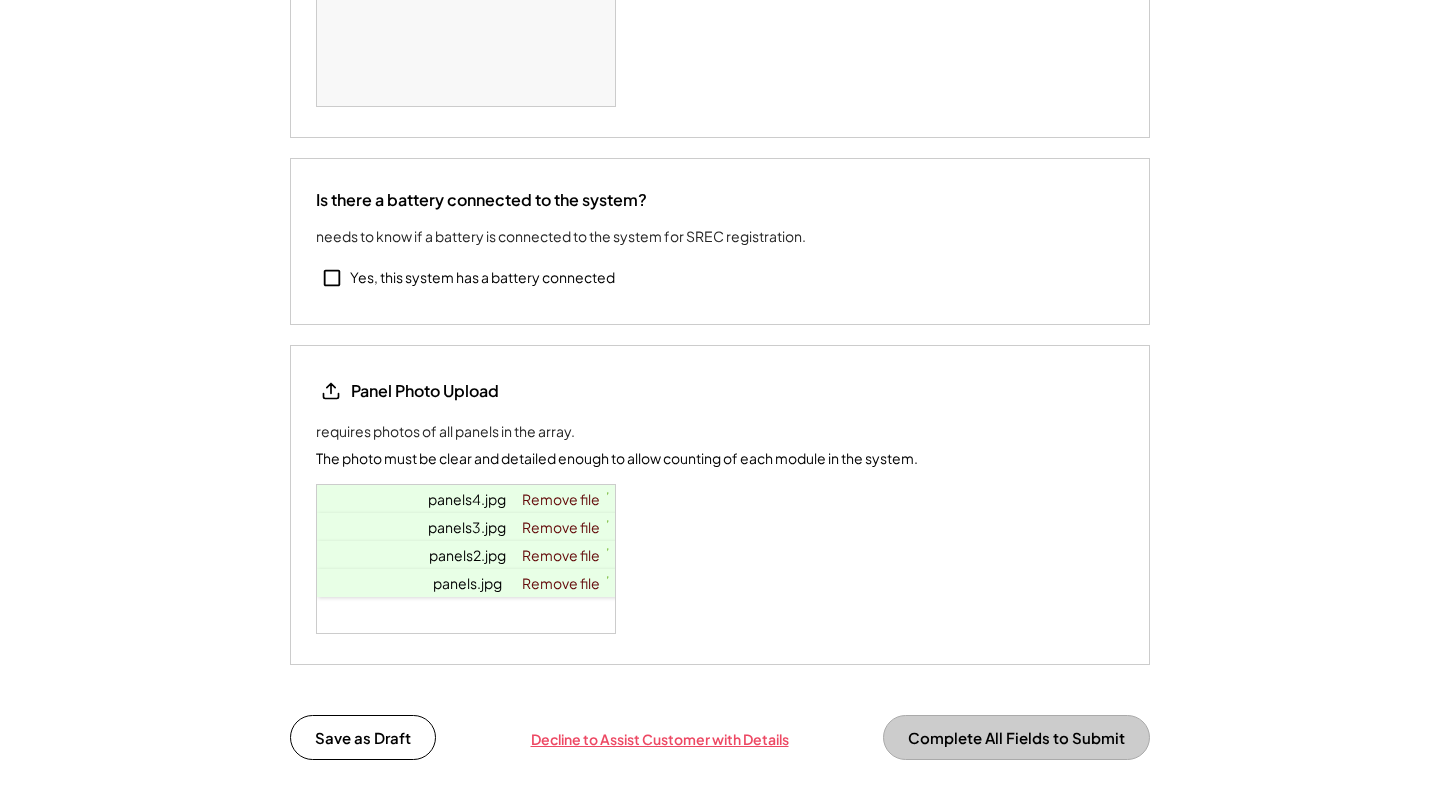 scroll, scrollTop: 3583, scrollLeft: 0, axis: vertical 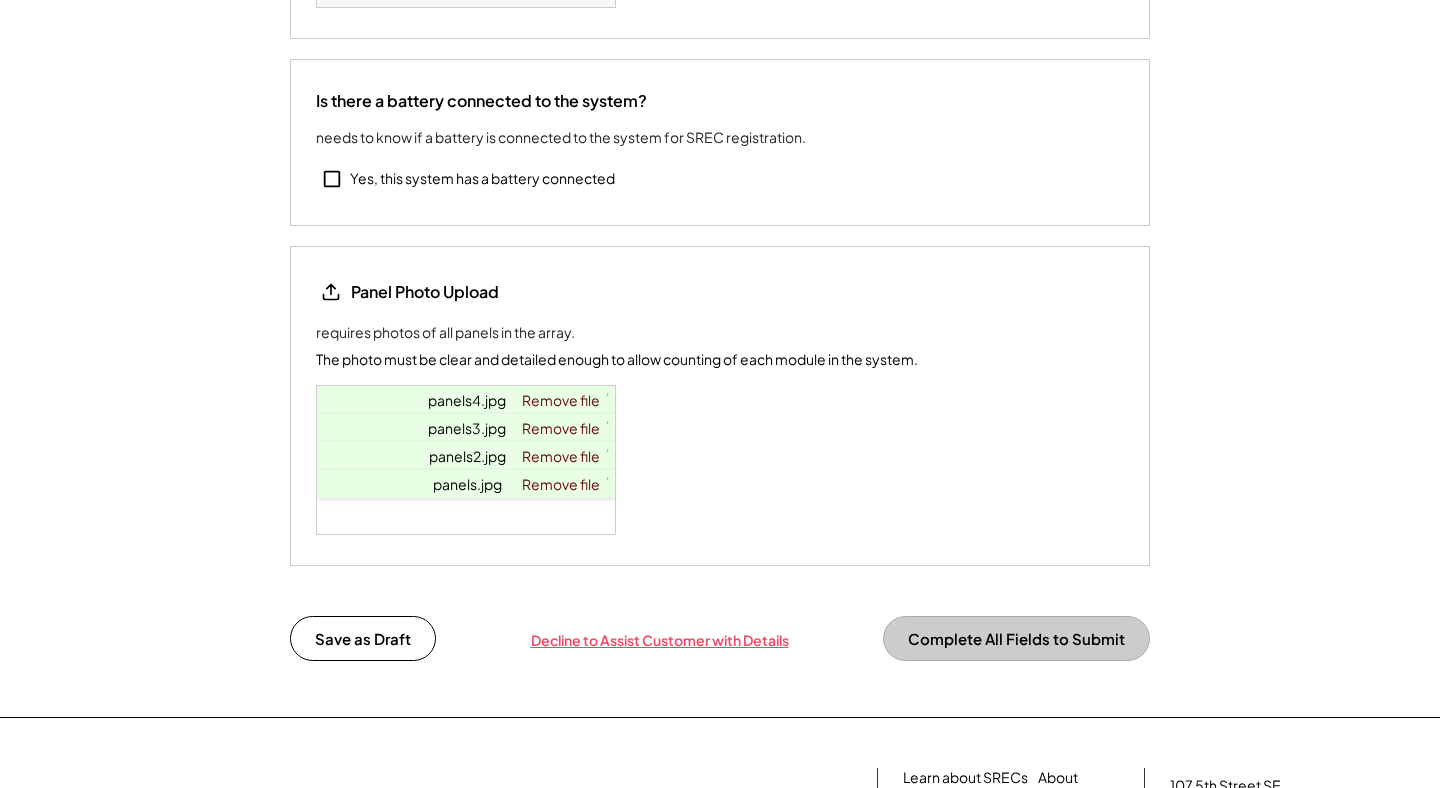click on "Panel Photo Upload  requires photos of all panels in the array. The photo must be clear and detailed enough to allow counting of each module in the system. Click to upload files, or drag and drop them here         panels4.jpg      3.8  MiB               ✔    ✘    Remove file         panels3.jpg      3.7  MiB               ✔    ✘    Remove file         panels2.jpg      4.3  MiB               ✔    ✘    Remove file         panels.jpg      3.8  MiB               ✔    ✘    Remove file" at bounding box center [720, 406] 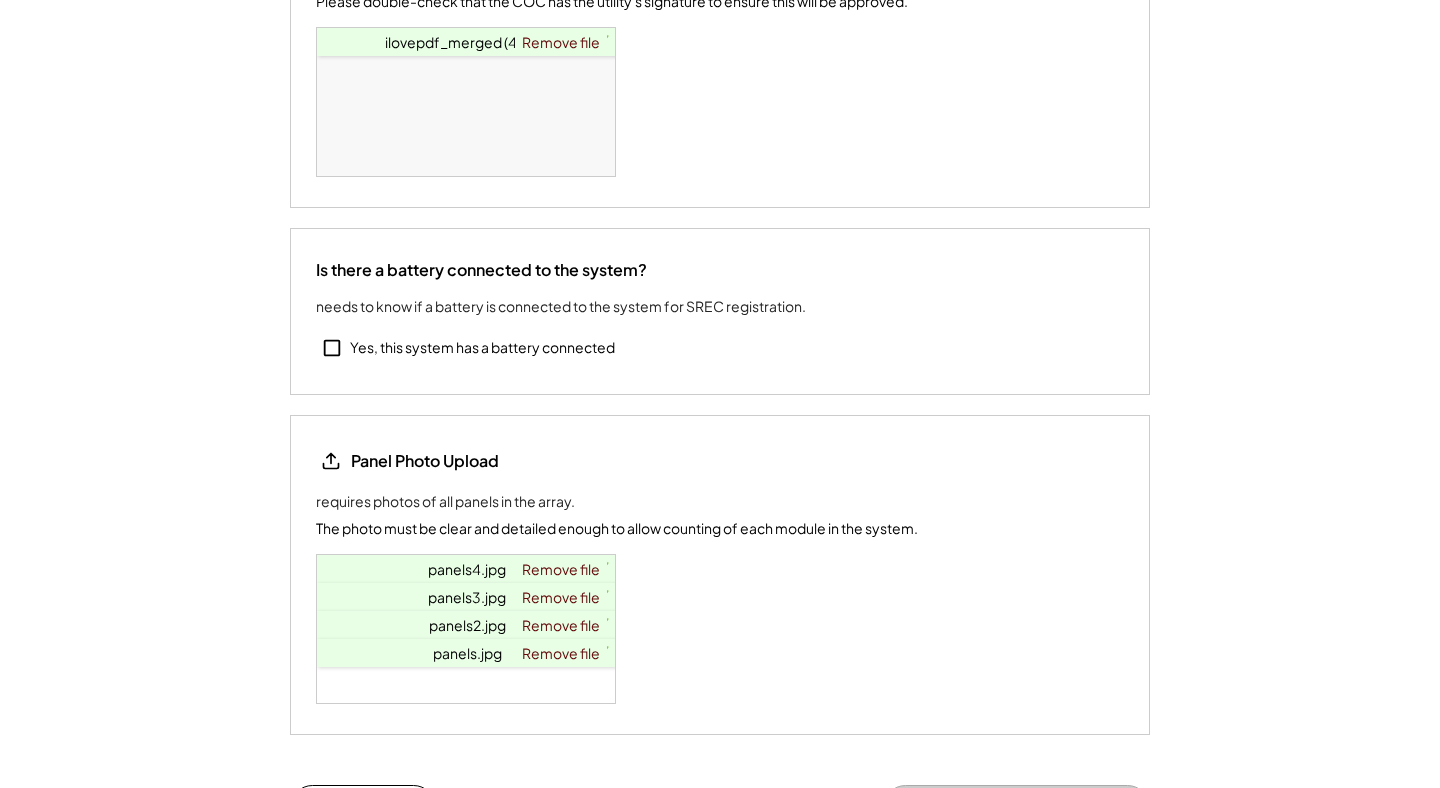 scroll, scrollTop: 3841, scrollLeft: 0, axis: vertical 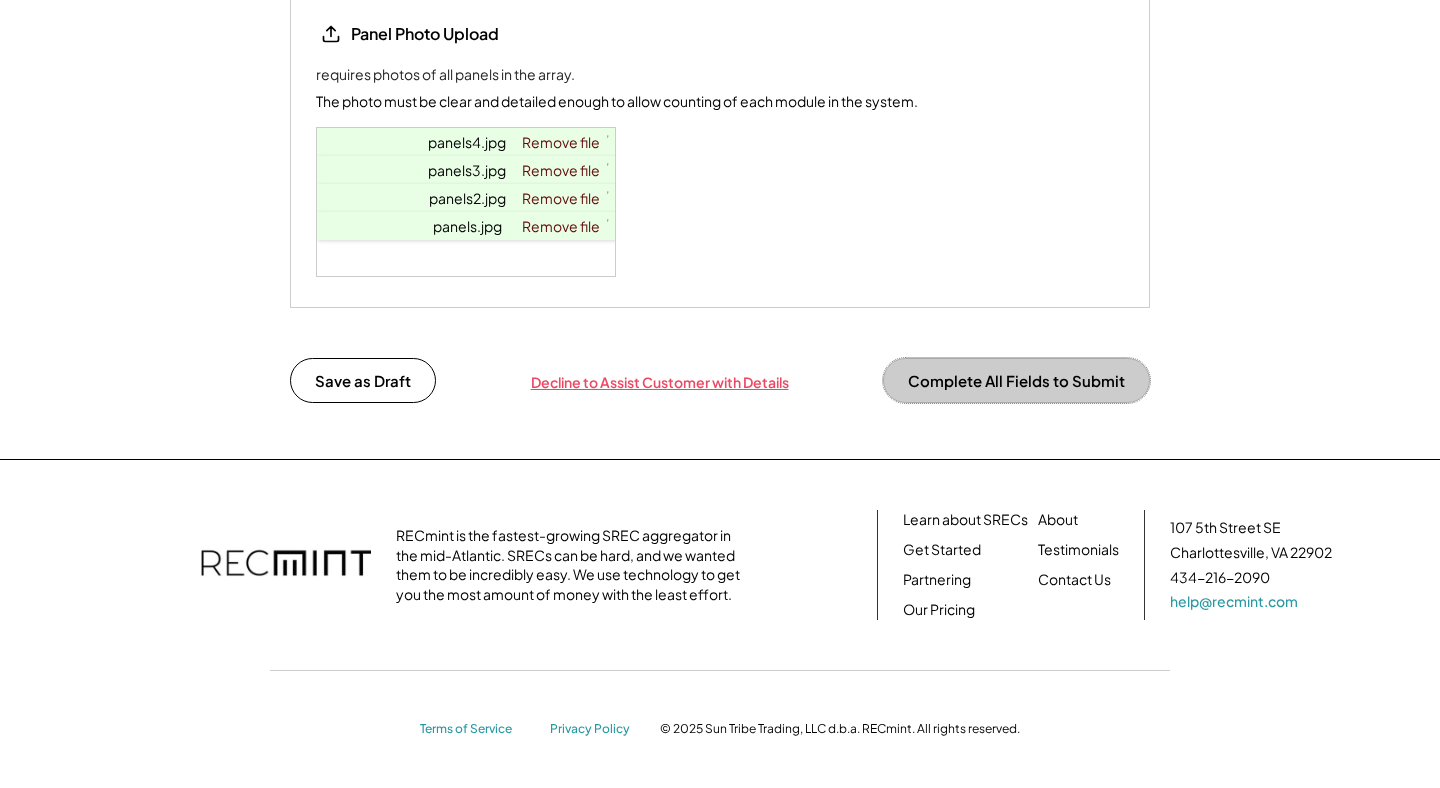 click on "Complete All Fields to Submit" at bounding box center (1016, 380) 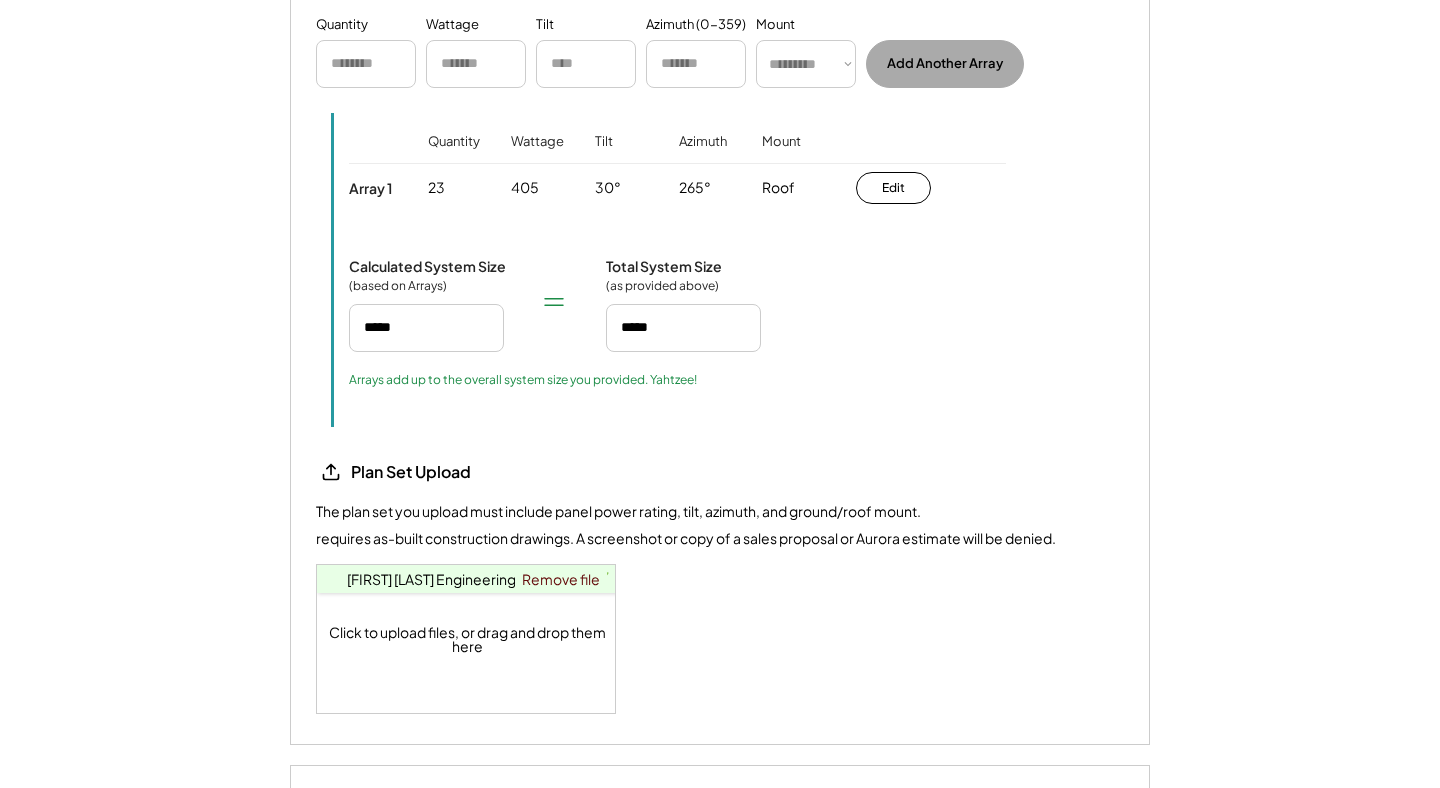 scroll, scrollTop: 2488, scrollLeft: 0, axis: vertical 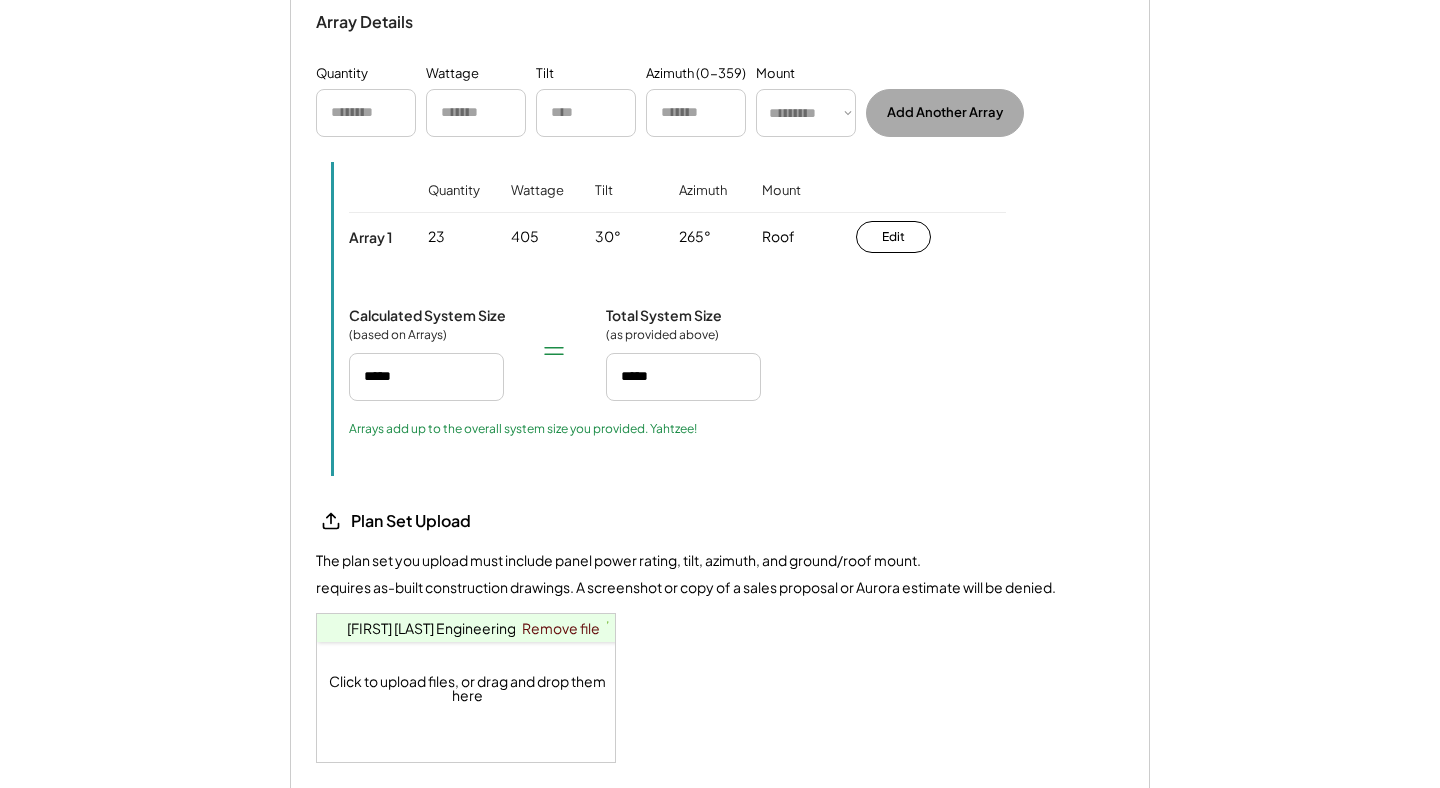 click on "405" at bounding box center [553, 237] 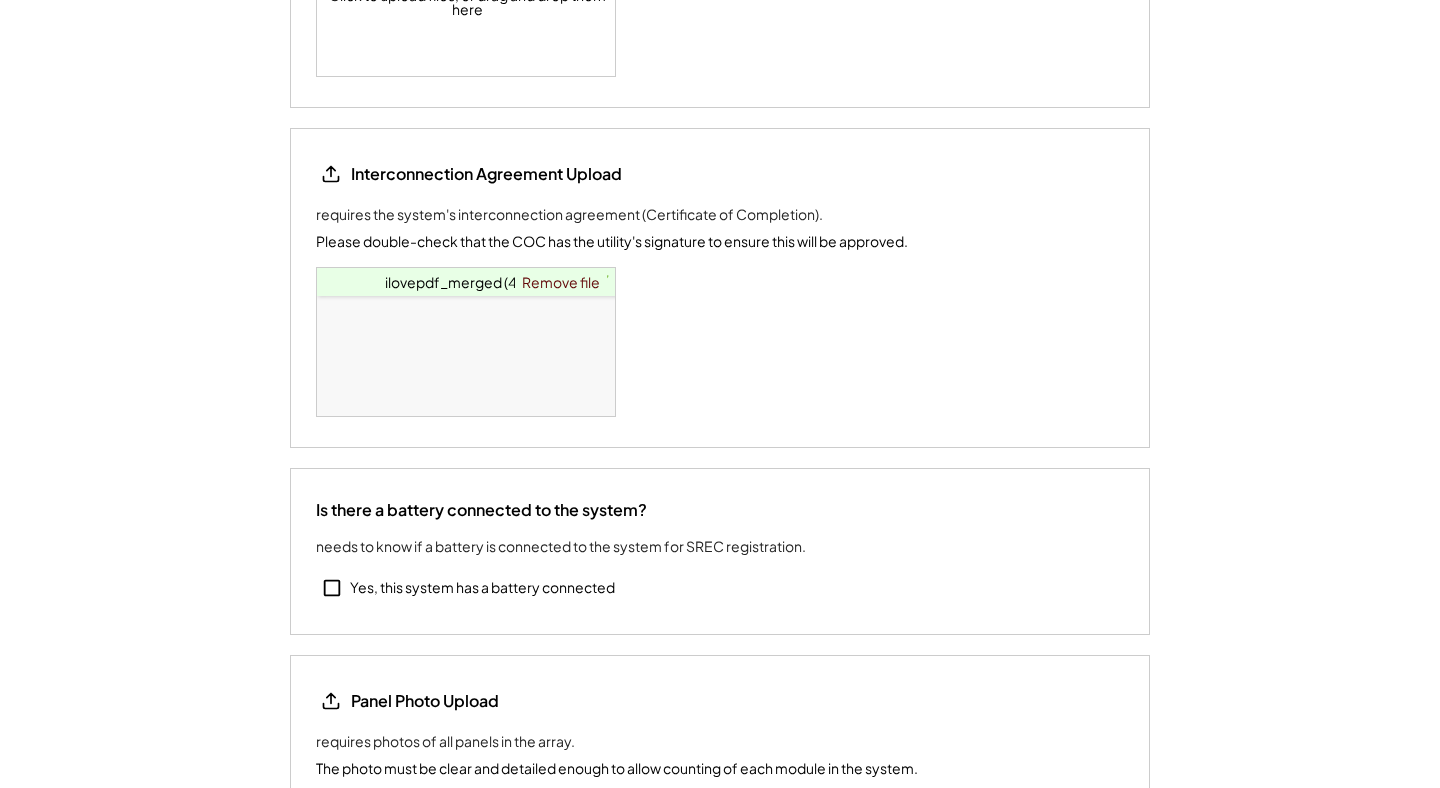 scroll, scrollTop: 3841, scrollLeft: 0, axis: vertical 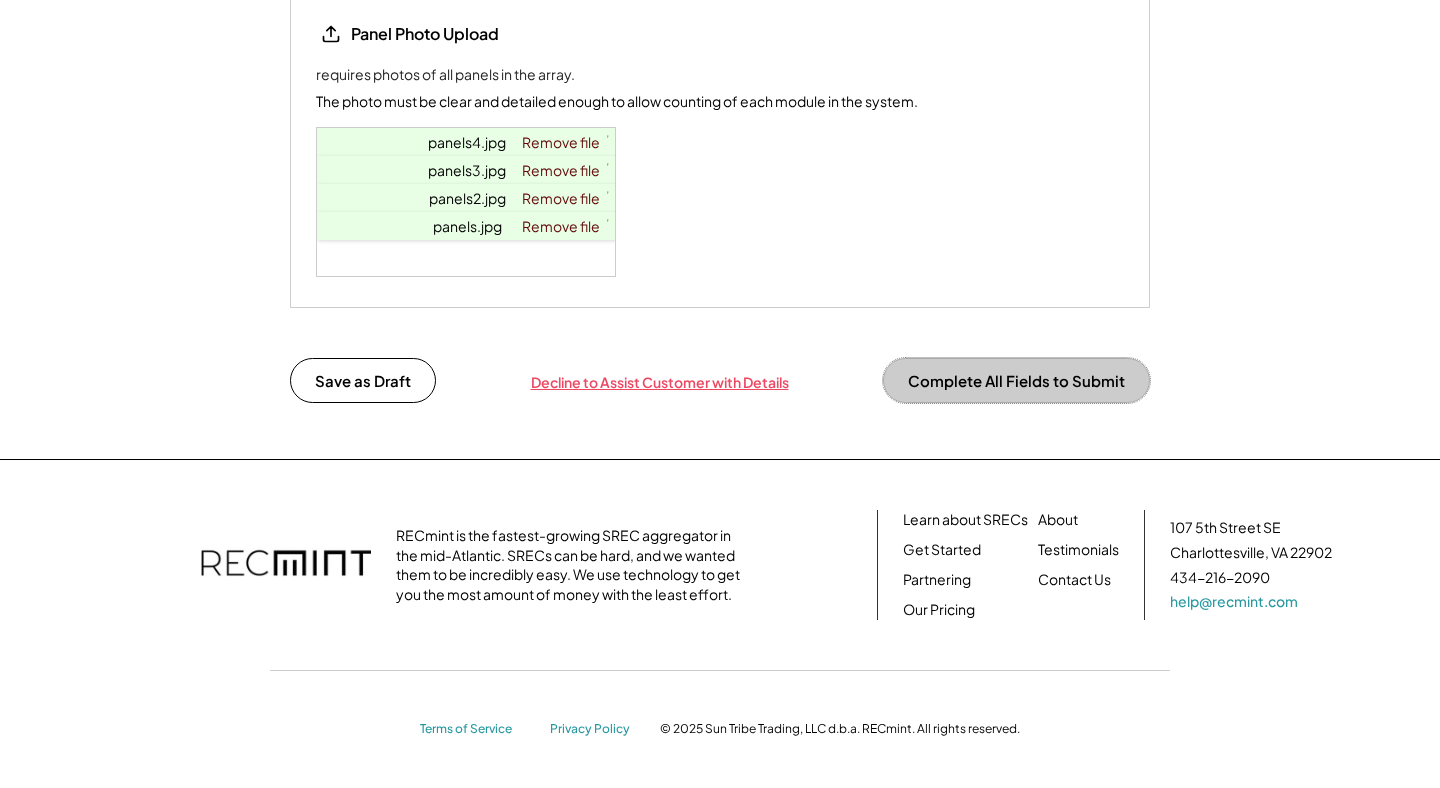 click on "Complete All Fields to Submit" at bounding box center (1016, 380) 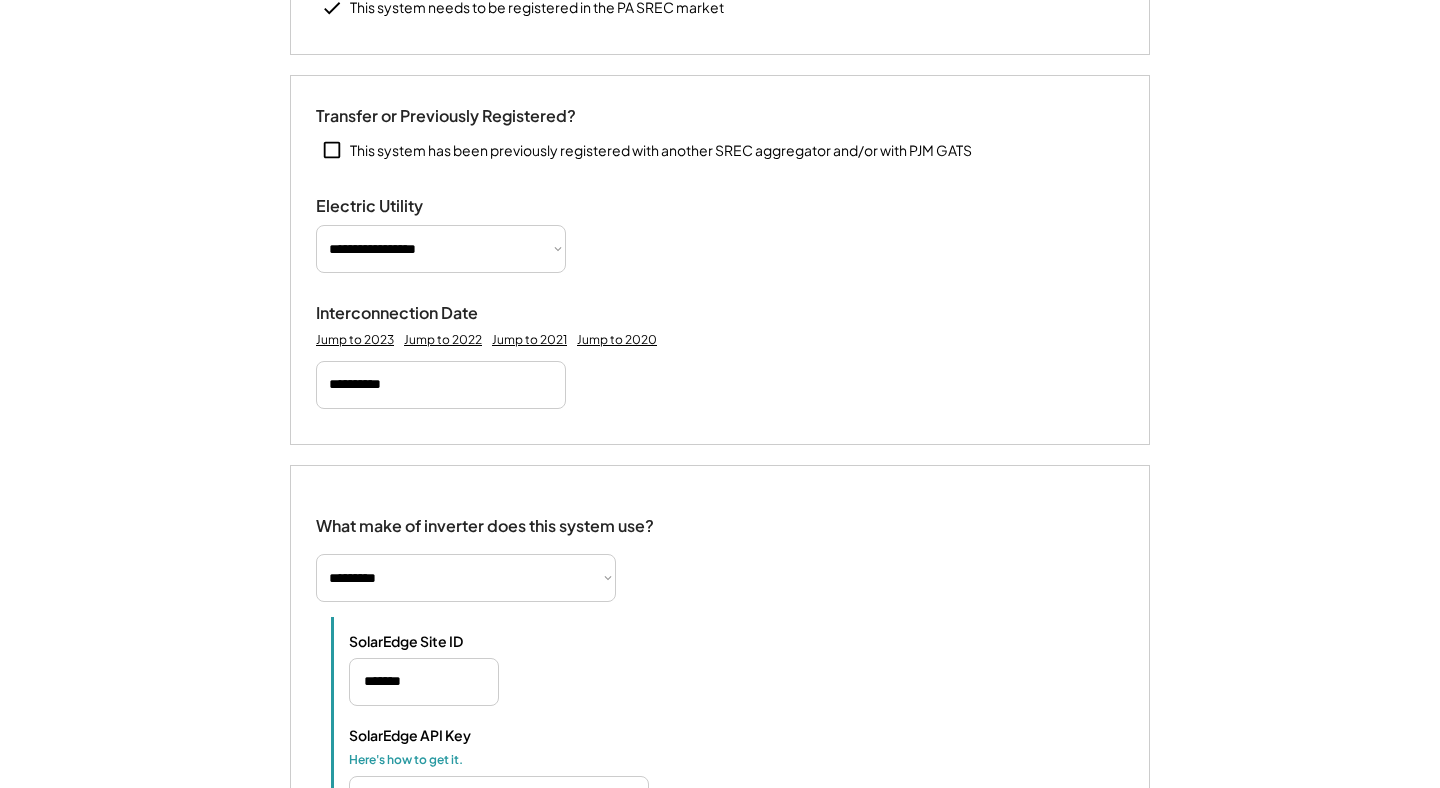 scroll, scrollTop: 906, scrollLeft: 0, axis: vertical 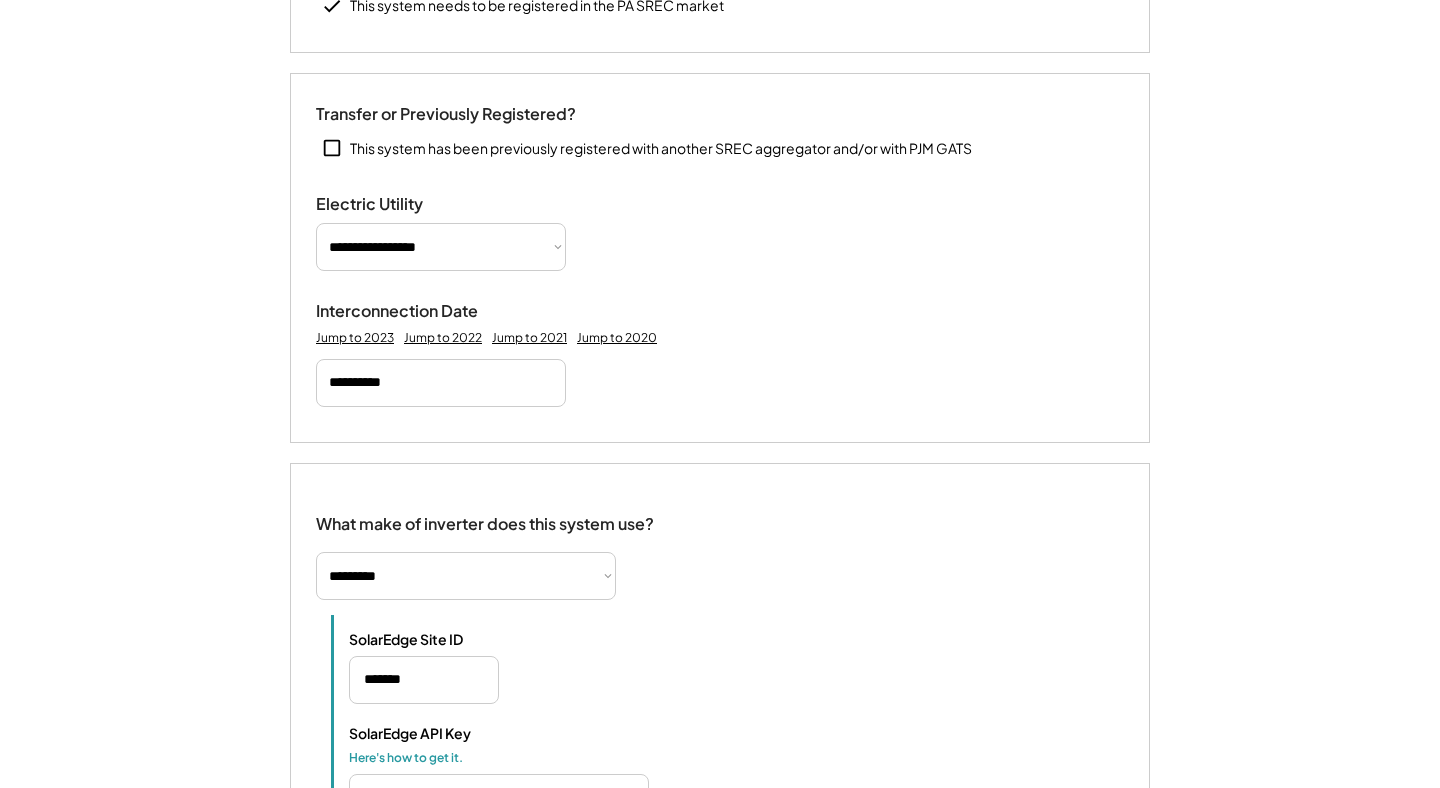 click on "**********" at bounding box center [441, 247] 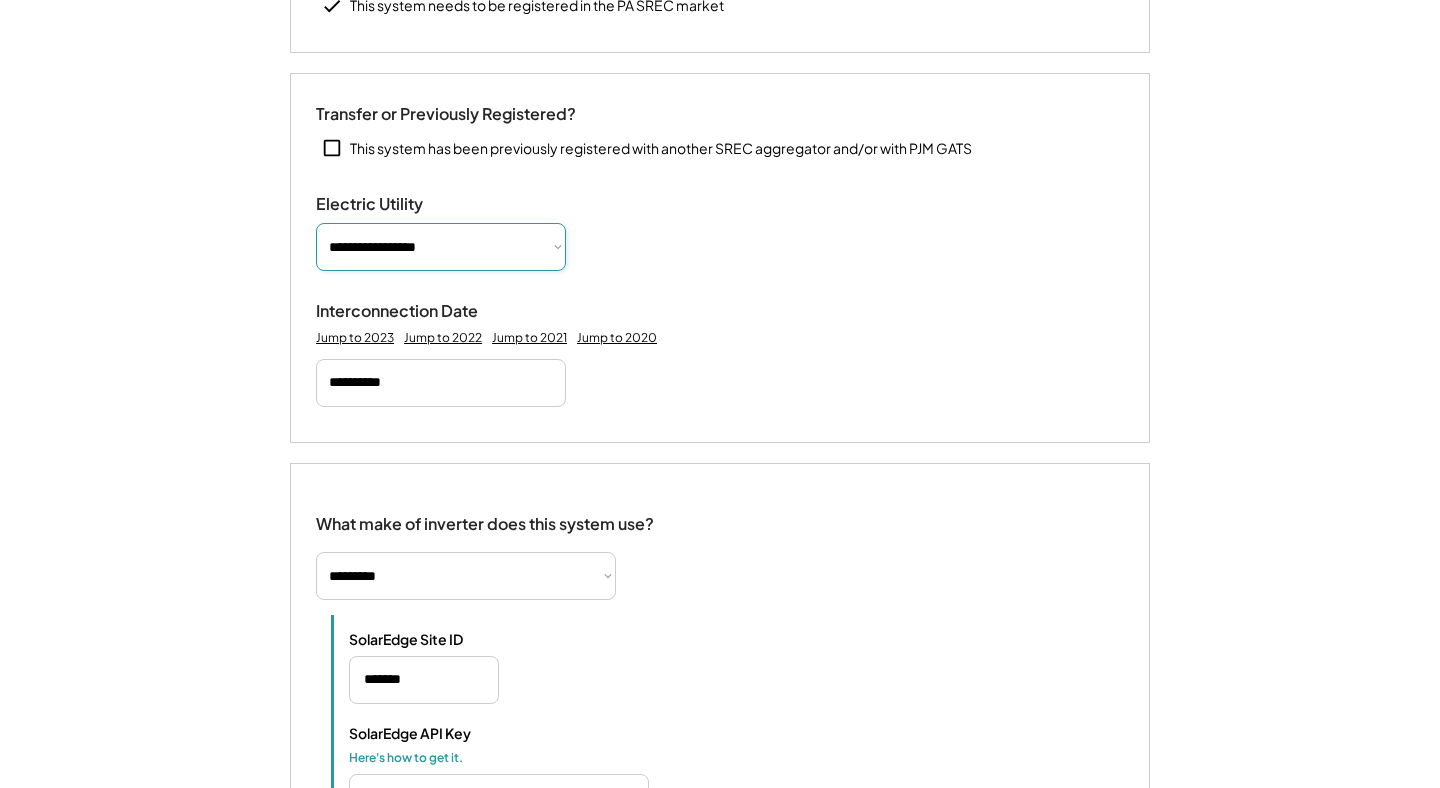 click on "**********" at bounding box center (441, 247) 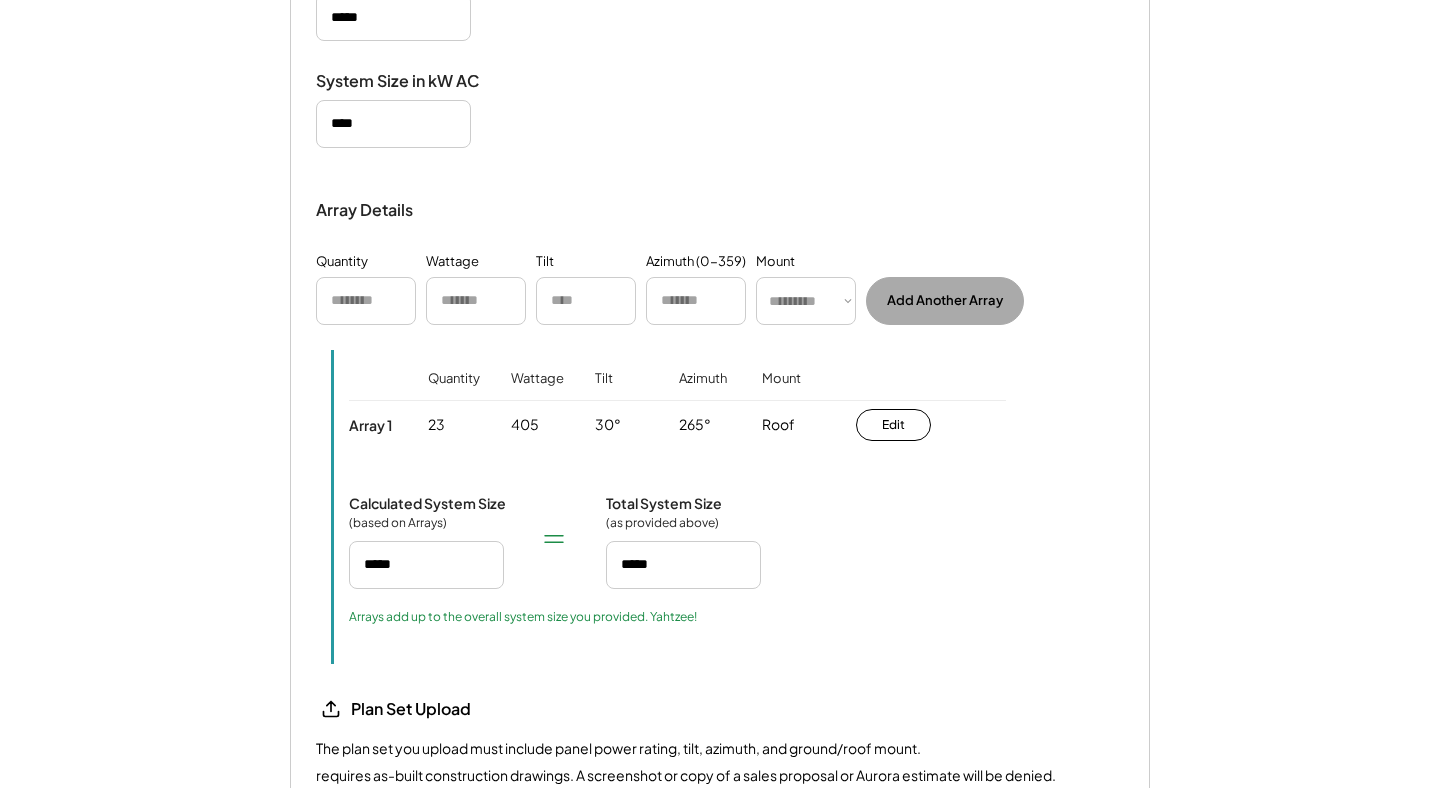 scroll, scrollTop: 2302, scrollLeft: 0, axis: vertical 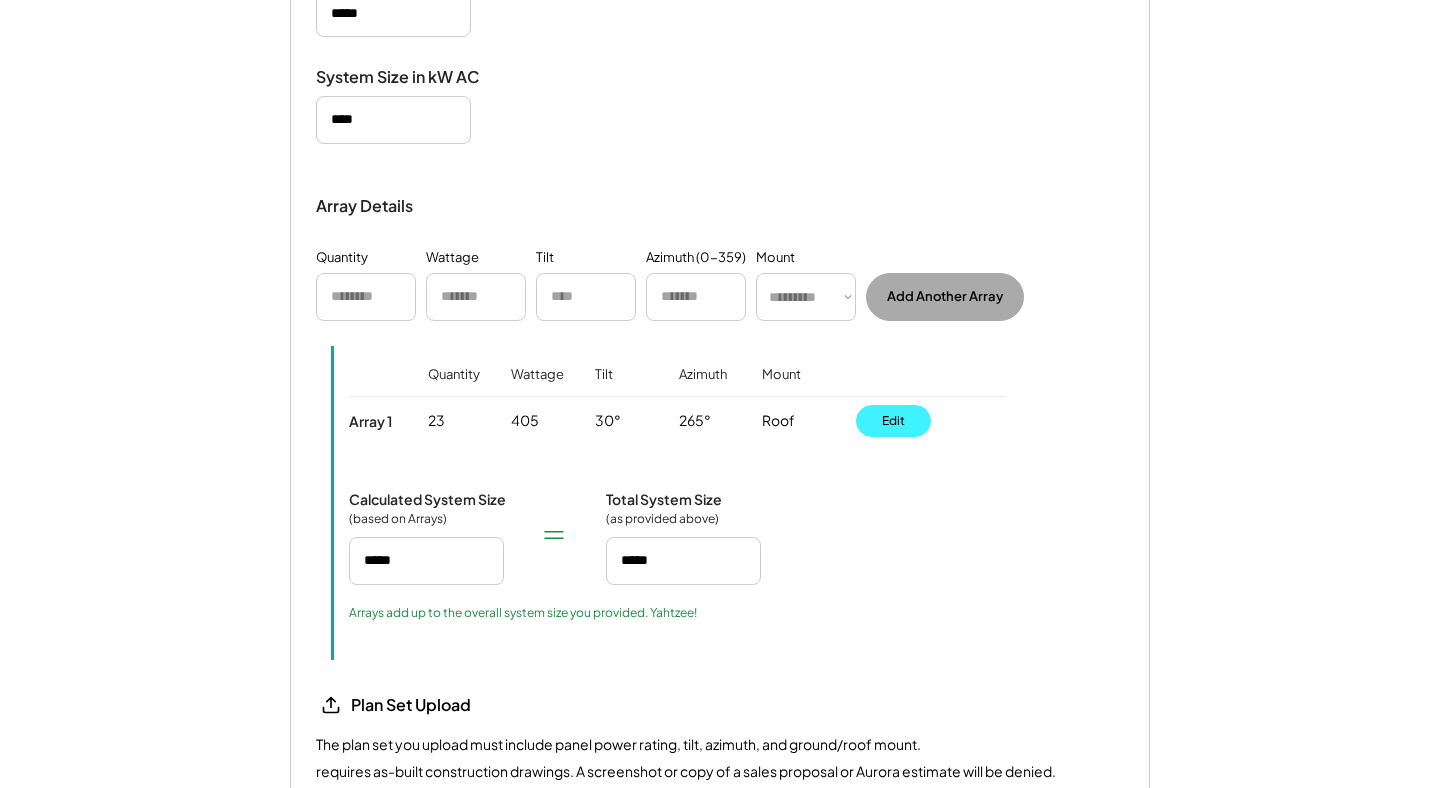 click on "Edit" at bounding box center [893, 421] 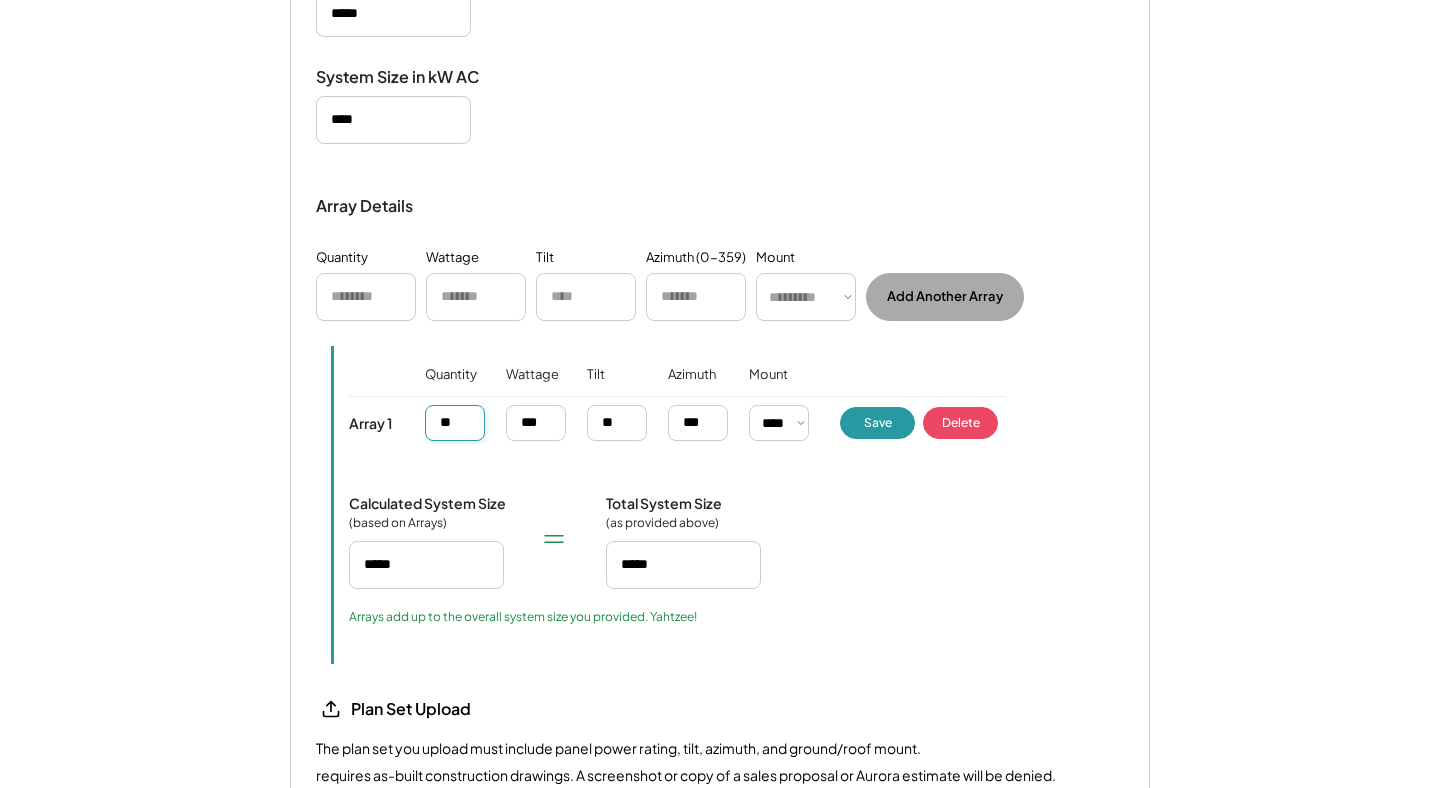 click at bounding box center [455, 423] 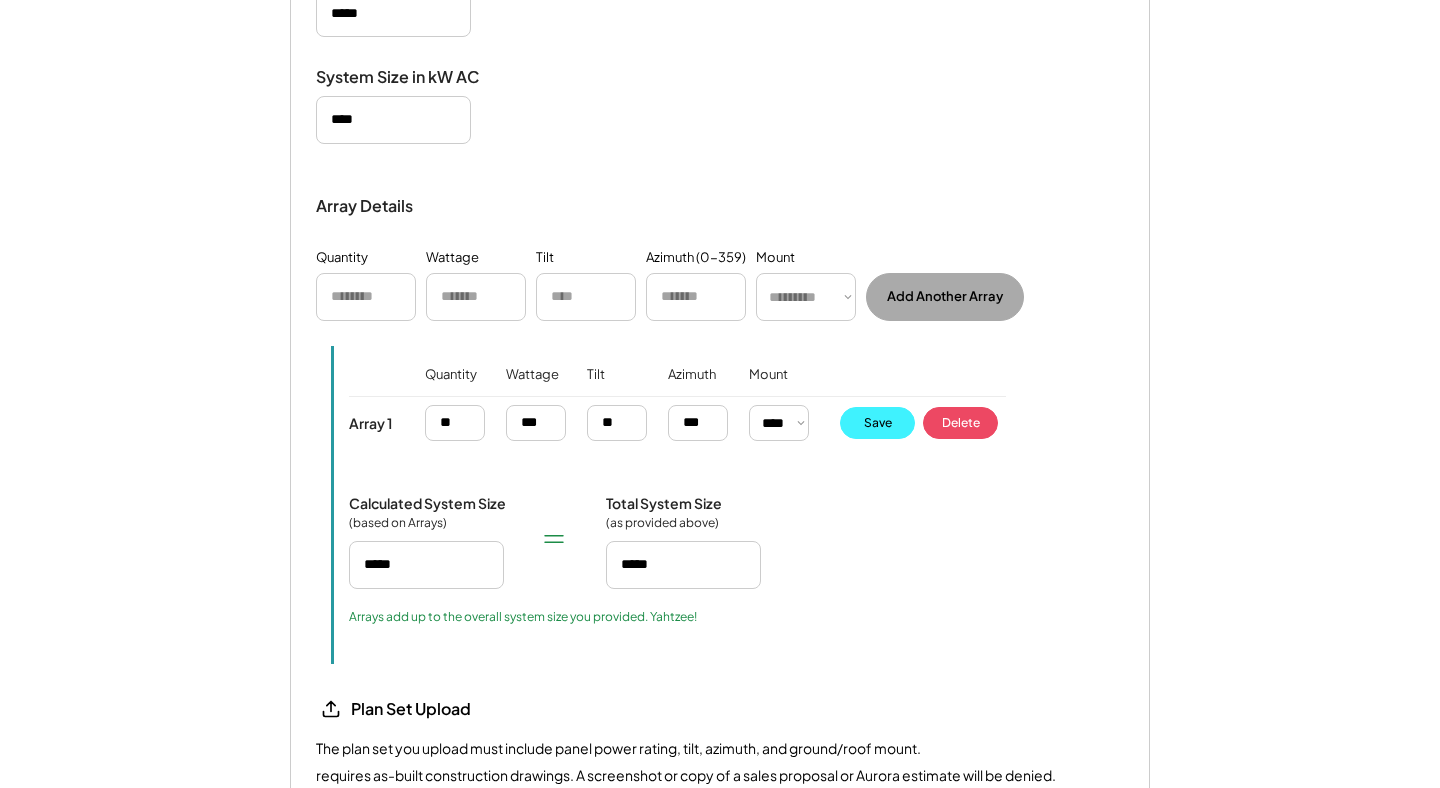 click on "Save" at bounding box center [877, 423] 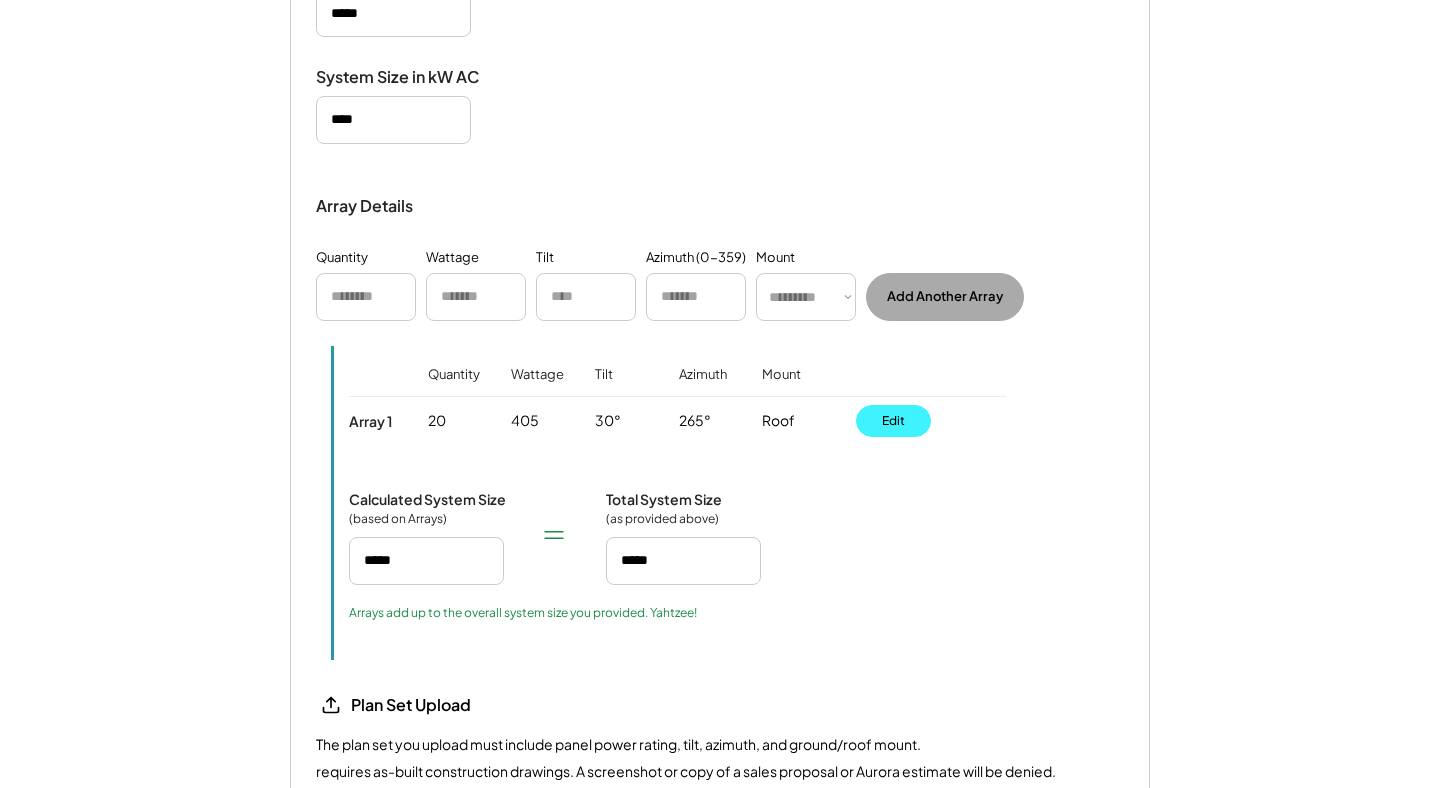 type on "*****" 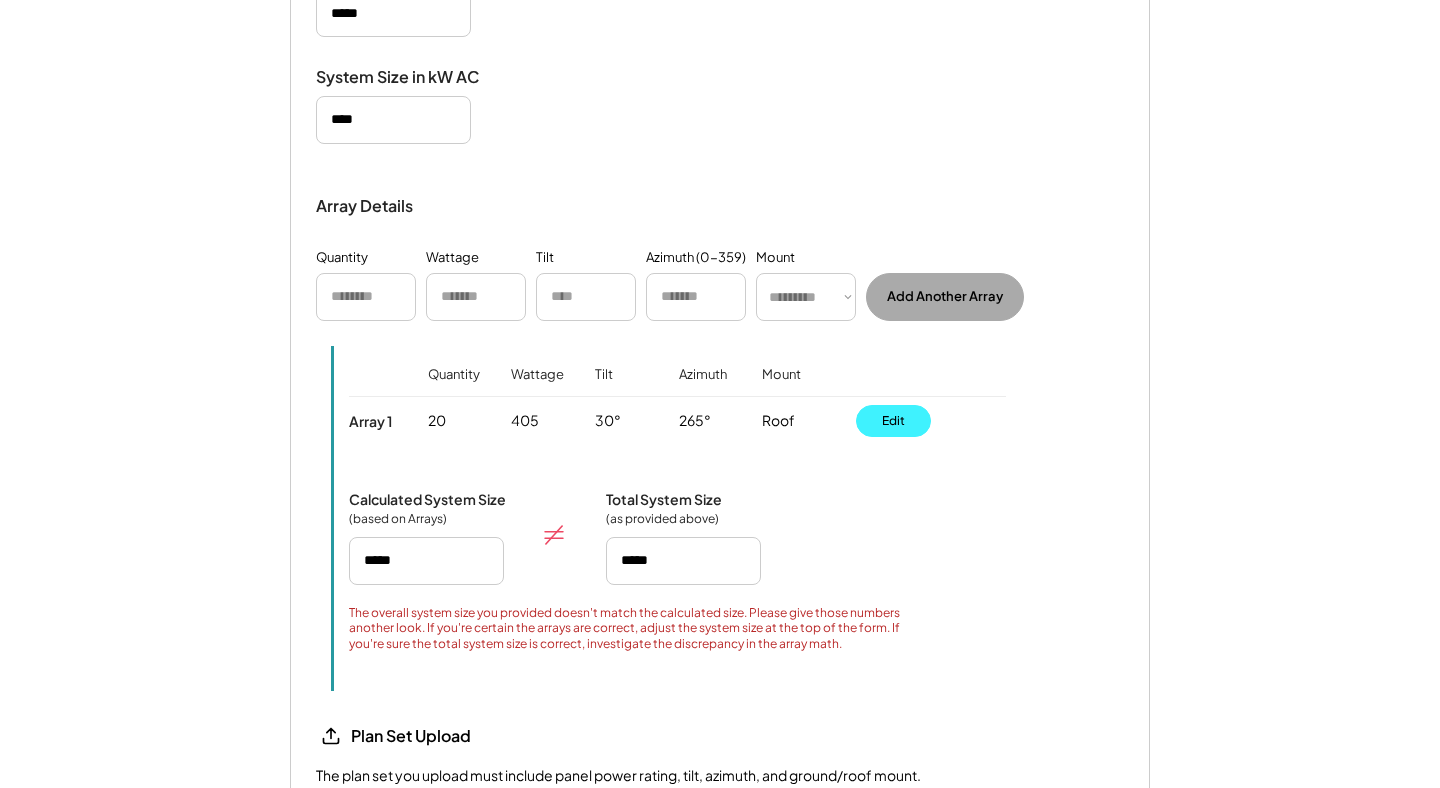 click on "Edit" at bounding box center [893, 421] 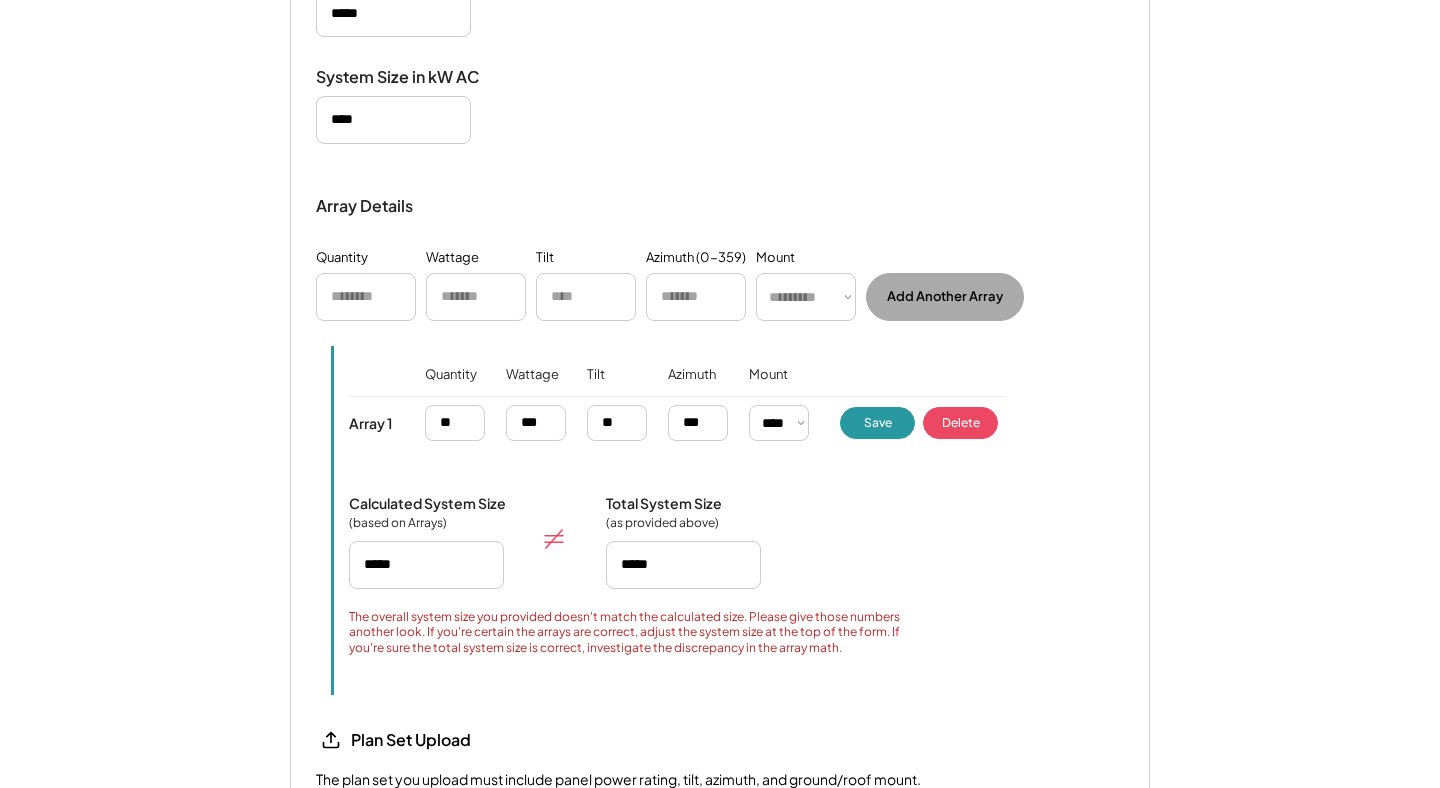 click at bounding box center [617, 423] 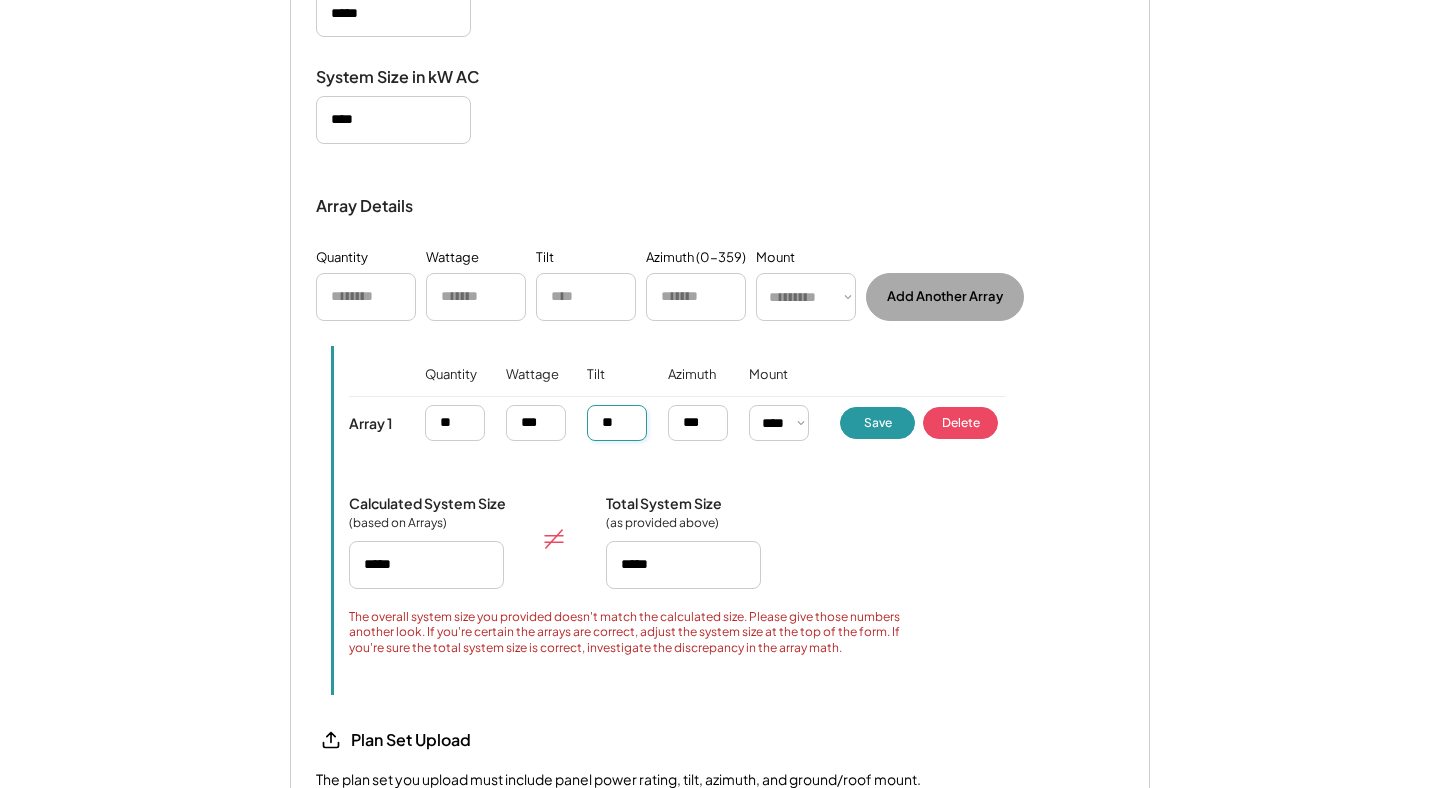 type on "**" 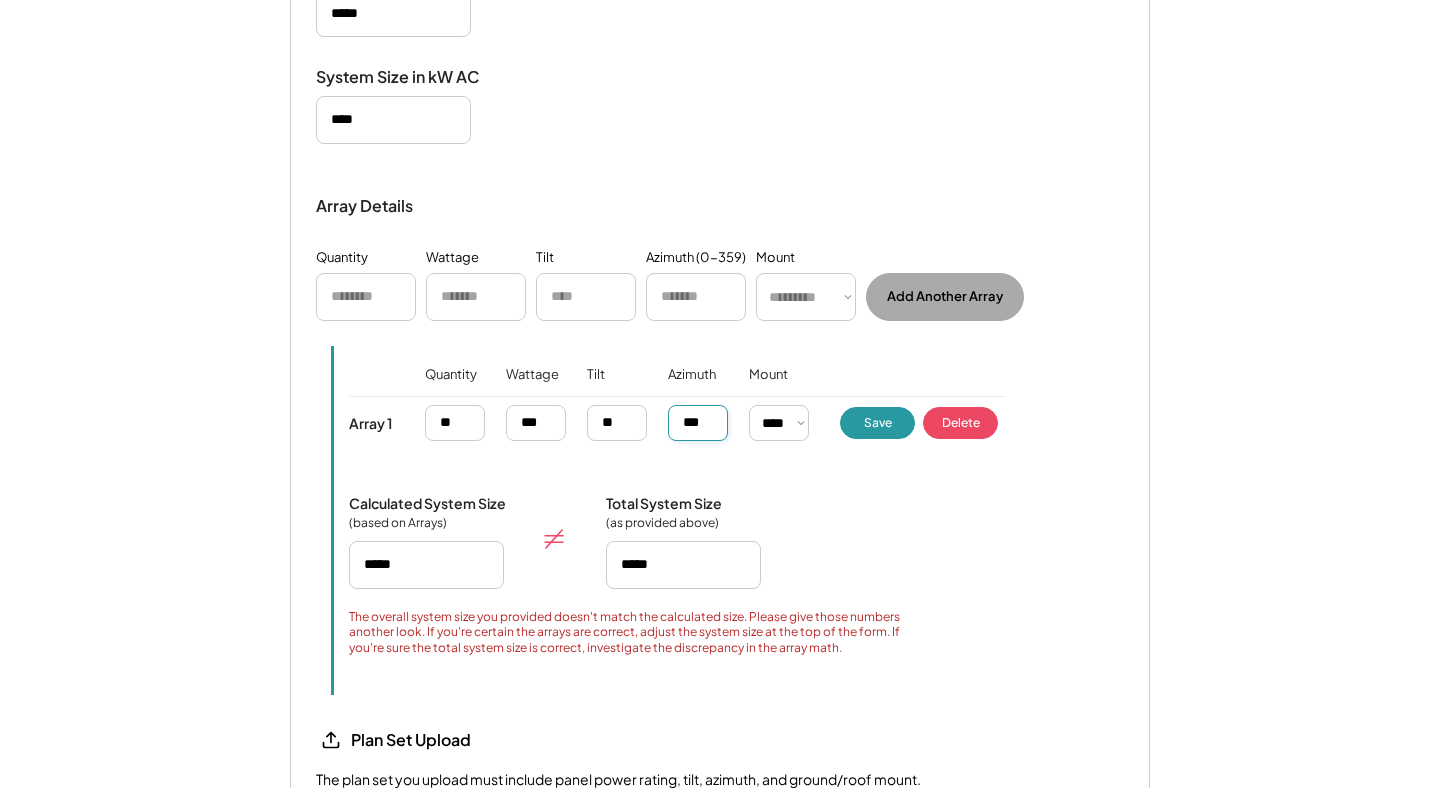 click at bounding box center (698, 423) 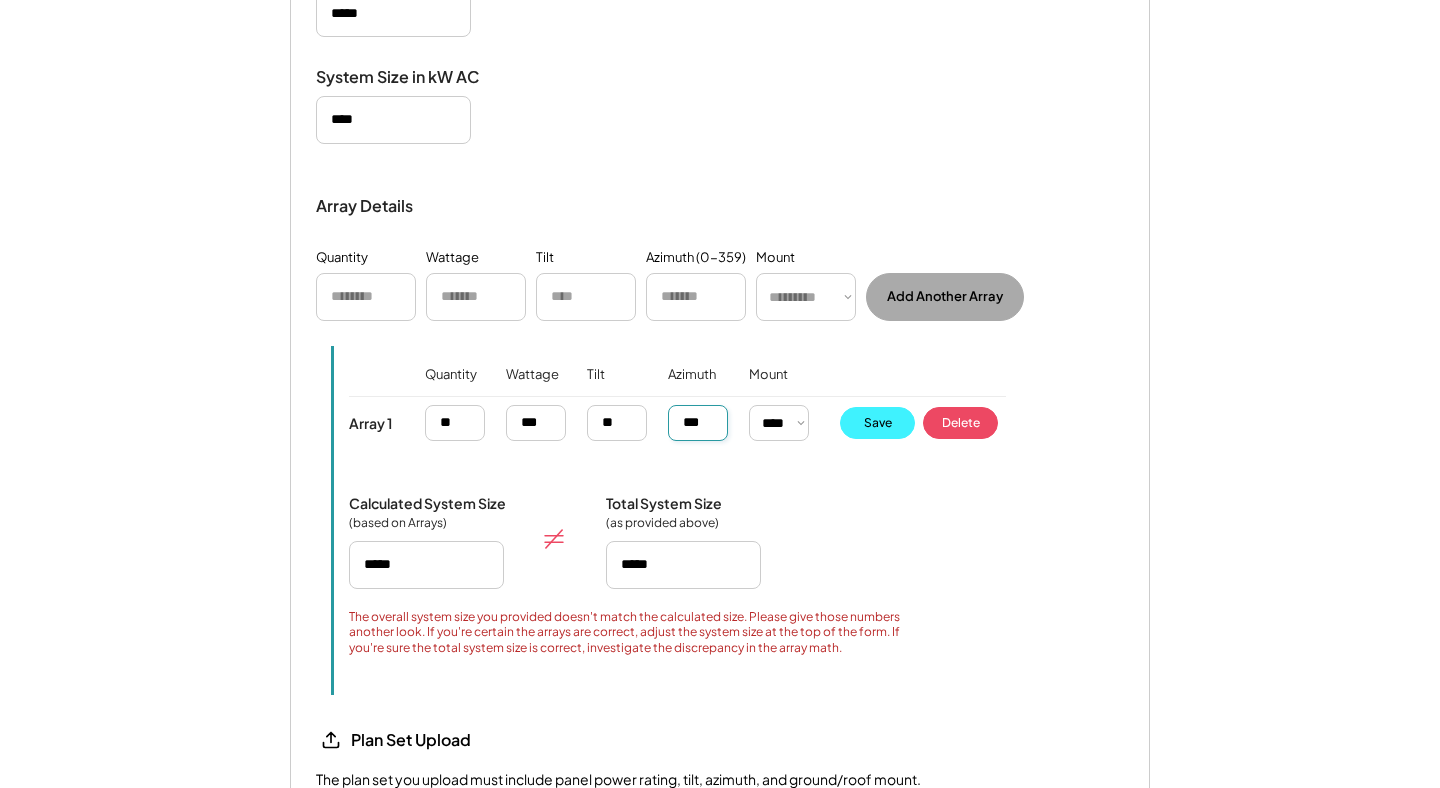 type on "***" 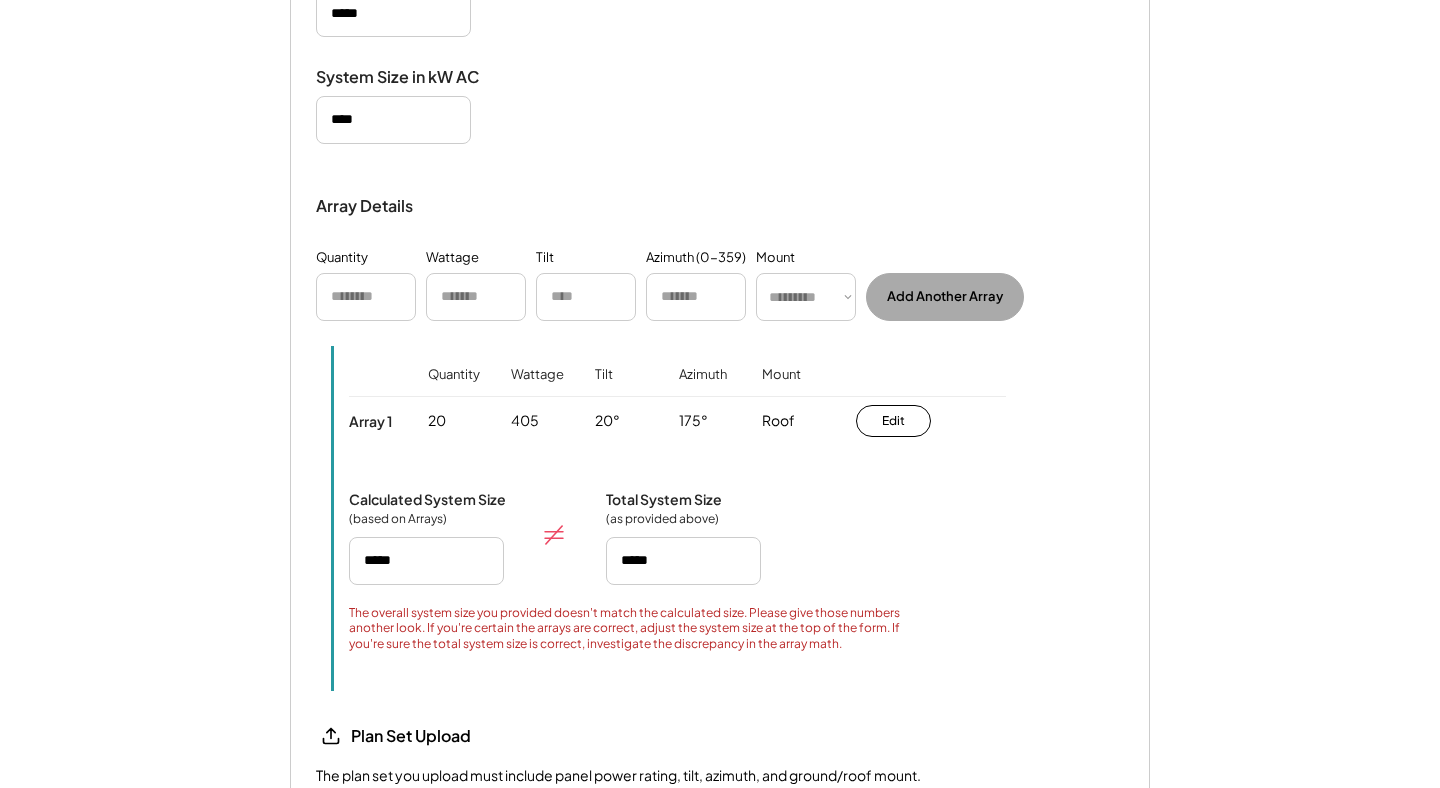 click at bounding box center [366, 297] 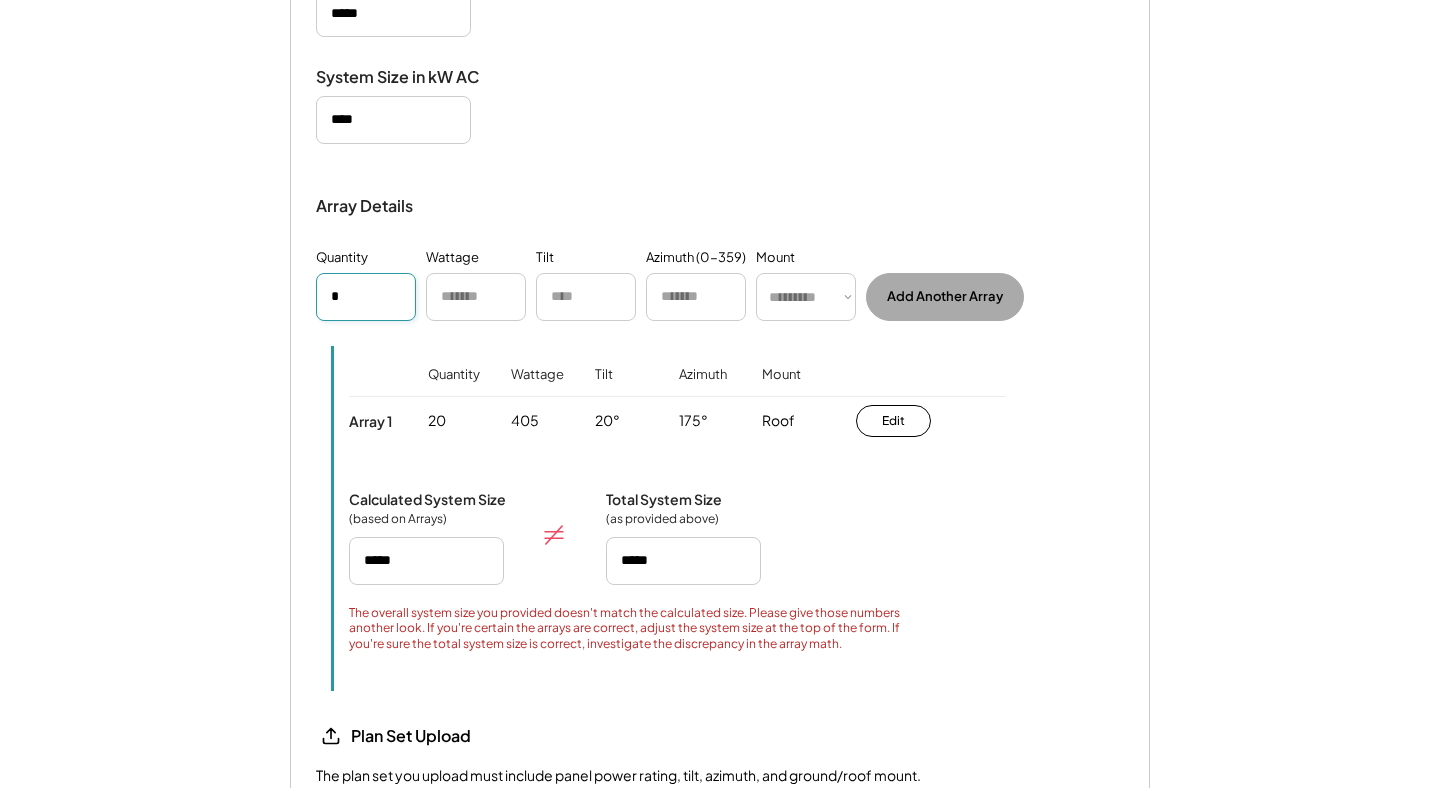 type on "*" 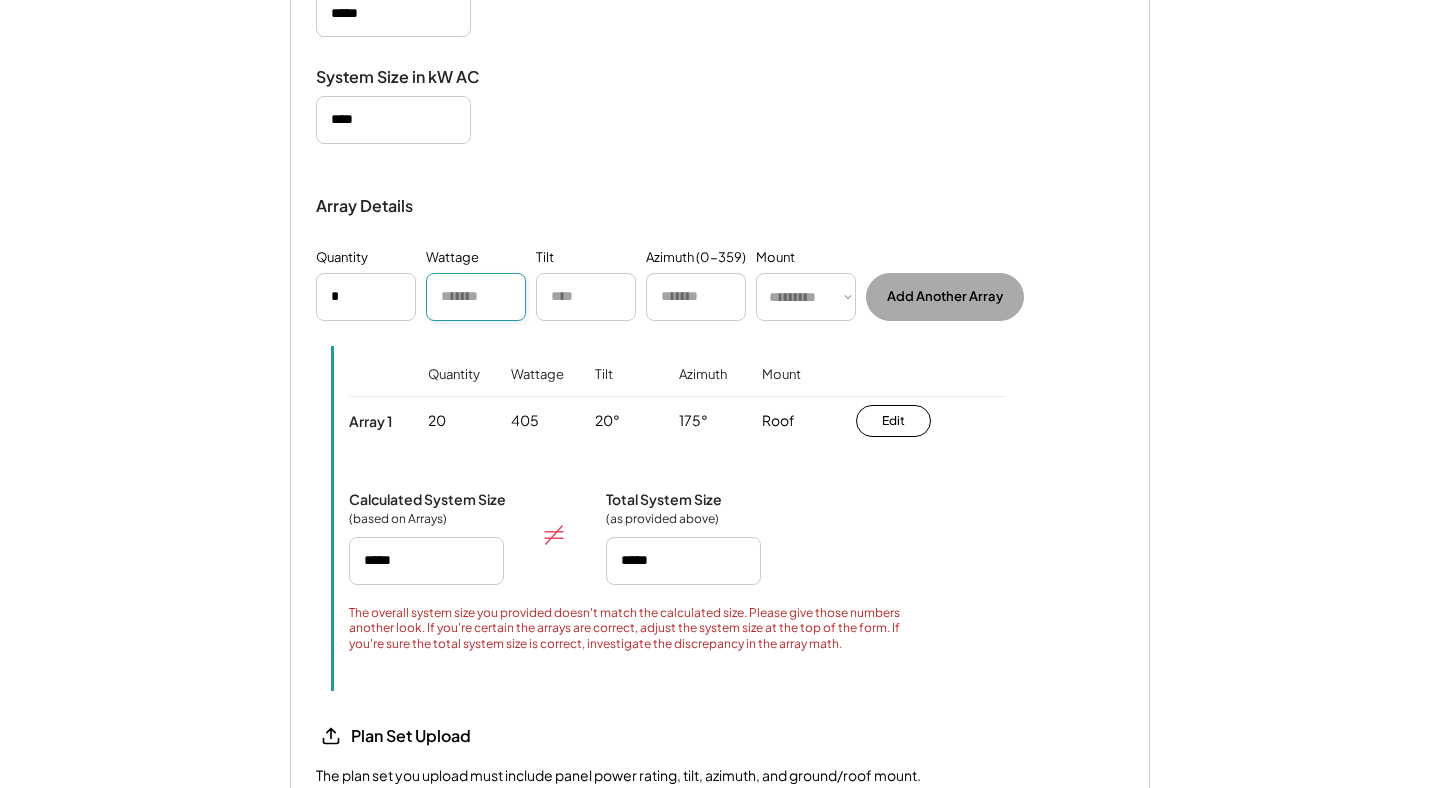 click at bounding box center (476, 297) 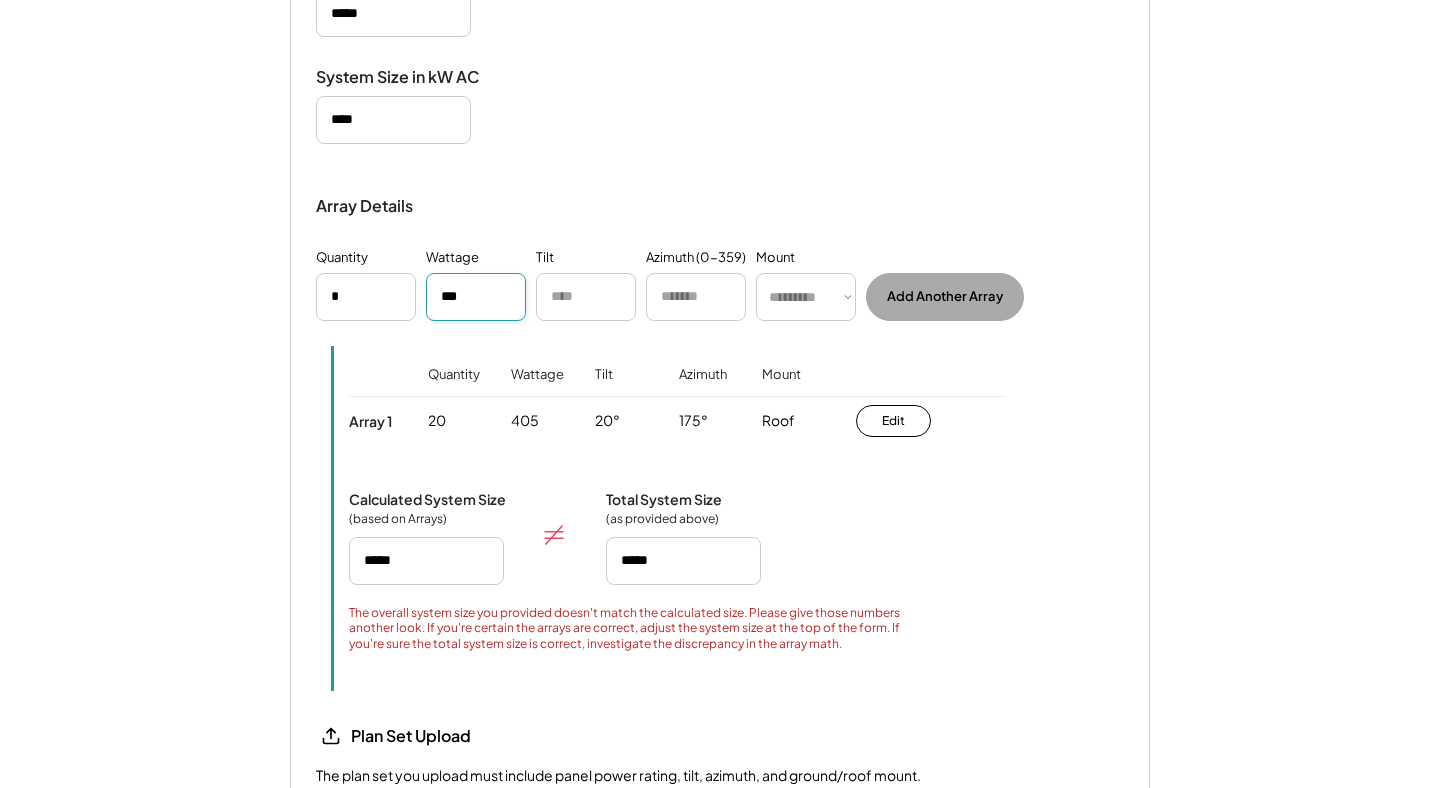 type on "***" 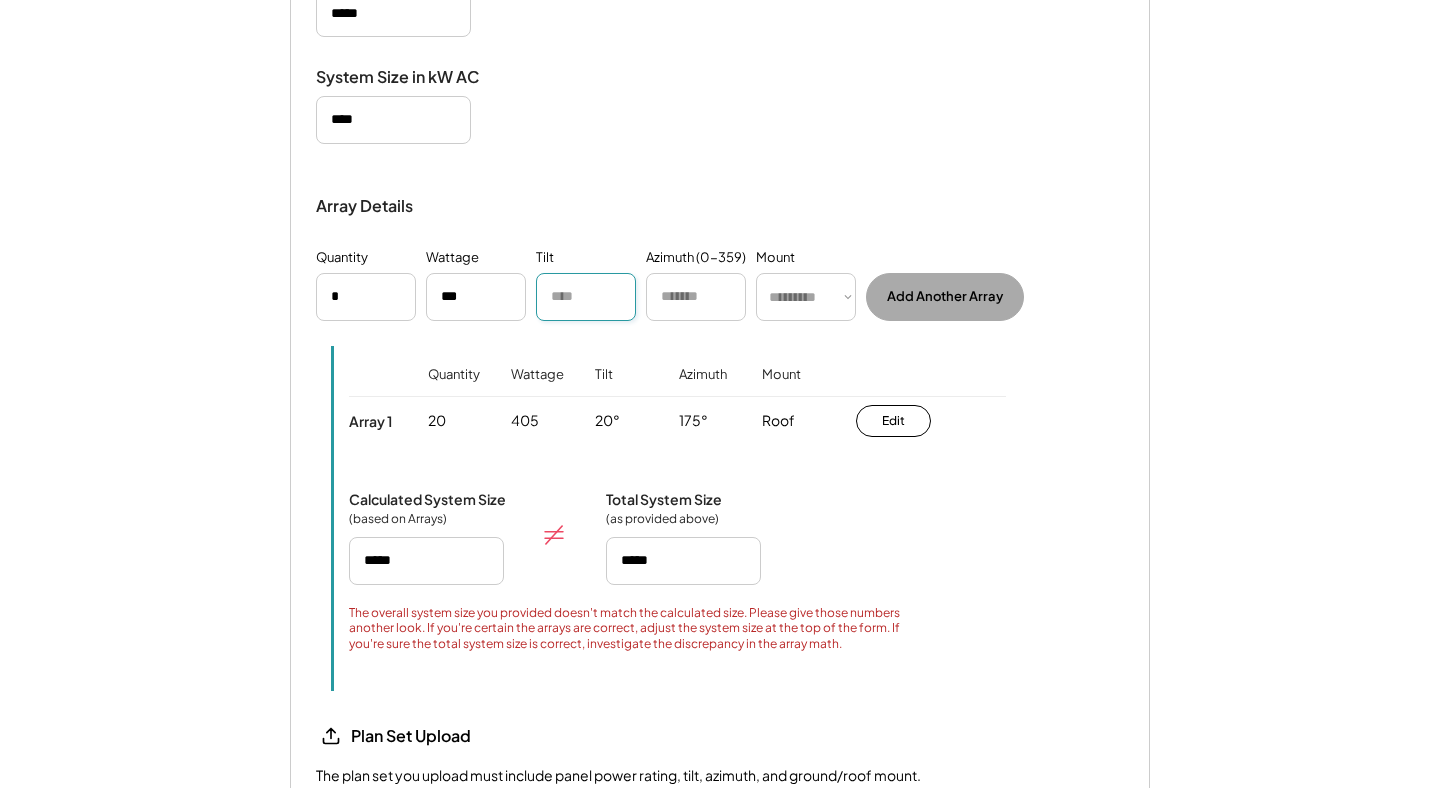 click at bounding box center (586, 297) 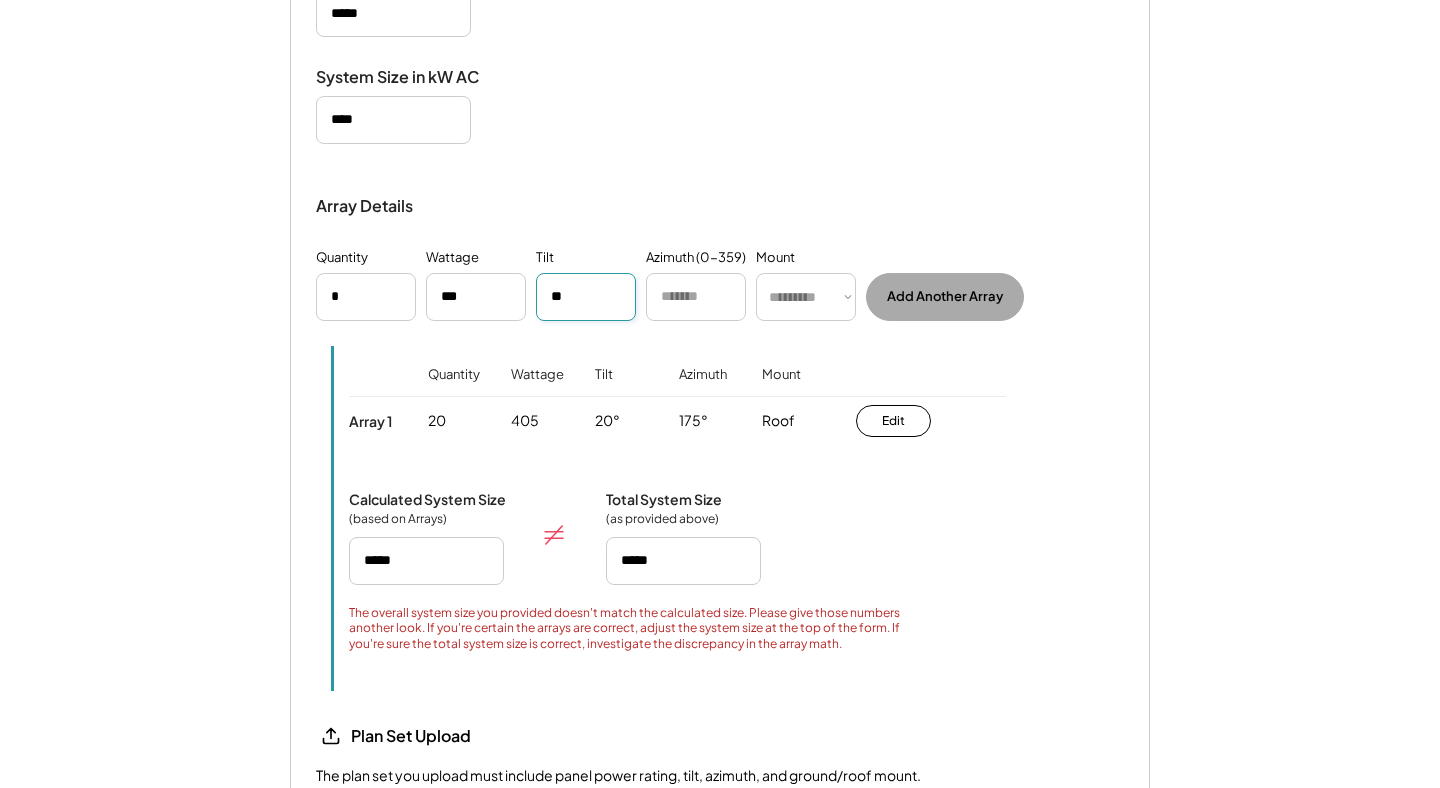 type on "**" 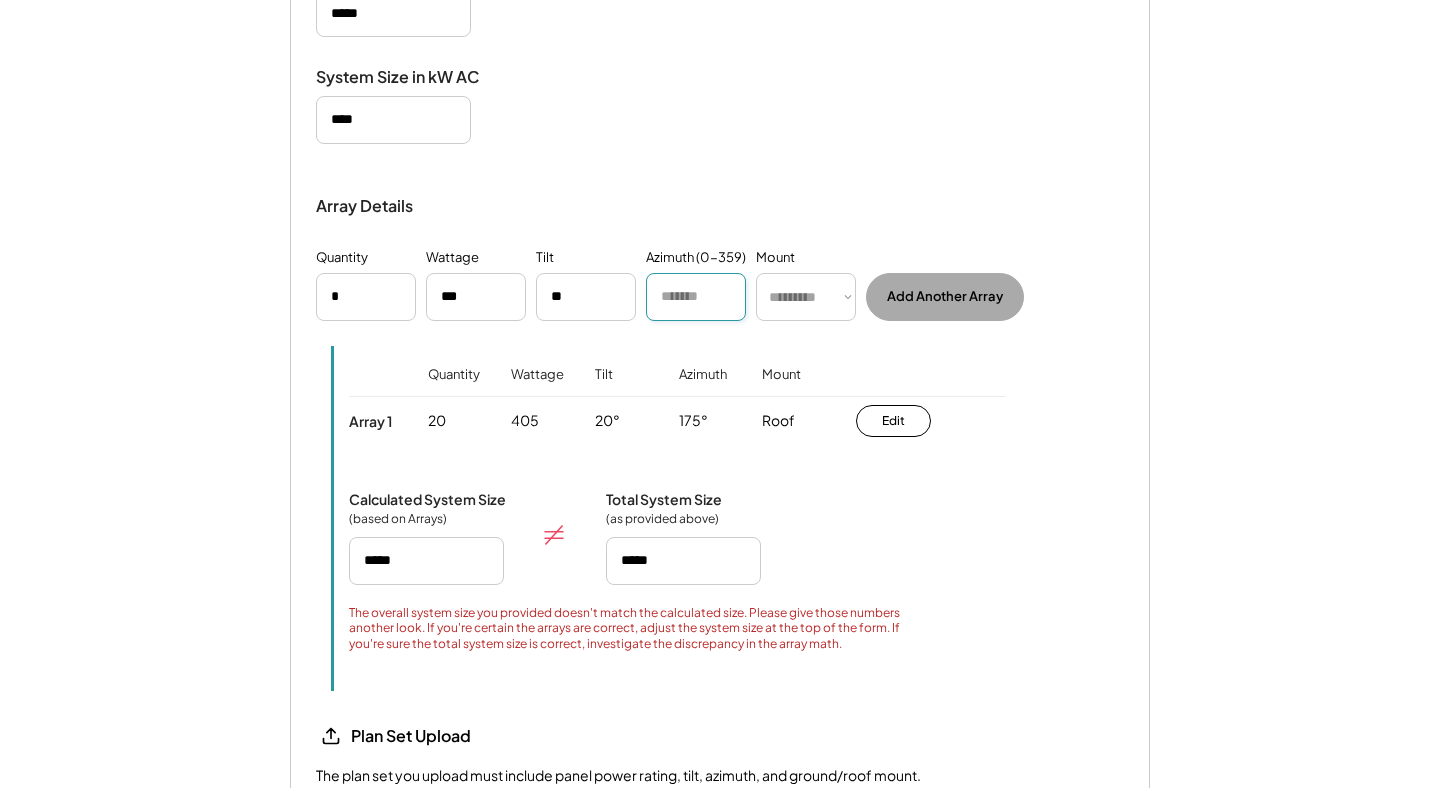 click at bounding box center [696, 297] 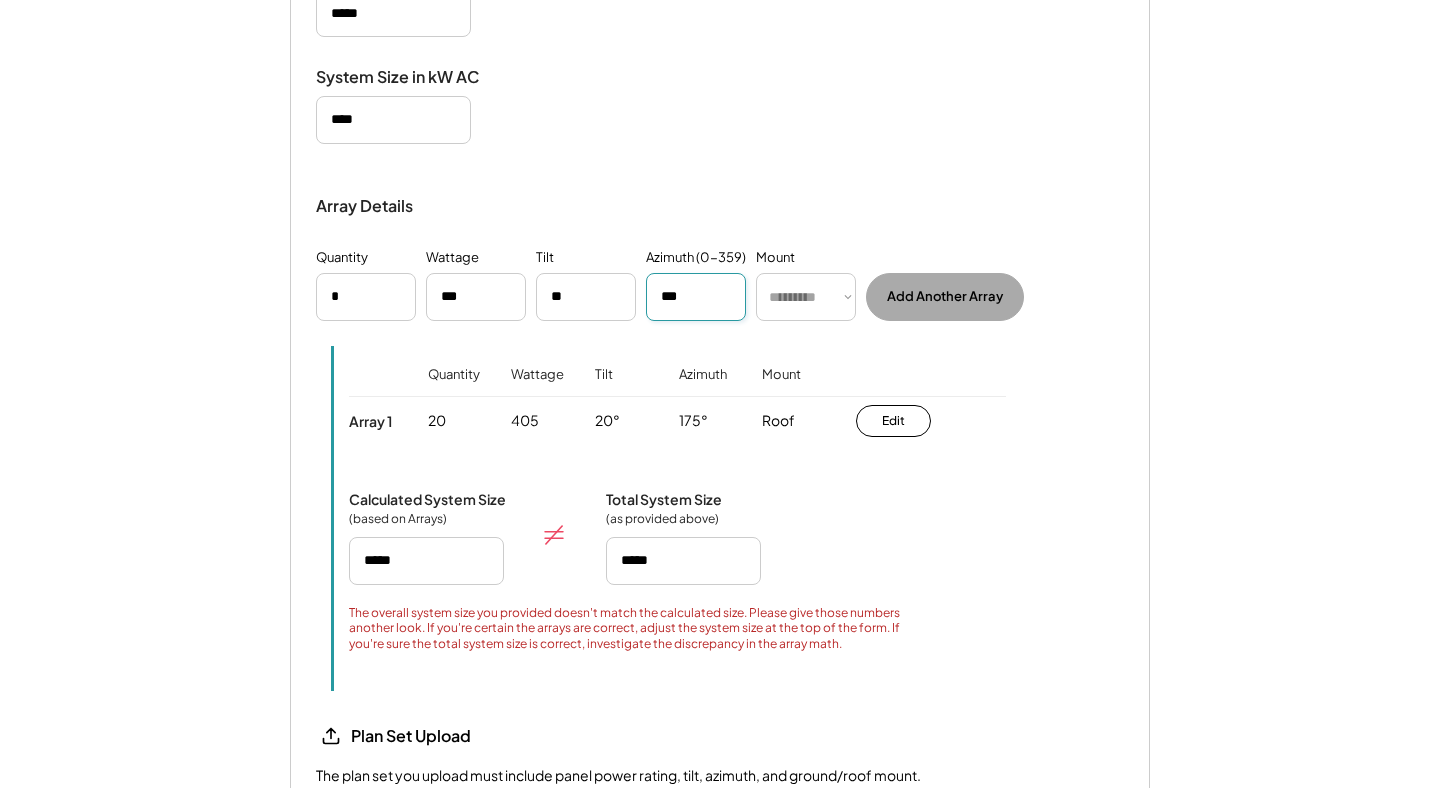 type on "***" 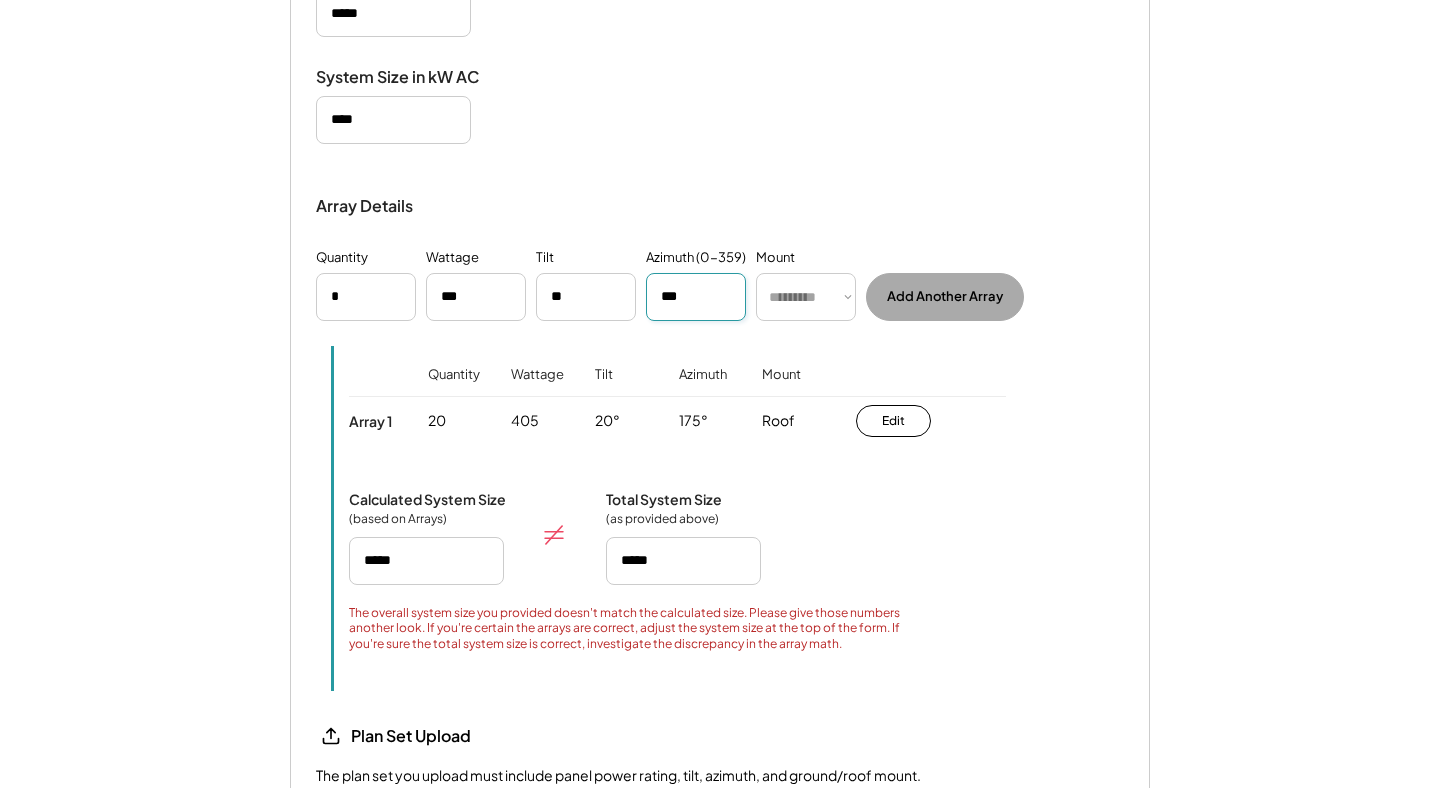 click on "********* **** ******" at bounding box center [806, 297] 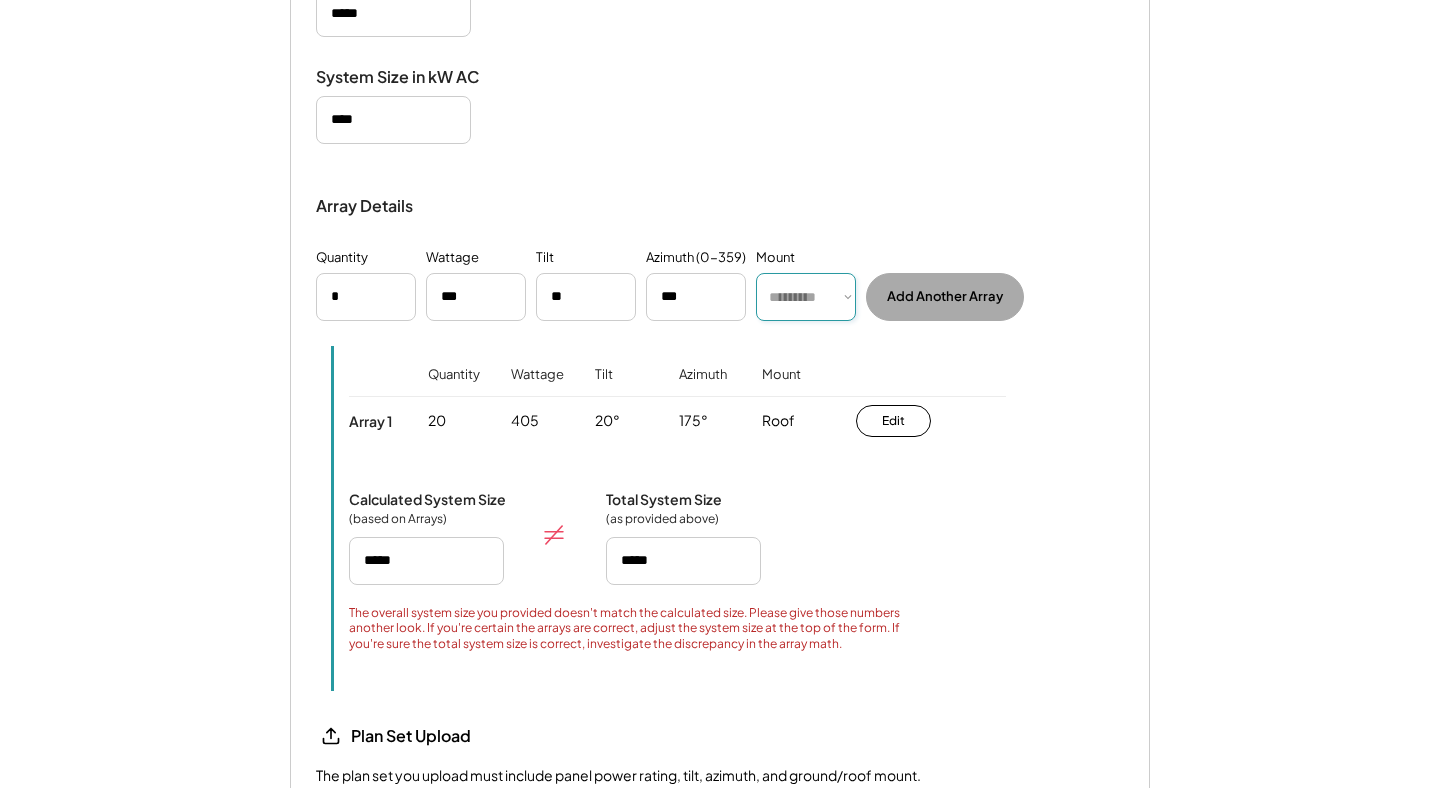 select on "******" 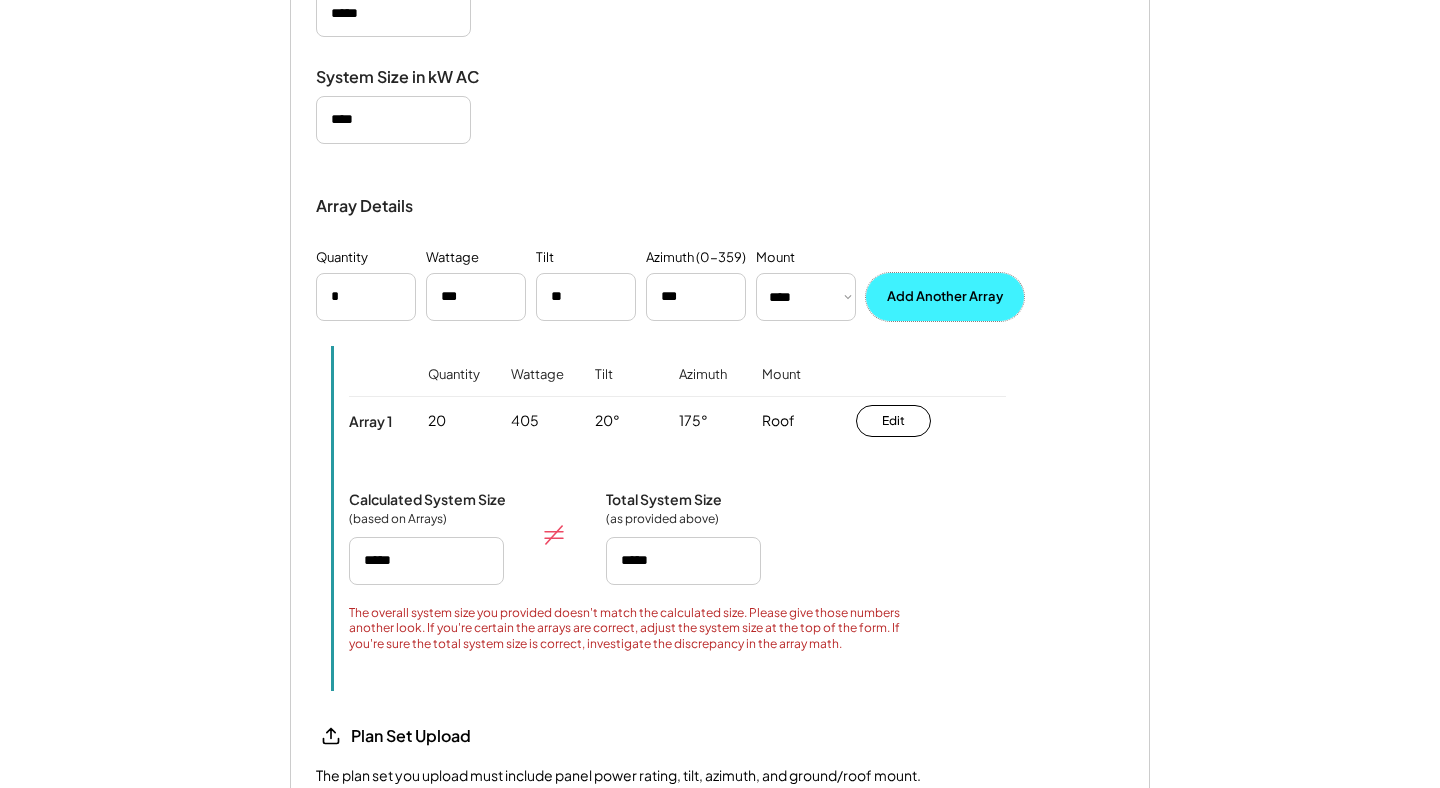 click on "Add Another Array" at bounding box center (945, 297) 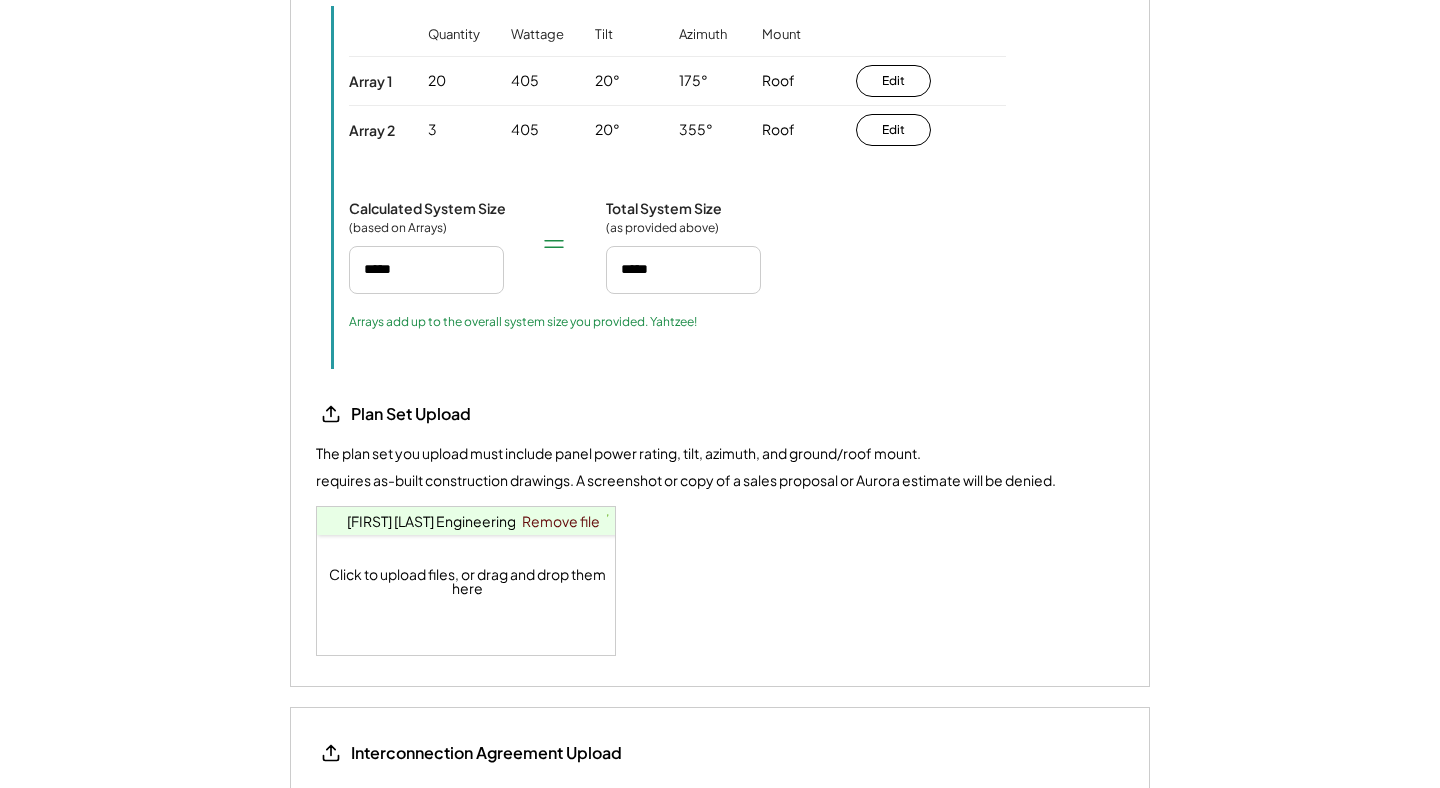 scroll, scrollTop: 3890, scrollLeft: 0, axis: vertical 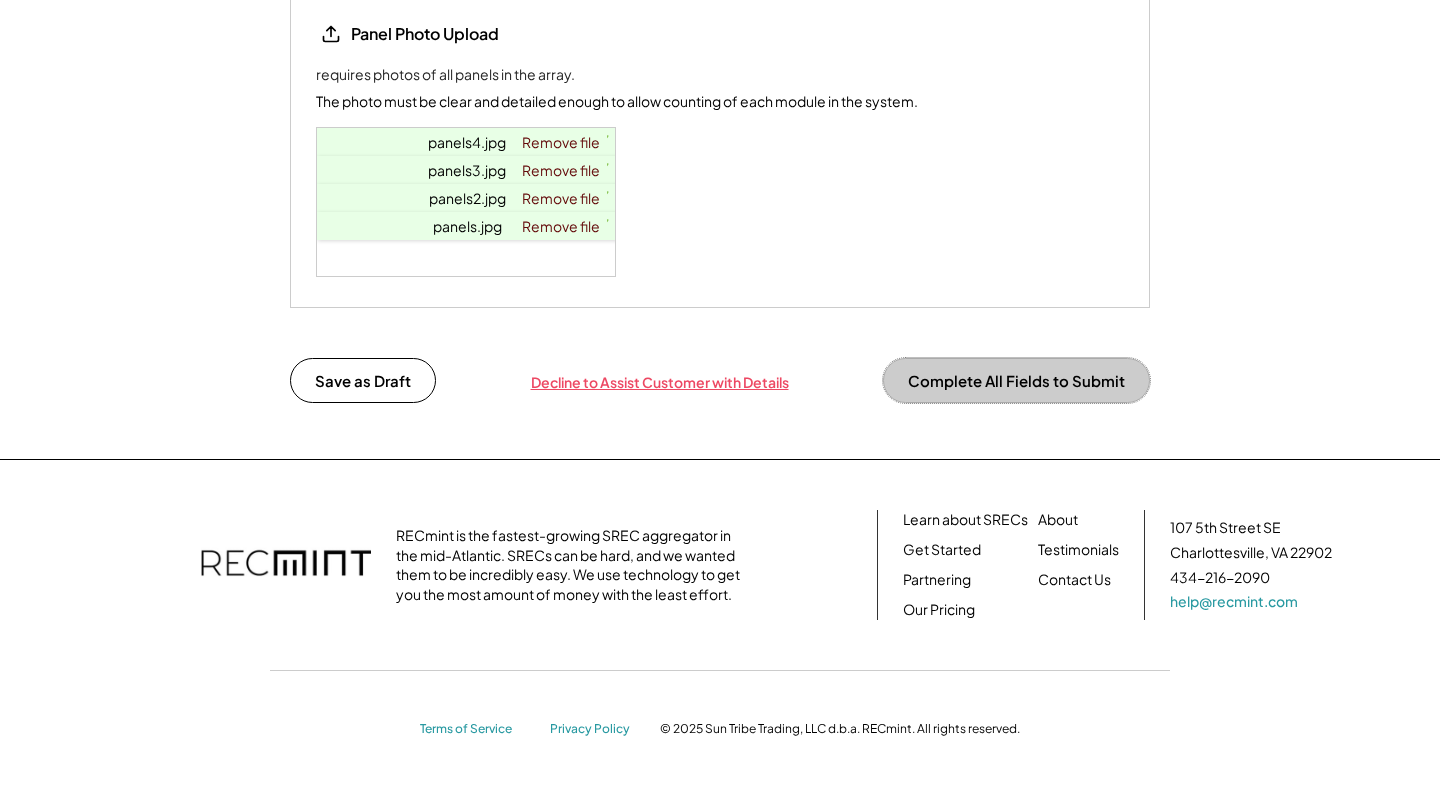 click on "Complete All Fields to Submit" at bounding box center (1016, 380) 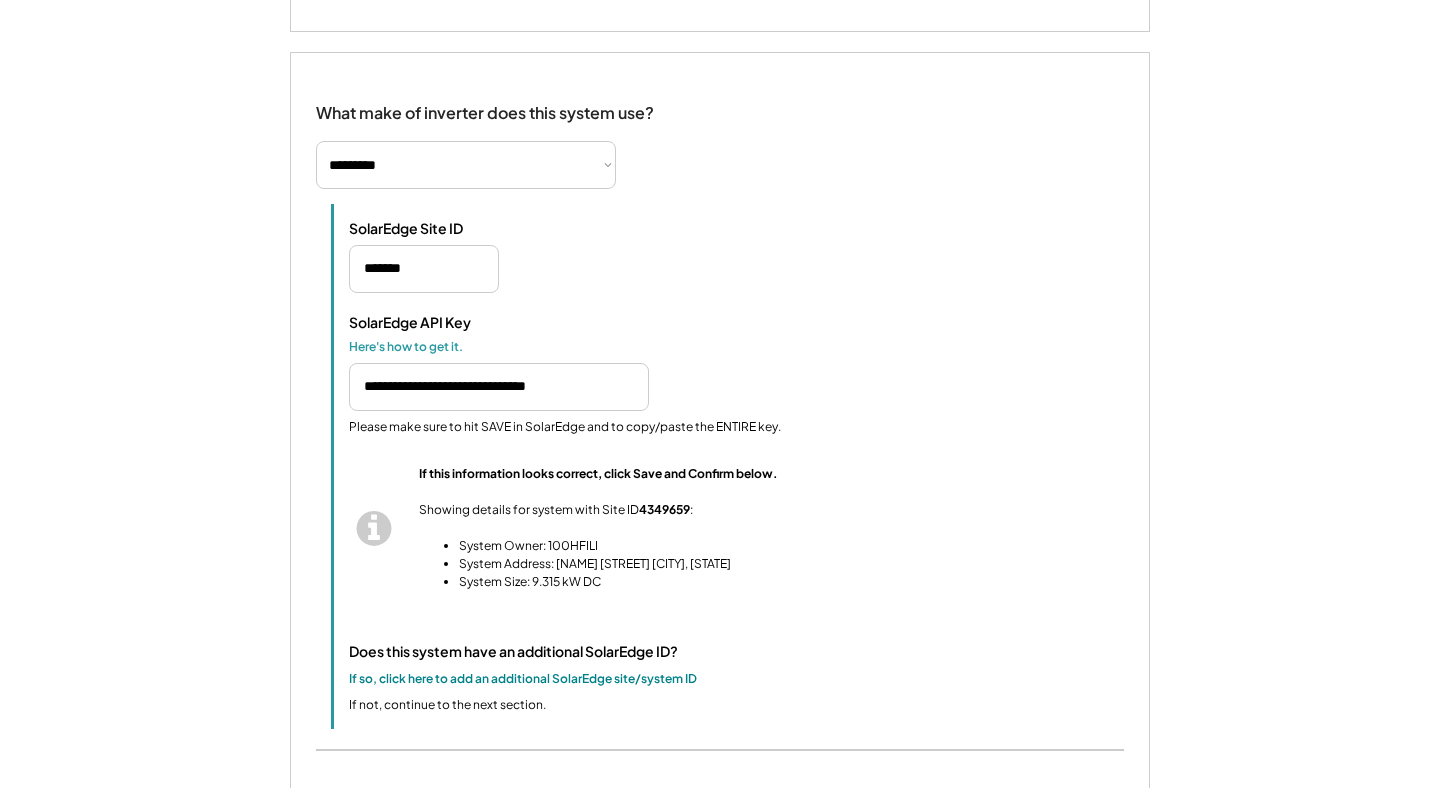 scroll, scrollTop: 0, scrollLeft: 0, axis: both 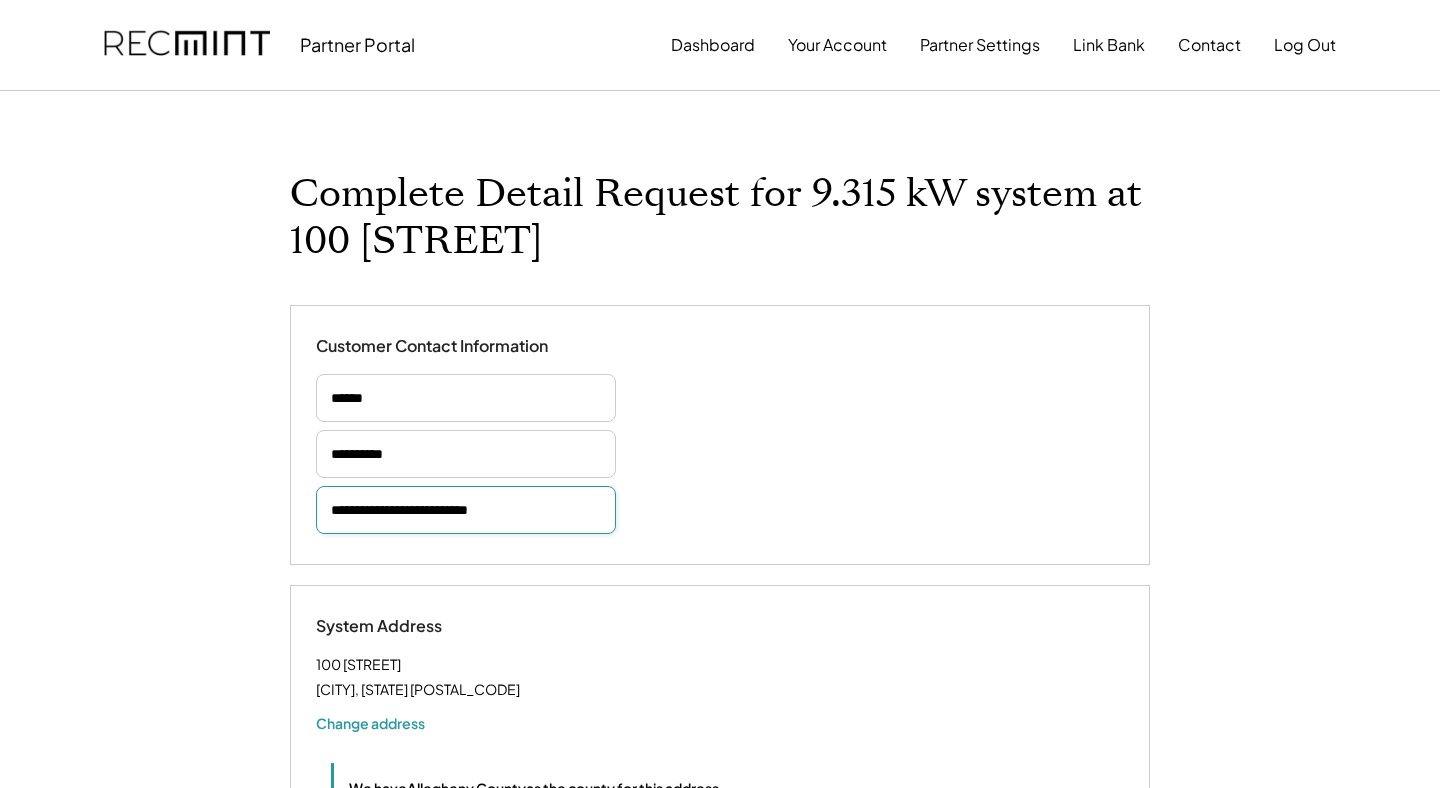 click on "**********" at bounding box center [466, 510] 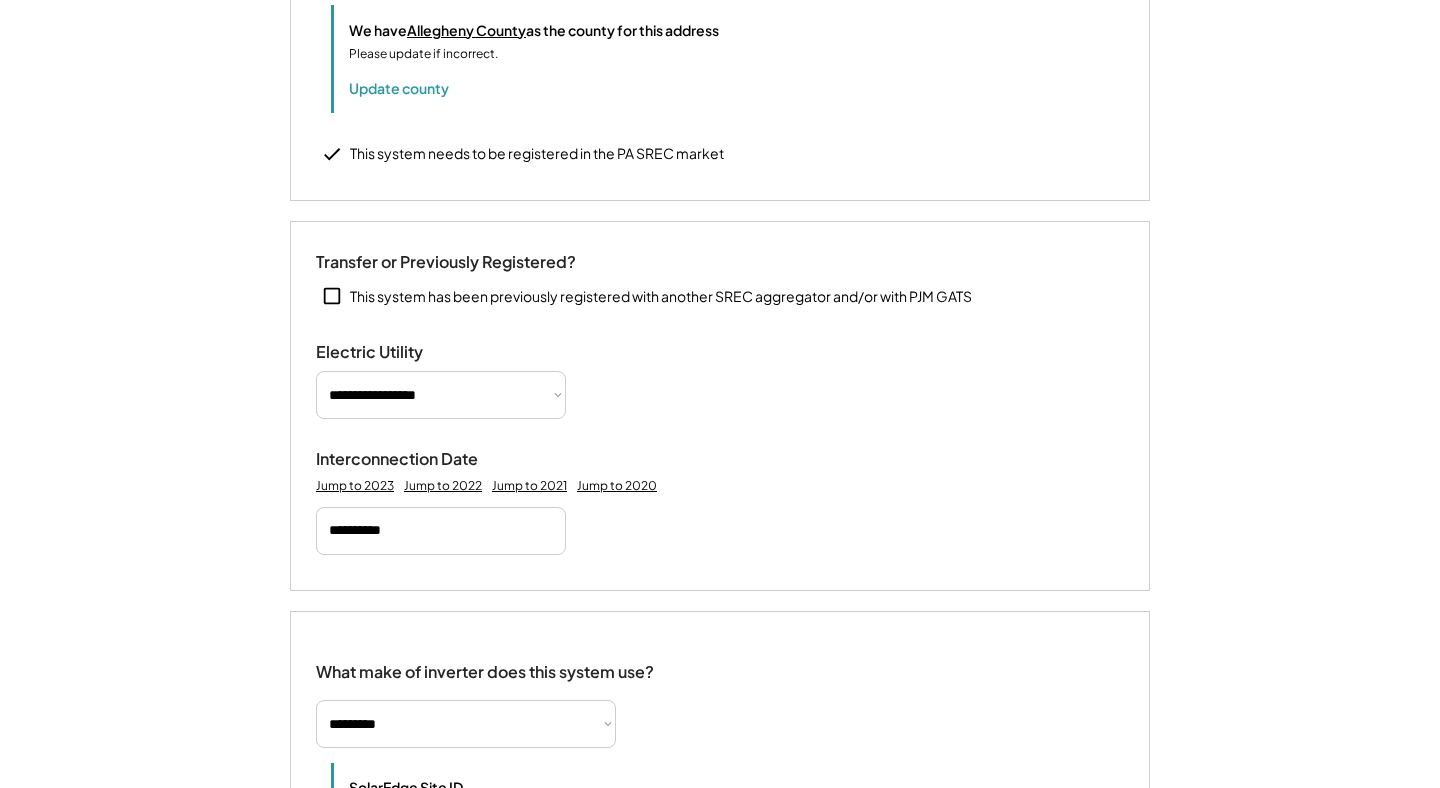 scroll, scrollTop: 759, scrollLeft: 0, axis: vertical 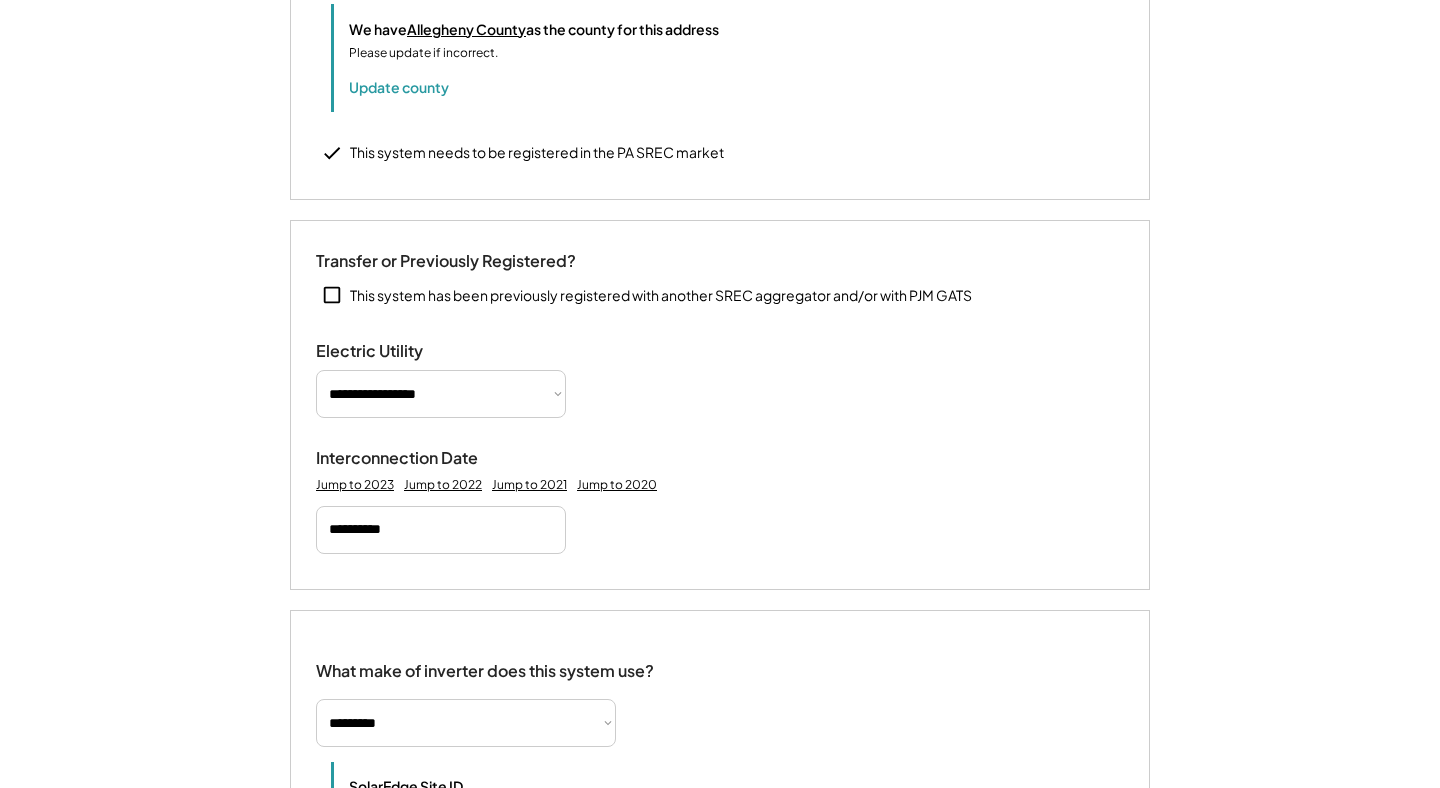 click on "**********" at bounding box center [441, 394] 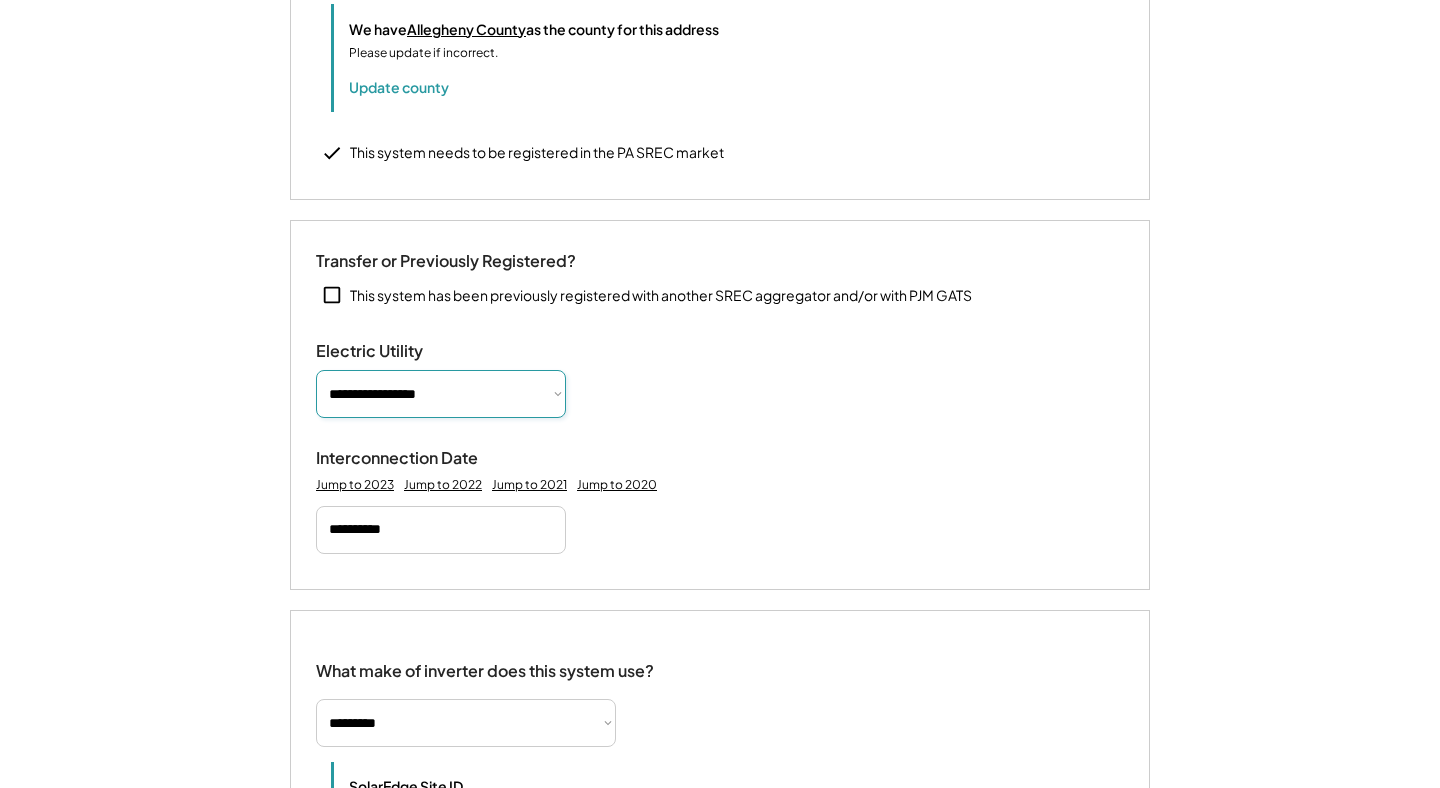click on "**********" at bounding box center [441, 530] 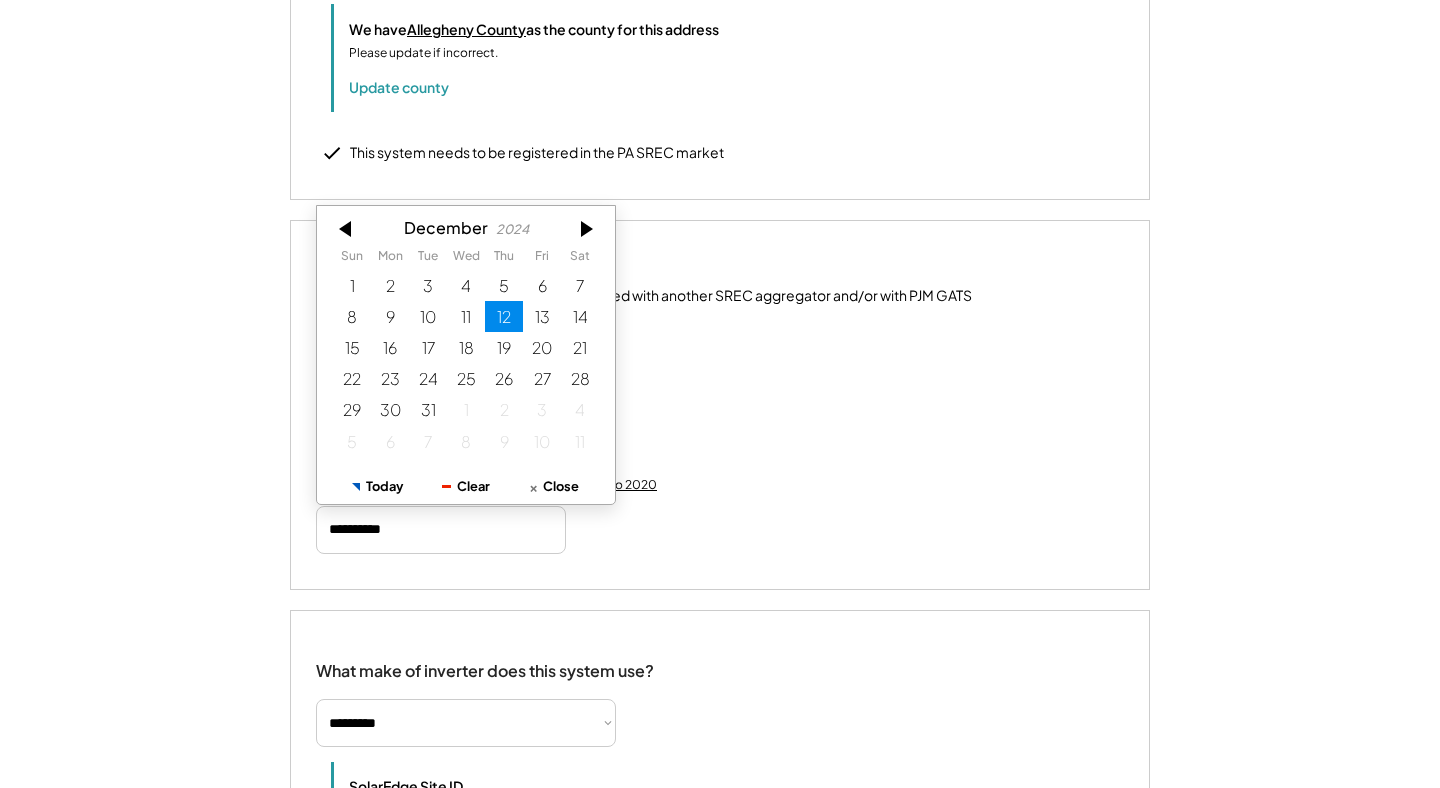 click on "12" at bounding box center (504, 316) 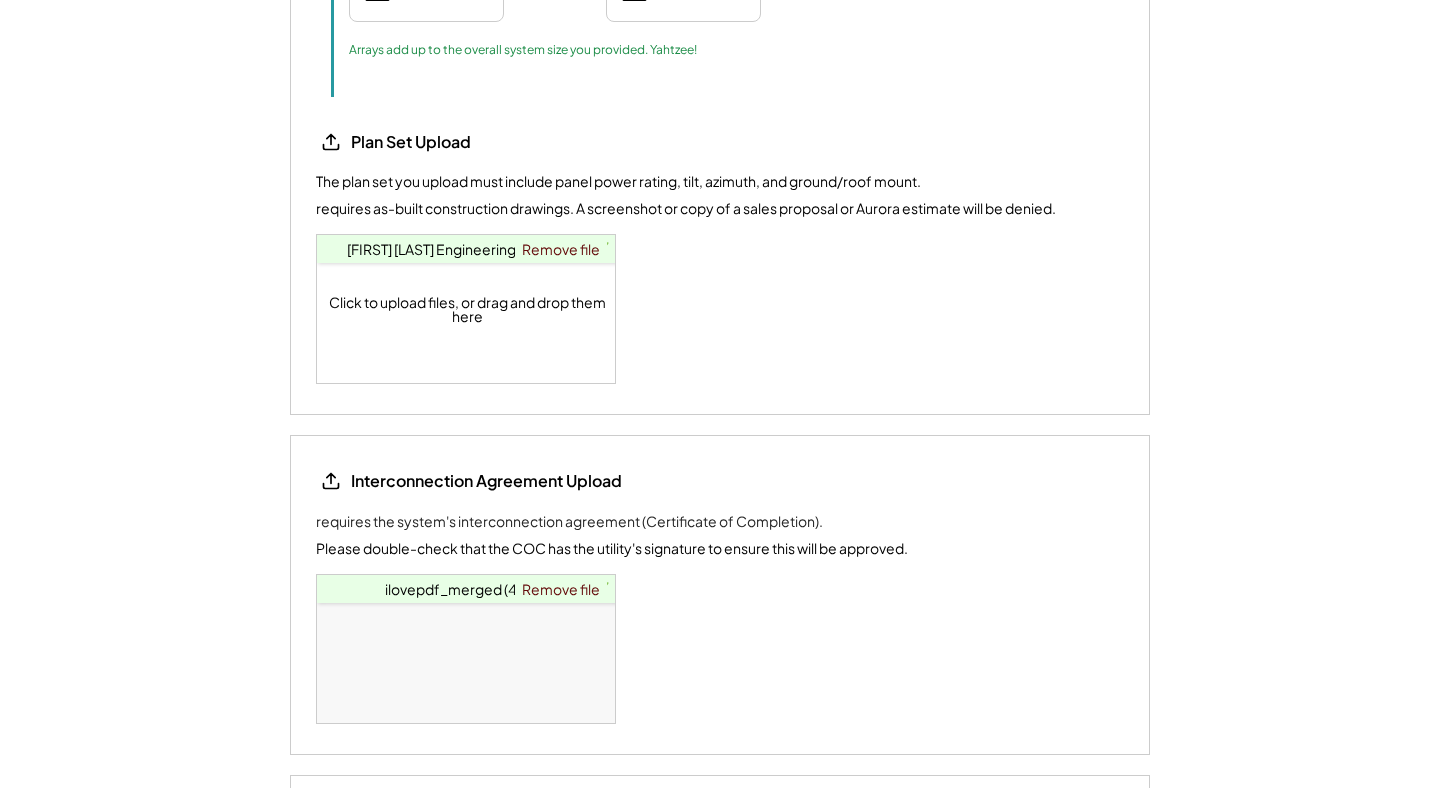 scroll, scrollTop: 2925, scrollLeft: 0, axis: vertical 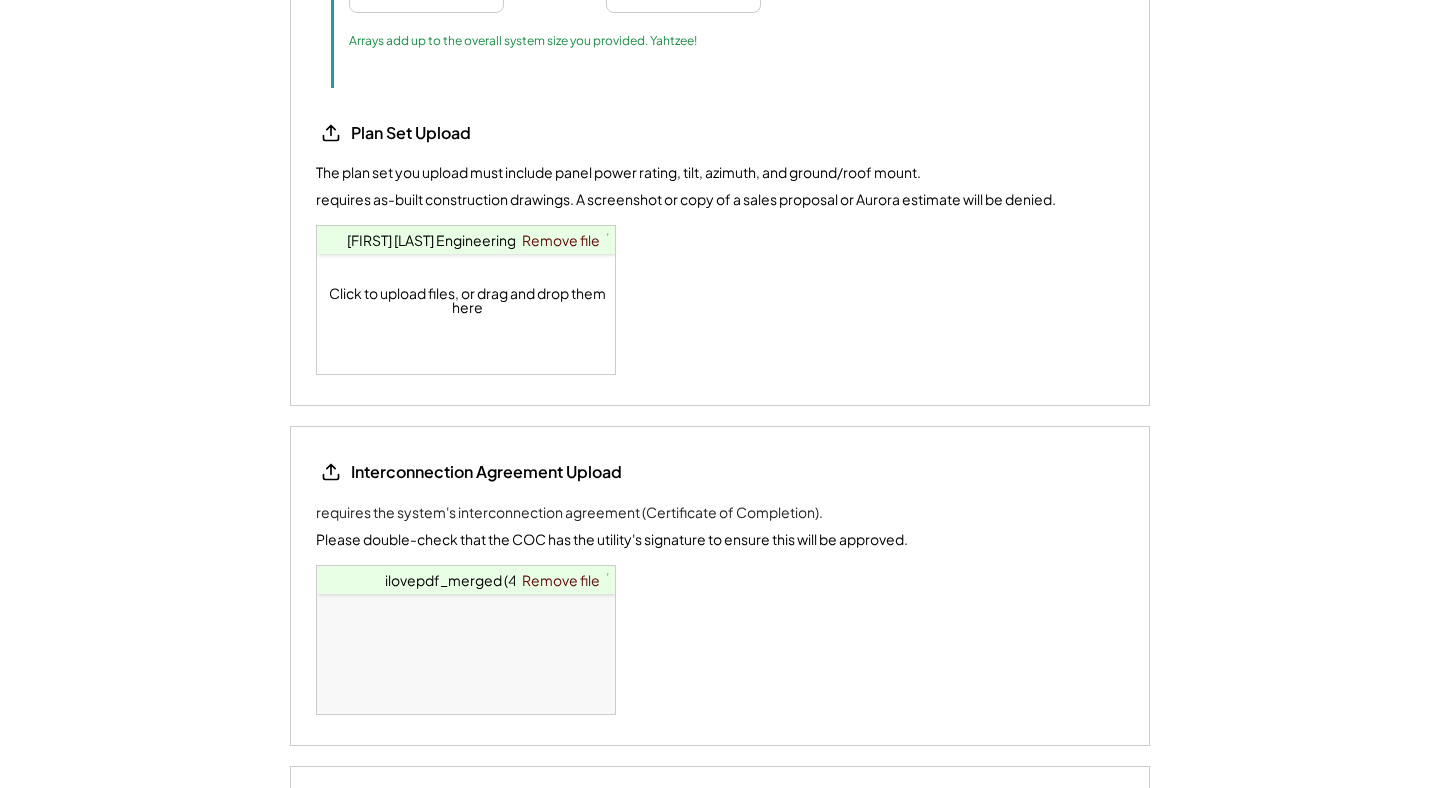 click on "ilovepdf_merged (4).pdf" at bounding box center [467, 580] 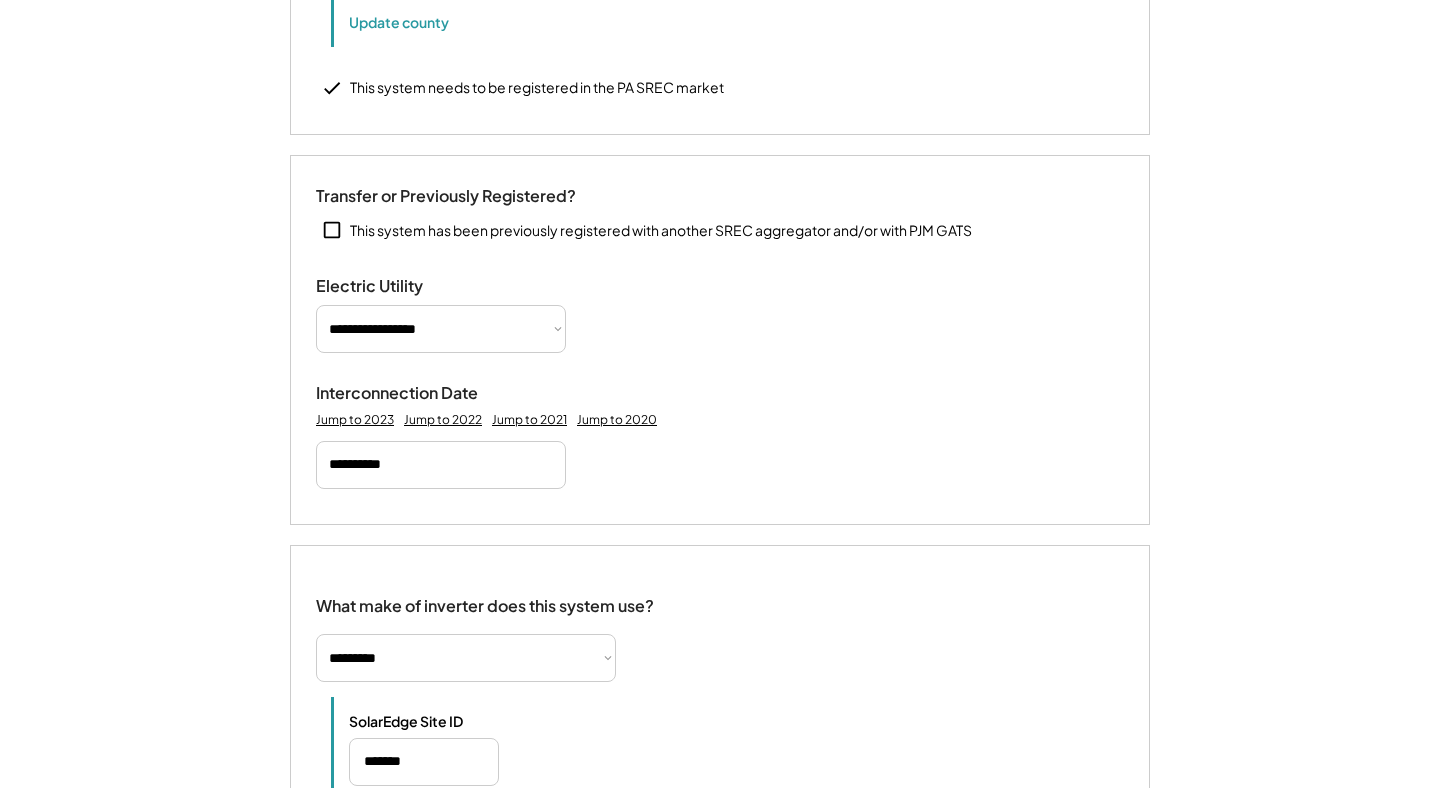 scroll, scrollTop: 820, scrollLeft: 0, axis: vertical 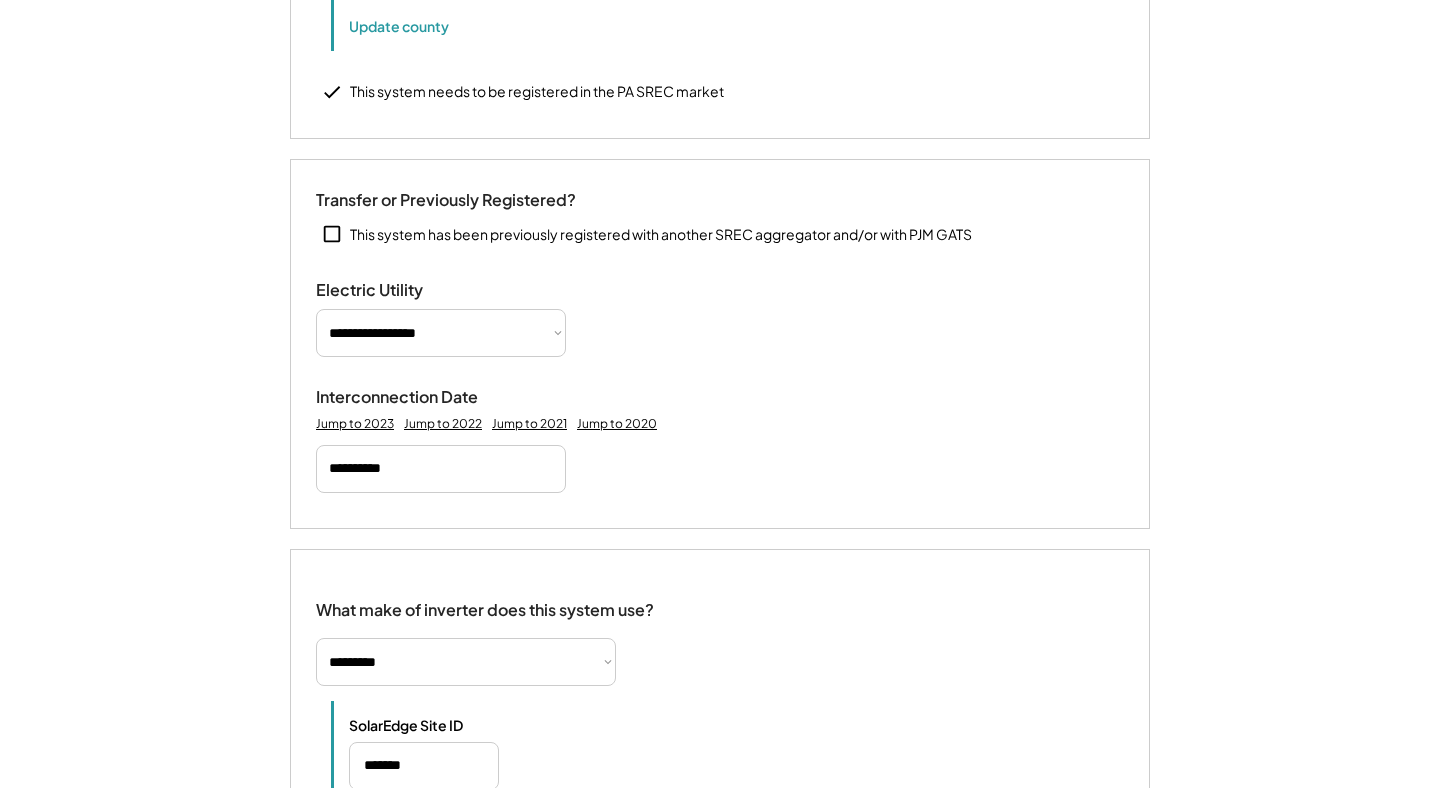 click on "**********" at bounding box center (441, 469) 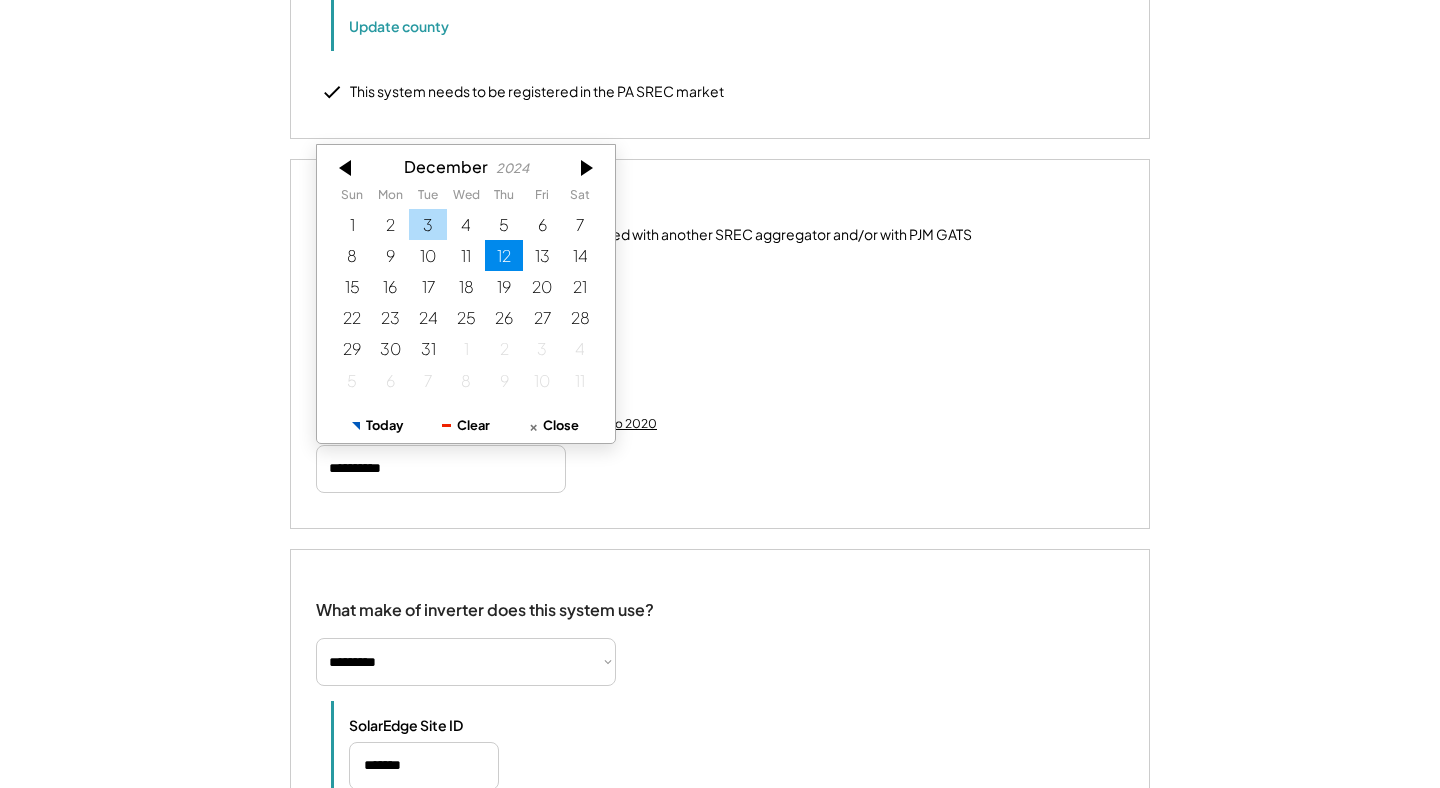 click on "3" at bounding box center (428, 224) 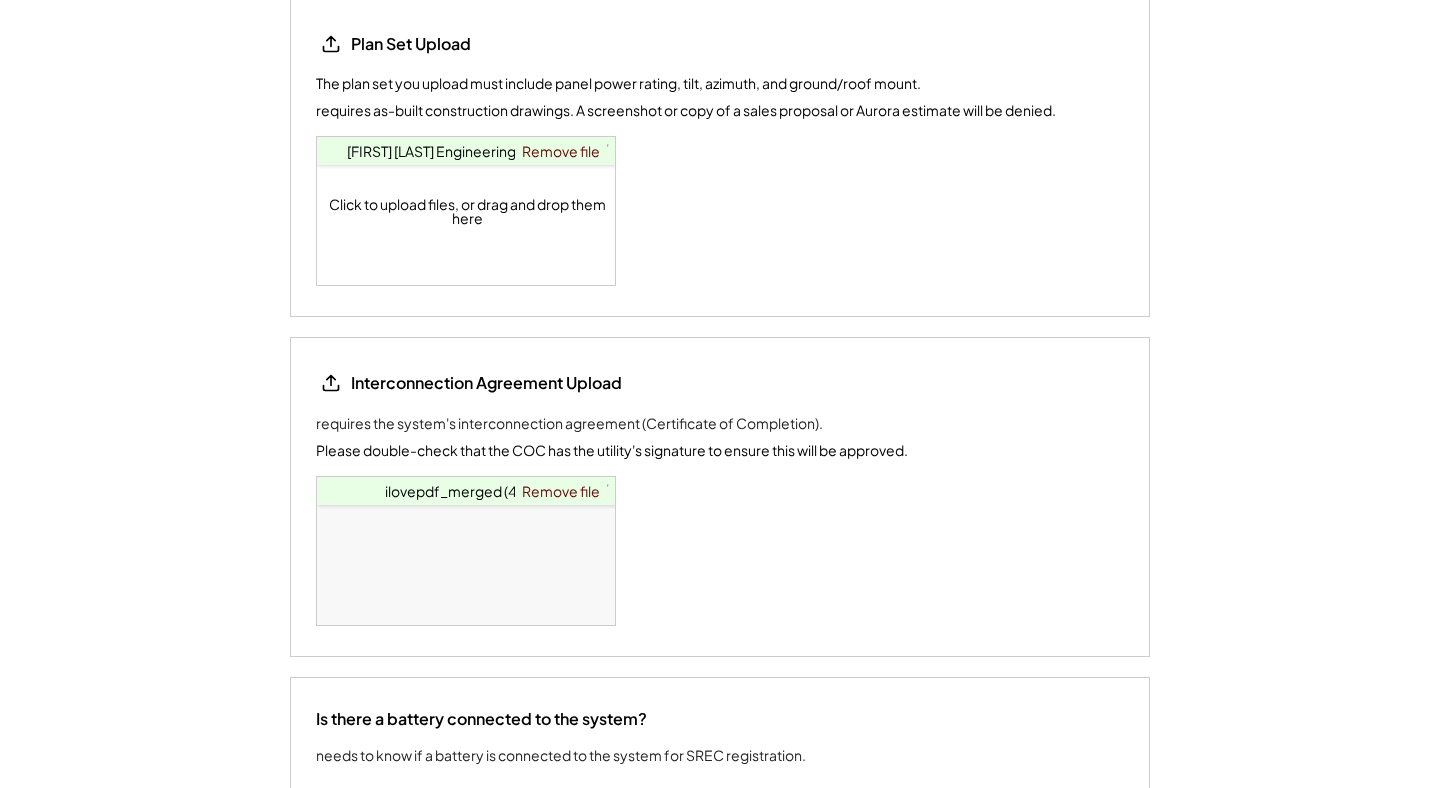 scroll, scrollTop: 3890, scrollLeft: 0, axis: vertical 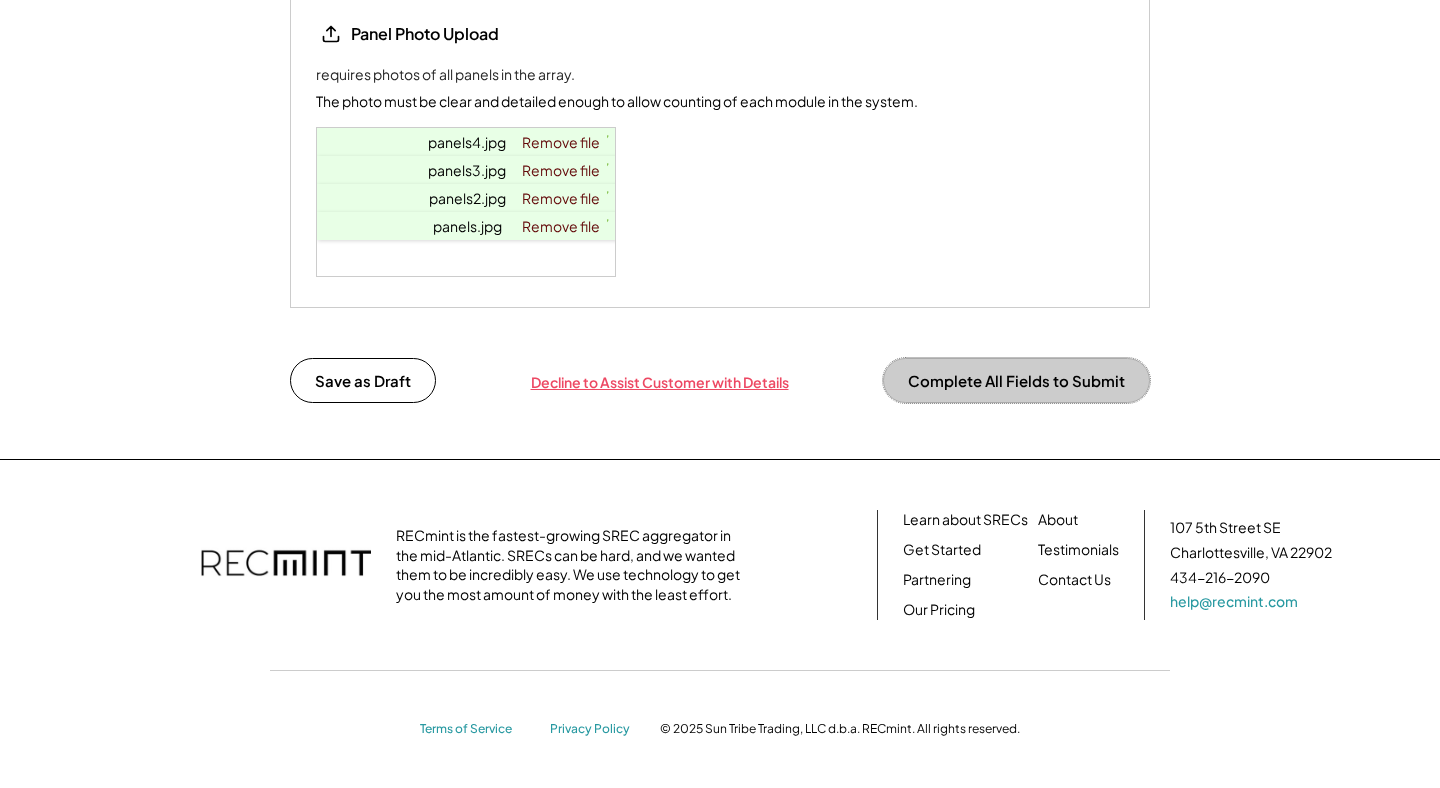 click on "Complete All Fields to Submit" at bounding box center [1016, 380] 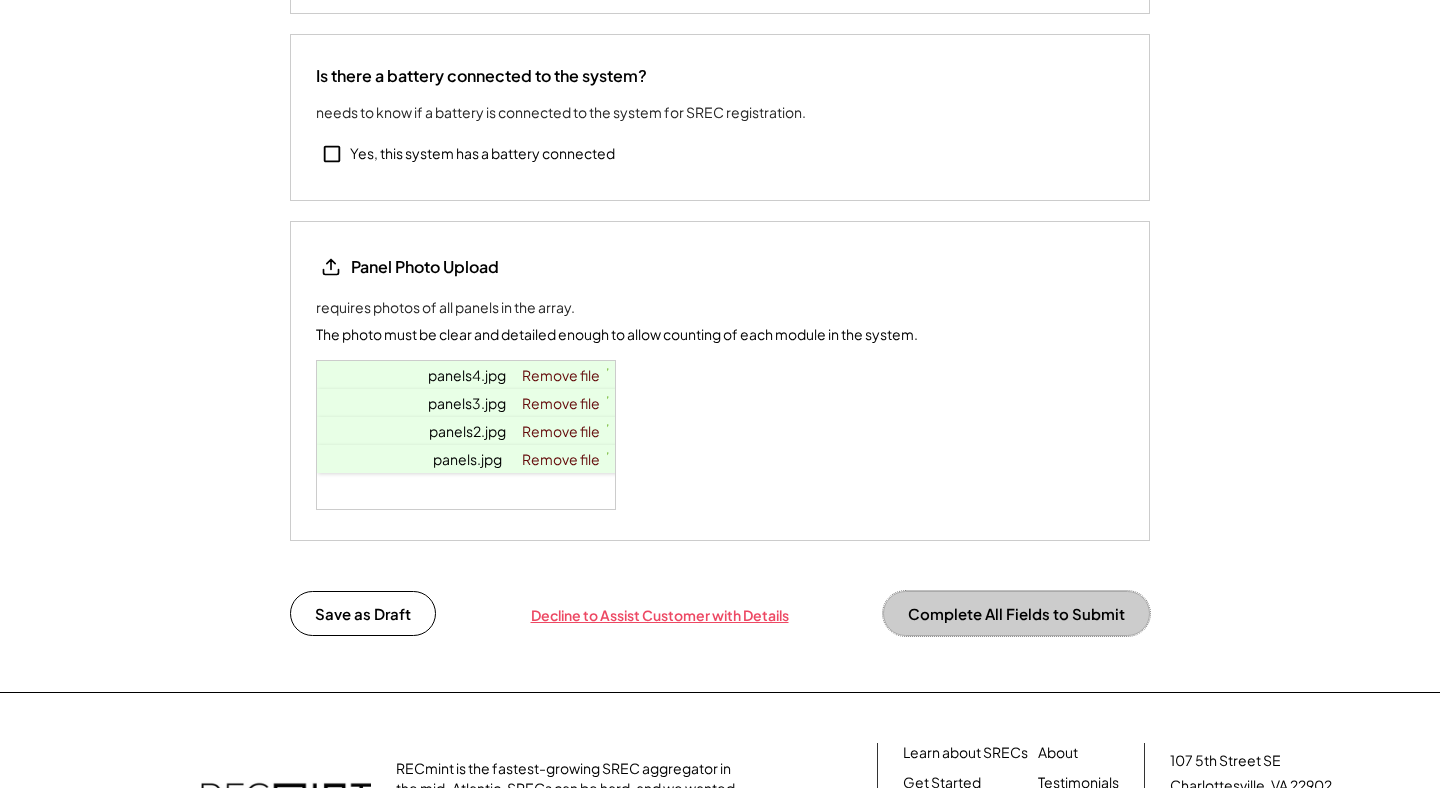 scroll, scrollTop: 3651, scrollLeft: 0, axis: vertical 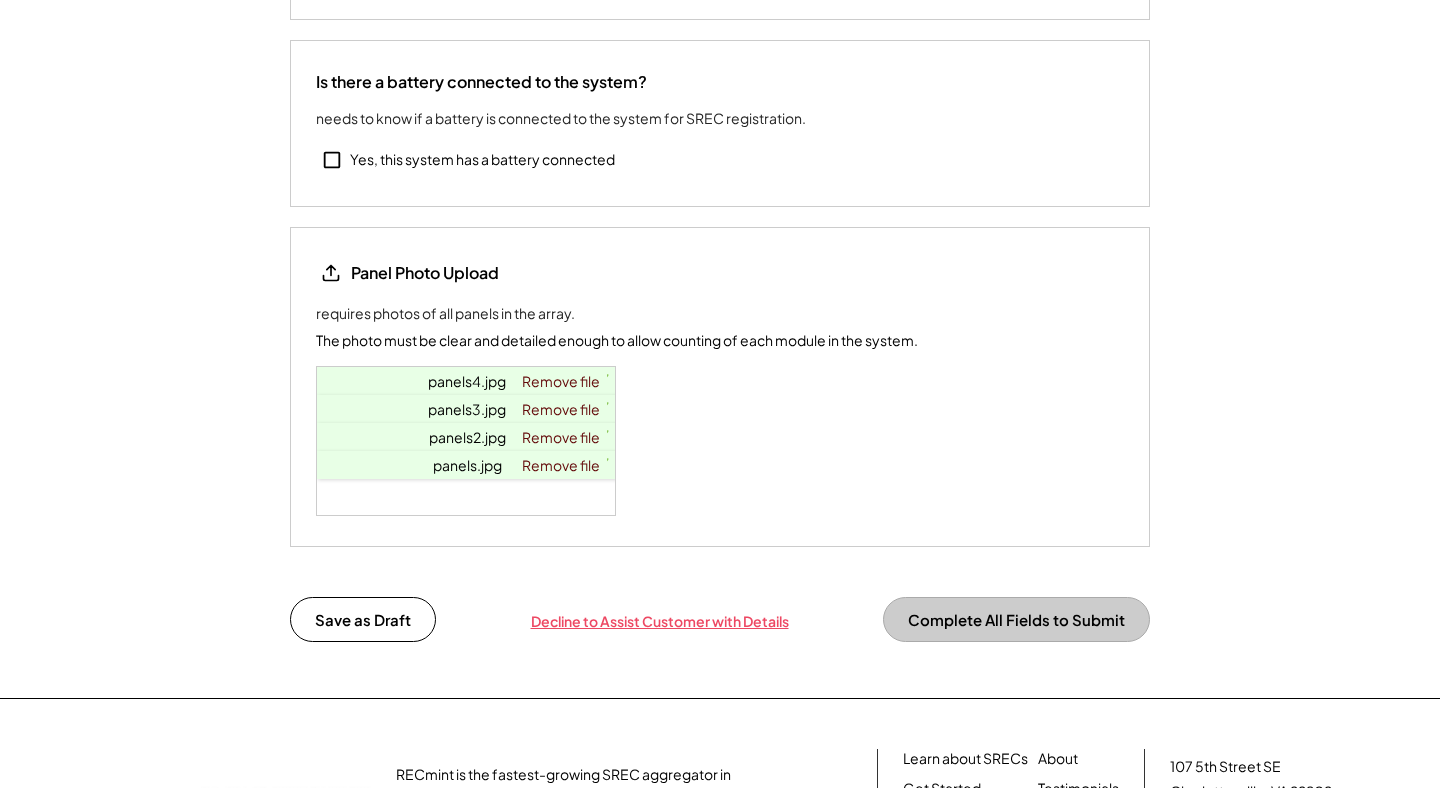 click on "panels4.jpg      3.8  MiB               ✔    ✘    Remove file" at bounding box center [467, 381] 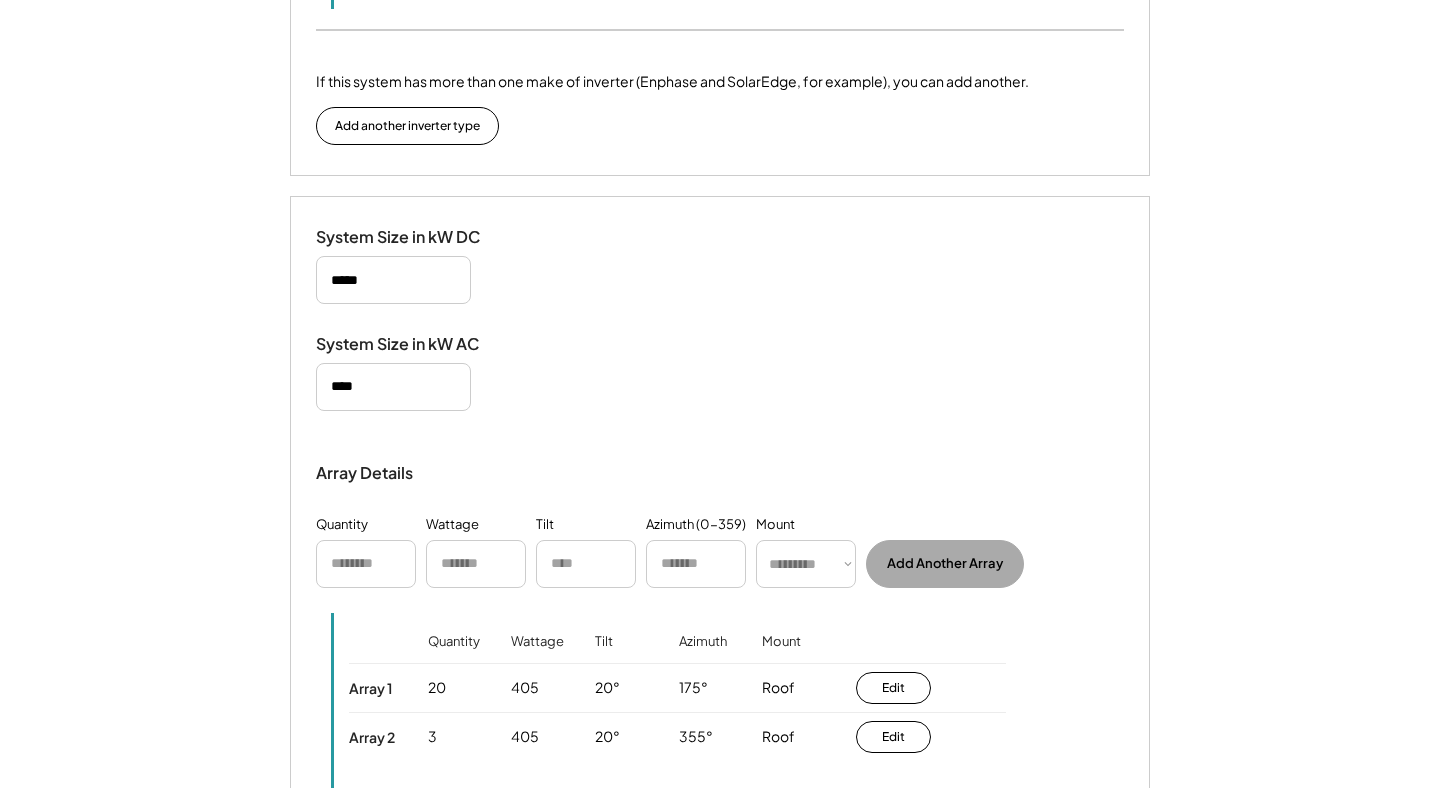 scroll, scrollTop: 1998, scrollLeft: 0, axis: vertical 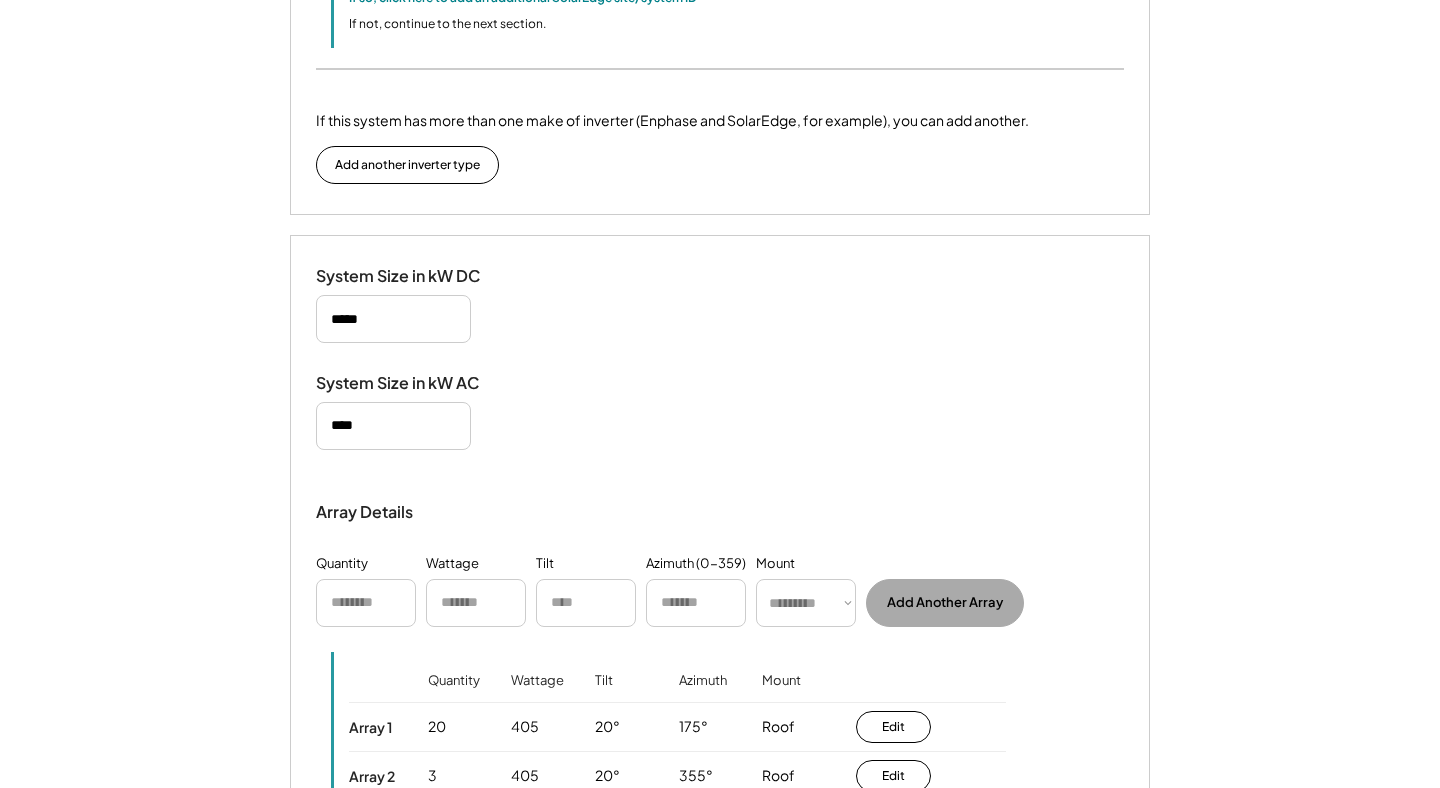 click at bounding box center [393, 319] 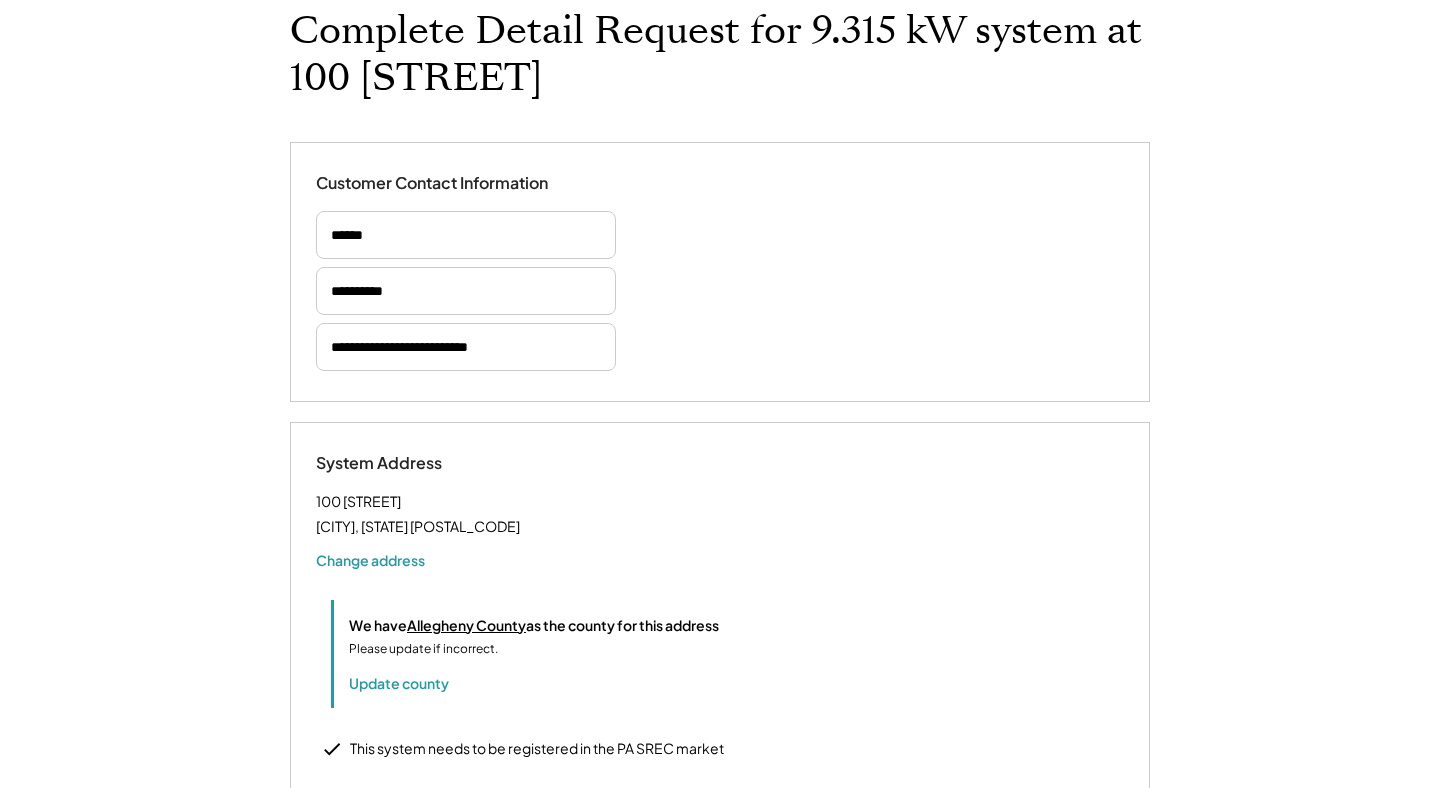 scroll, scrollTop: 158, scrollLeft: 0, axis: vertical 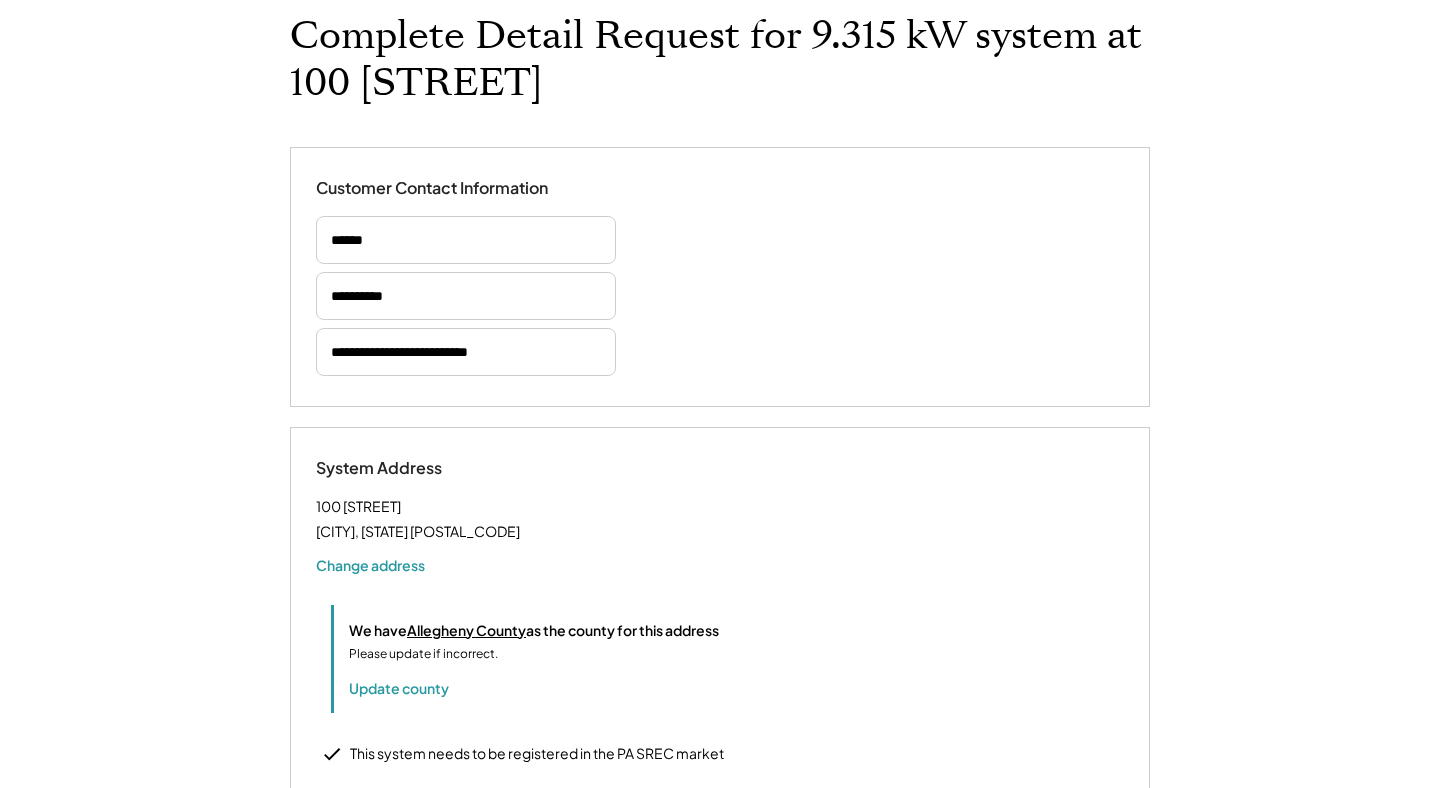 click on "**********" at bounding box center (466, 352) 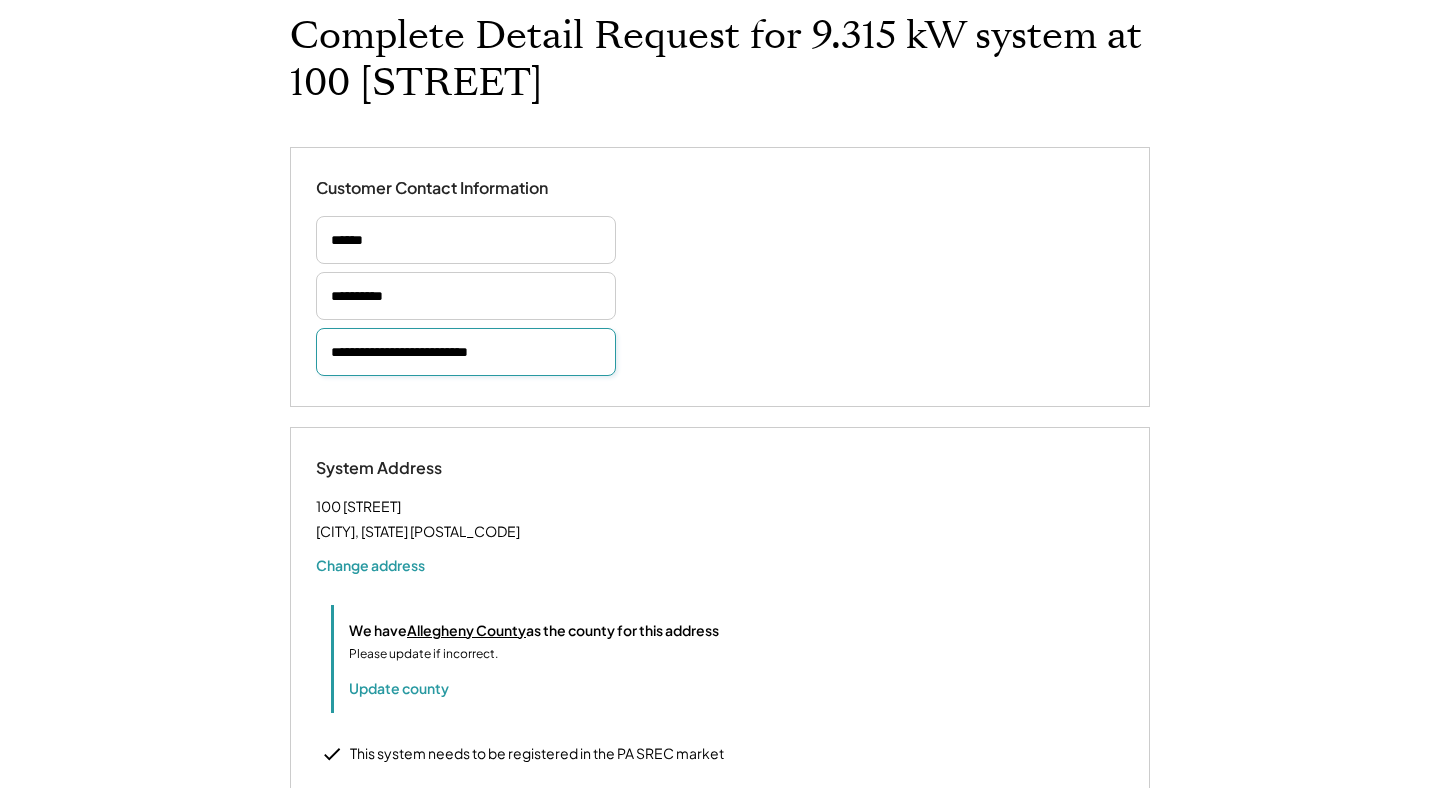 click on "**********" at bounding box center (466, 352) 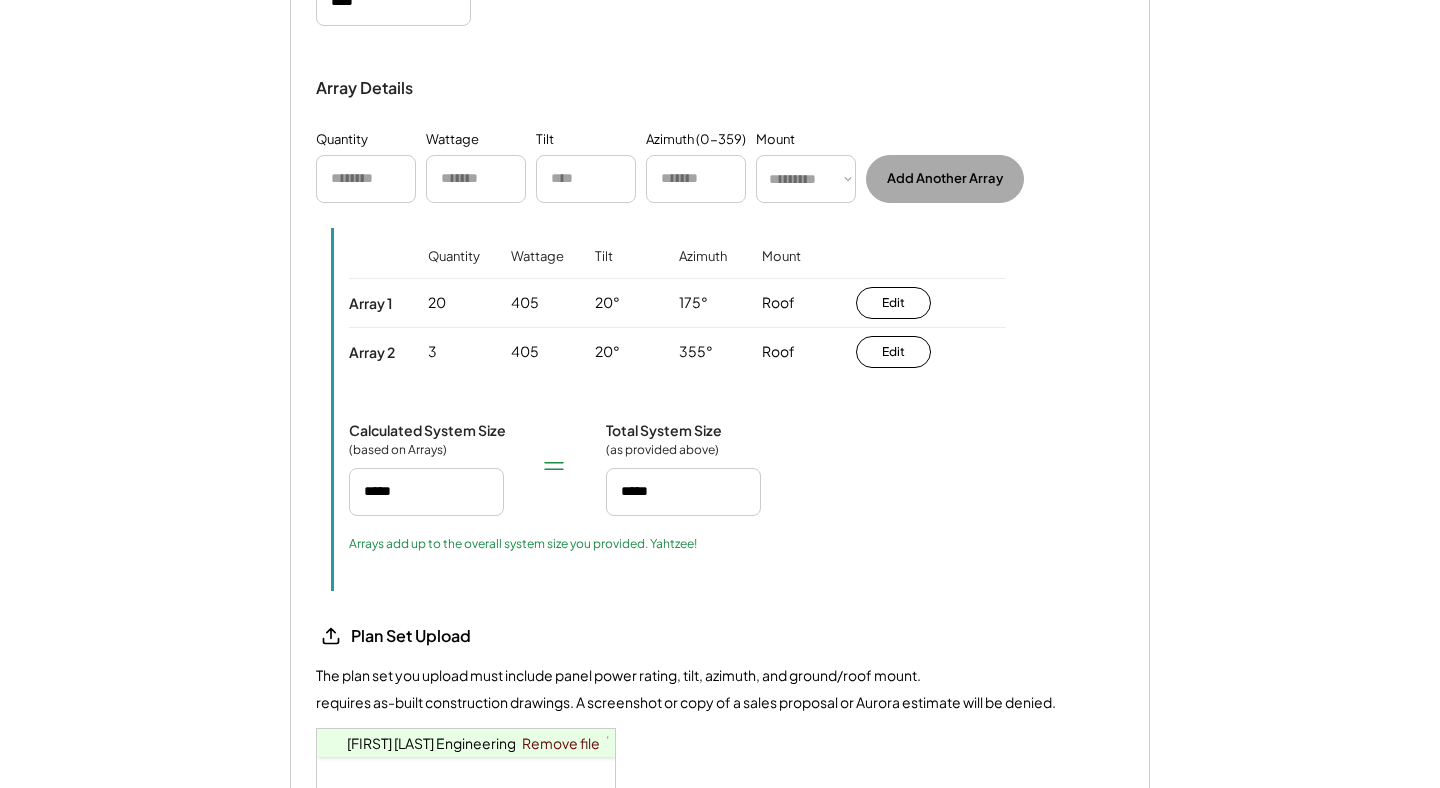scroll, scrollTop: 3890, scrollLeft: 0, axis: vertical 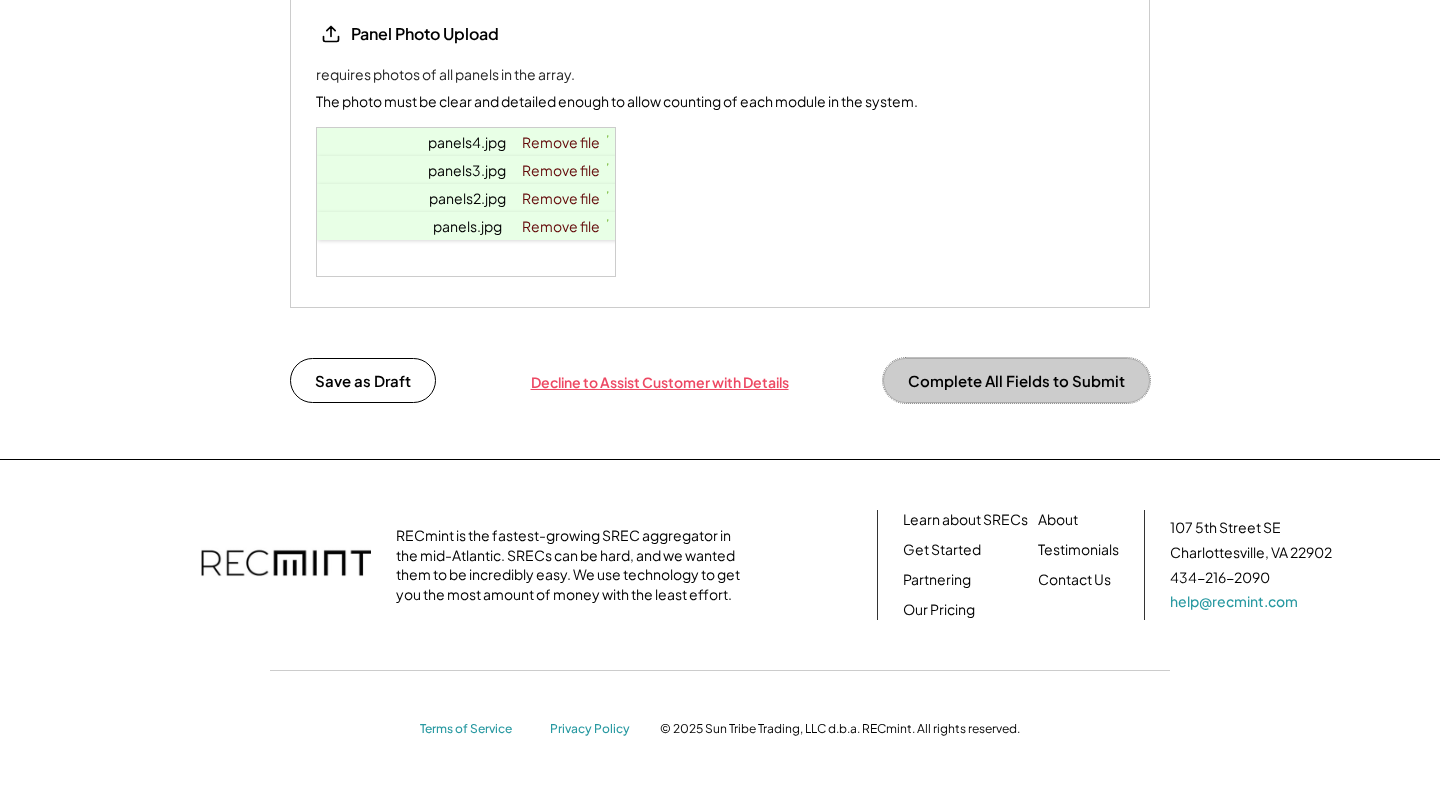 click on "Complete All Fields to Submit" at bounding box center (1016, 380) 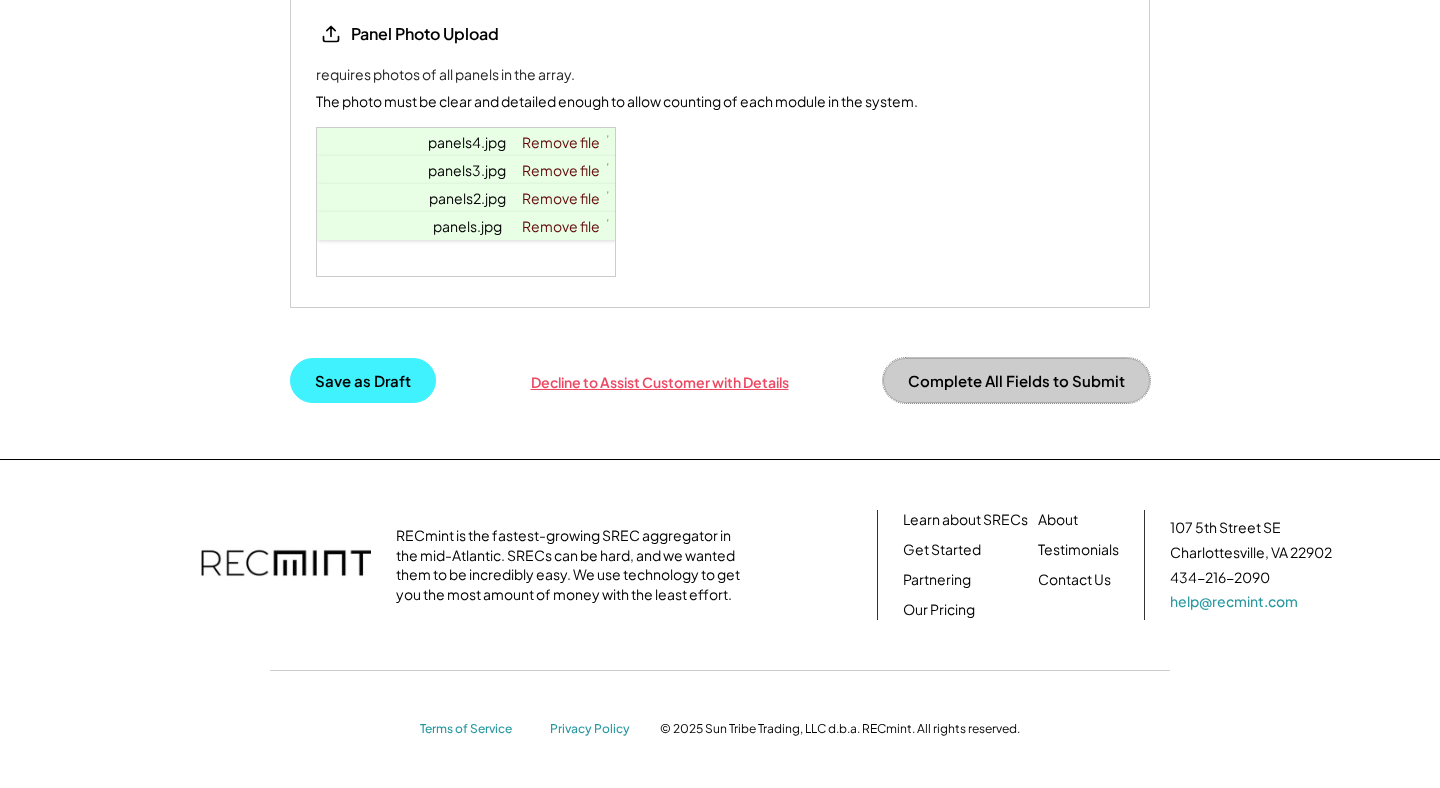 click on "Save as Draft" at bounding box center [363, 380] 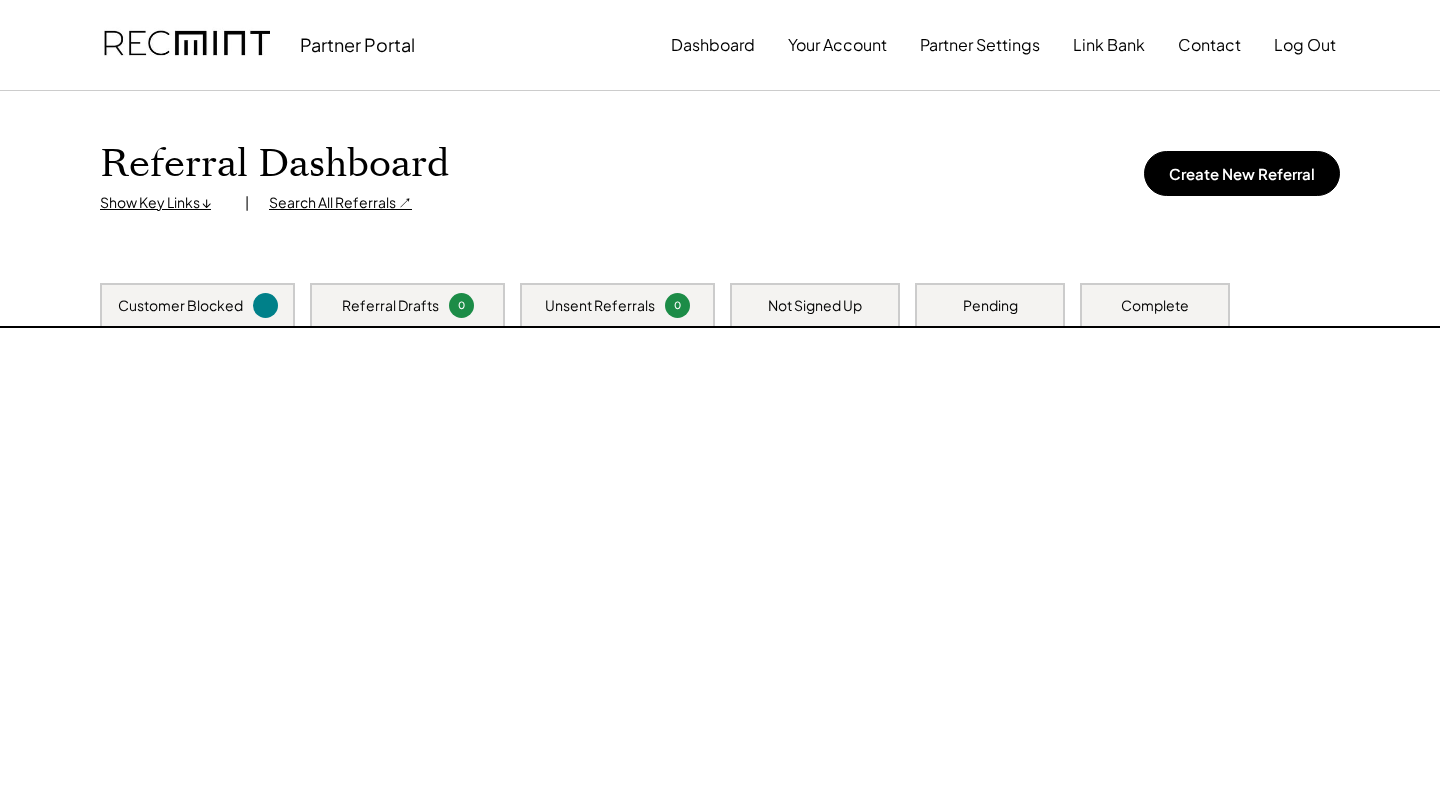 scroll, scrollTop: 0, scrollLeft: 0, axis: both 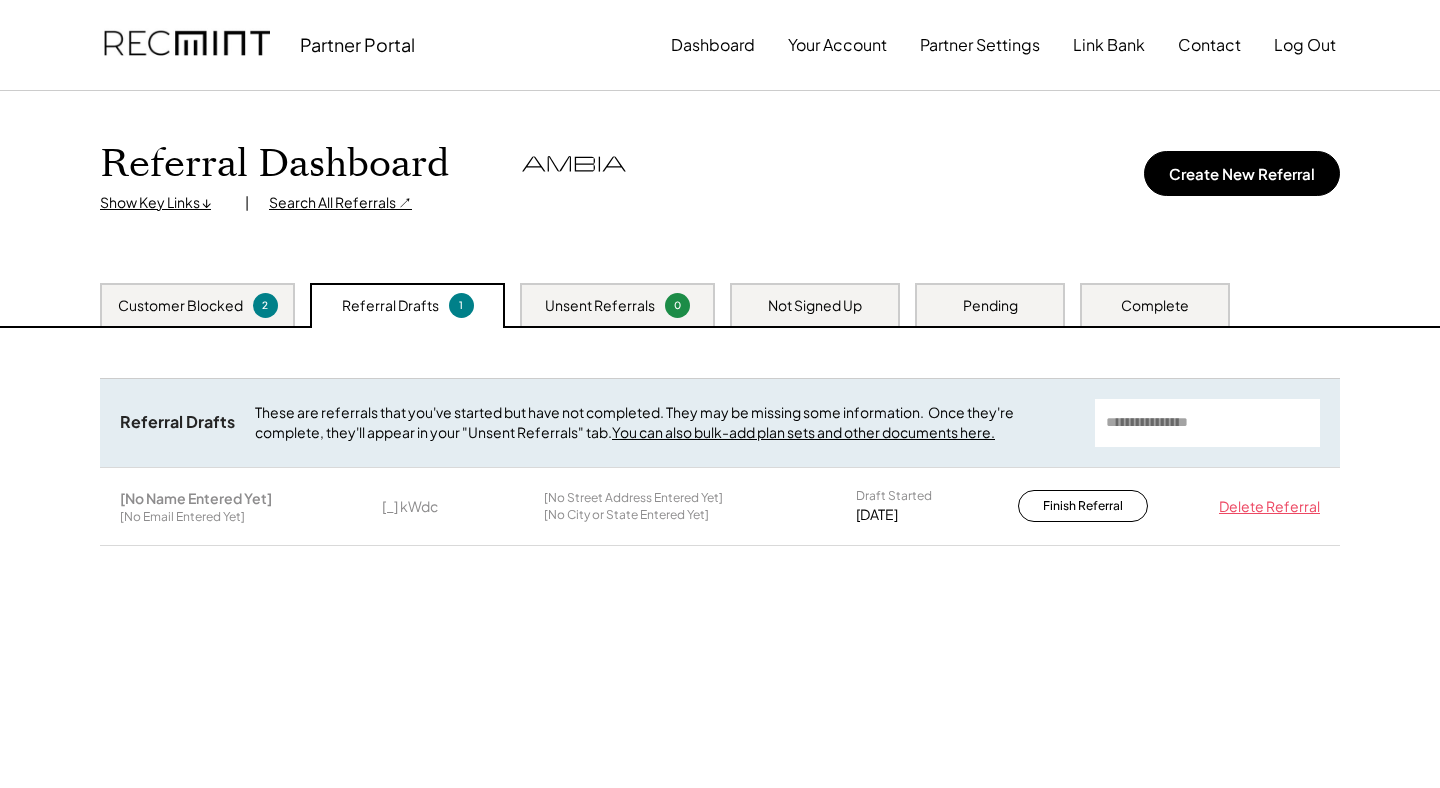 click on "Customer Blocked" at bounding box center [180, 306] 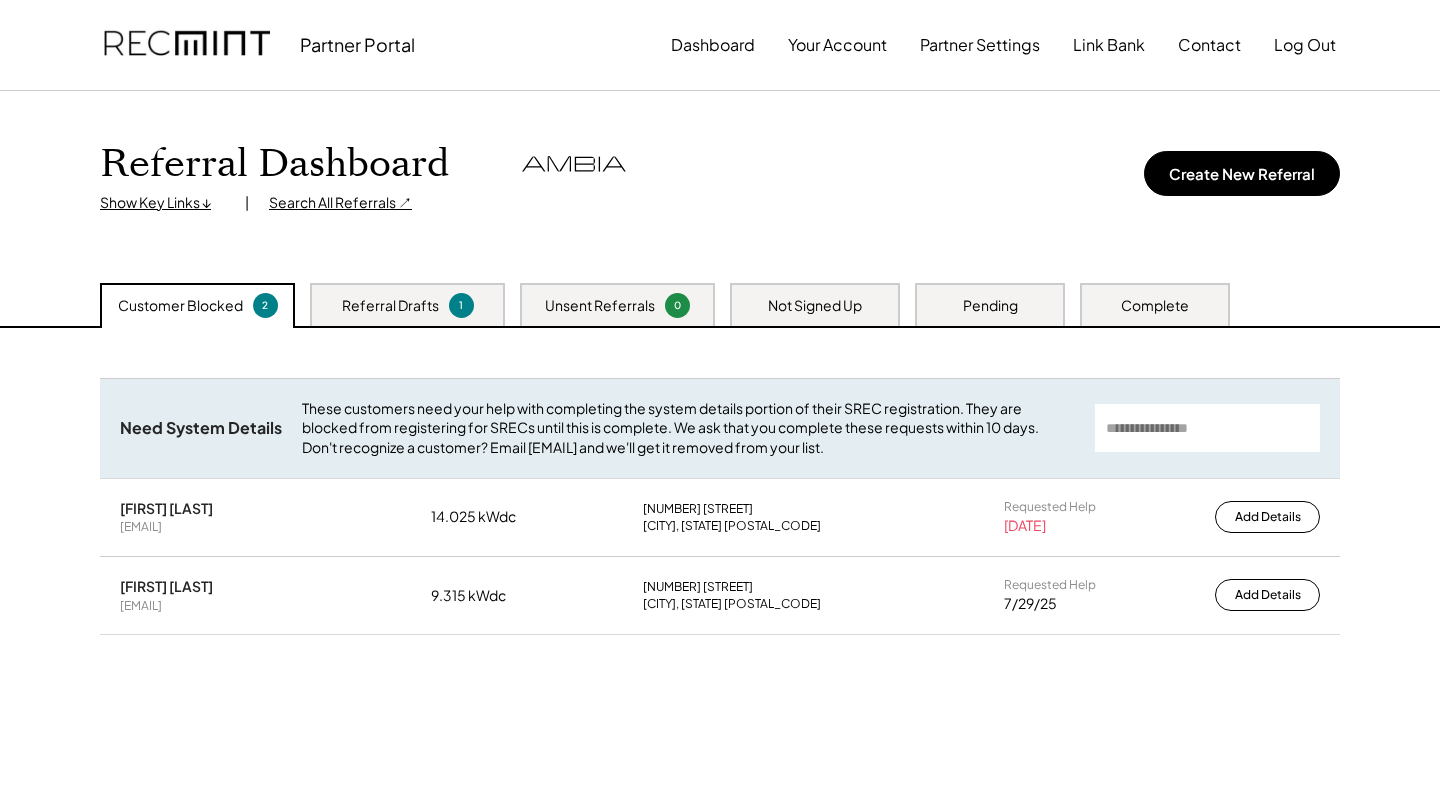 scroll, scrollTop: 237, scrollLeft: 0, axis: vertical 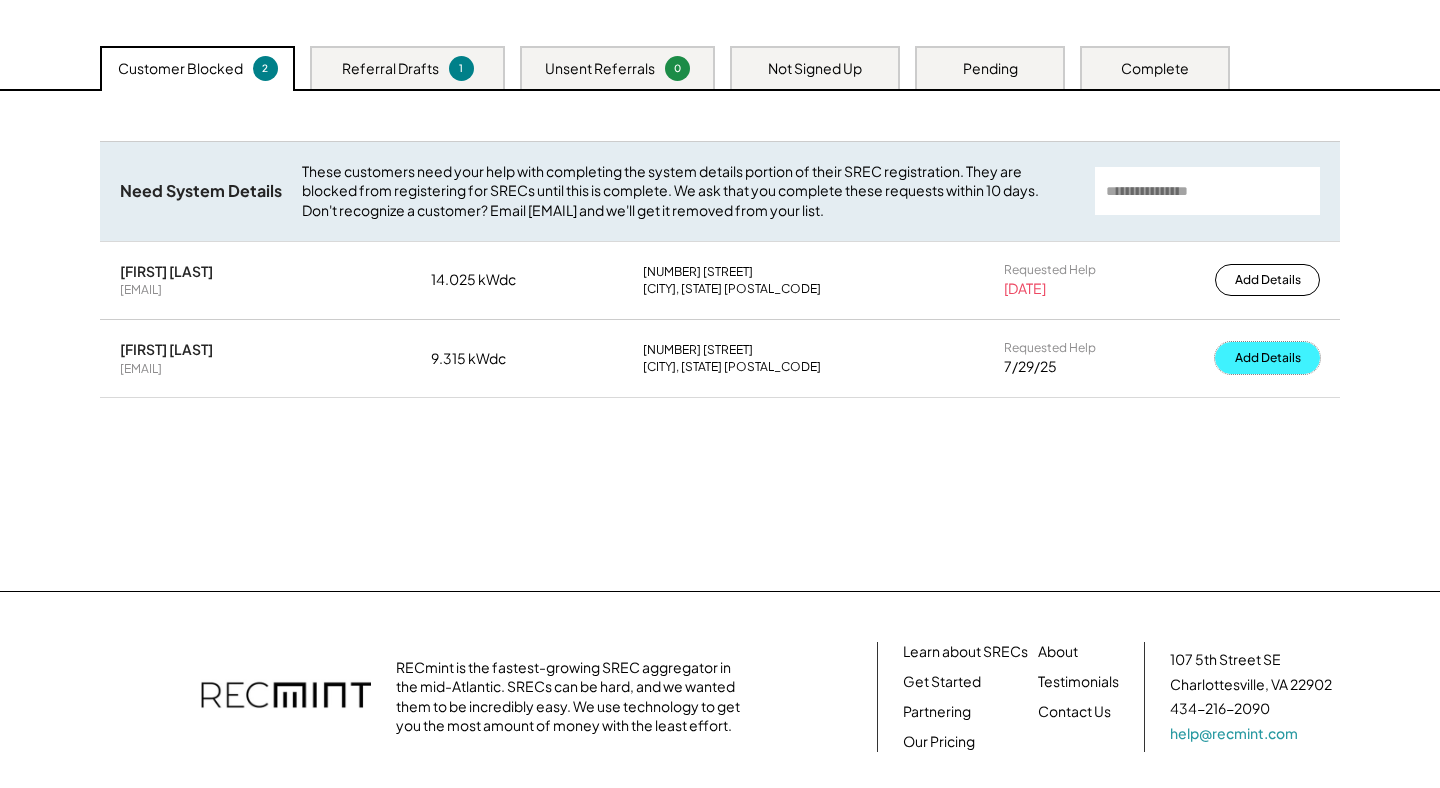 click on "Add Details" at bounding box center (1267, 358) 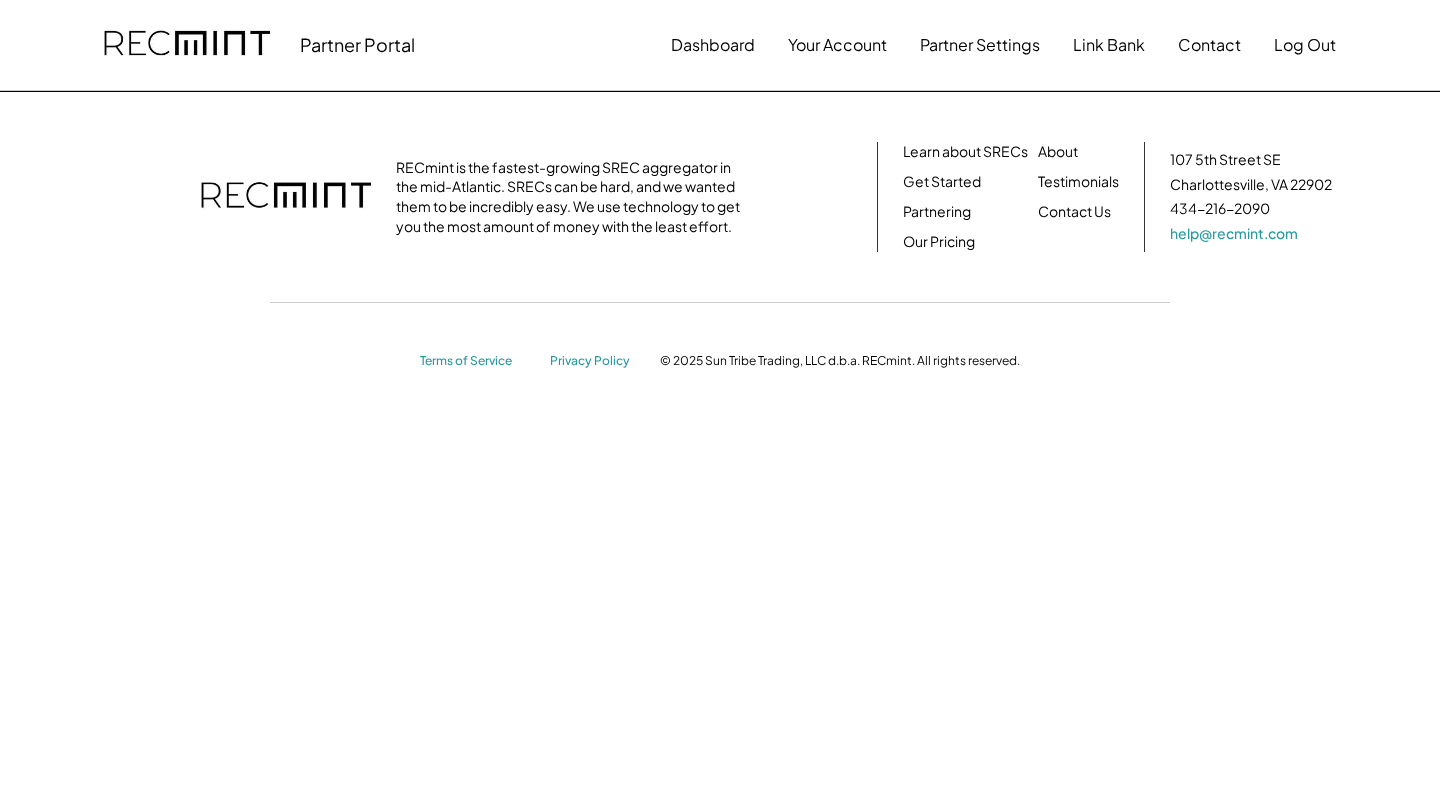 scroll, scrollTop: 0, scrollLeft: 0, axis: both 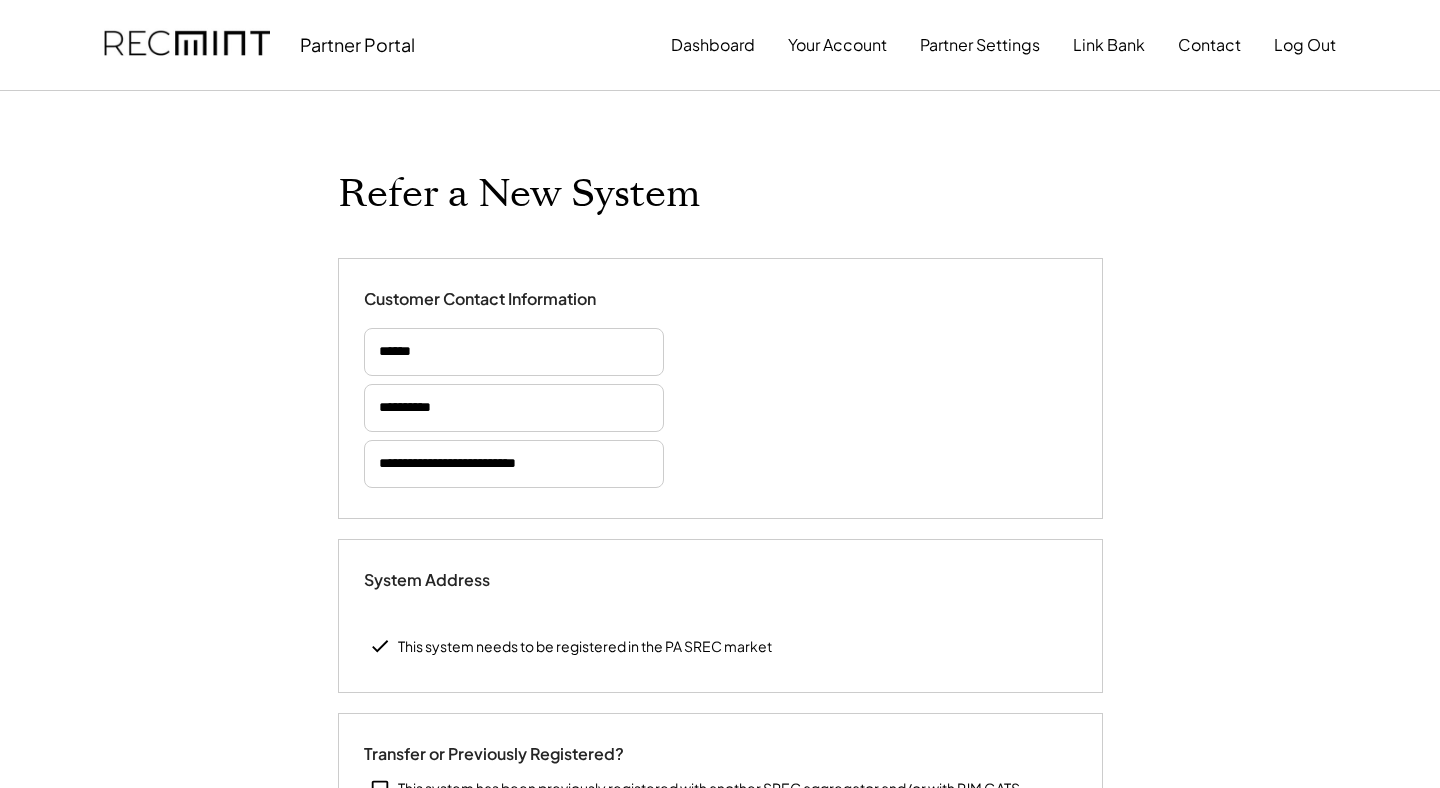 type on "*****" 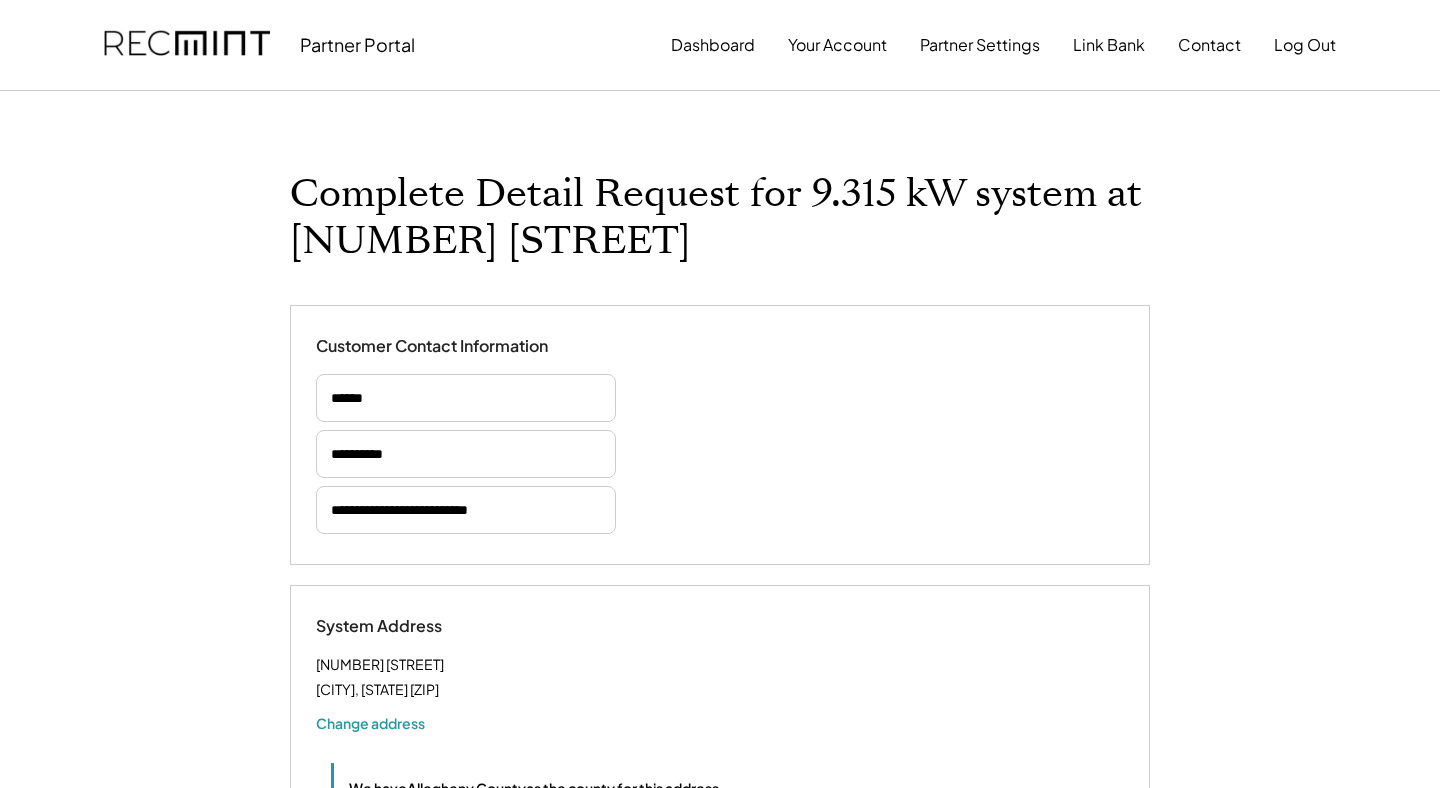 select on "**********" 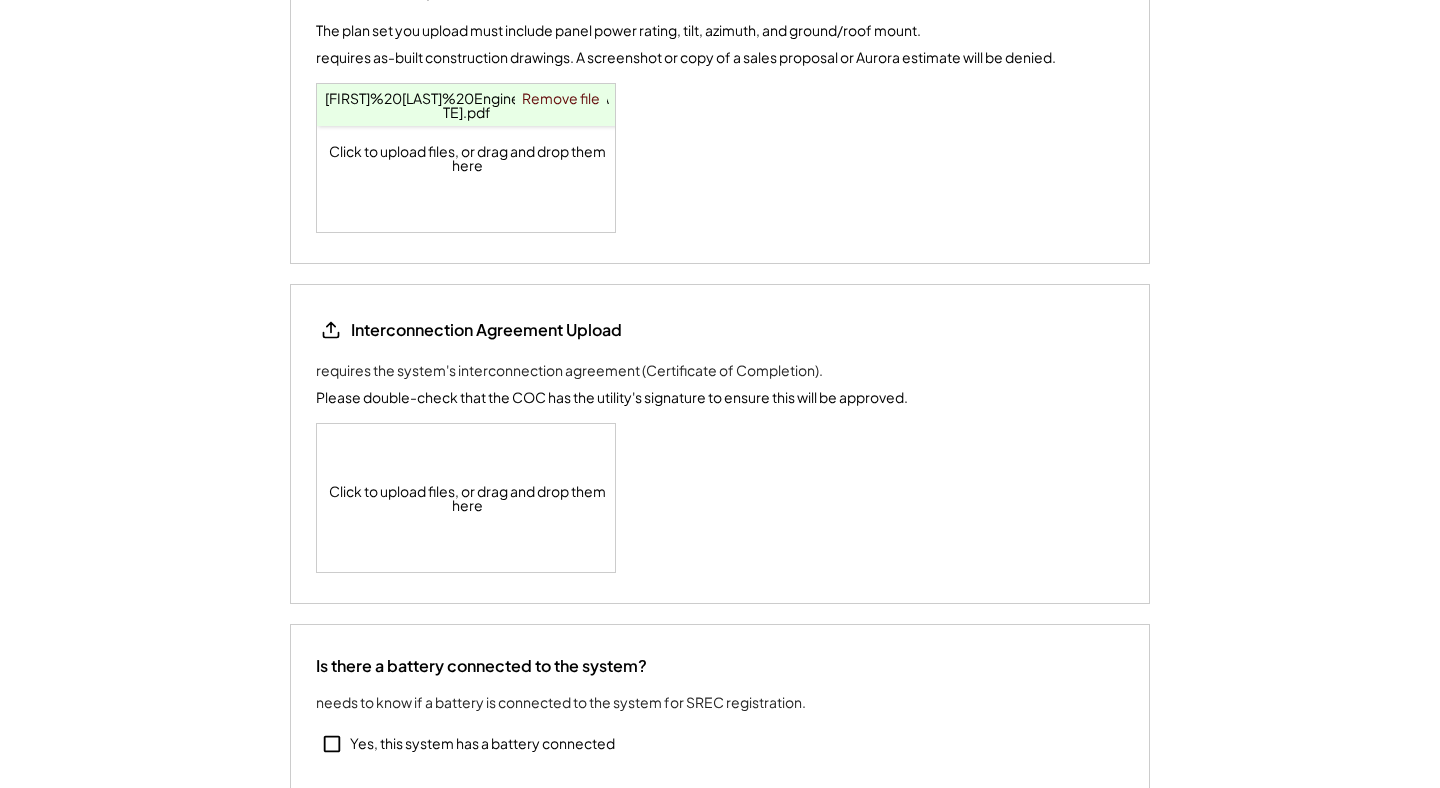 select on "**********" 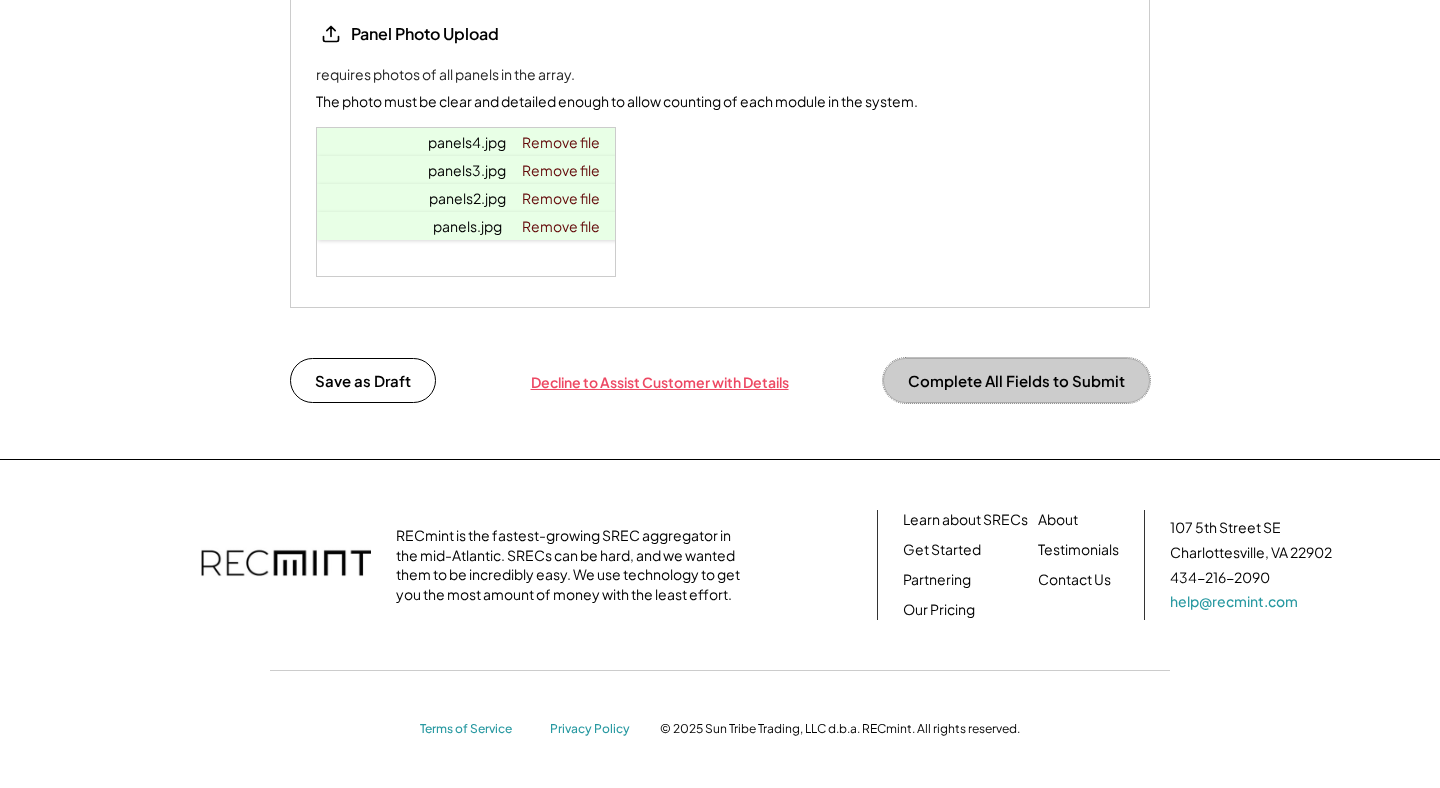 click on "Complete All Fields to Submit" at bounding box center [1016, 380] 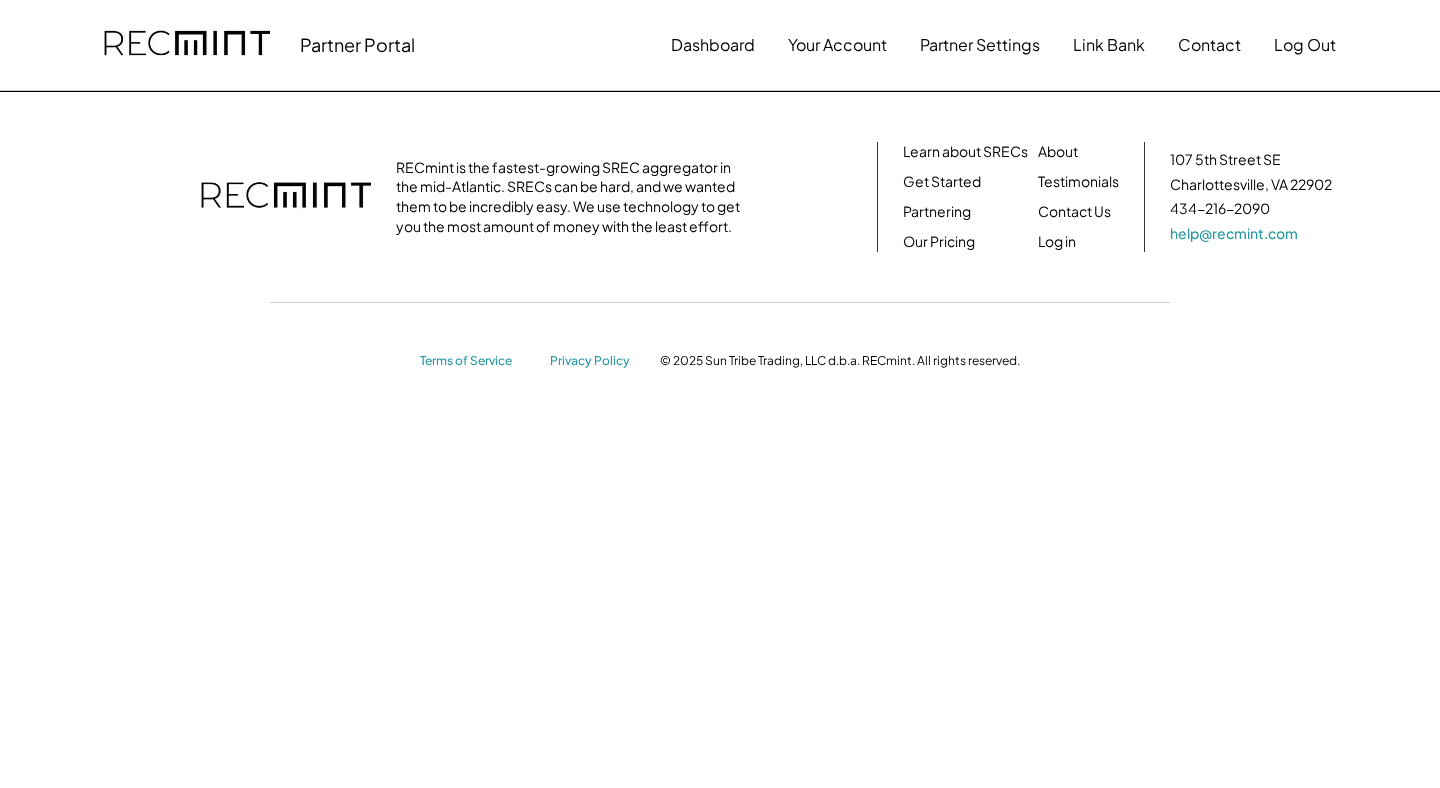 scroll, scrollTop: 0, scrollLeft: 0, axis: both 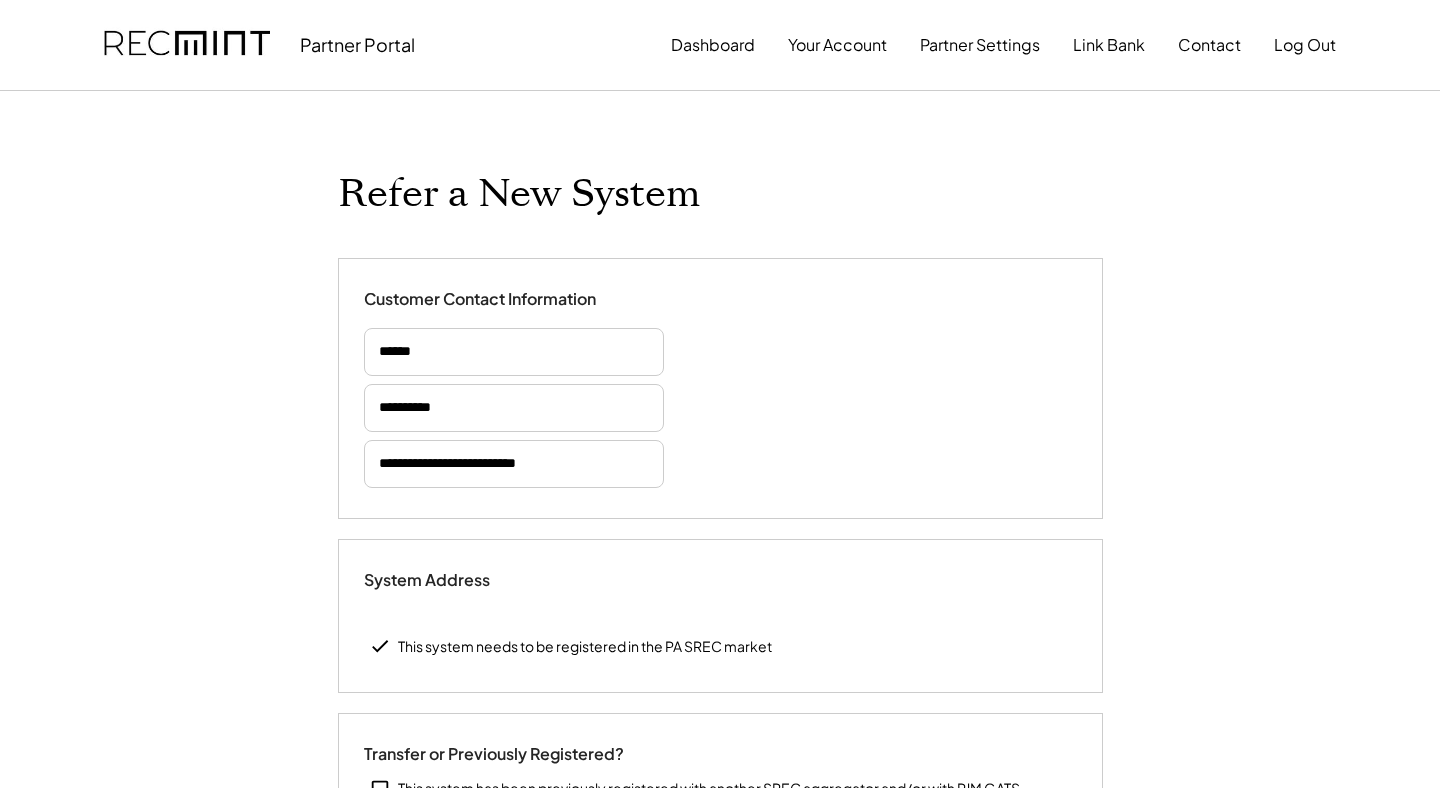 type on "*****" 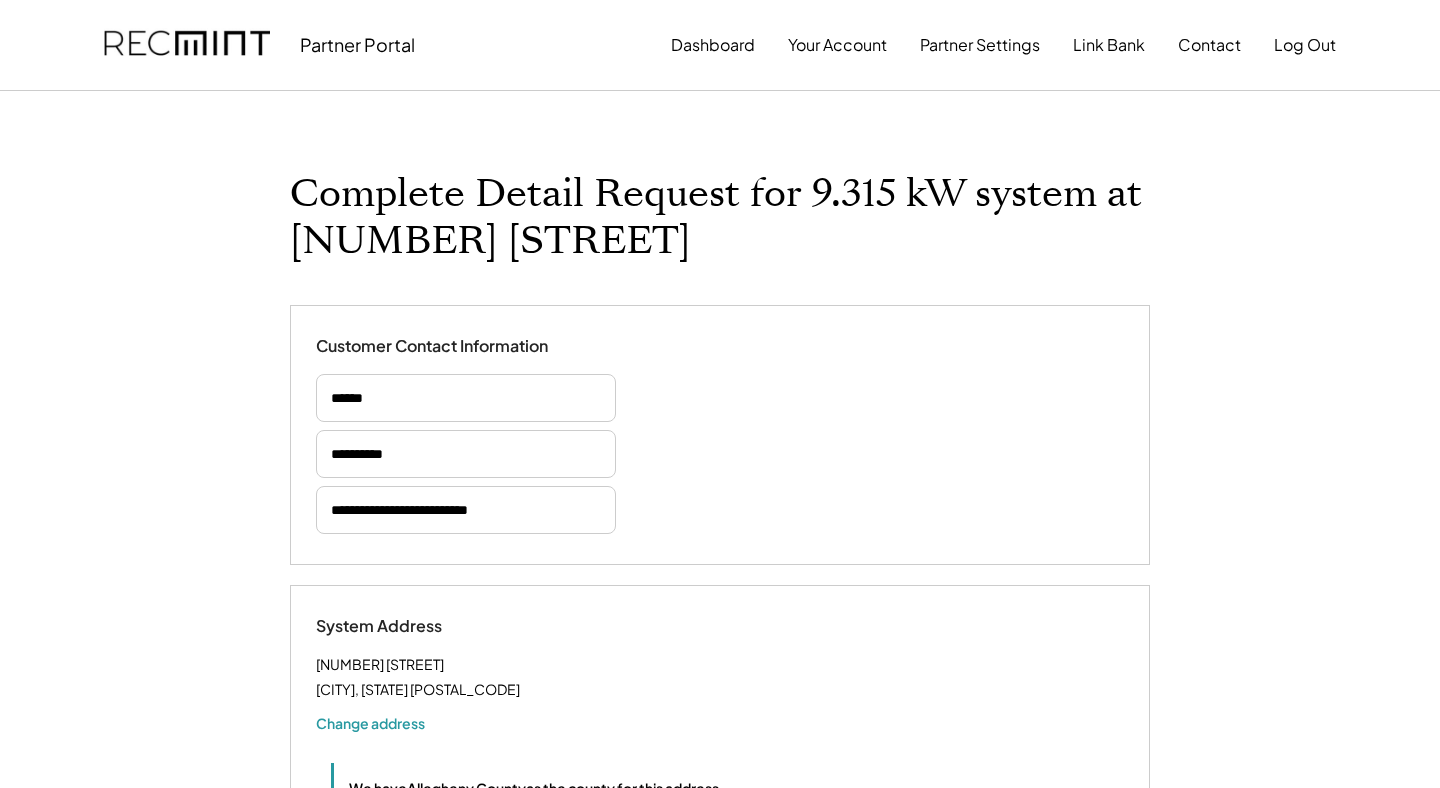 select on "**********" 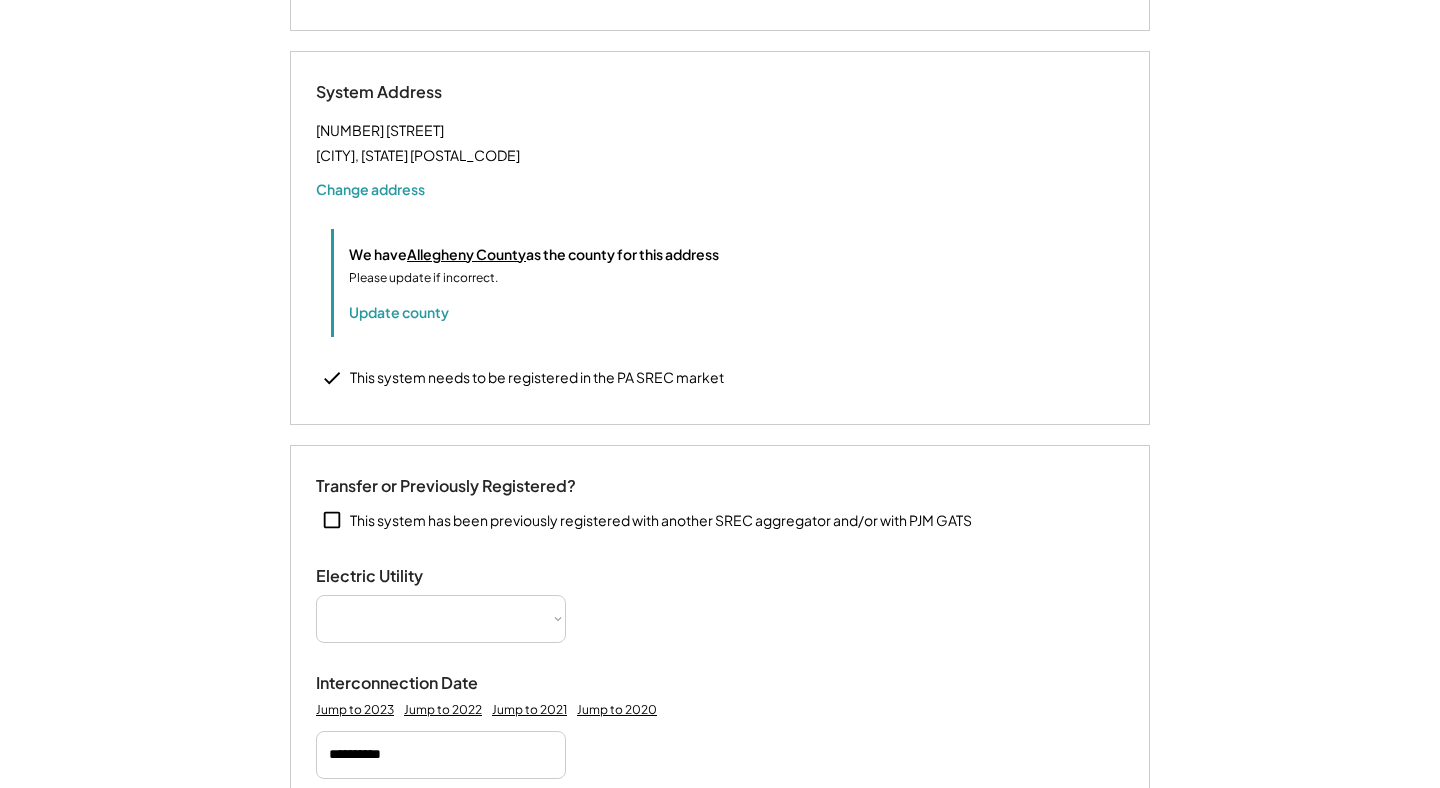 select on "**********" 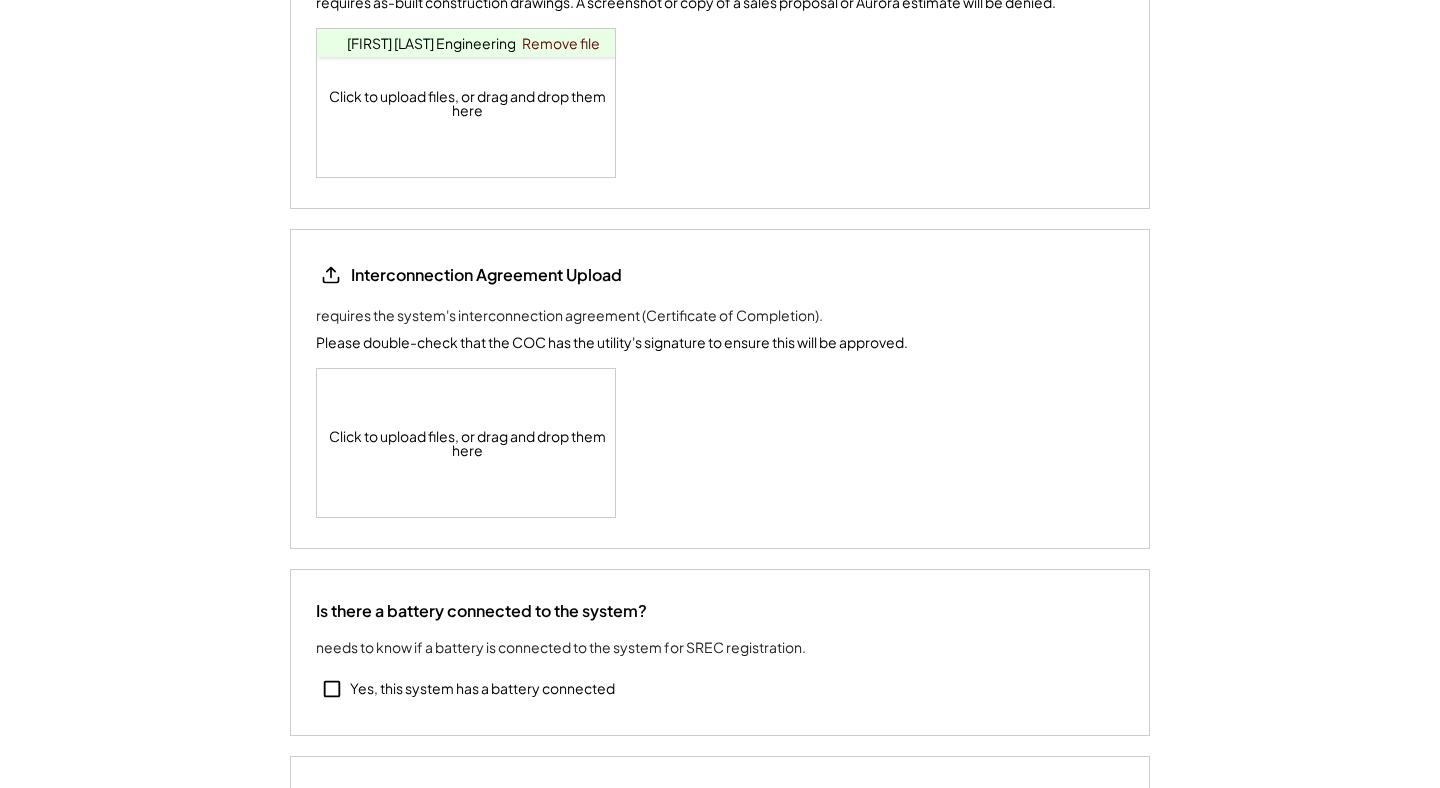 scroll, scrollTop: 2982, scrollLeft: 0, axis: vertical 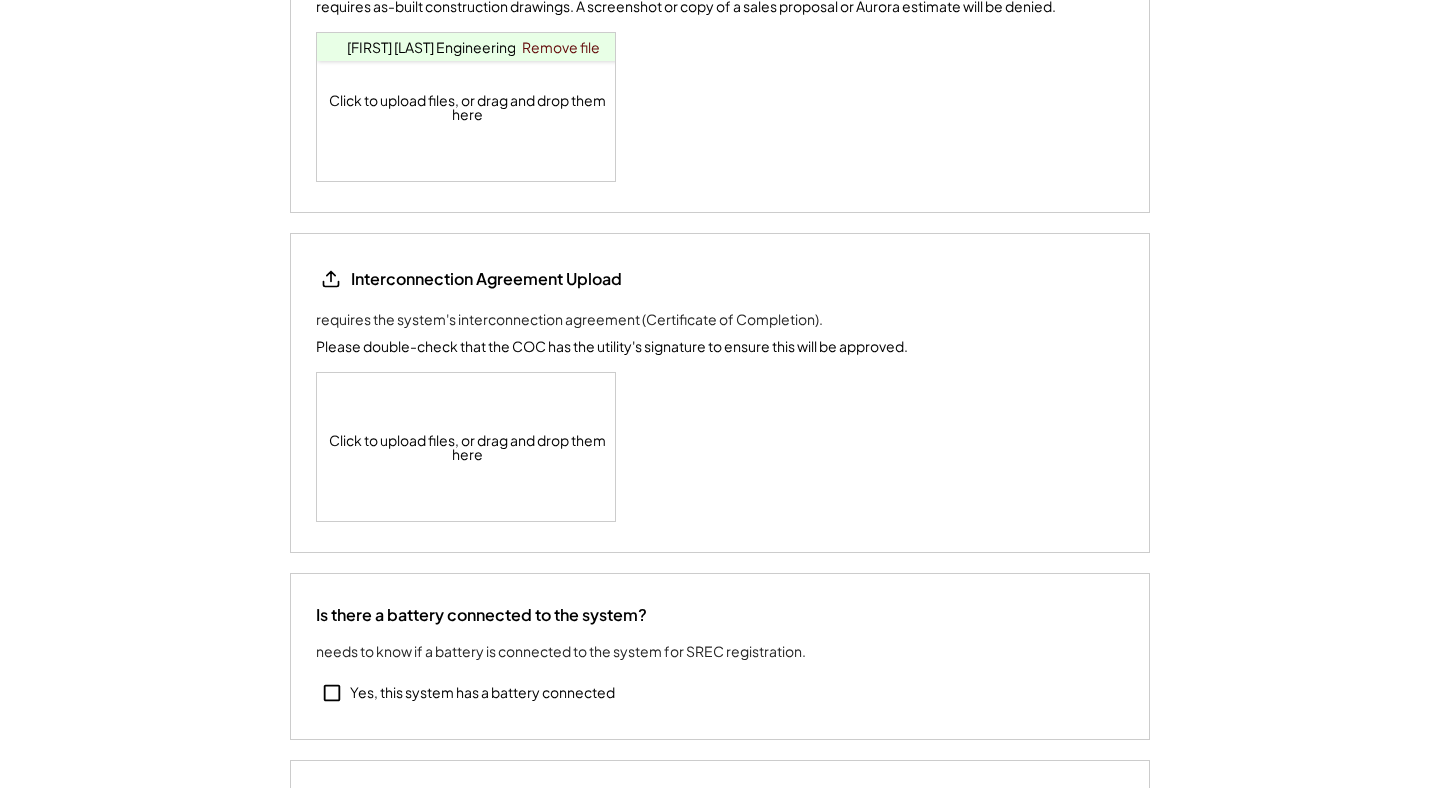 click on "Click to upload files, or drag and drop them here" at bounding box center [467, 447] 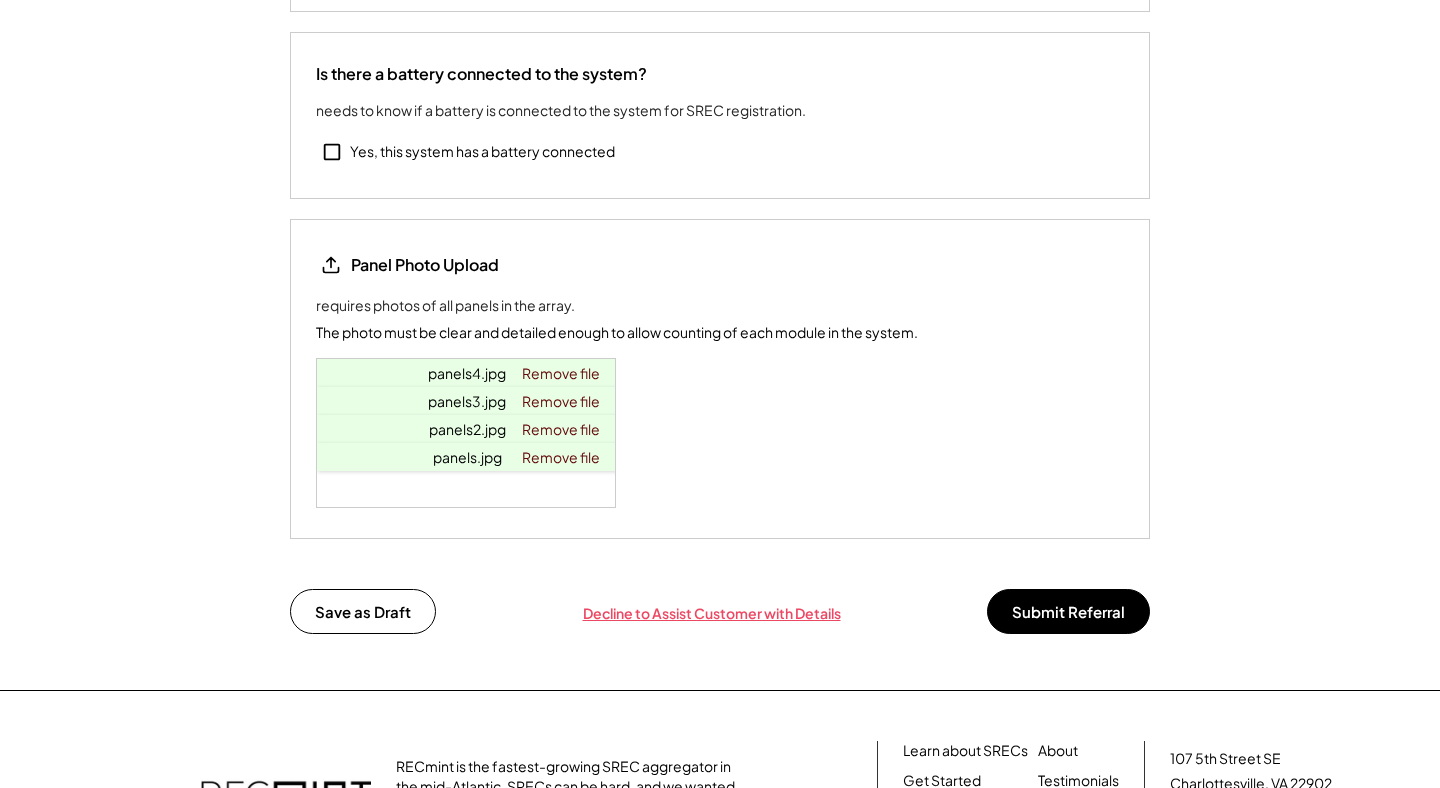 scroll, scrollTop: 3754, scrollLeft: 0, axis: vertical 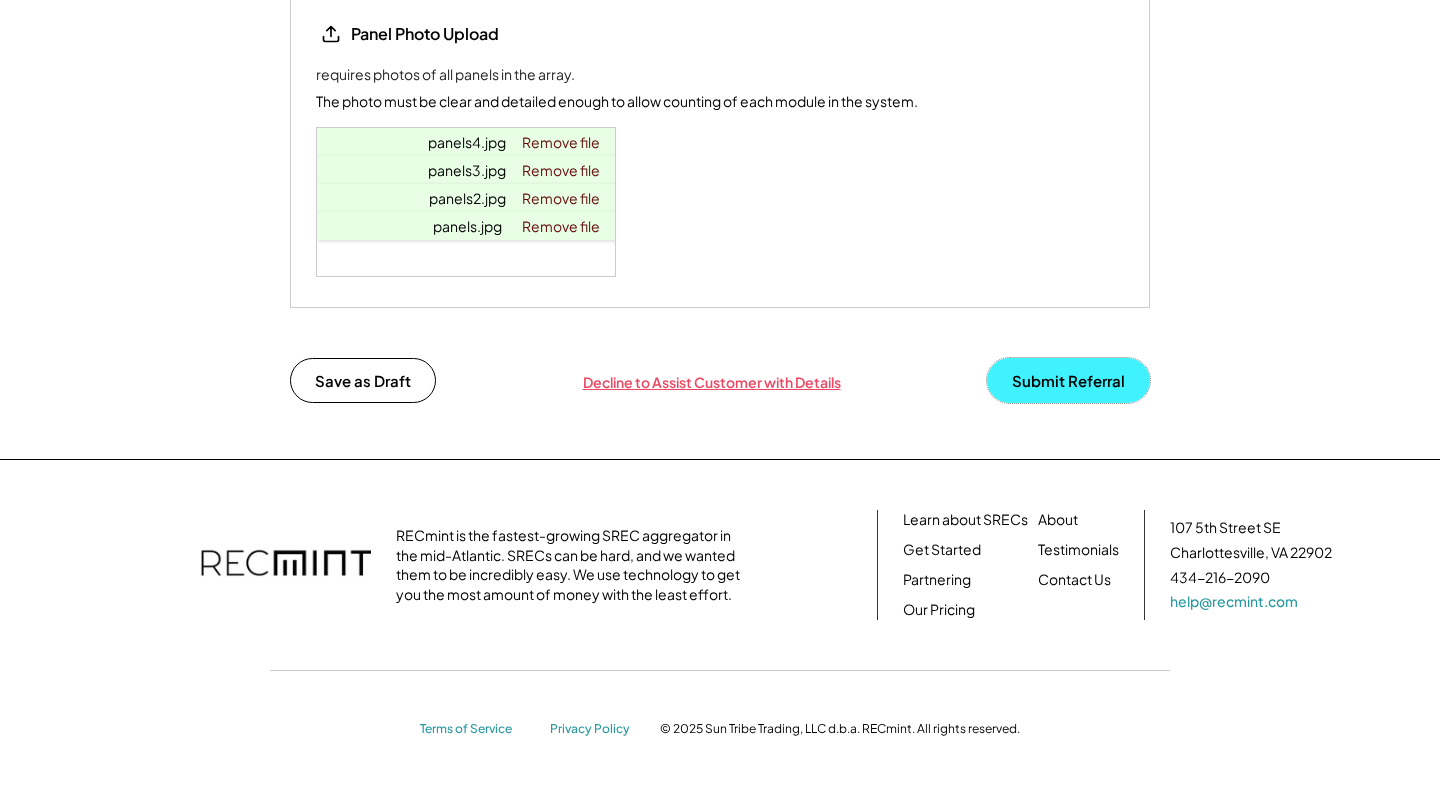click on "Submit Referral" at bounding box center [1068, 380] 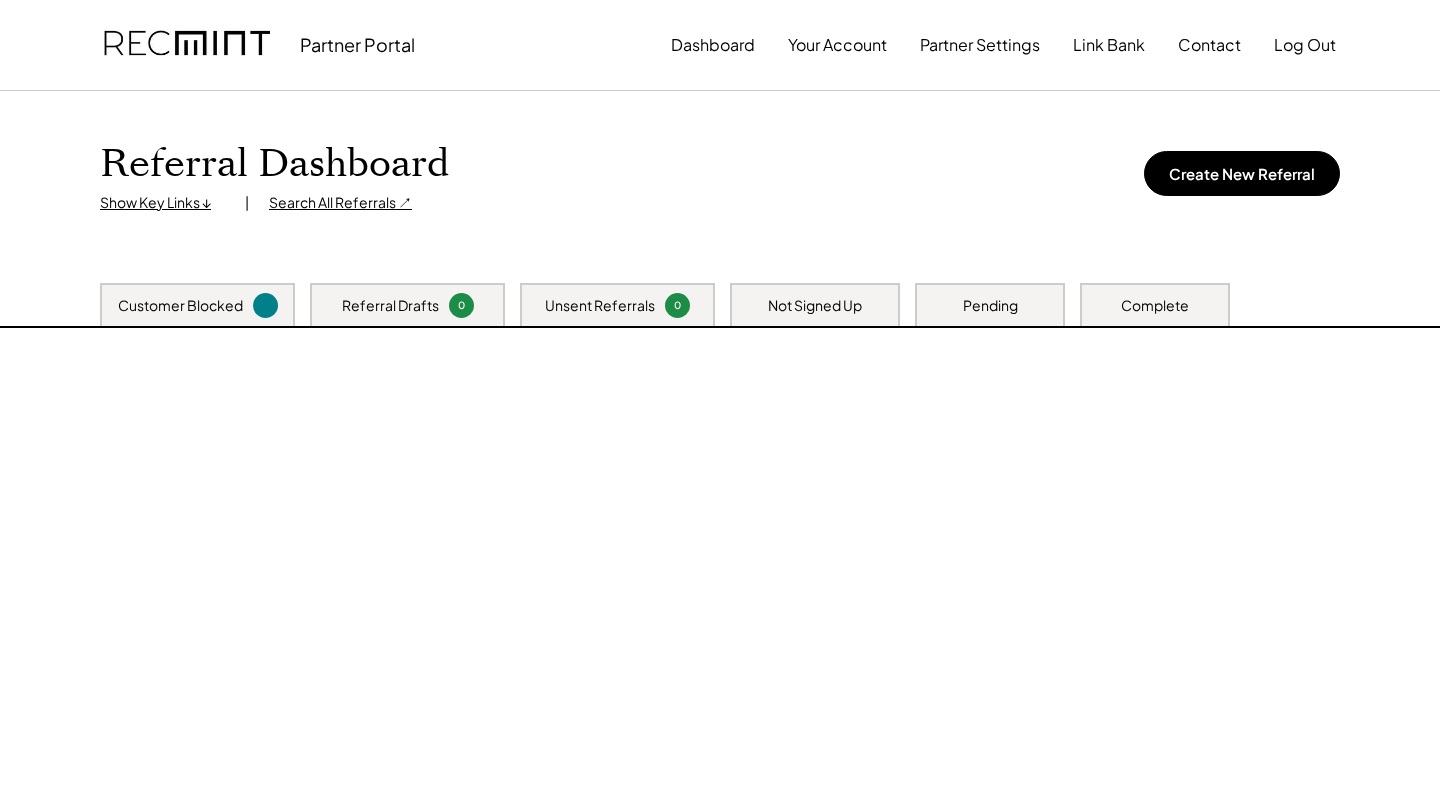 scroll, scrollTop: 0, scrollLeft: 0, axis: both 